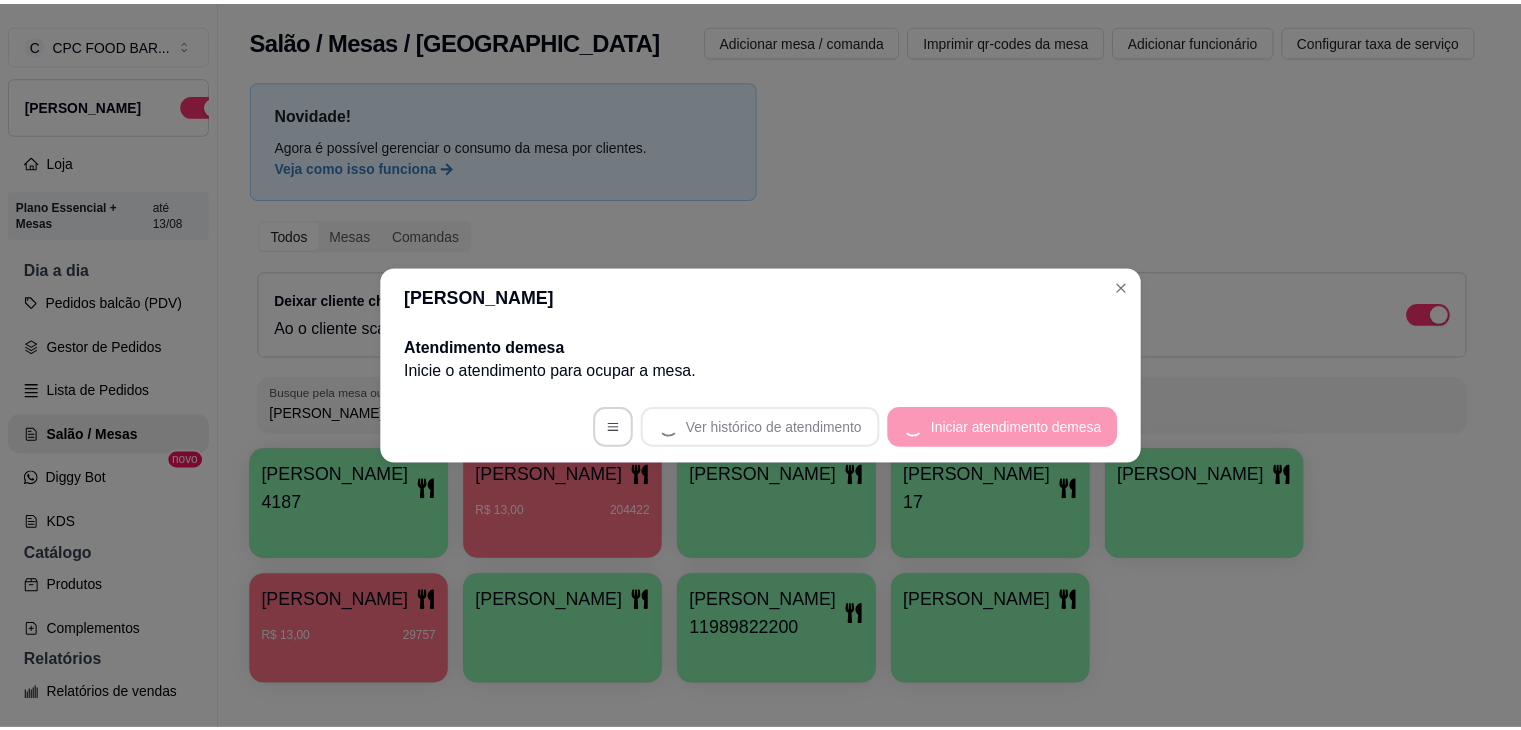 scroll, scrollTop: 0, scrollLeft: 0, axis: both 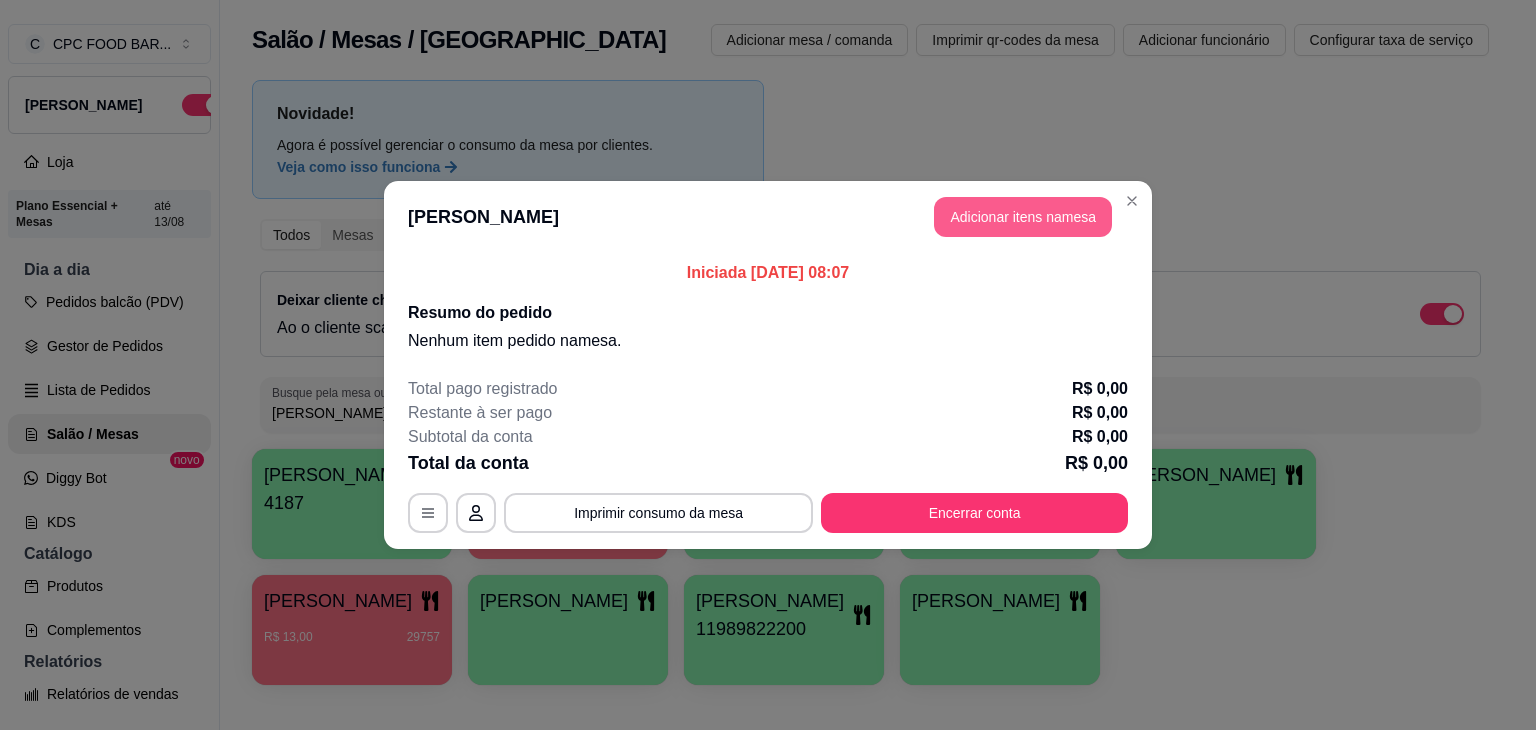 click on "Adicionar itens na  mesa" at bounding box center (1023, 217) 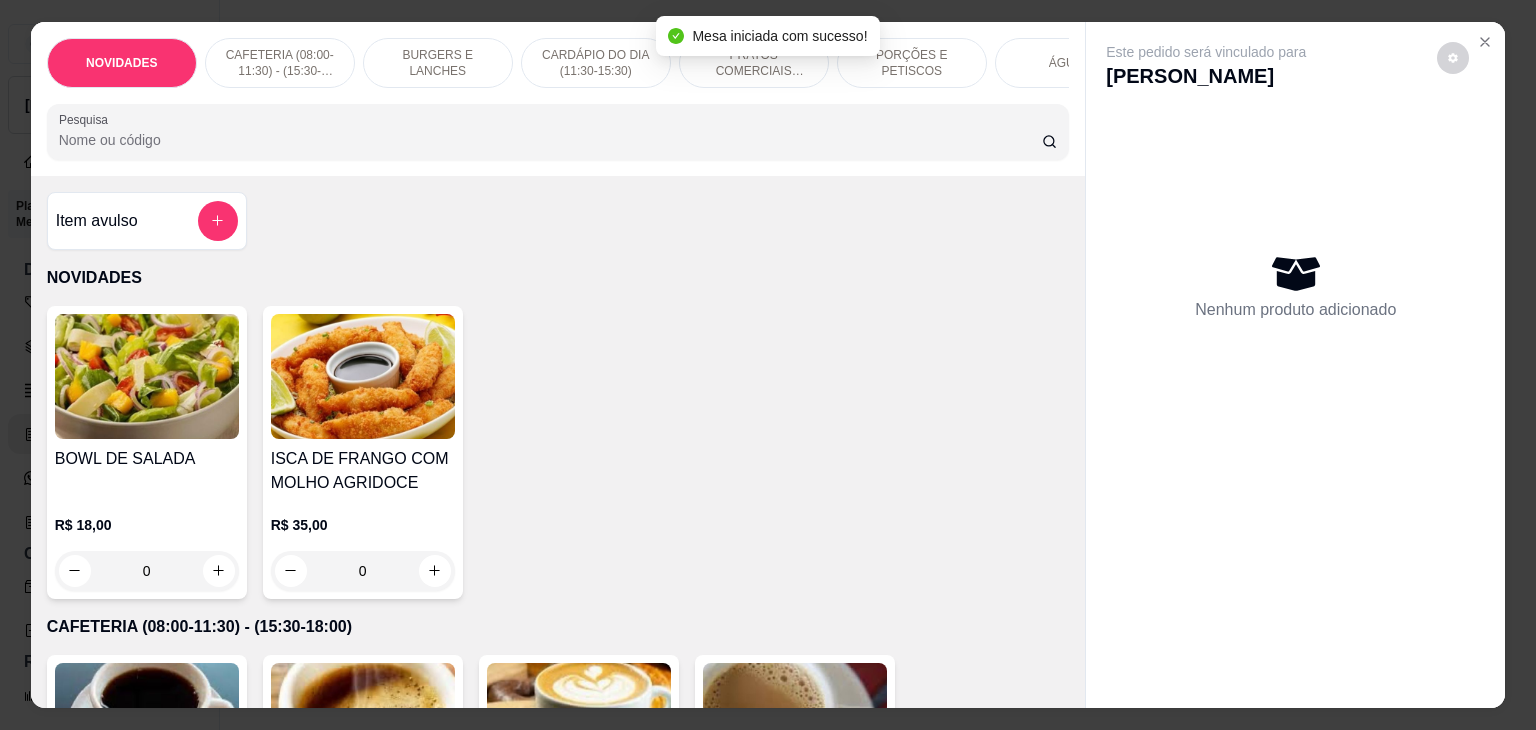 click on "Pesquisa" at bounding box center (550, 140) 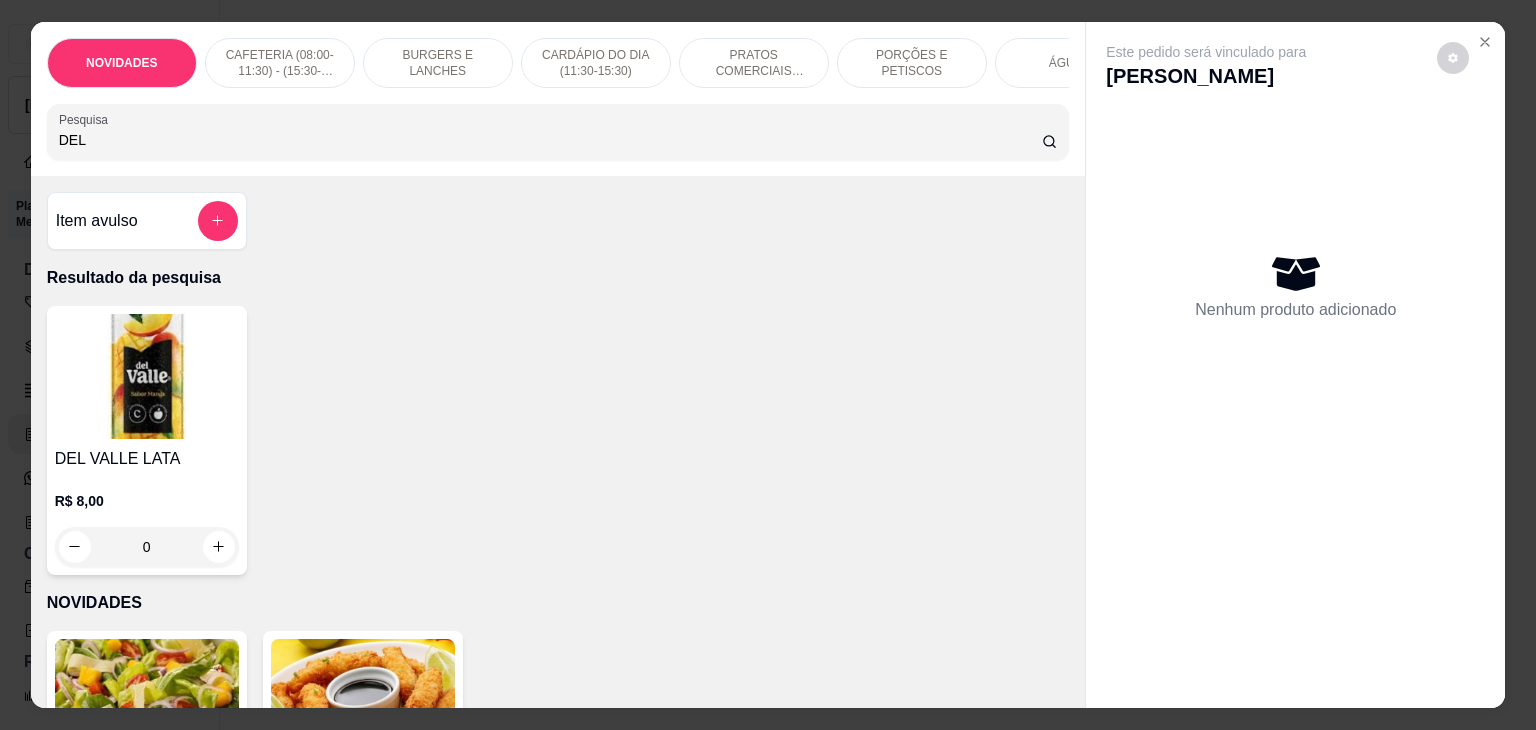 type on "DEL" 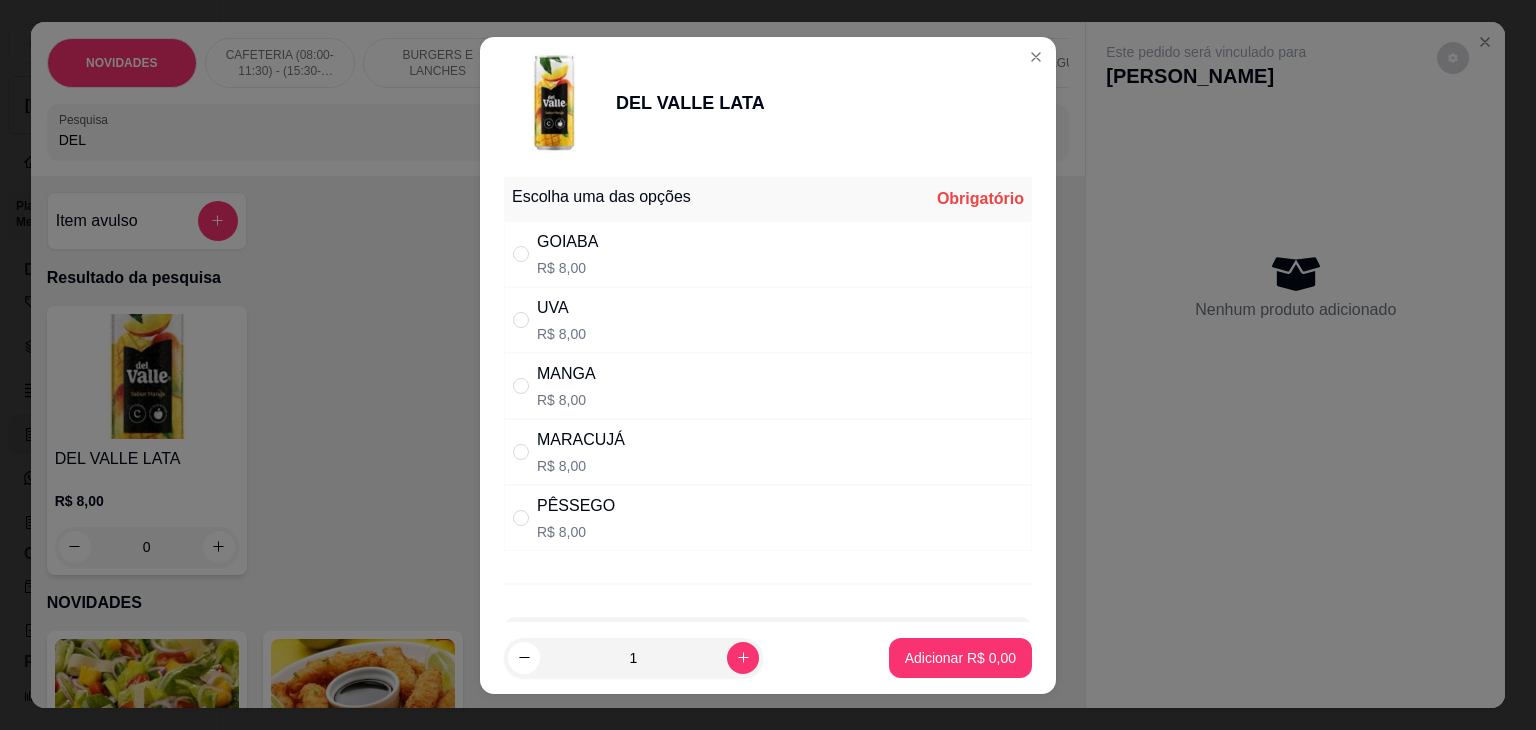 click on "MARACUJÁ R$ 8,00" at bounding box center [768, 452] 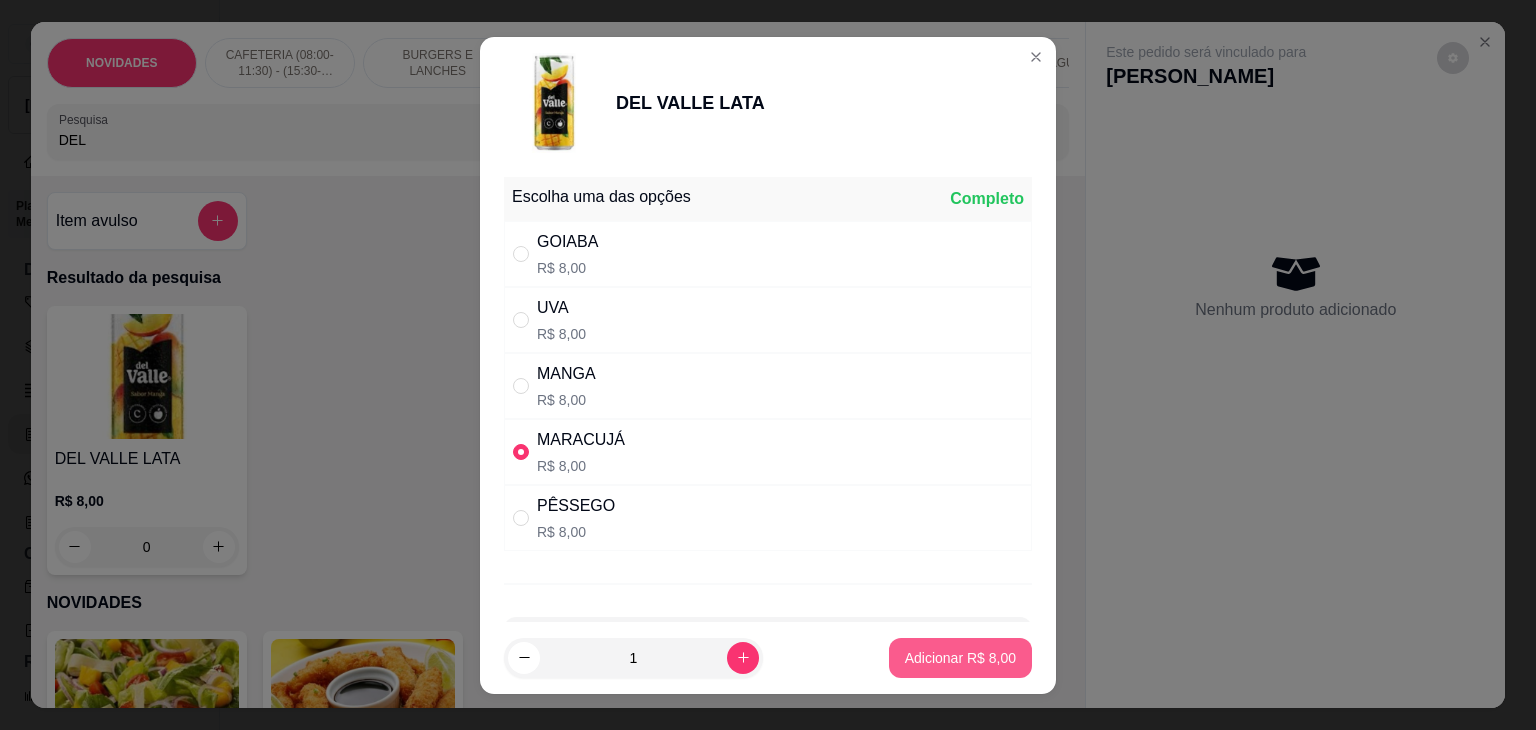 click on "Adicionar   R$ 8,00" at bounding box center [960, 658] 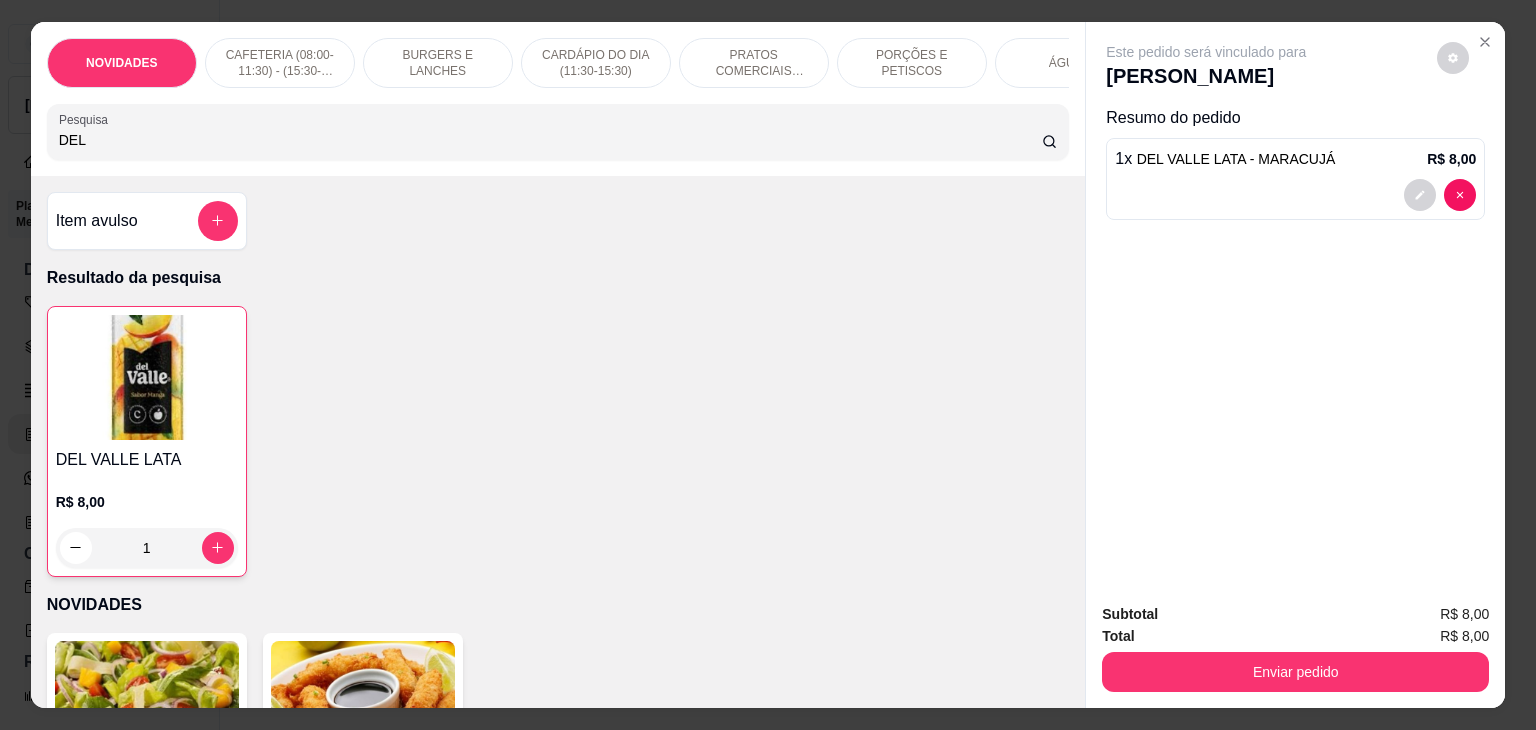 drag, startPoint x: 248, startPoint y: 155, endPoint x: 0, endPoint y: 149, distance: 248.07257 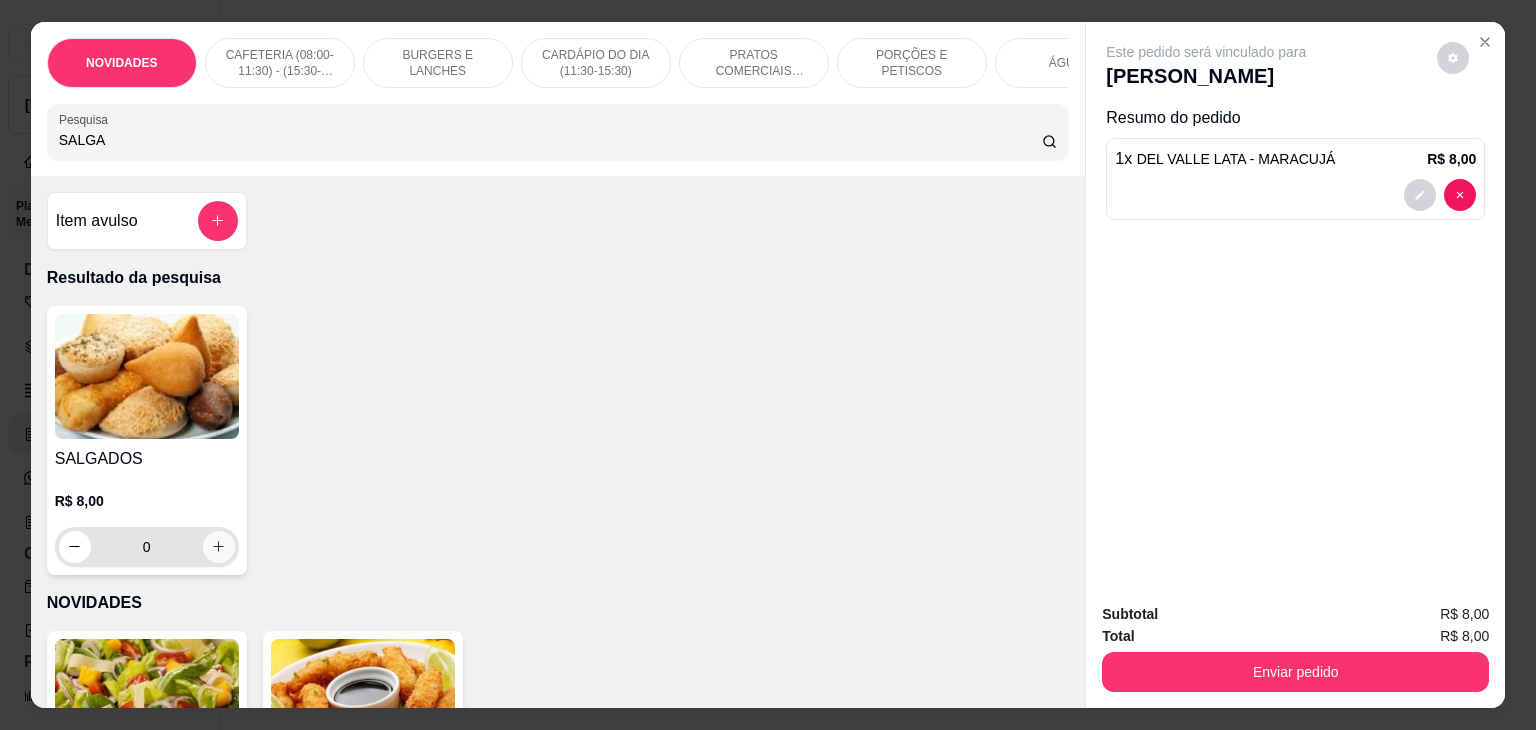 type on "SALGA" 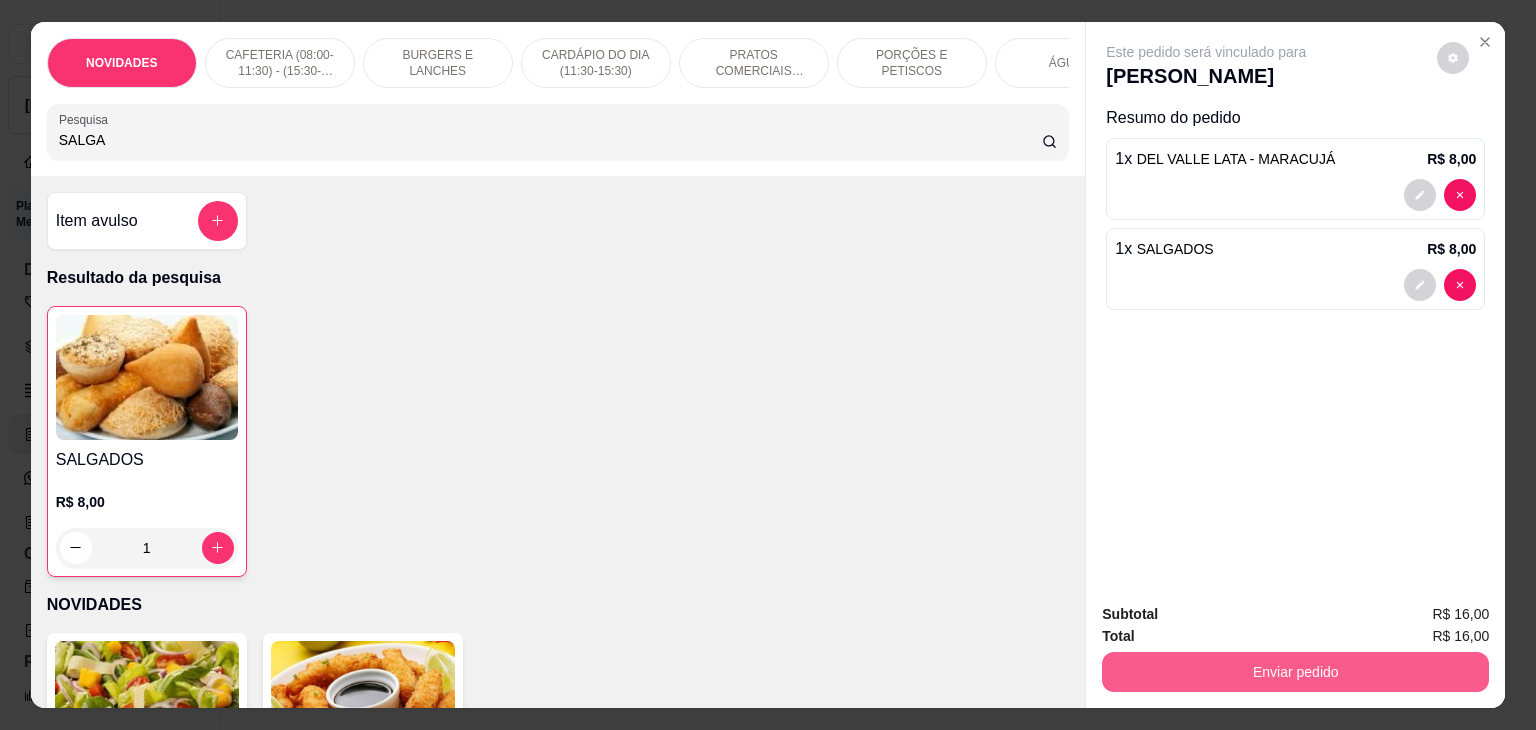 click on "Enviar pedido" at bounding box center (1295, 672) 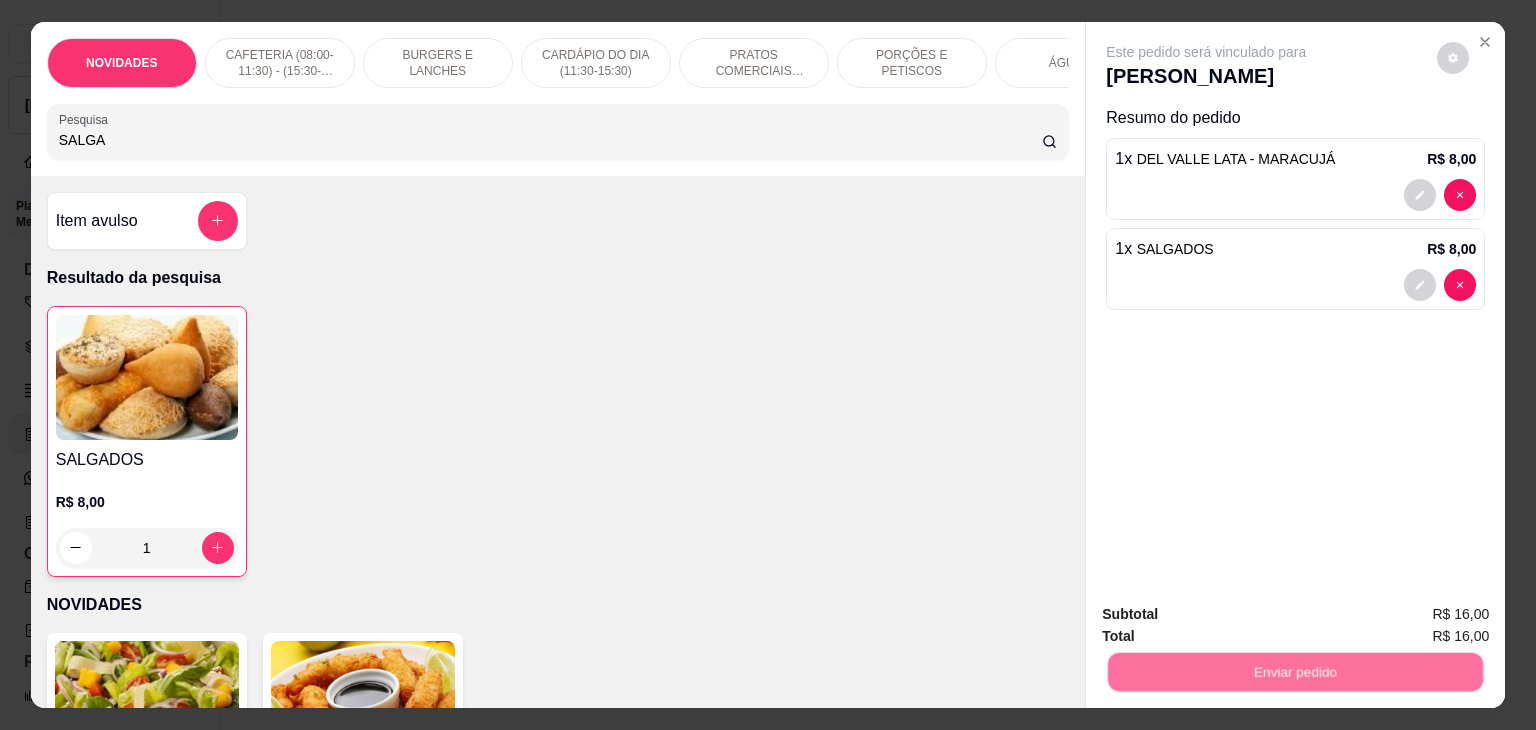 click on "Não registrar e enviar pedido" at bounding box center [1229, 615] 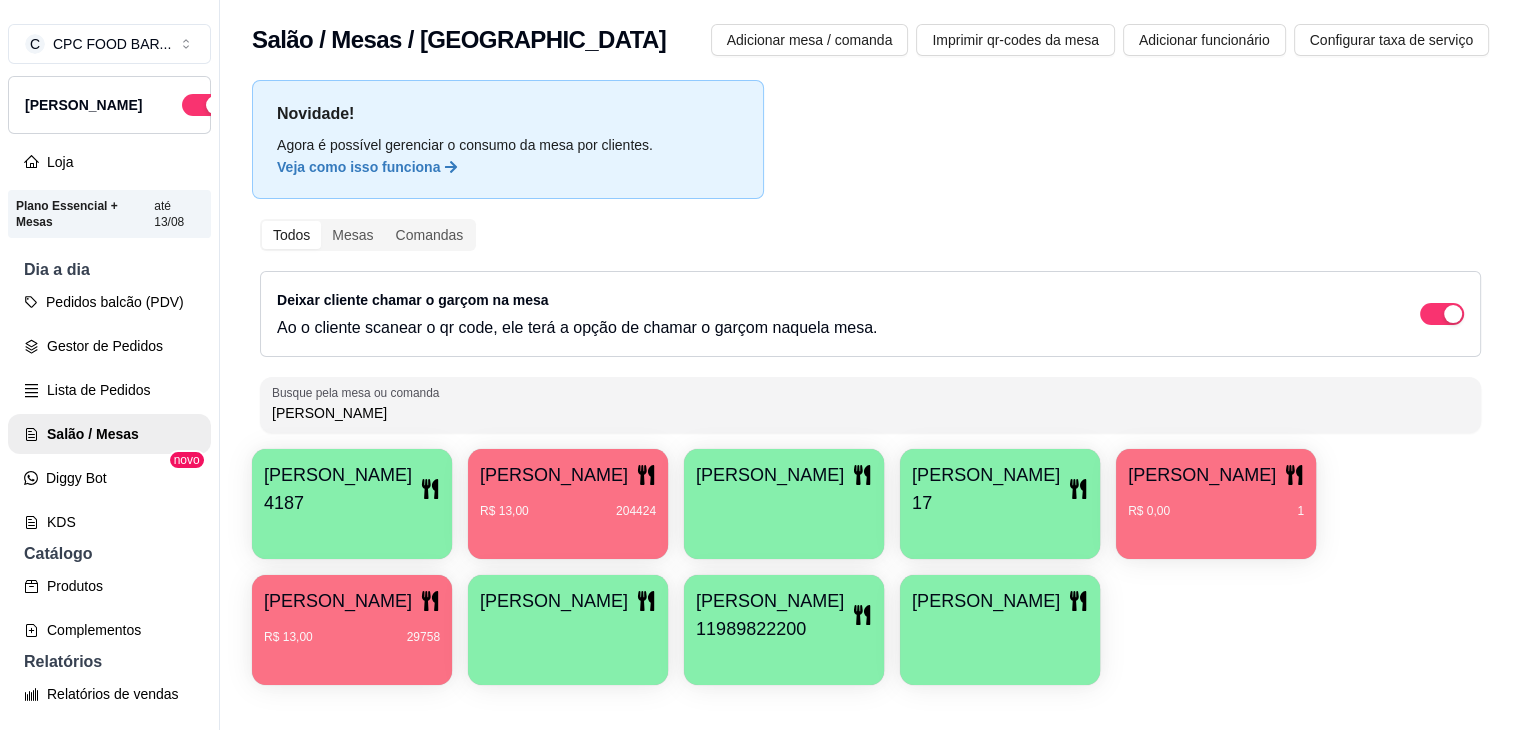 drag, startPoint x: 279, startPoint y: 405, endPoint x: 235, endPoint y: 412, distance: 44.553337 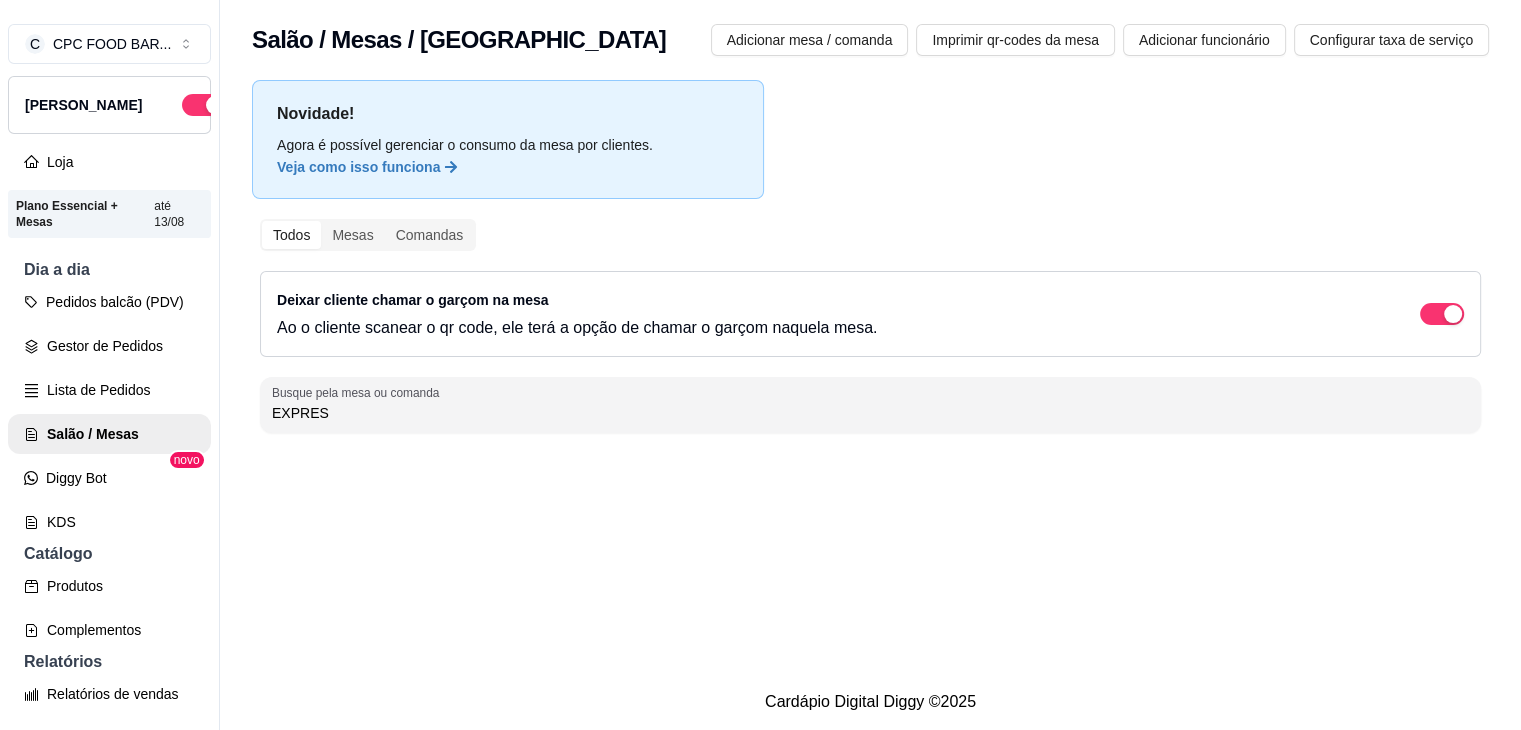 type on "EXPRESS" 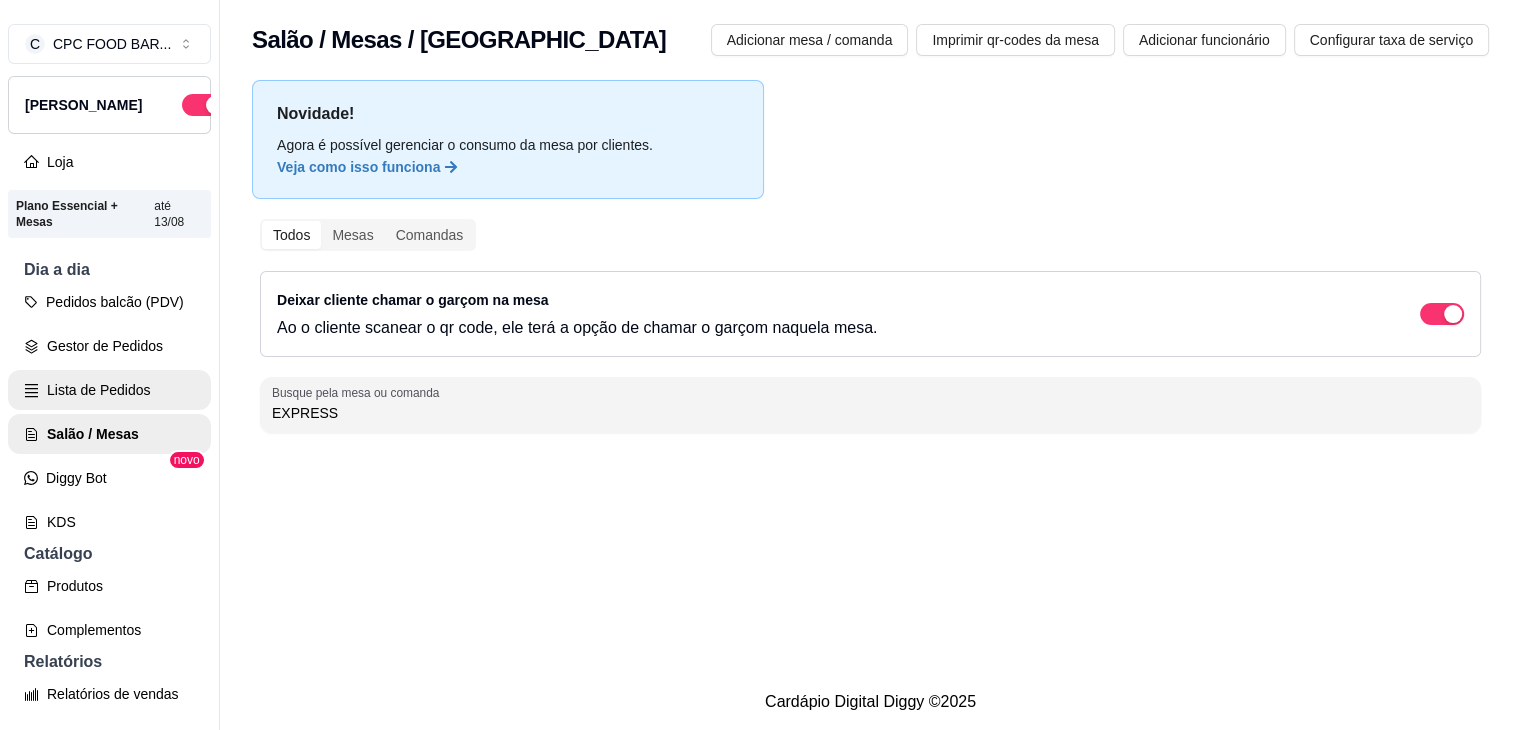 drag, startPoint x: 416, startPoint y: 409, endPoint x: 88, endPoint y: 424, distance: 328.3428 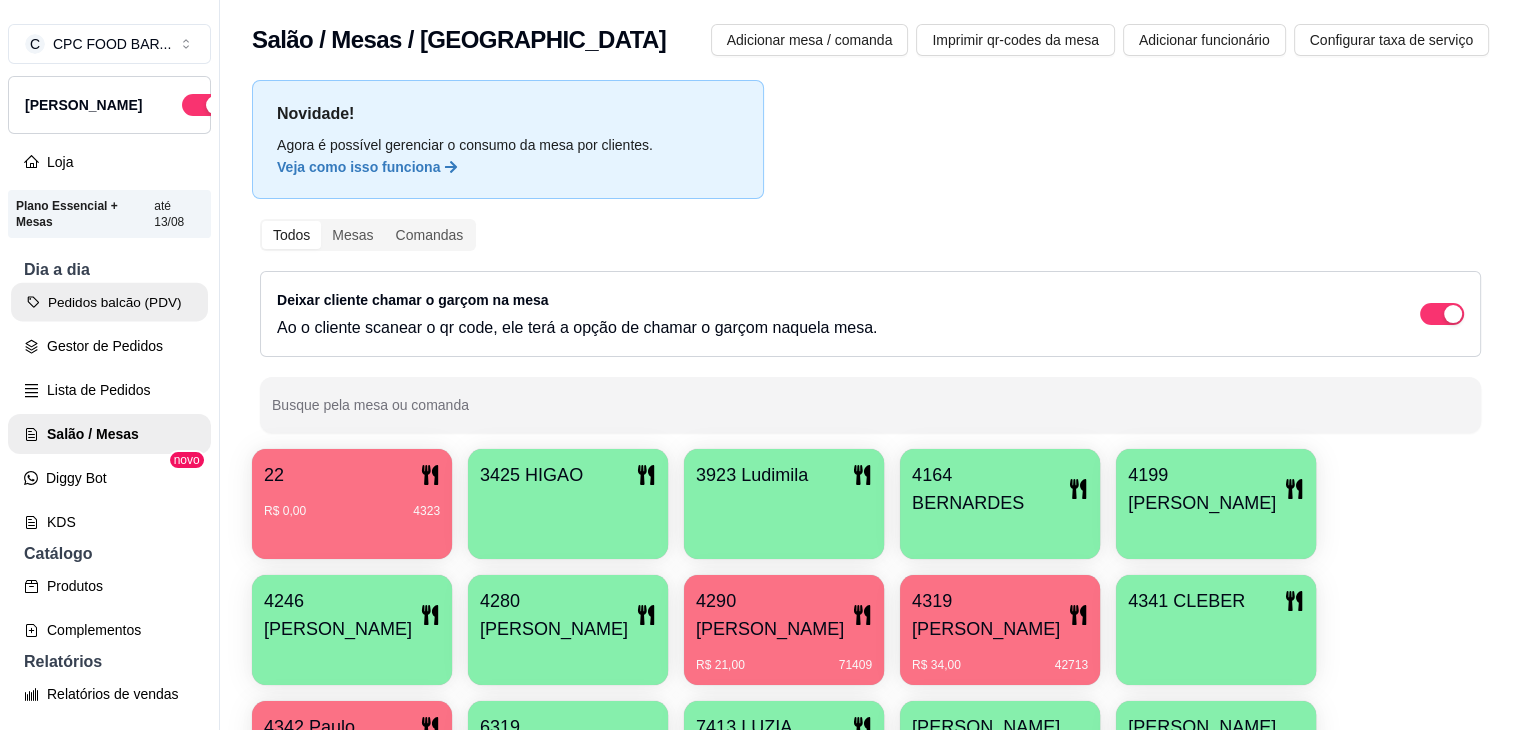 click on "Pedidos balcão (PDV)" at bounding box center (109, 302) 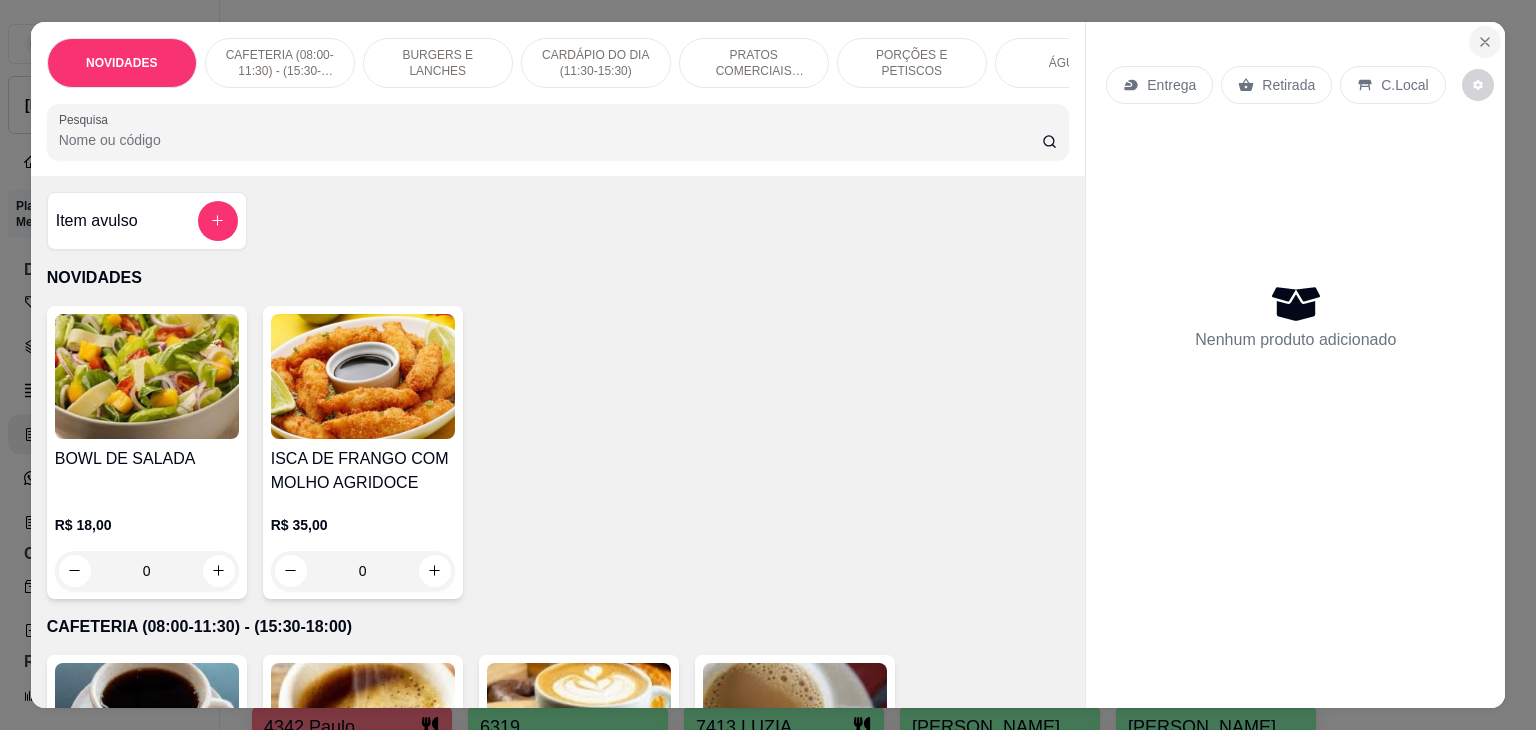 click 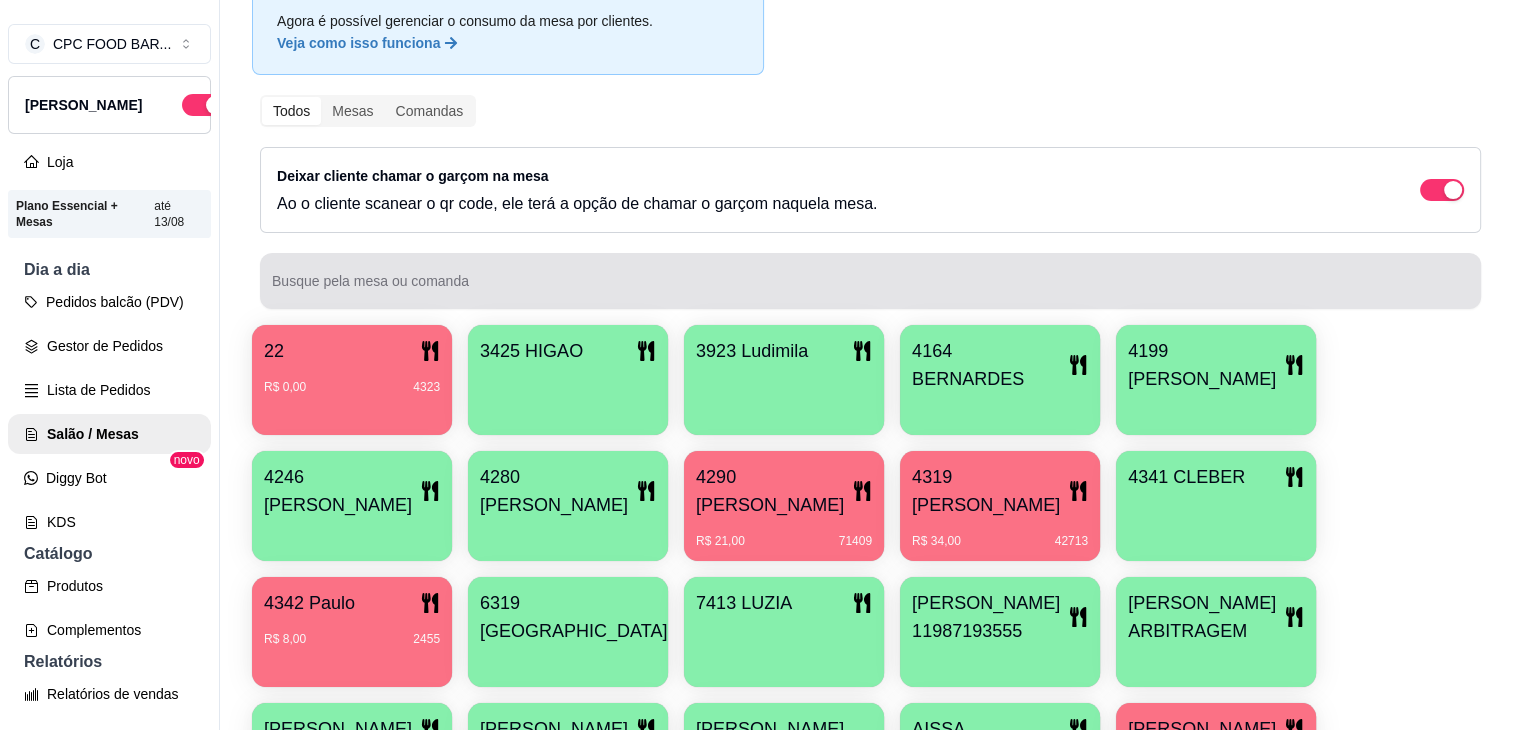 scroll, scrollTop: 200, scrollLeft: 0, axis: vertical 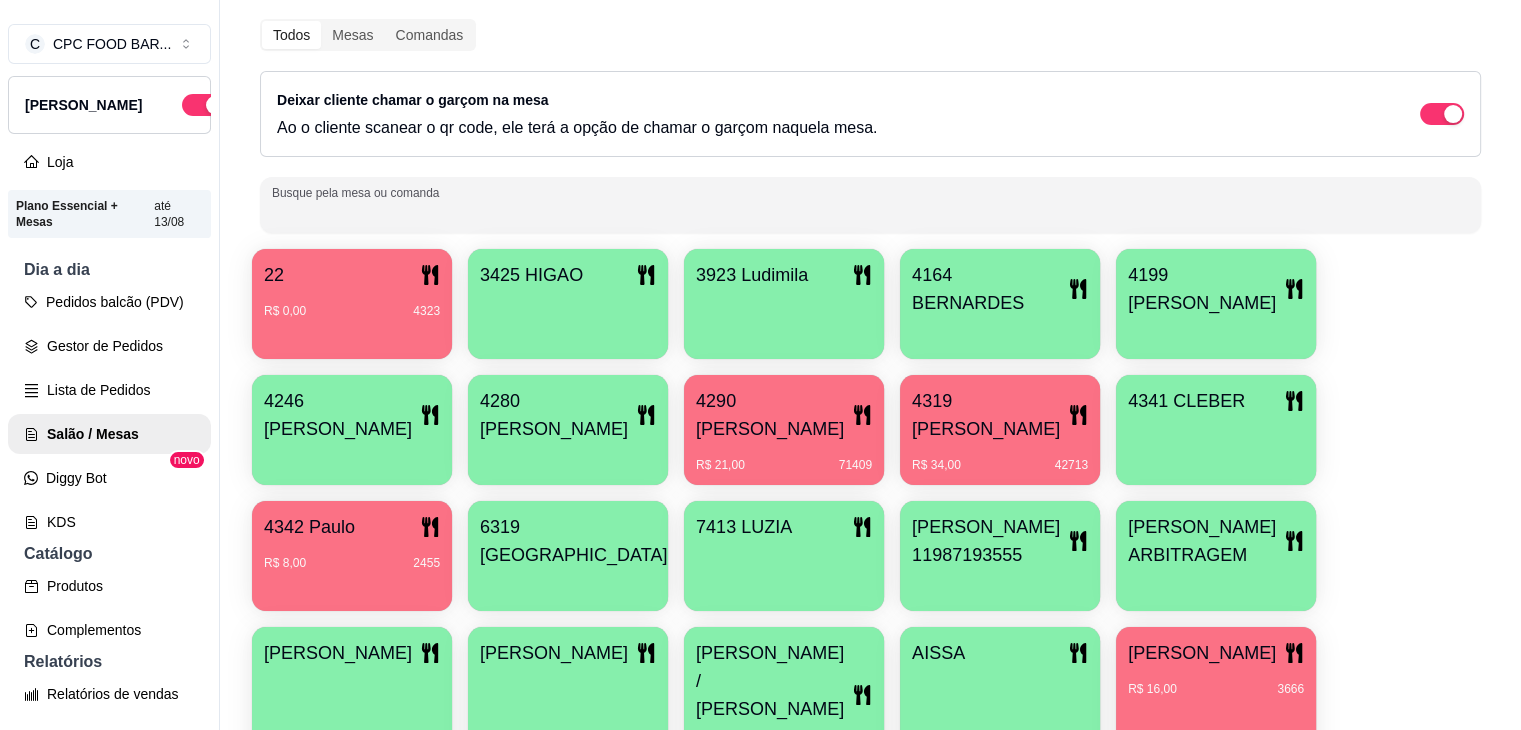 click on "Busque pela mesa ou comanda" at bounding box center [870, 213] 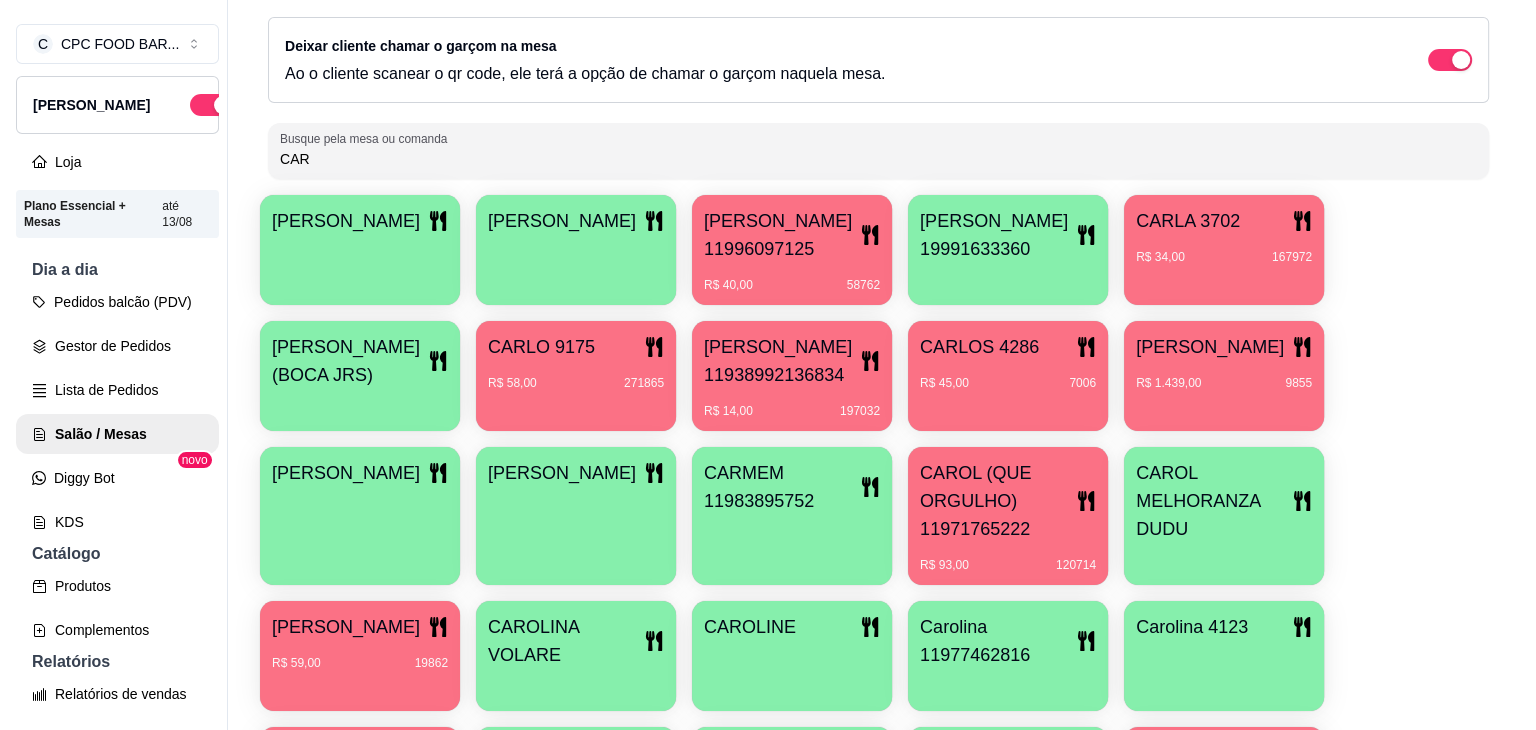 scroll, scrollTop: 400, scrollLeft: 0, axis: vertical 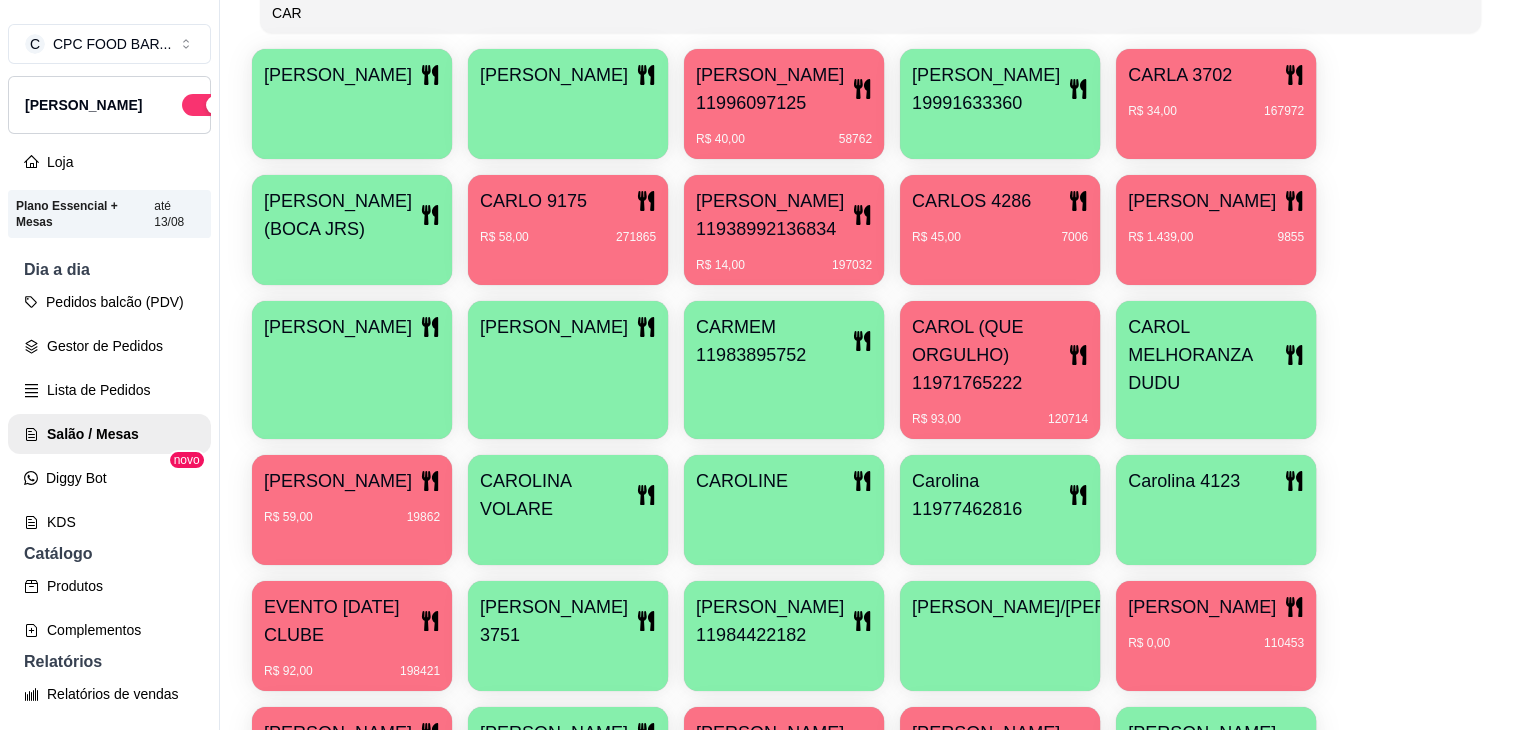 type on "CAR" 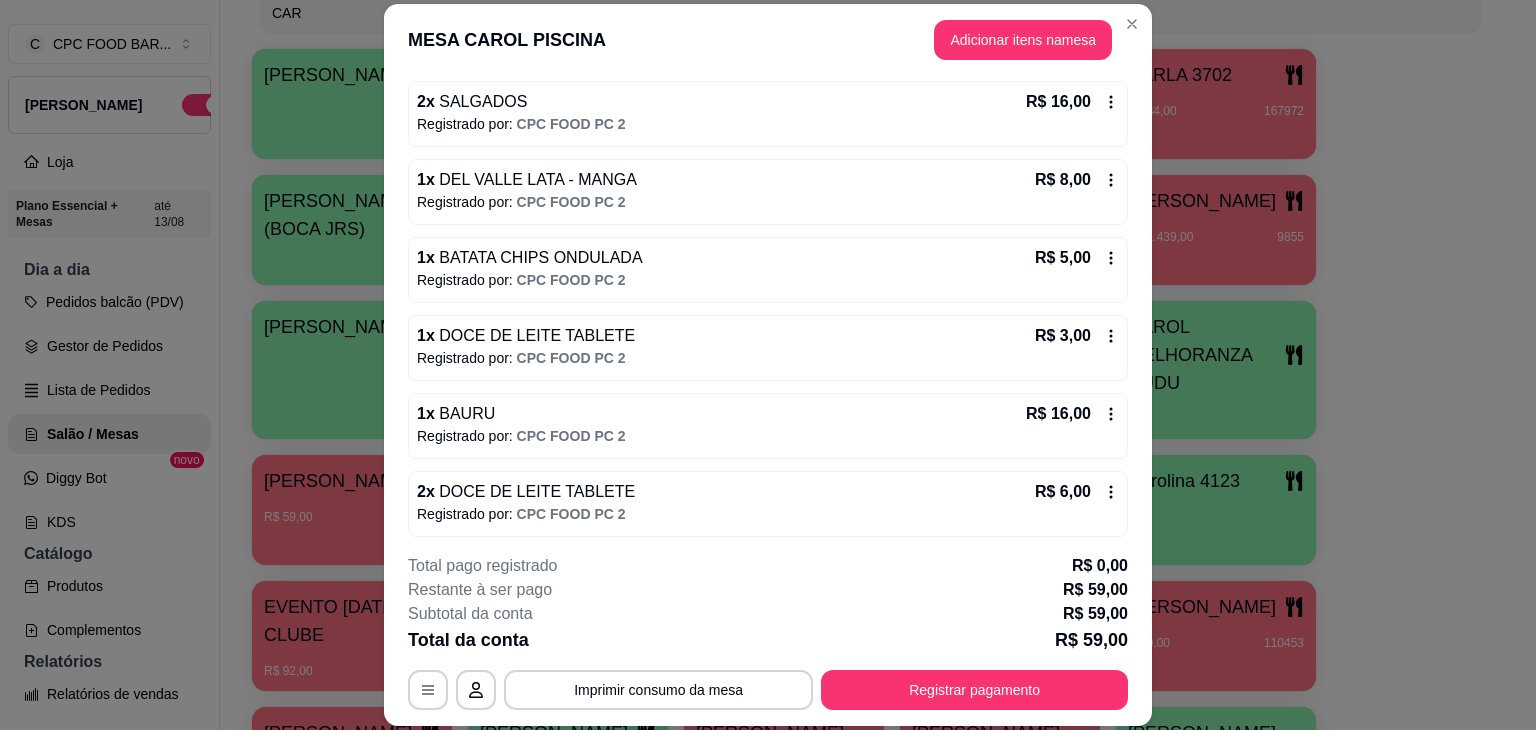 scroll, scrollTop: 265, scrollLeft: 0, axis: vertical 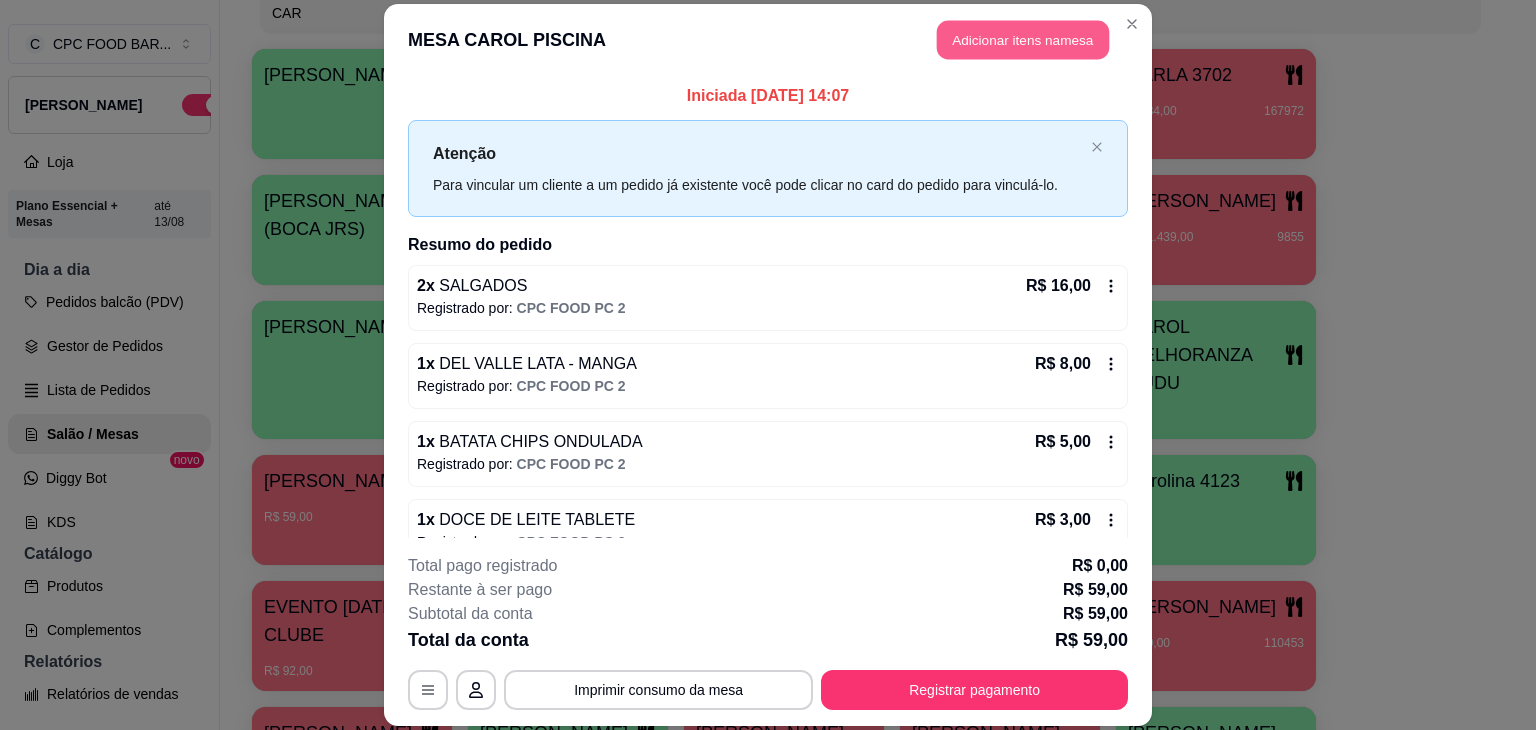 click on "Adicionar itens na  mesa" at bounding box center [1023, 39] 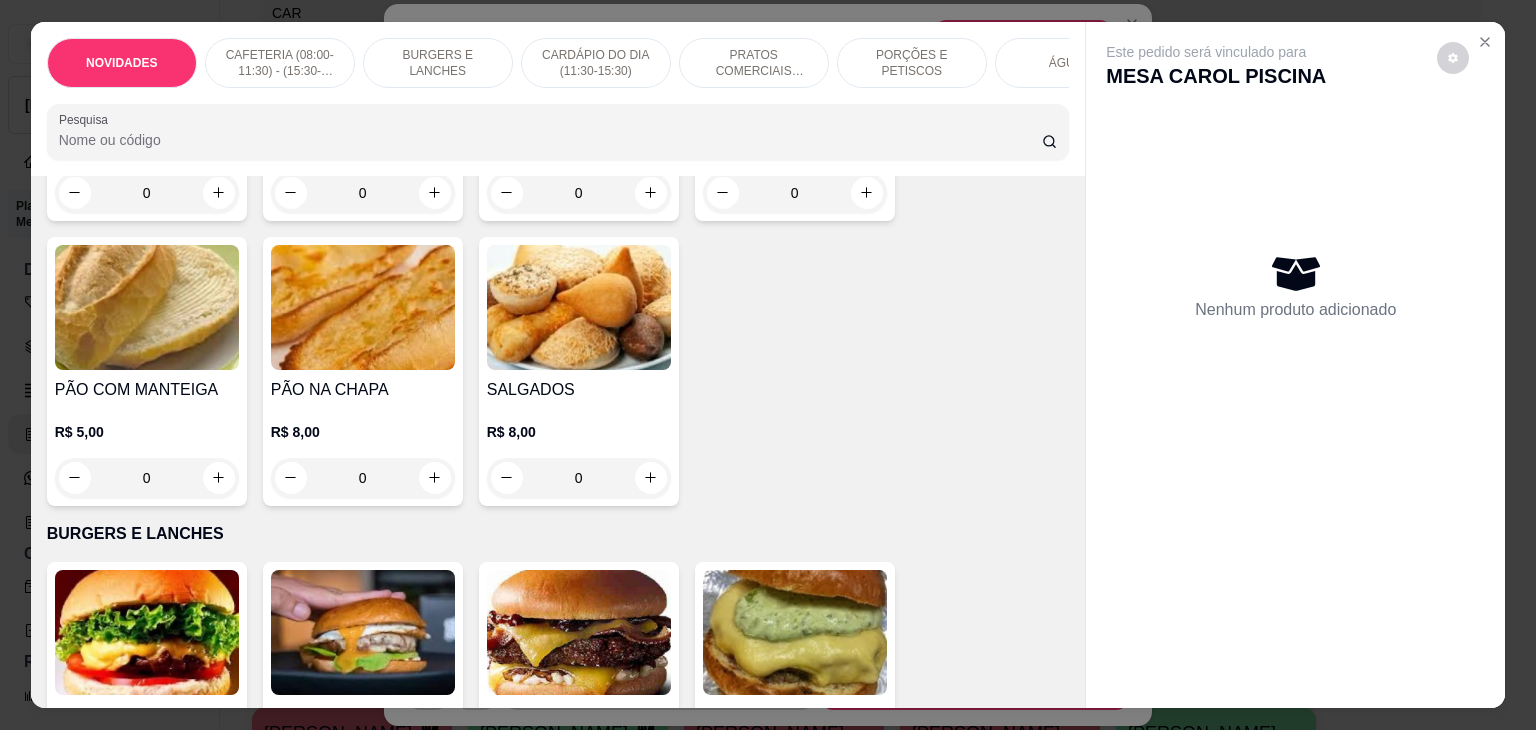 scroll, scrollTop: 1000, scrollLeft: 0, axis: vertical 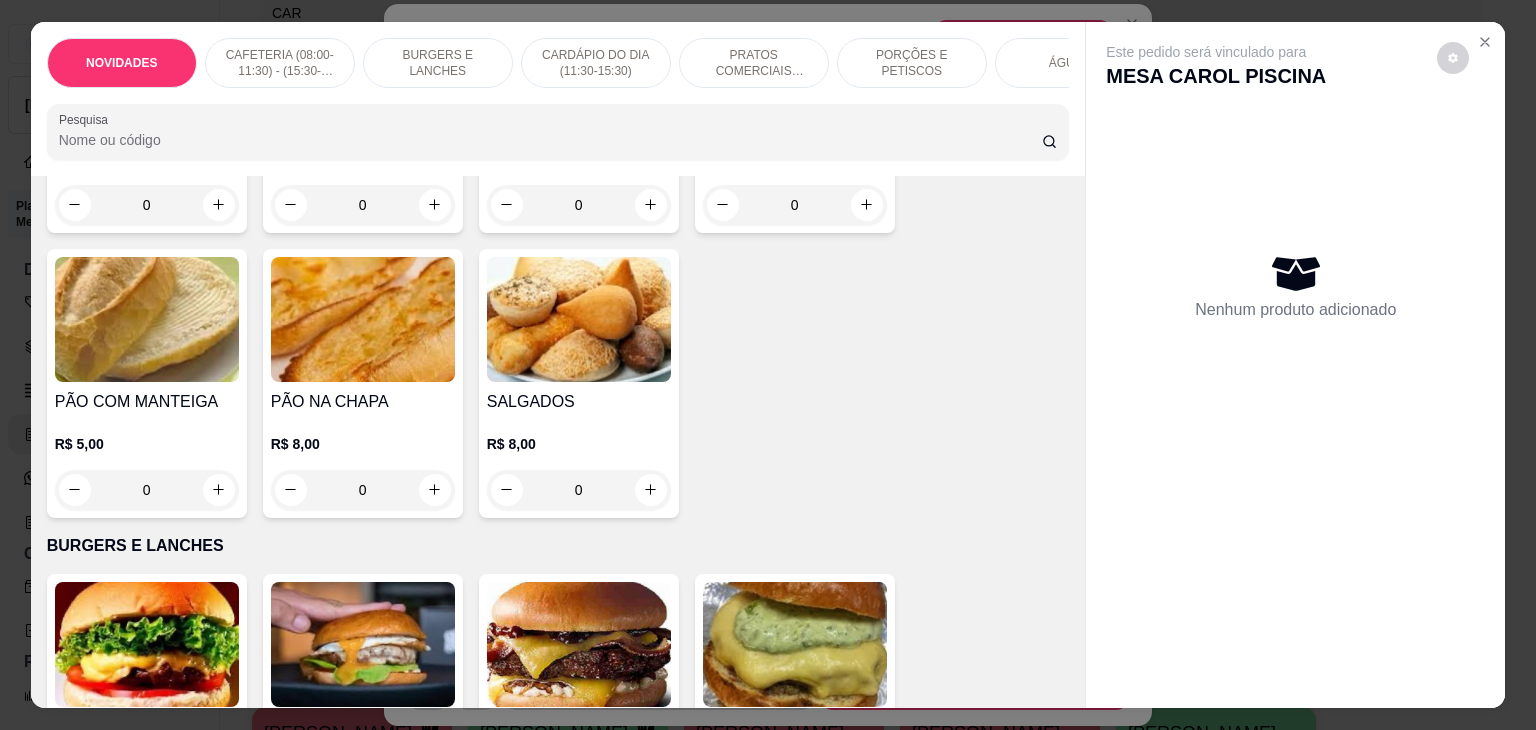 click on "SALGADOS" at bounding box center (579, 402) 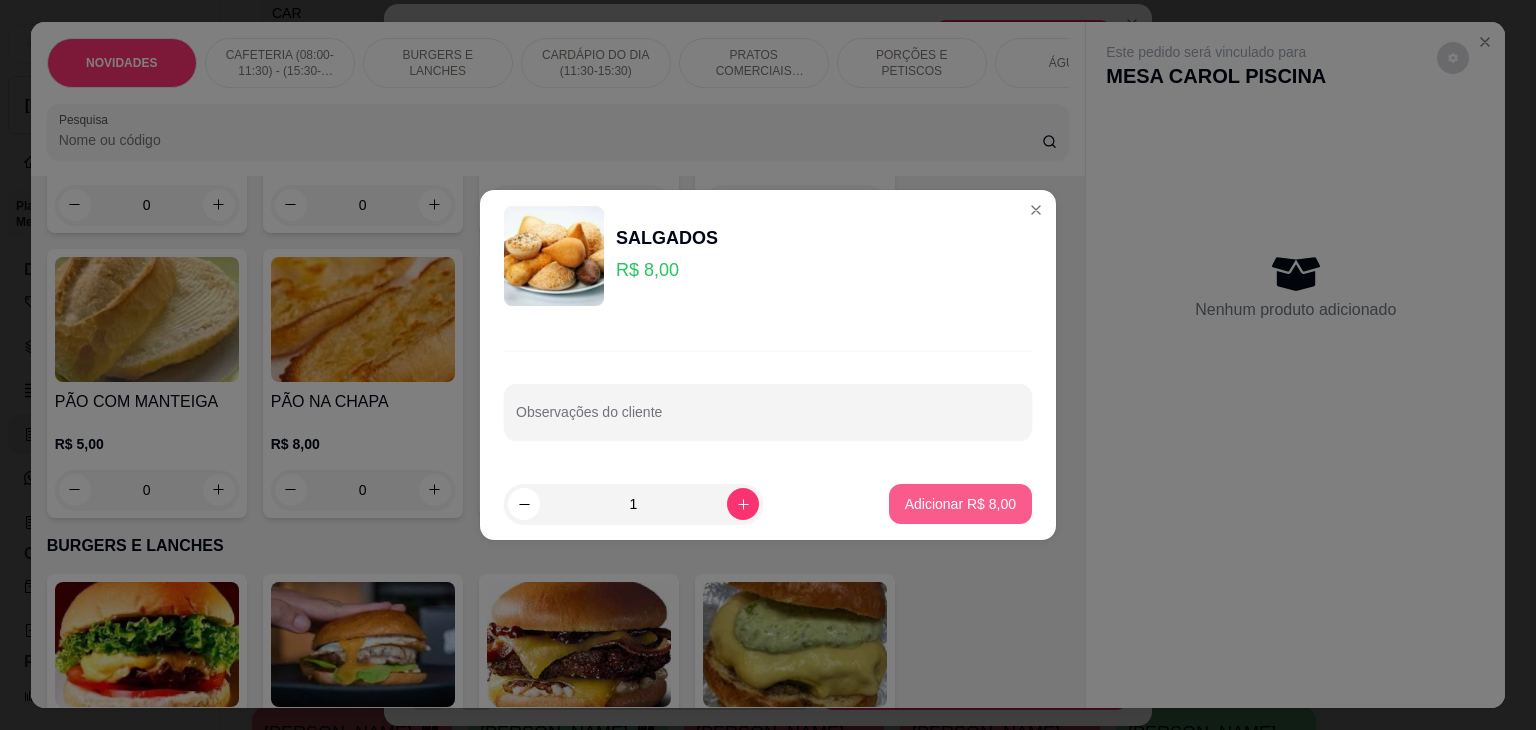 click on "Adicionar   R$ 8,00" at bounding box center [960, 504] 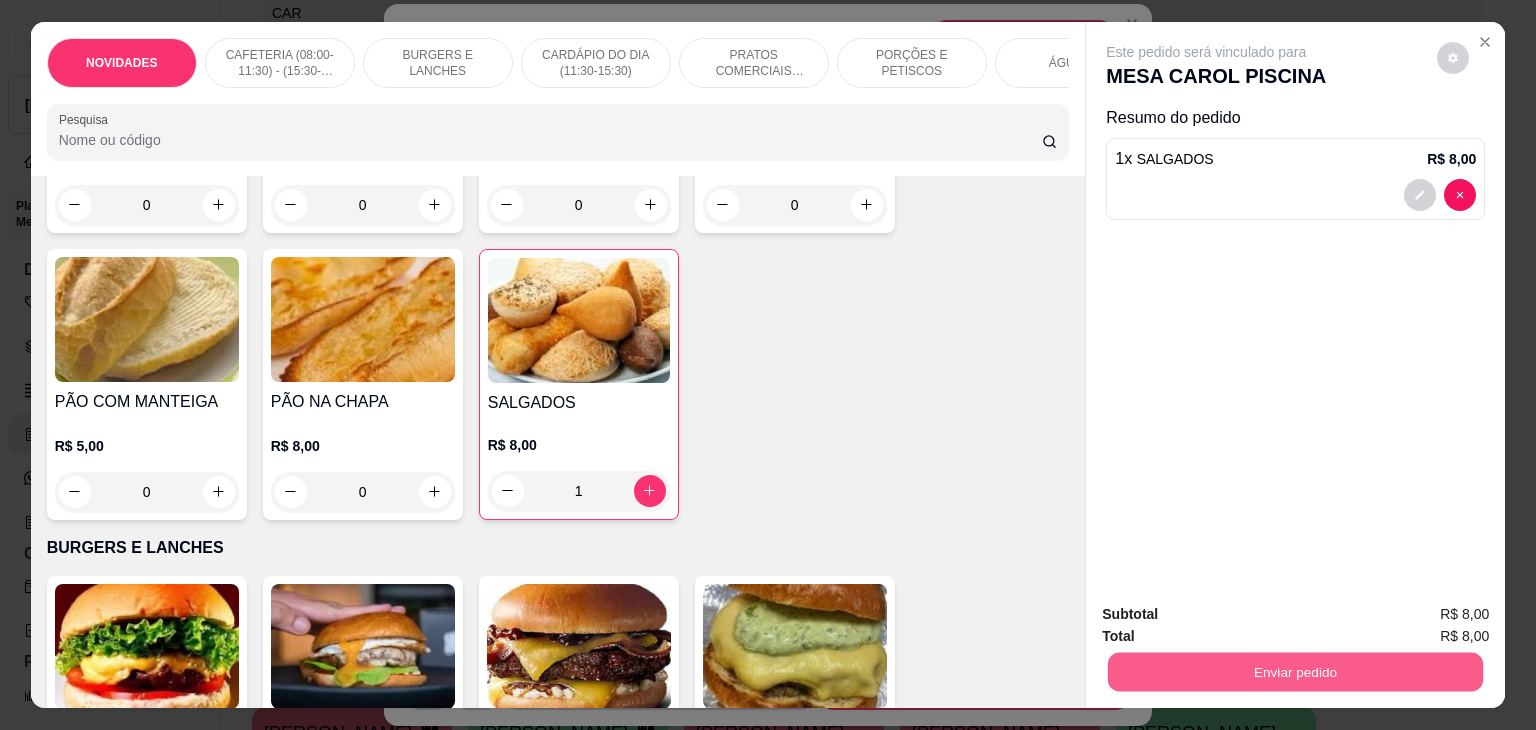 click on "Enviar pedido" at bounding box center (1295, 672) 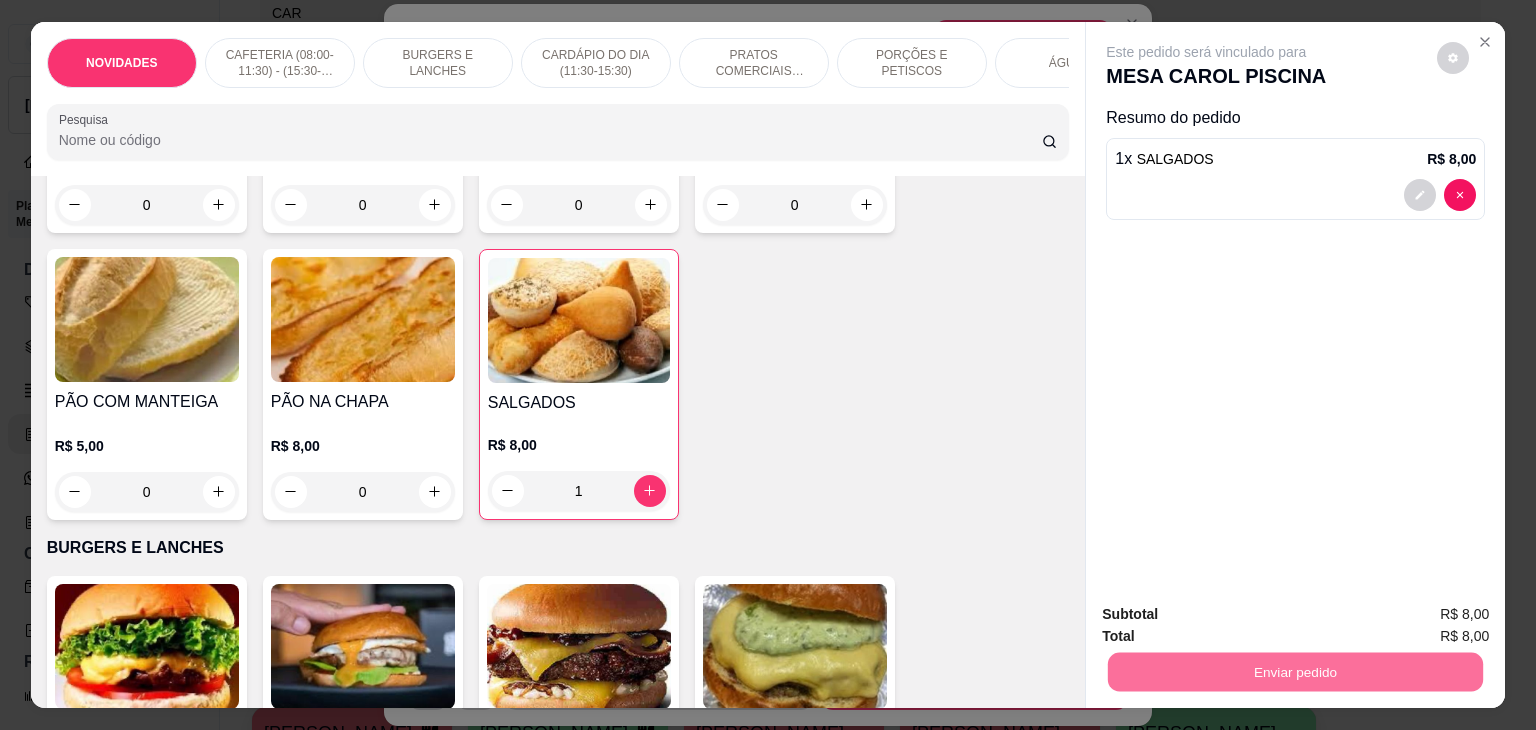 click on "Não registrar e enviar pedido" at bounding box center (1229, 614) 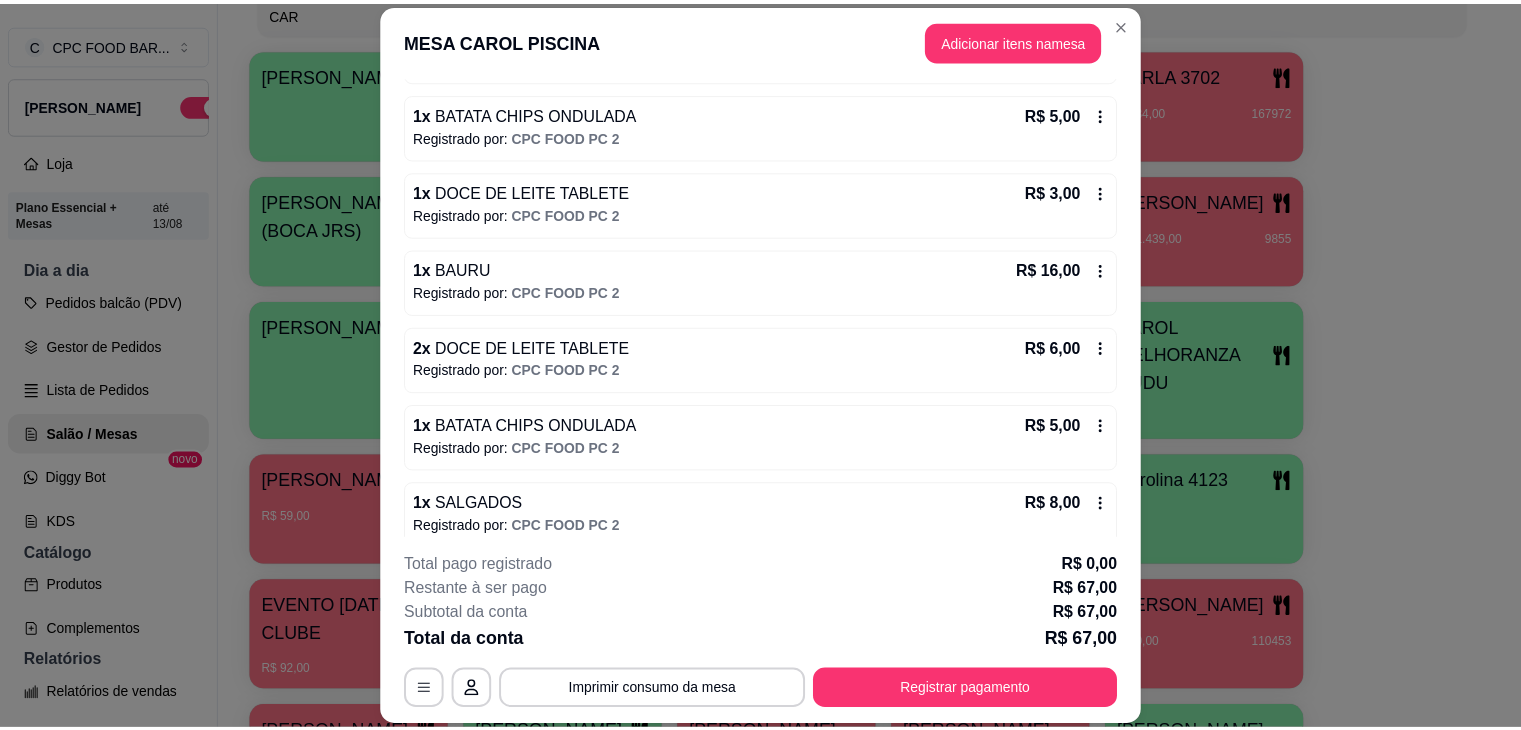 scroll, scrollTop: 343, scrollLeft: 0, axis: vertical 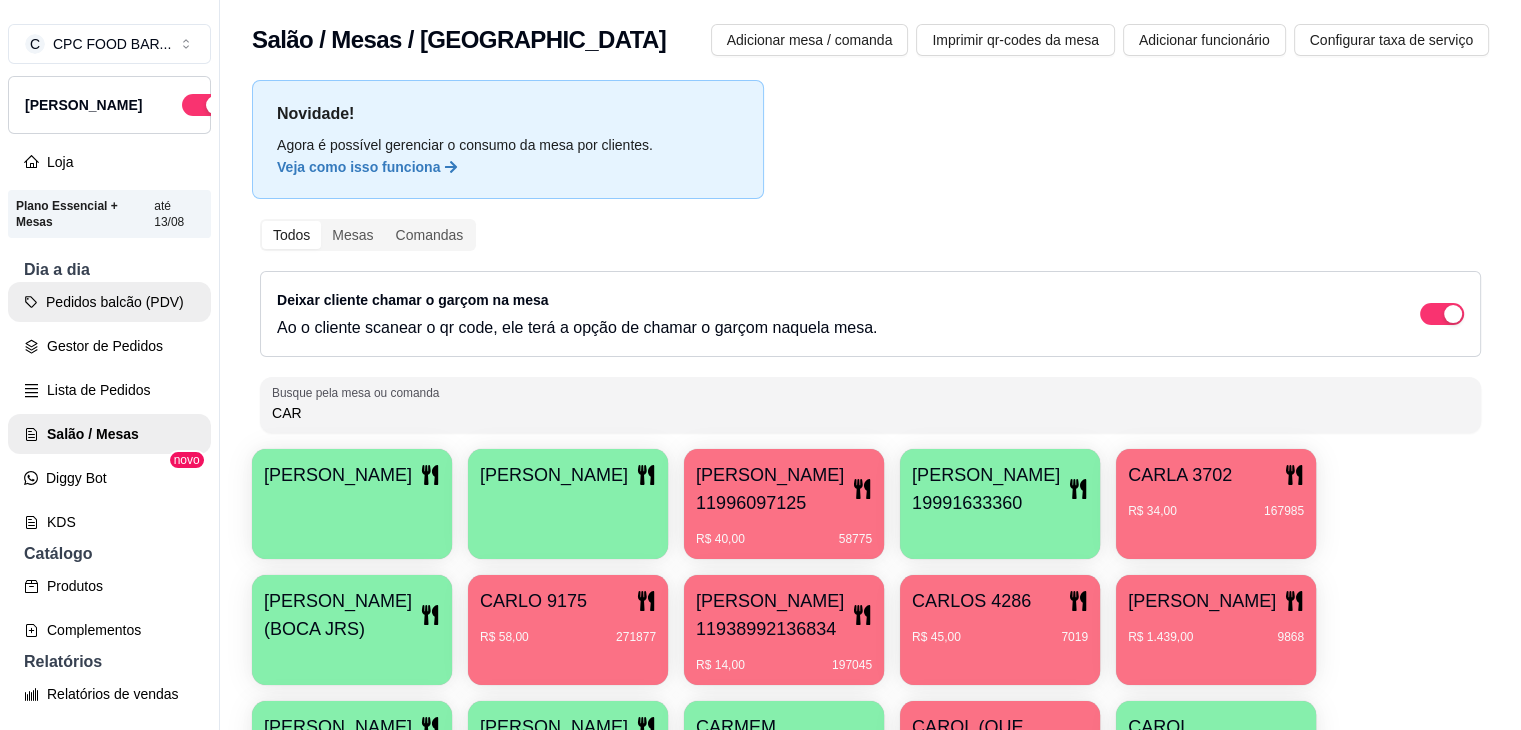 click on "Pedidos balcão (PDV)" at bounding box center (109, 302) 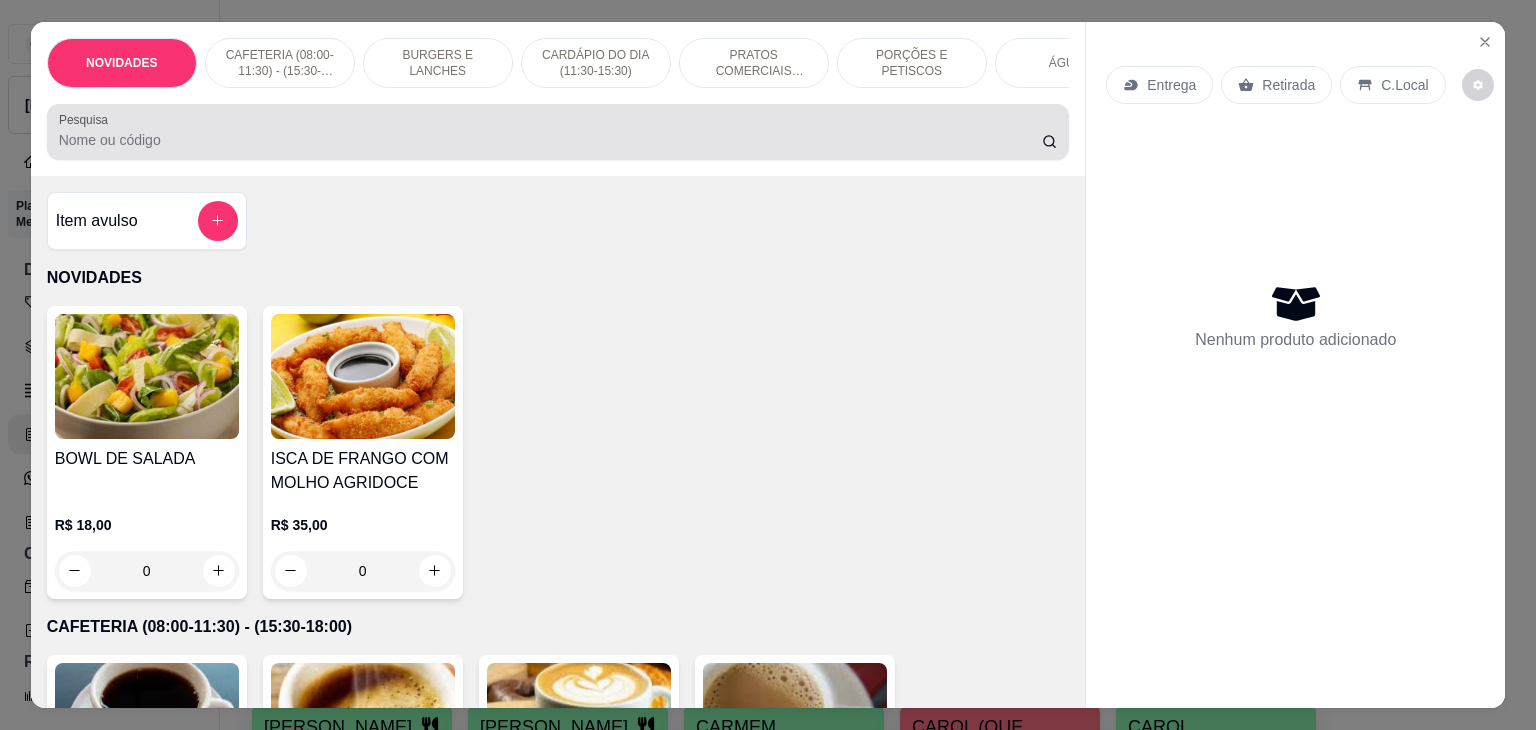 click at bounding box center (558, 132) 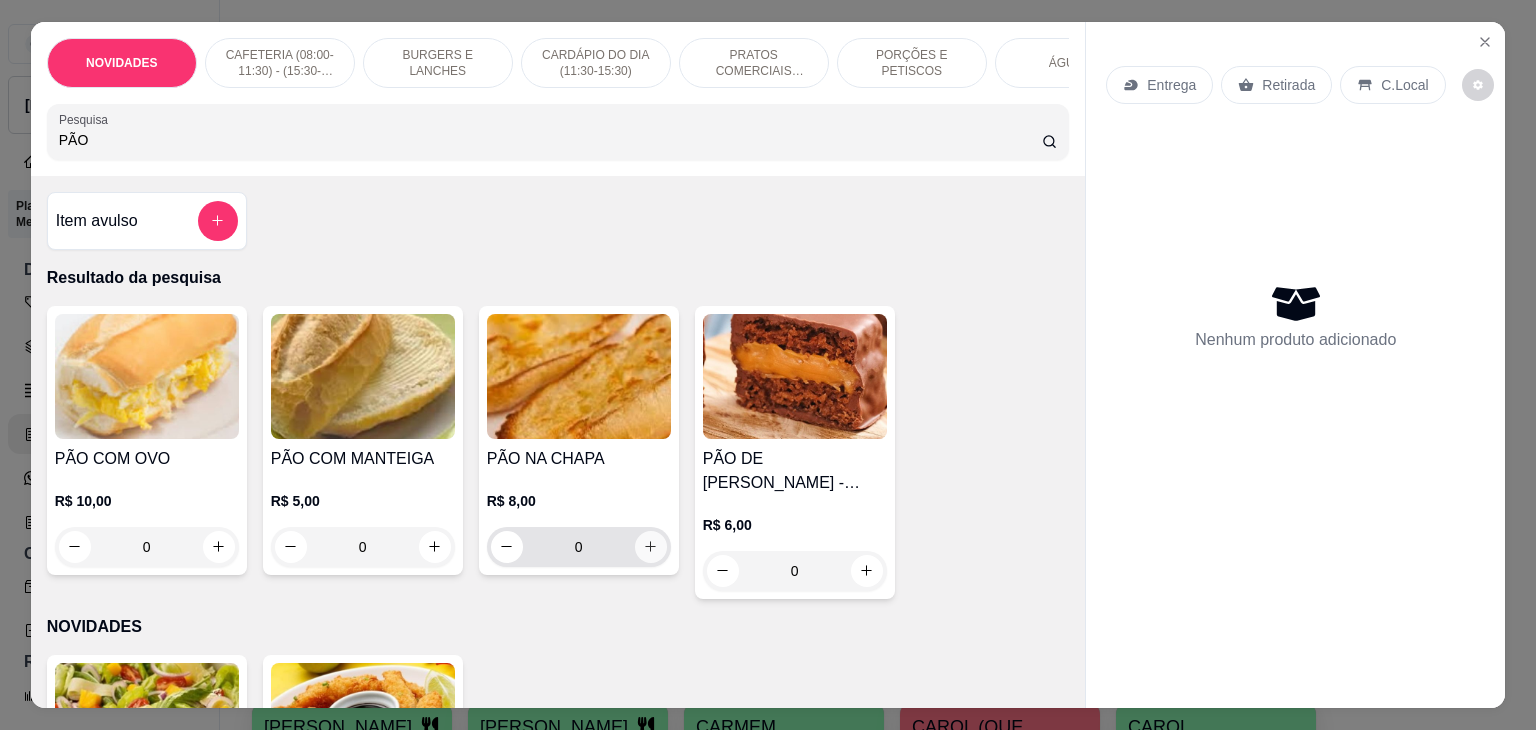 type on "PÃO" 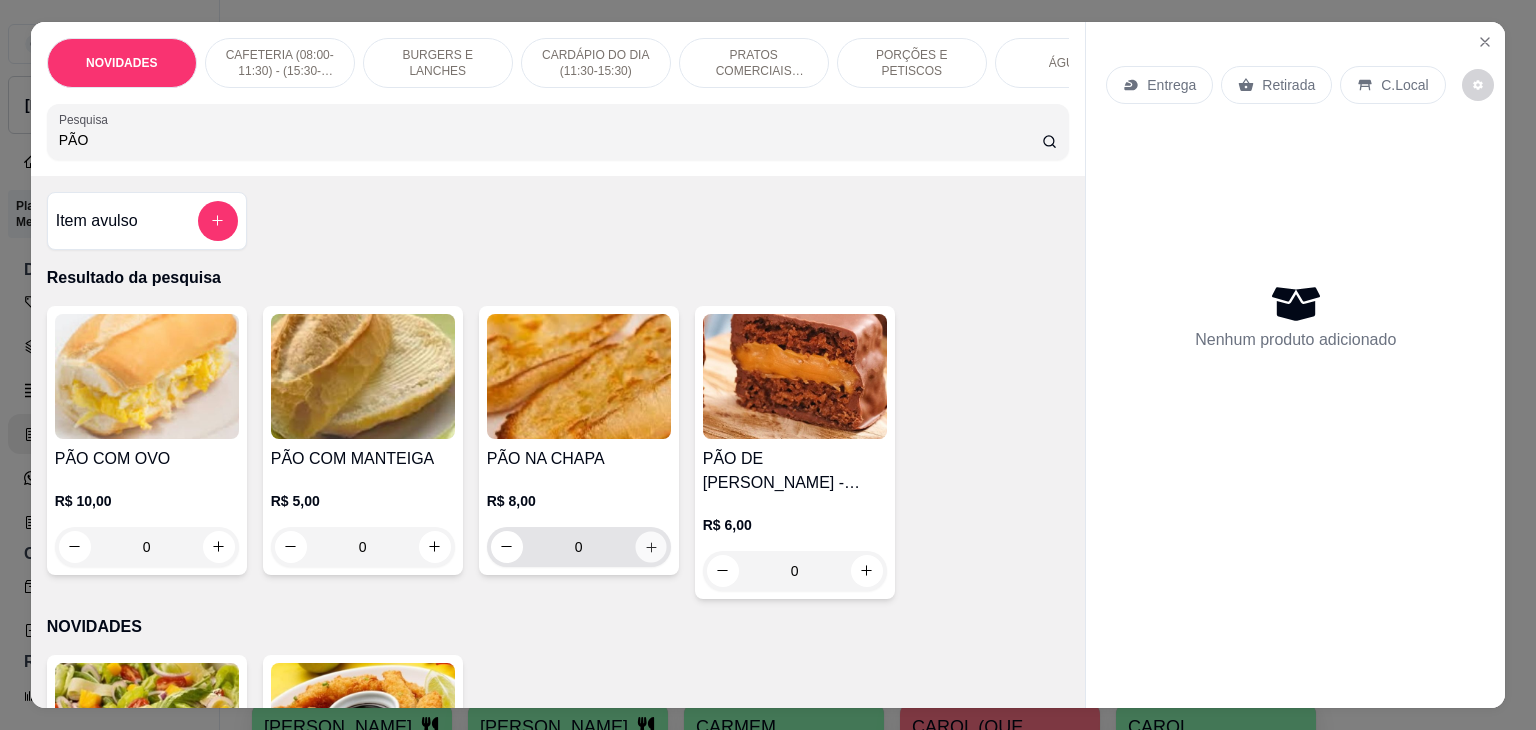 click 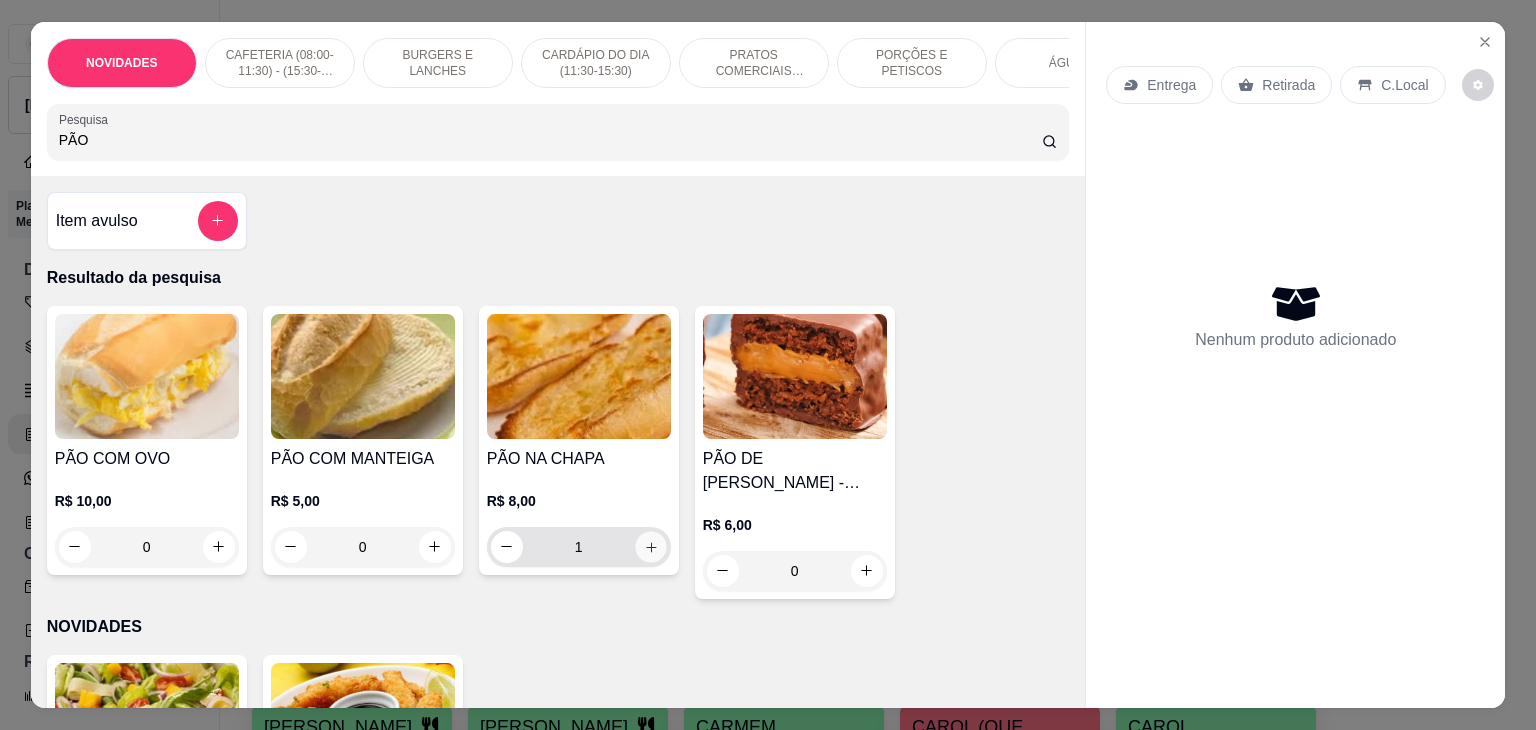 click 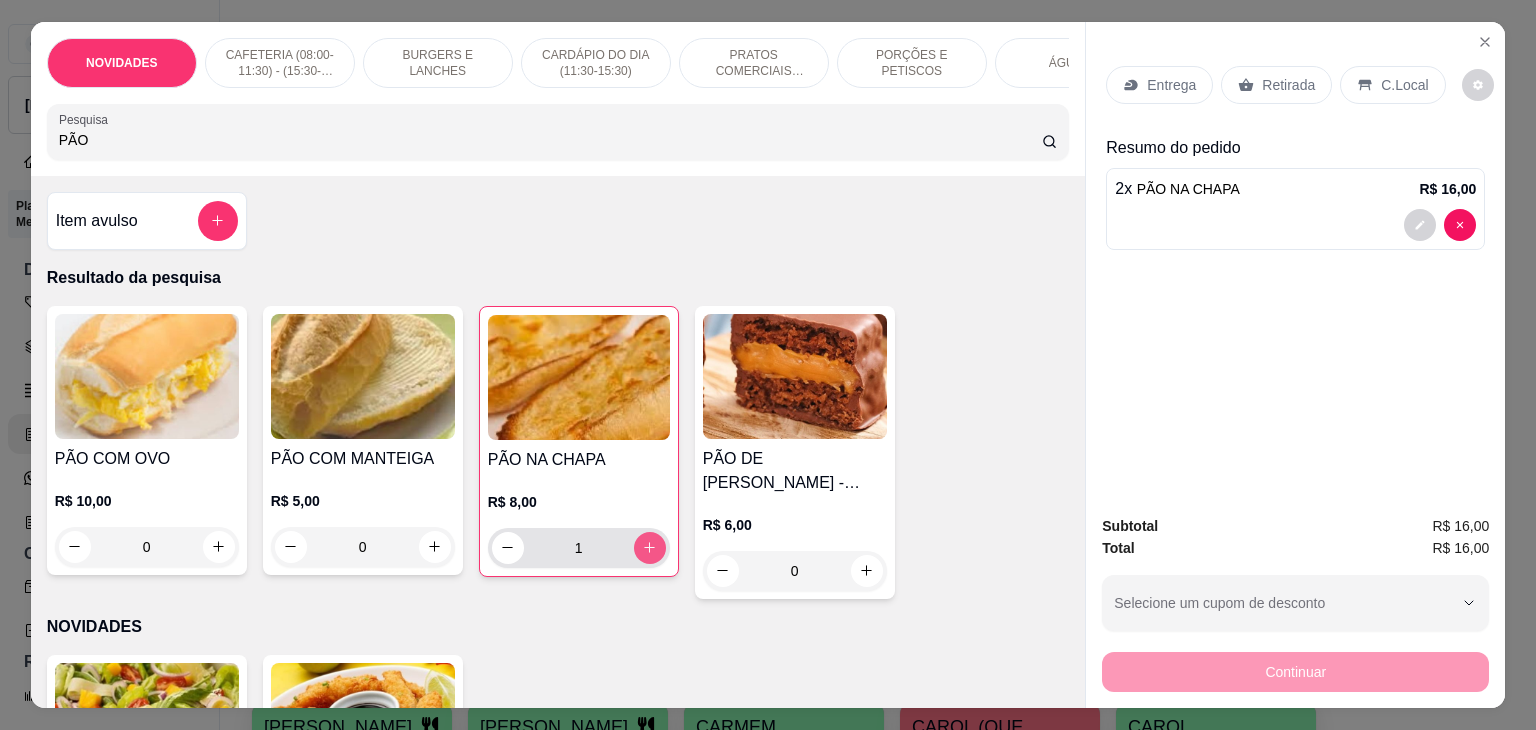 type on "2" 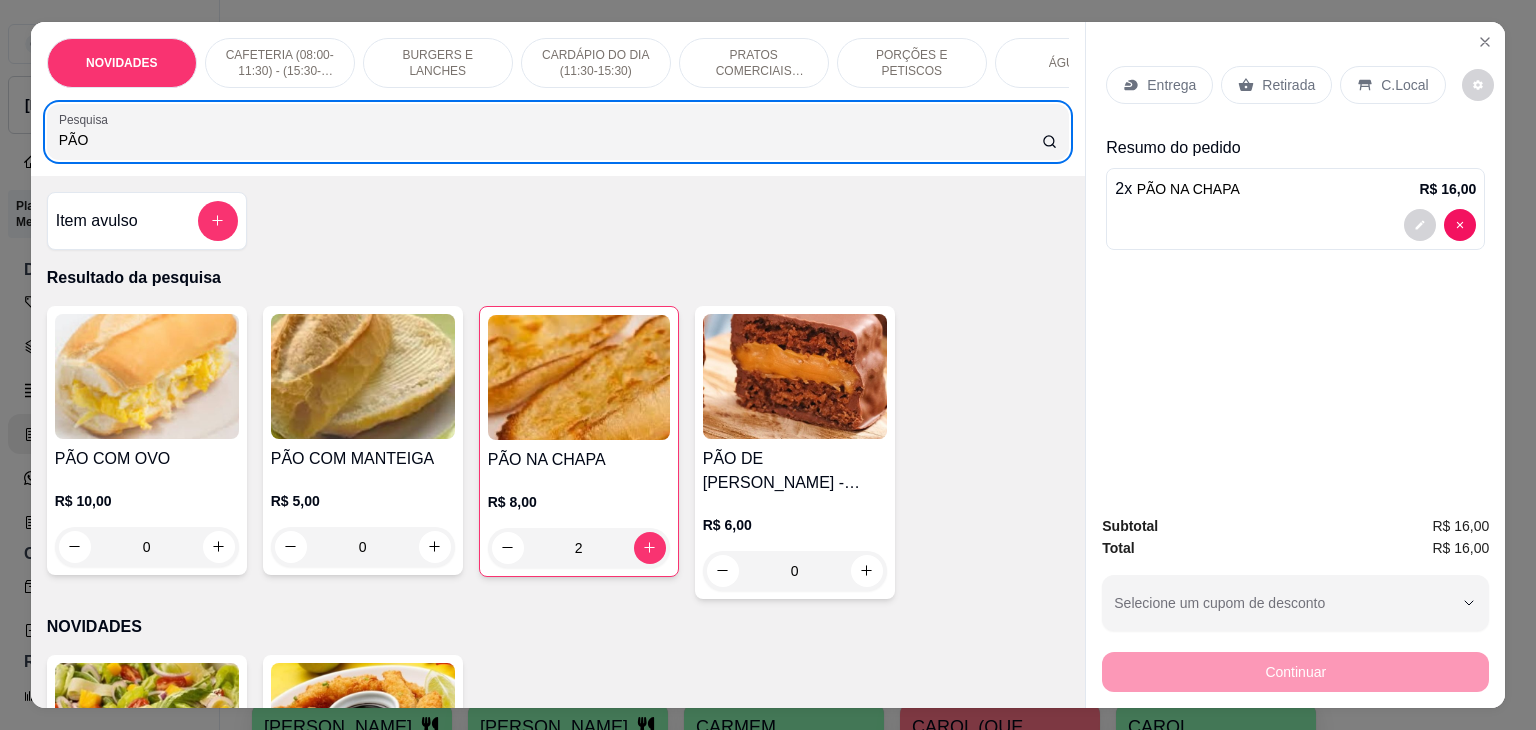 drag, startPoint x: 129, startPoint y: 154, endPoint x: 20, endPoint y: 154, distance: 109 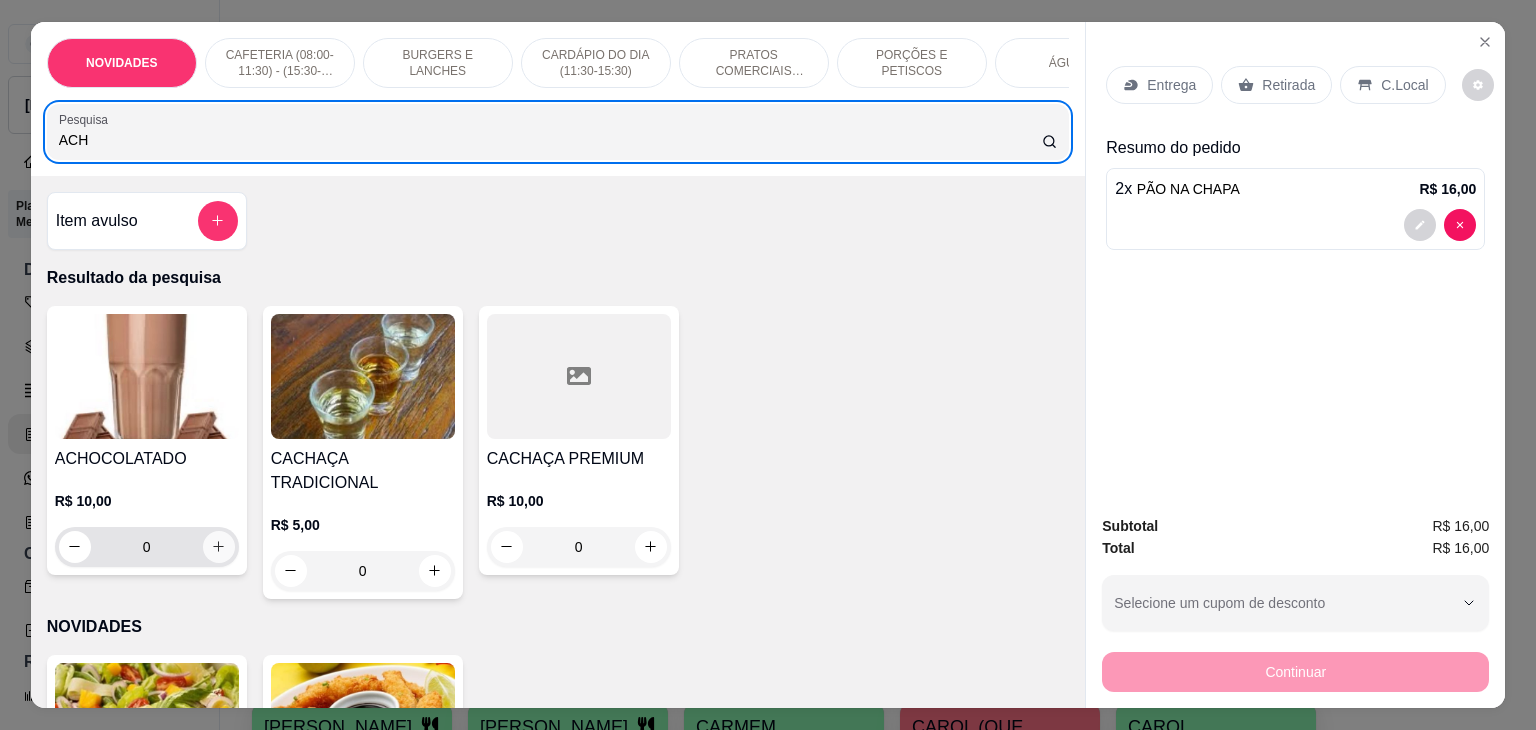 type on "ACH" 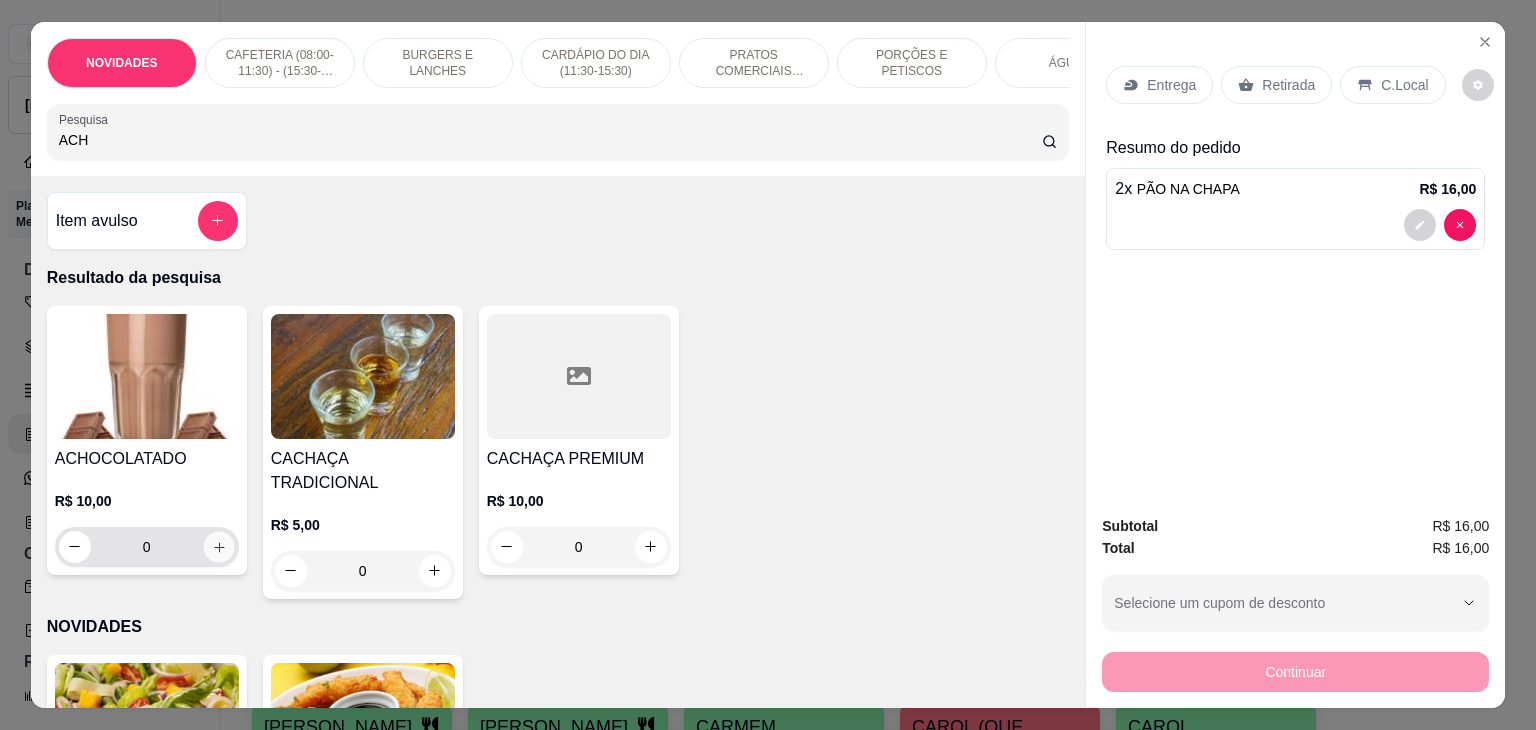 click at bounding box center (218, 546) 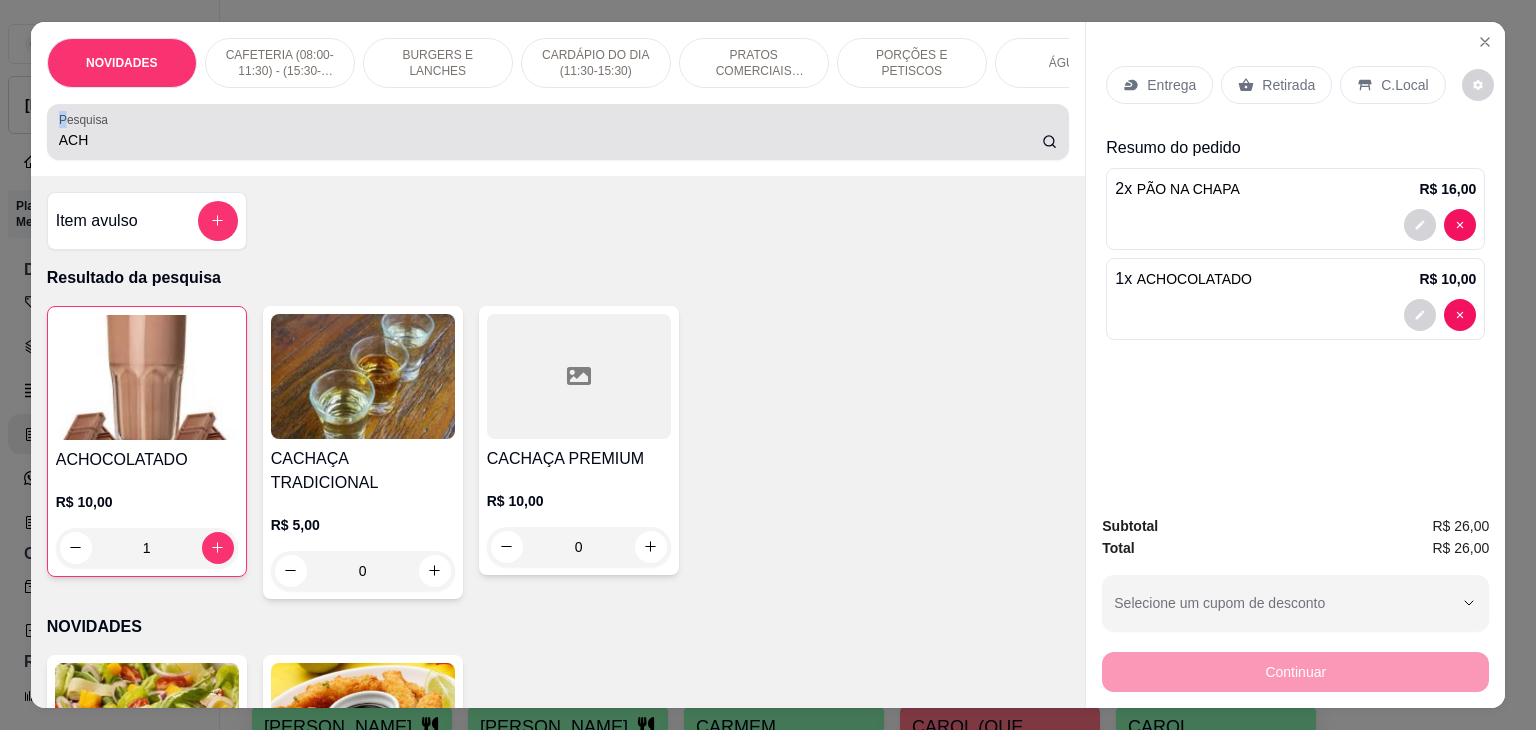 drag, startPoint x: 161, startPoint y: 131, endPoint x: 27, endPoint y: 131, distance: 134 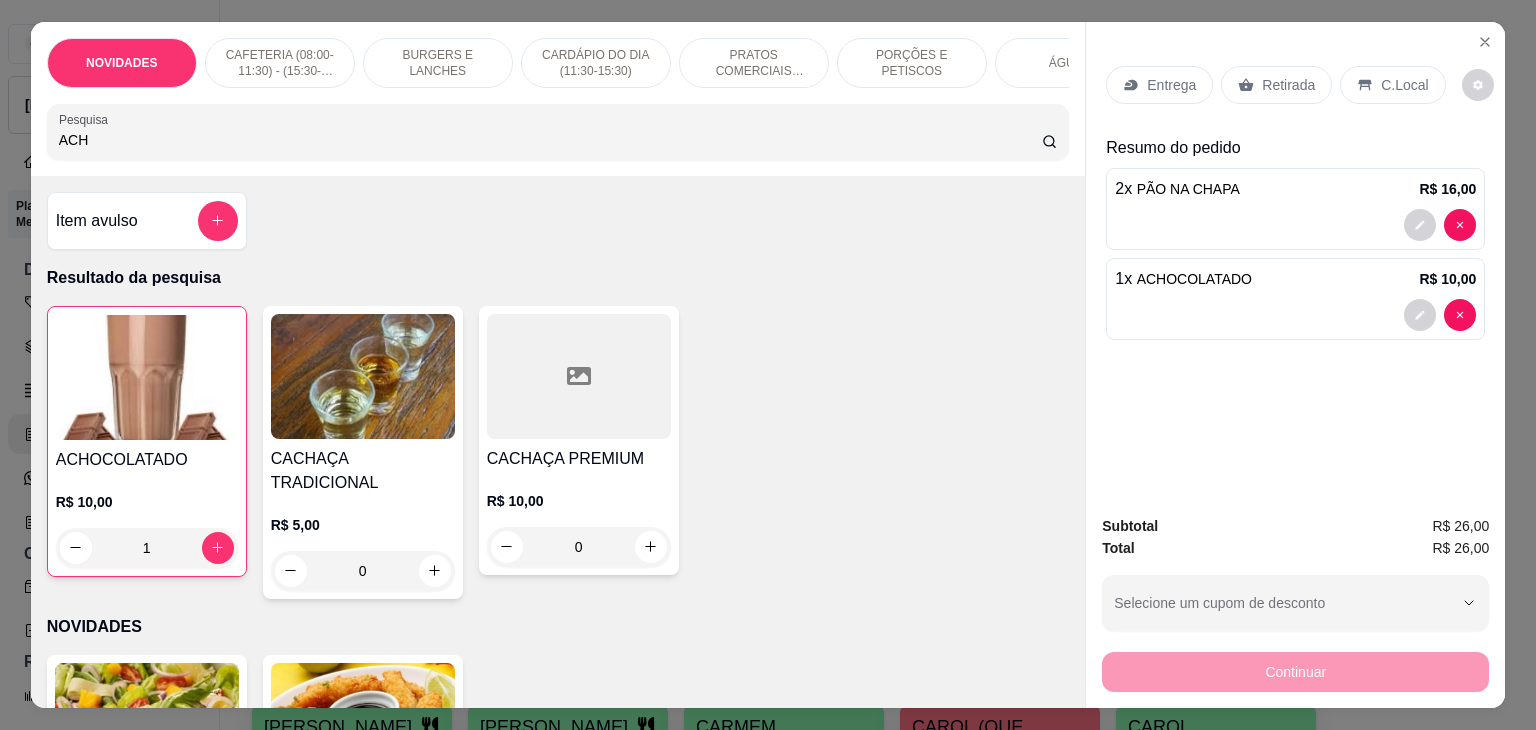 drag, startPoint x: 107, startPoint y: 157, endPoint x: 14, endPoint y: 147, distance: 93.53609 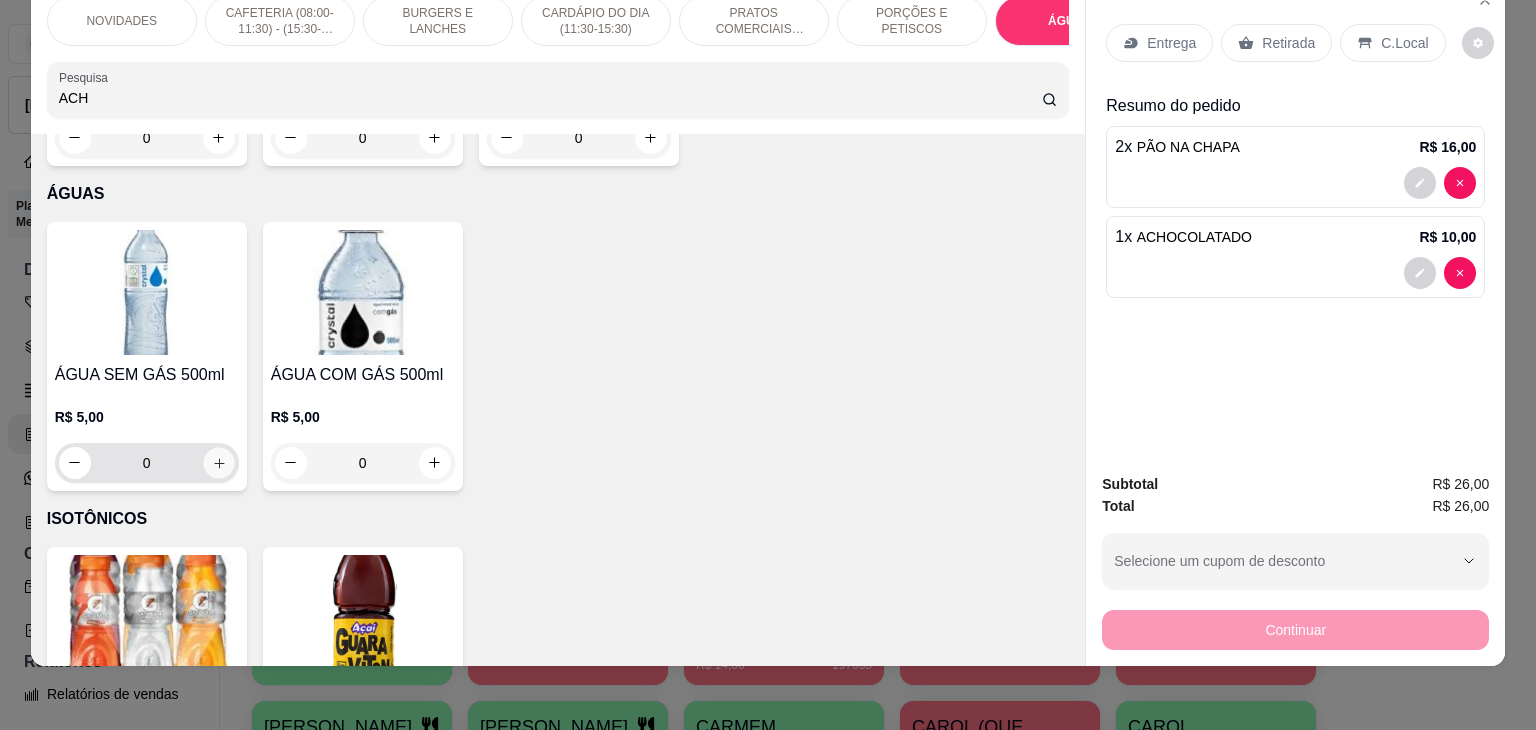 click 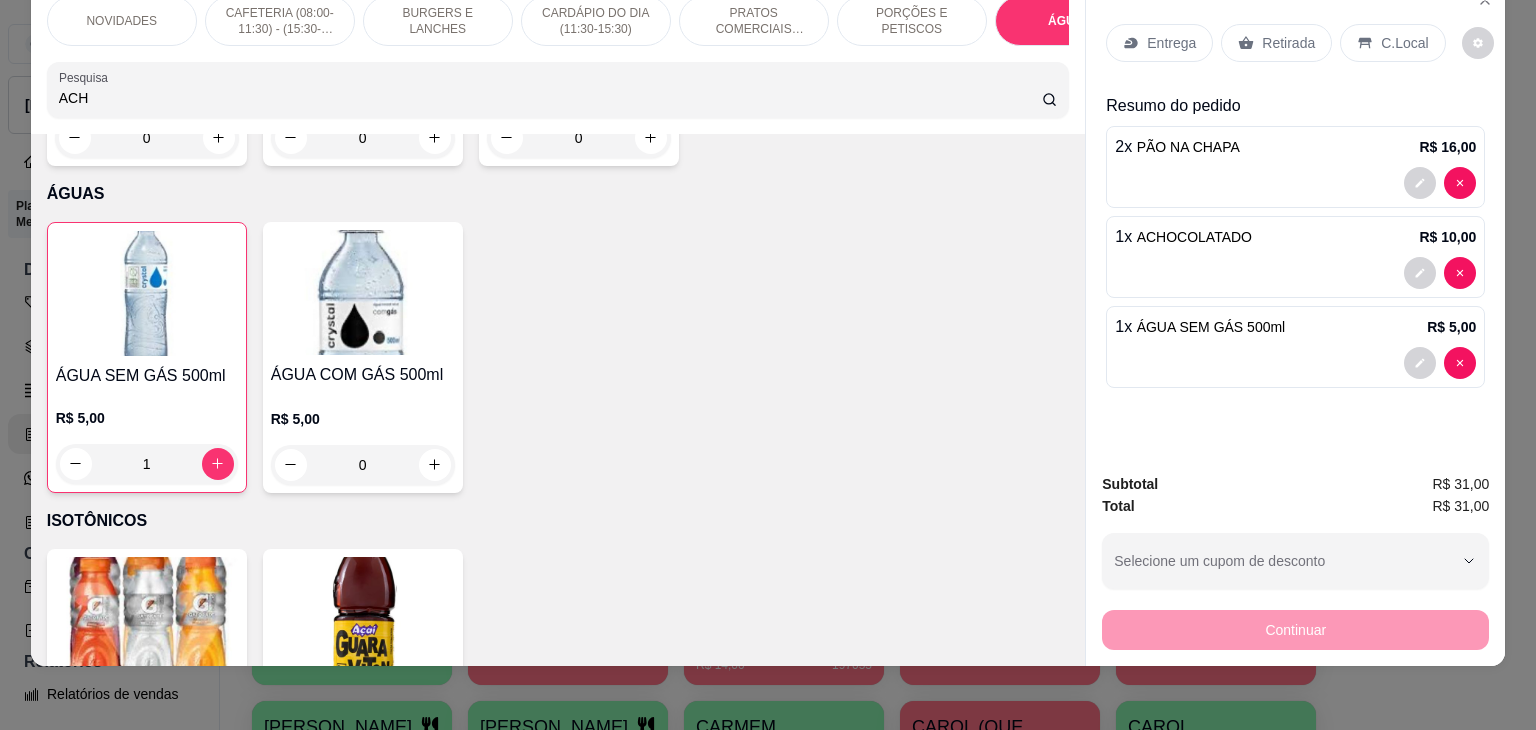 drag, startPoint x: 172, startPoint y: 101, endPoint x: 0, endPoint y: 80, distance: 173.27724 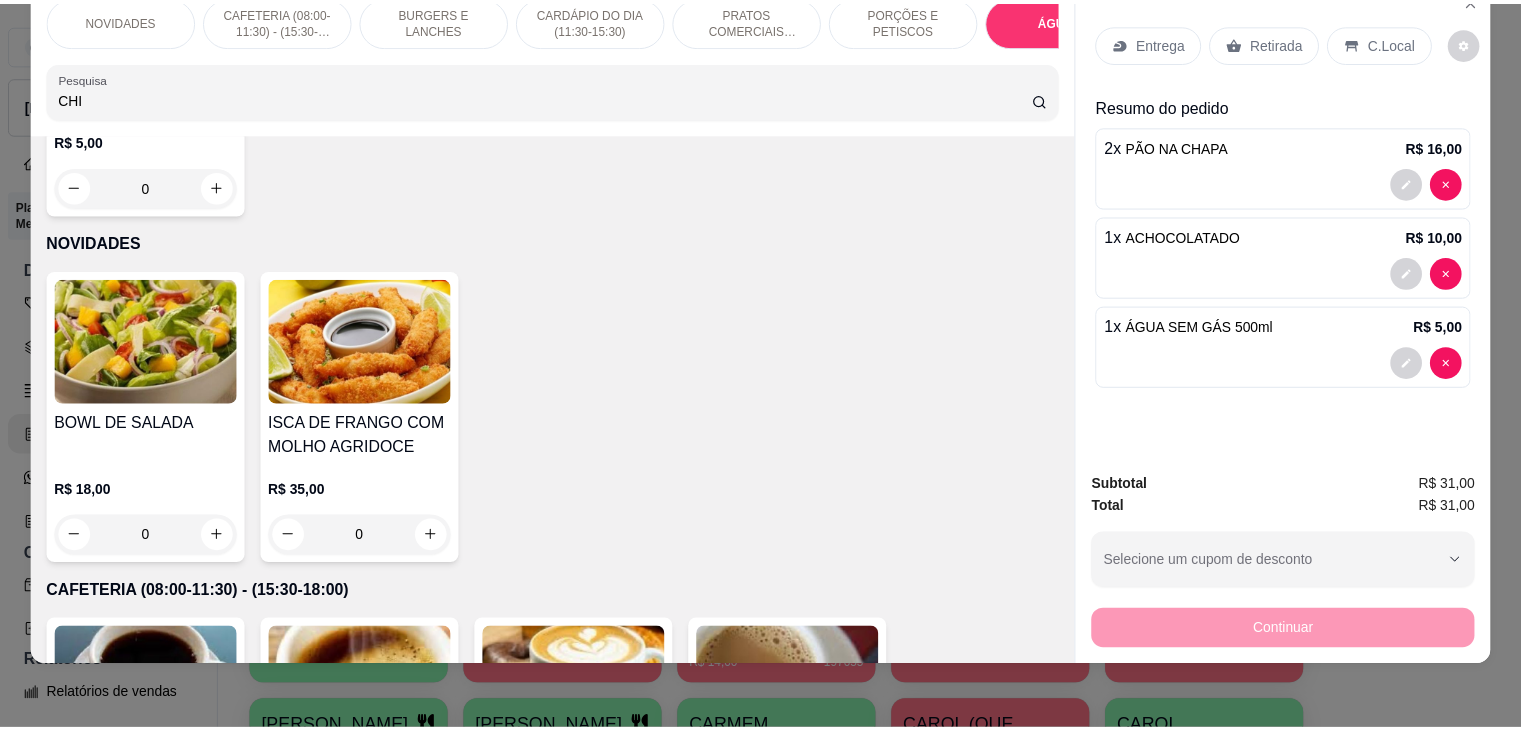 scroll, scrollTop: 0, scrollLeft: 0, axis: both 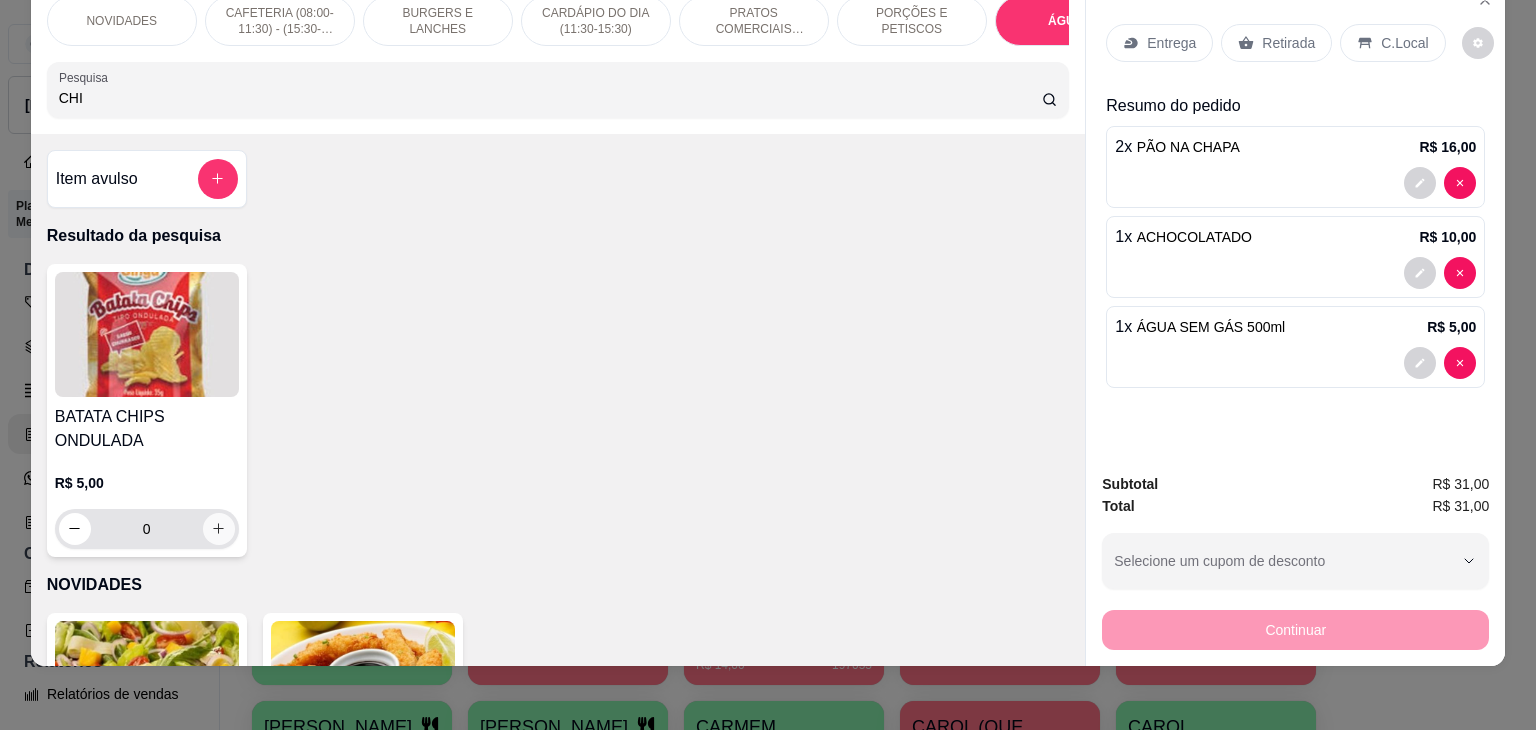 type on "CHI" 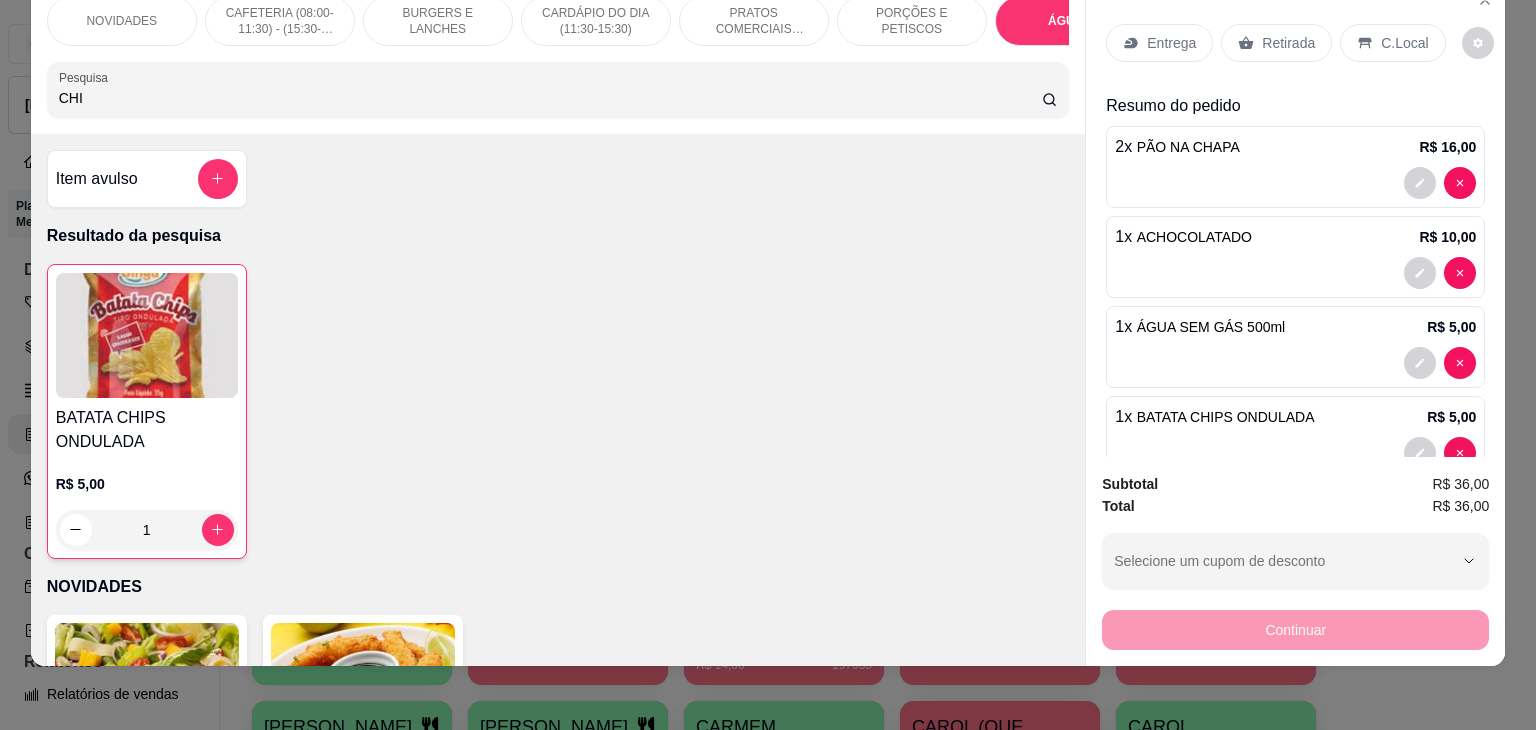 click on "C.Local" at bounding box center [1404, 43] 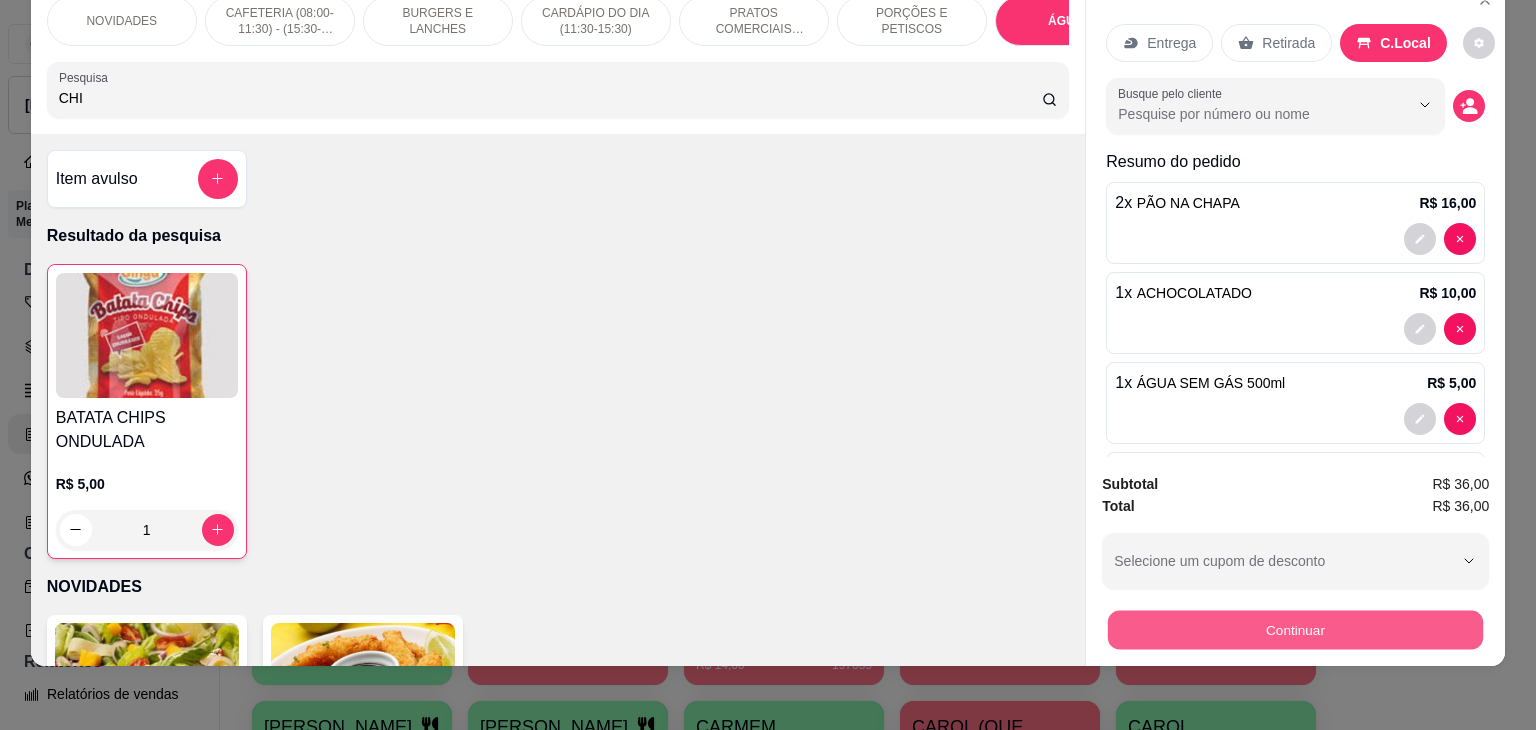 click on "Continuar" at bounding box center [1295, 630] 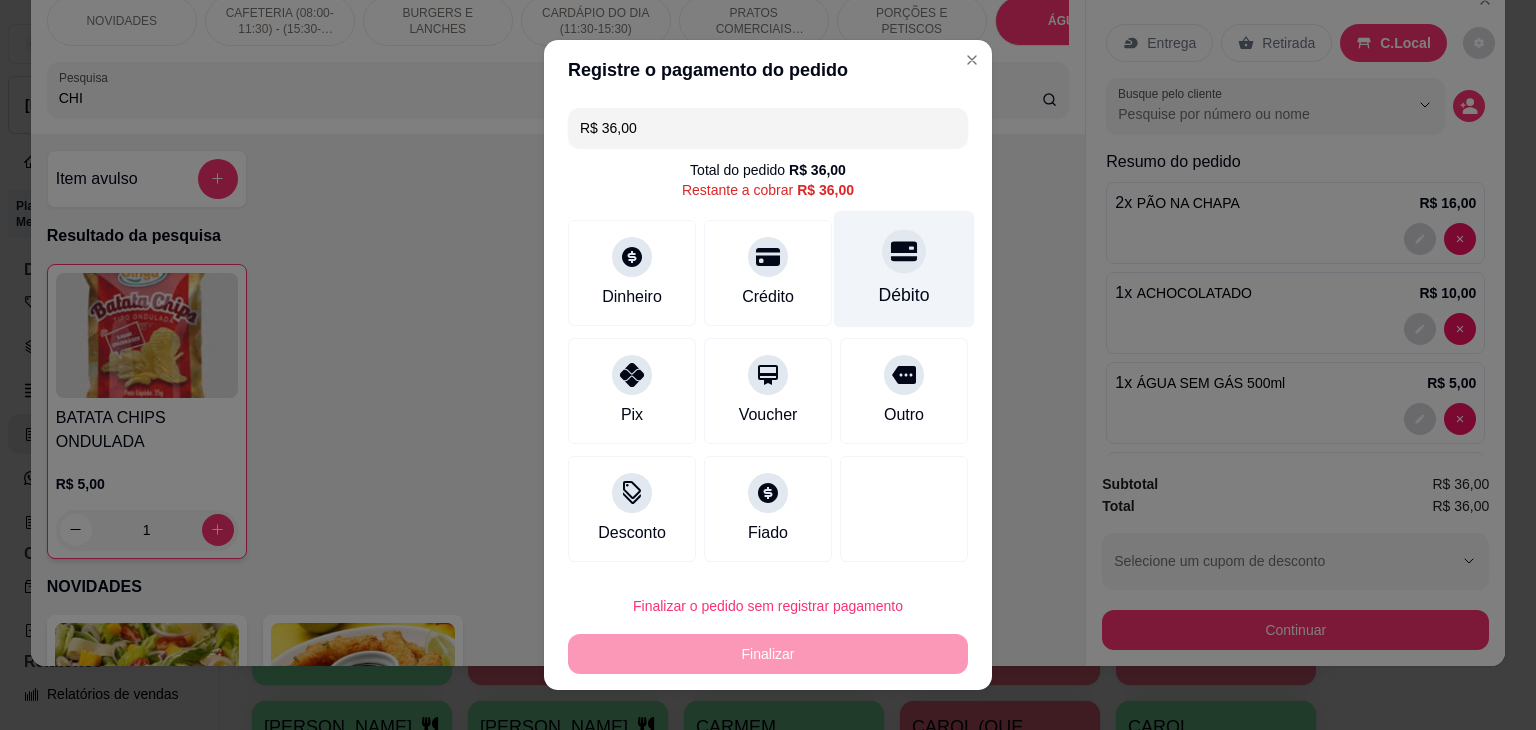 click on "Débito" at bounding box center (904, 295) 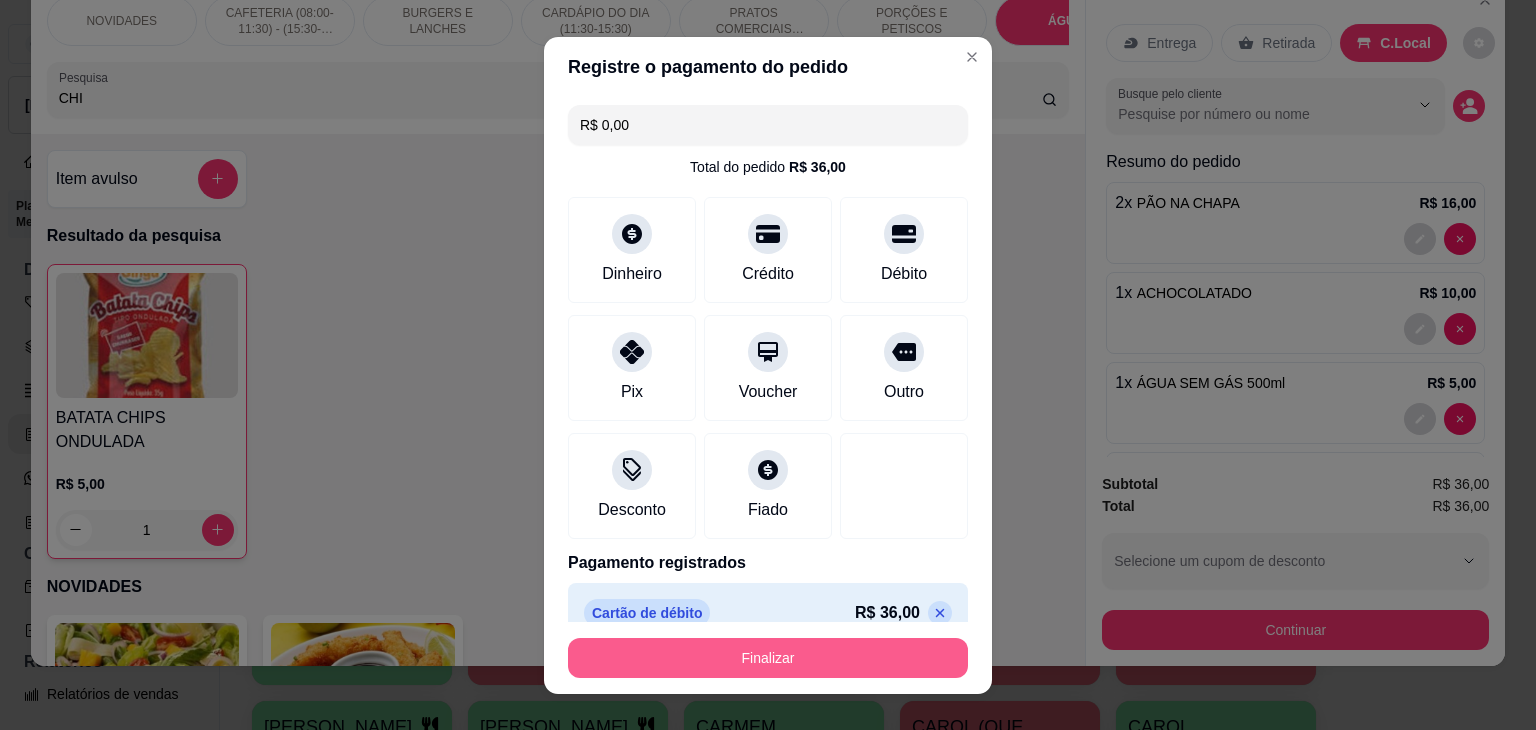 click on "Finalizar" at bounding box center [768, 658] 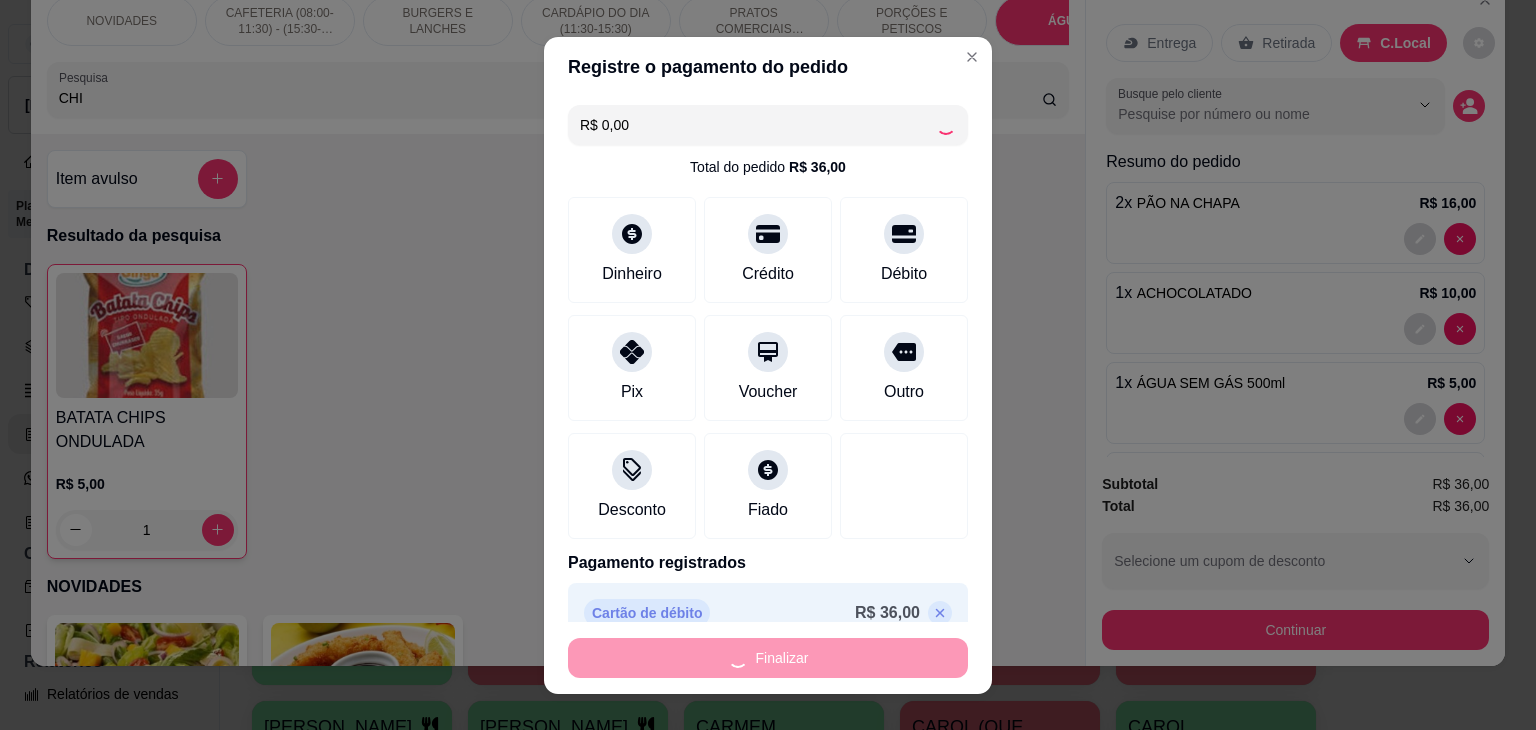 type on "0" 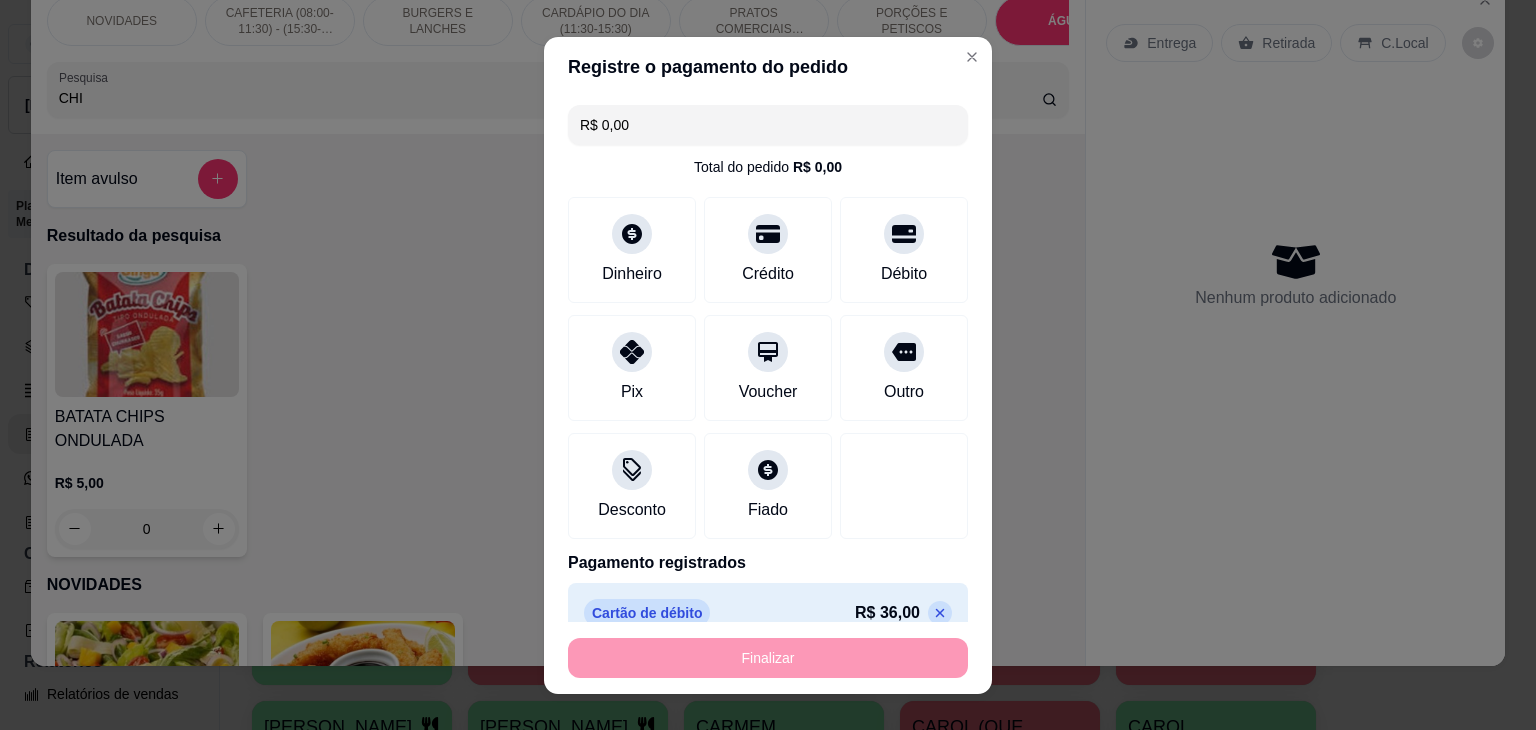 type on "-R$ 36,00" 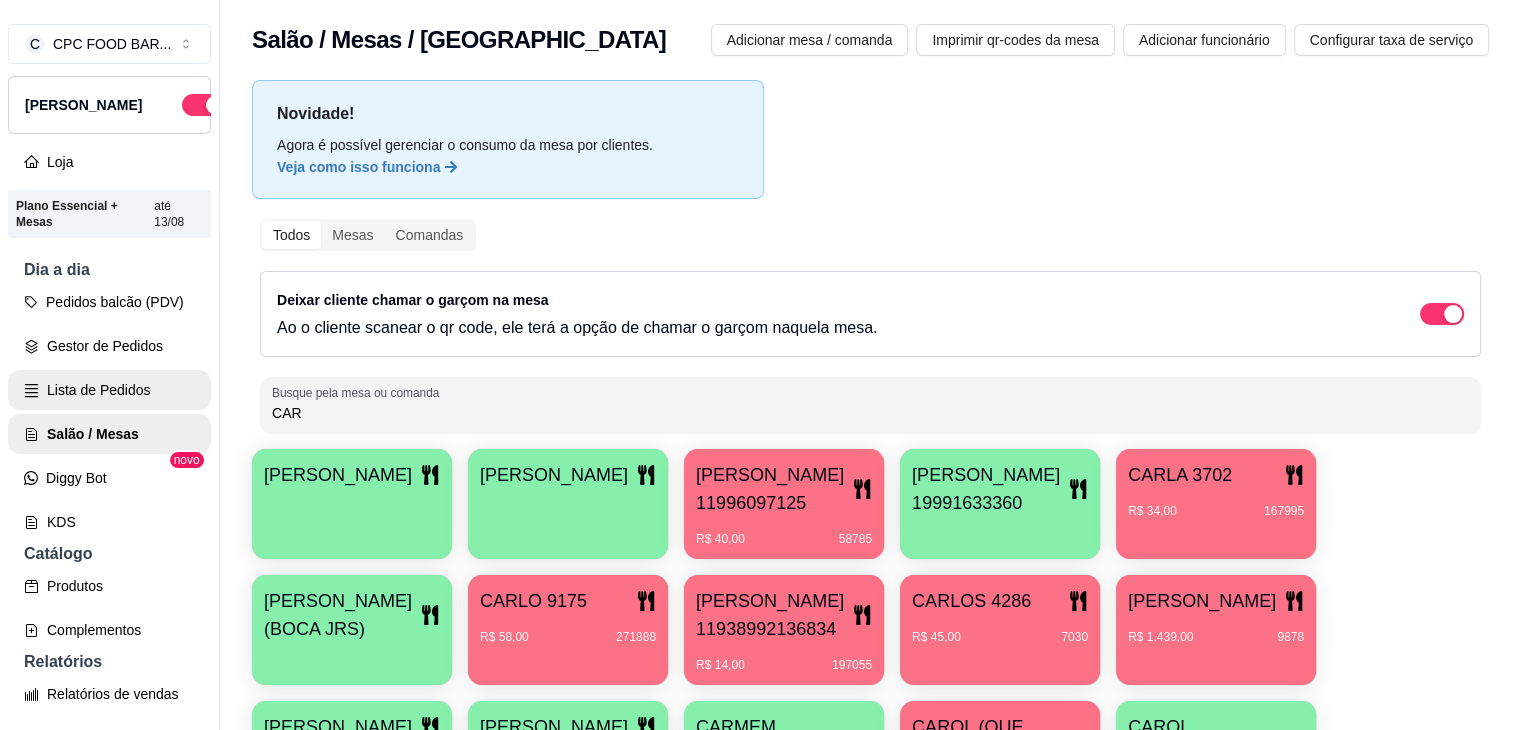 click on "Lista de Pedidos" at bounding box center [109, 390] 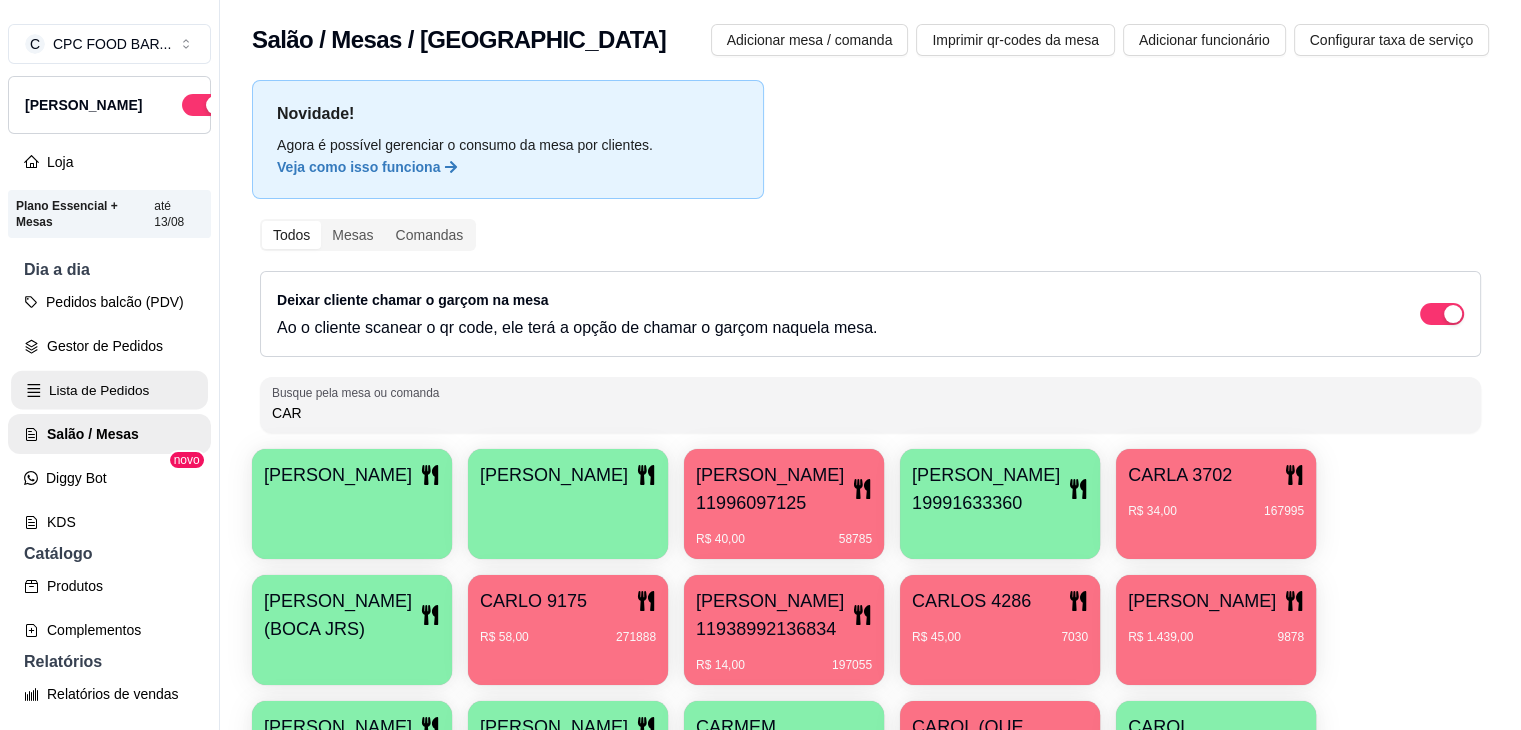 click on "Lista de Pedidos" at bounding box center [109, 390] 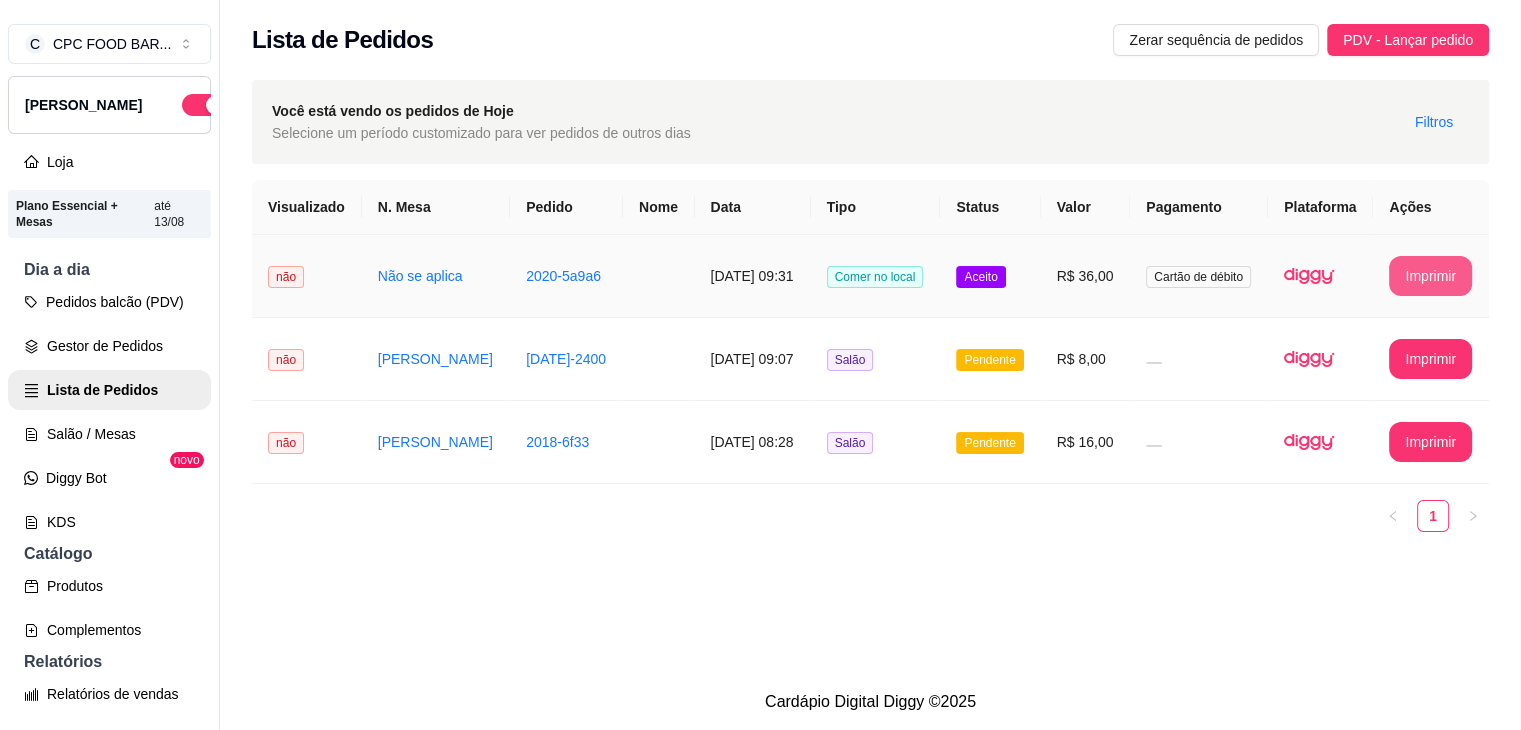 click on "Imprimir" at bounding box center (1430, 276) 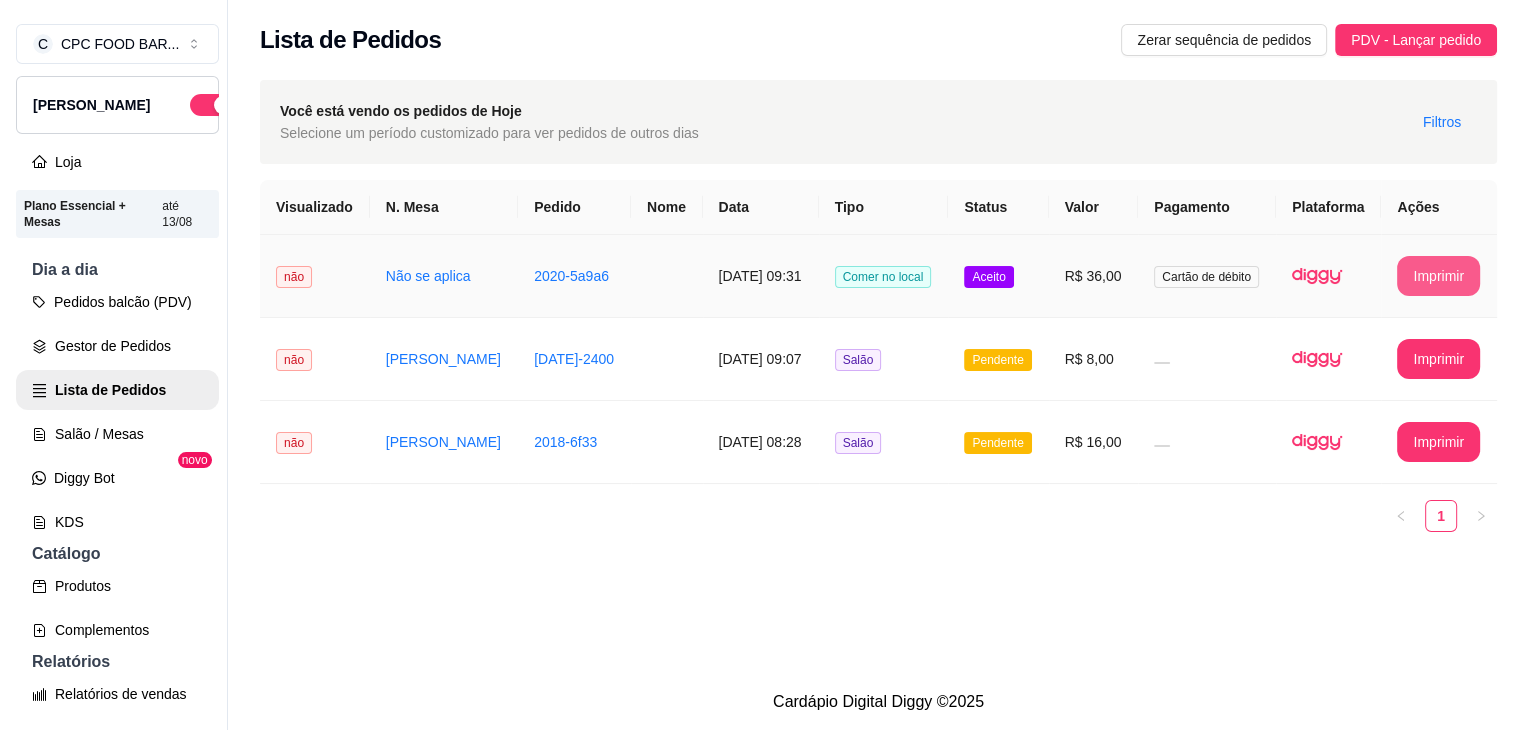 scroll, scrollTop: 0, scrollLeft: 0, axis: both 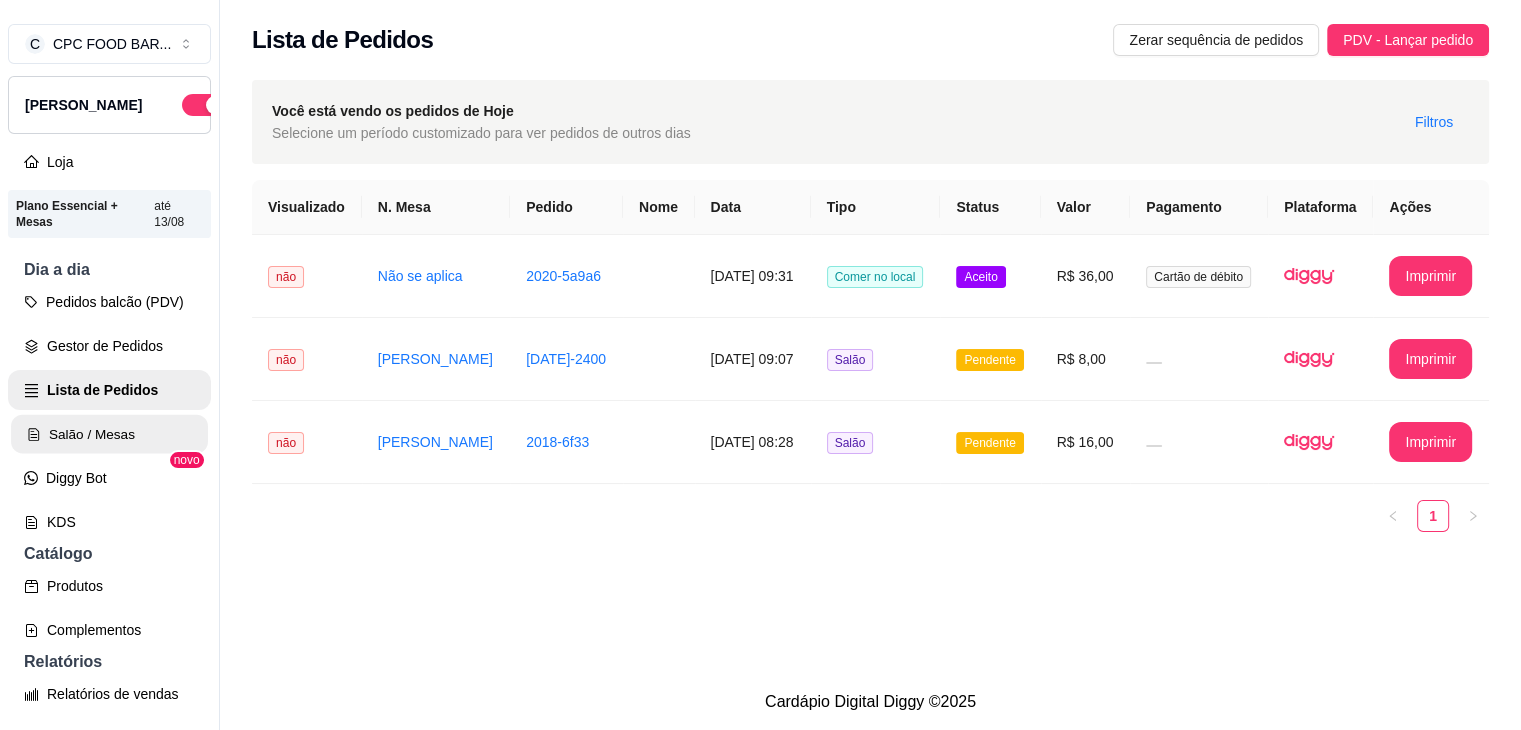 click on "Salão / Mesas" at bounding box center (109, 434) 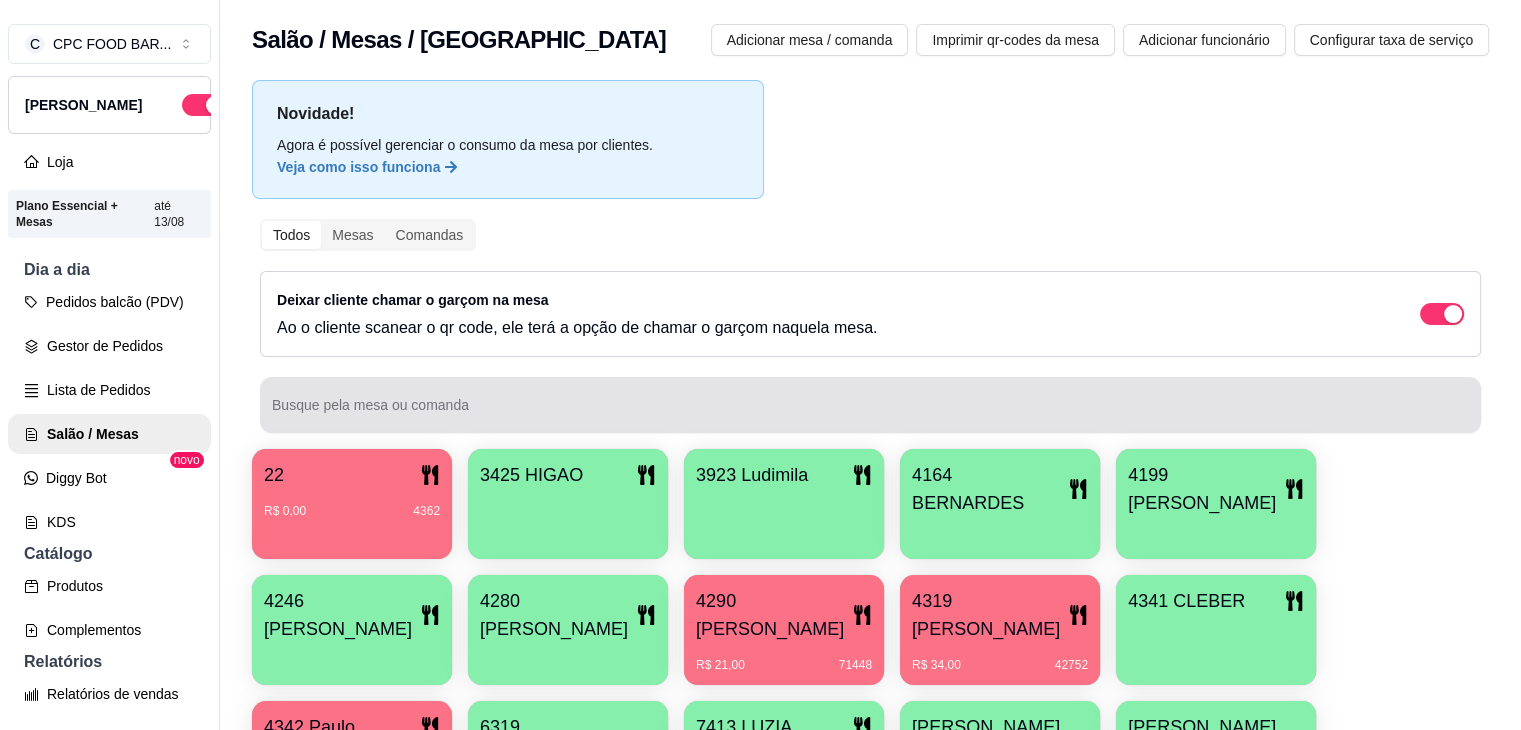 click at bounding box center (870, 405) 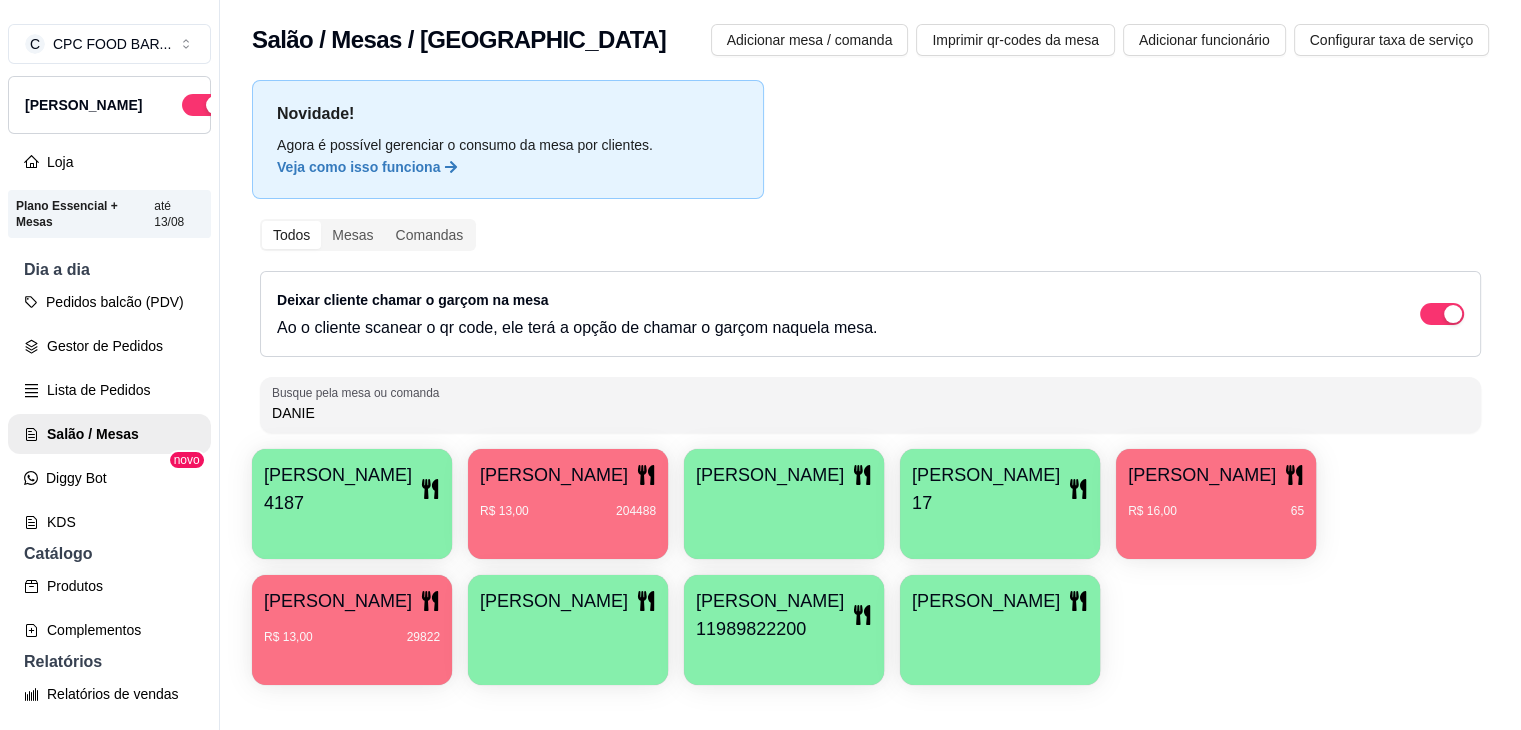 type on "DANIE" 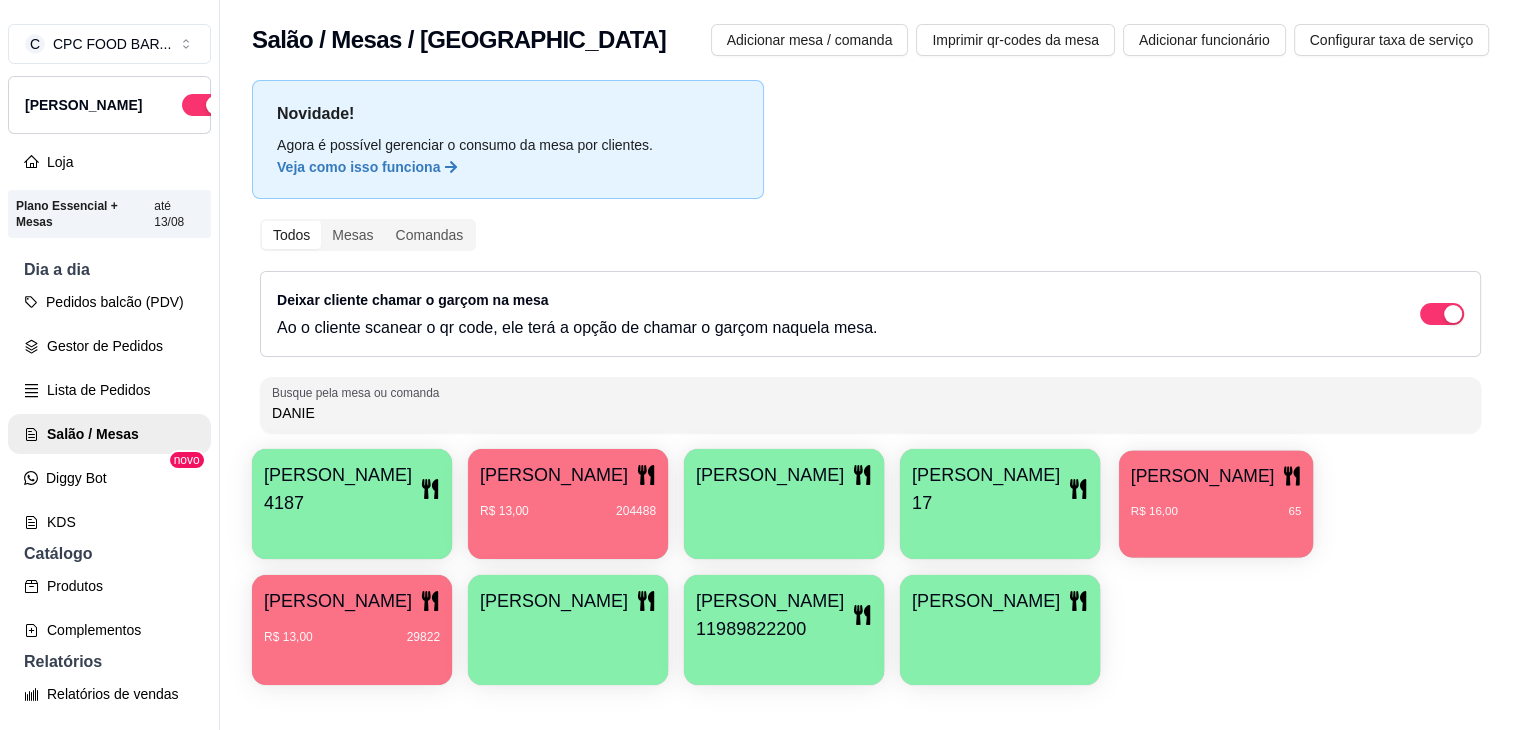 click on "R$ 16,00 65" at bounding box center (1216, 511) 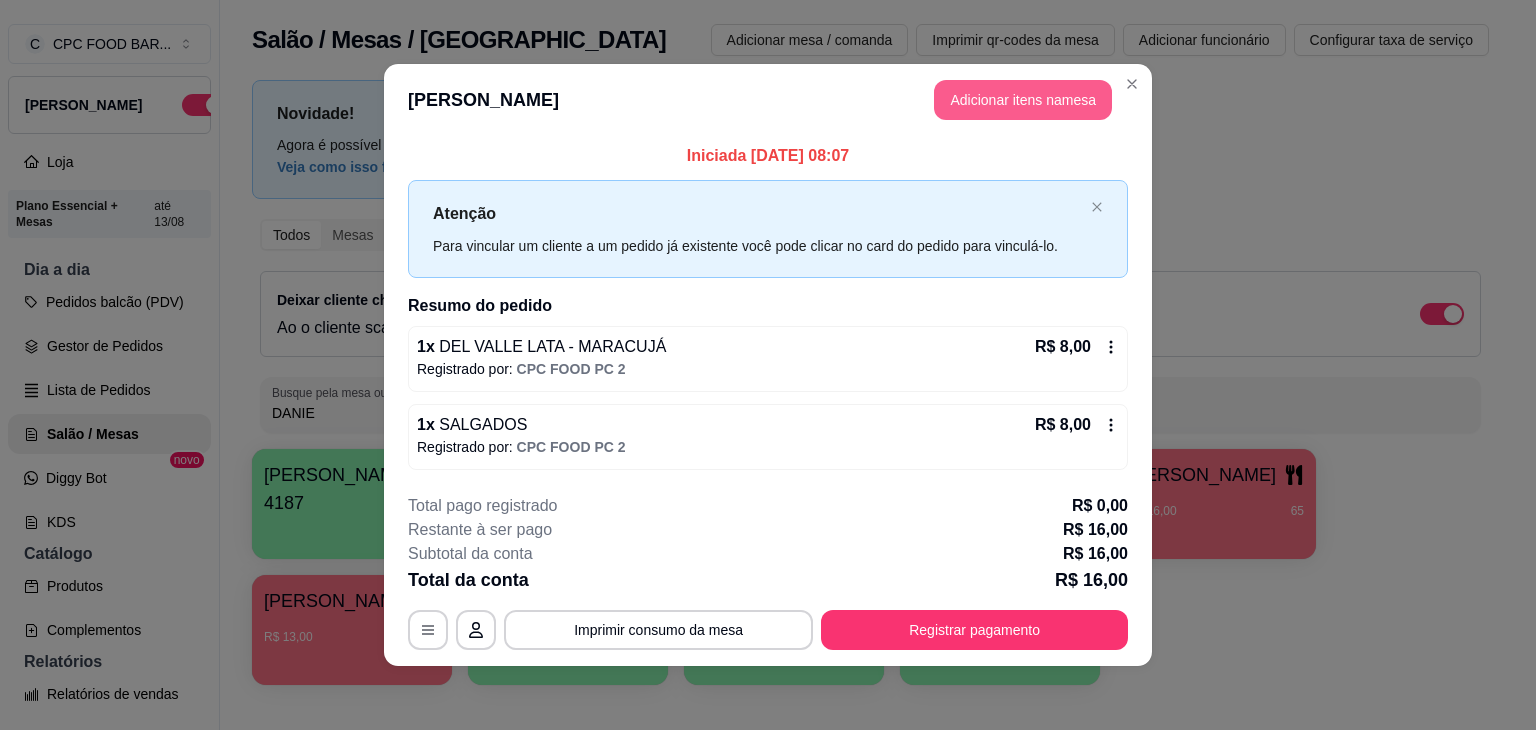click on "Adicionar itens na  mesa" at bounding box center [1023, 100] 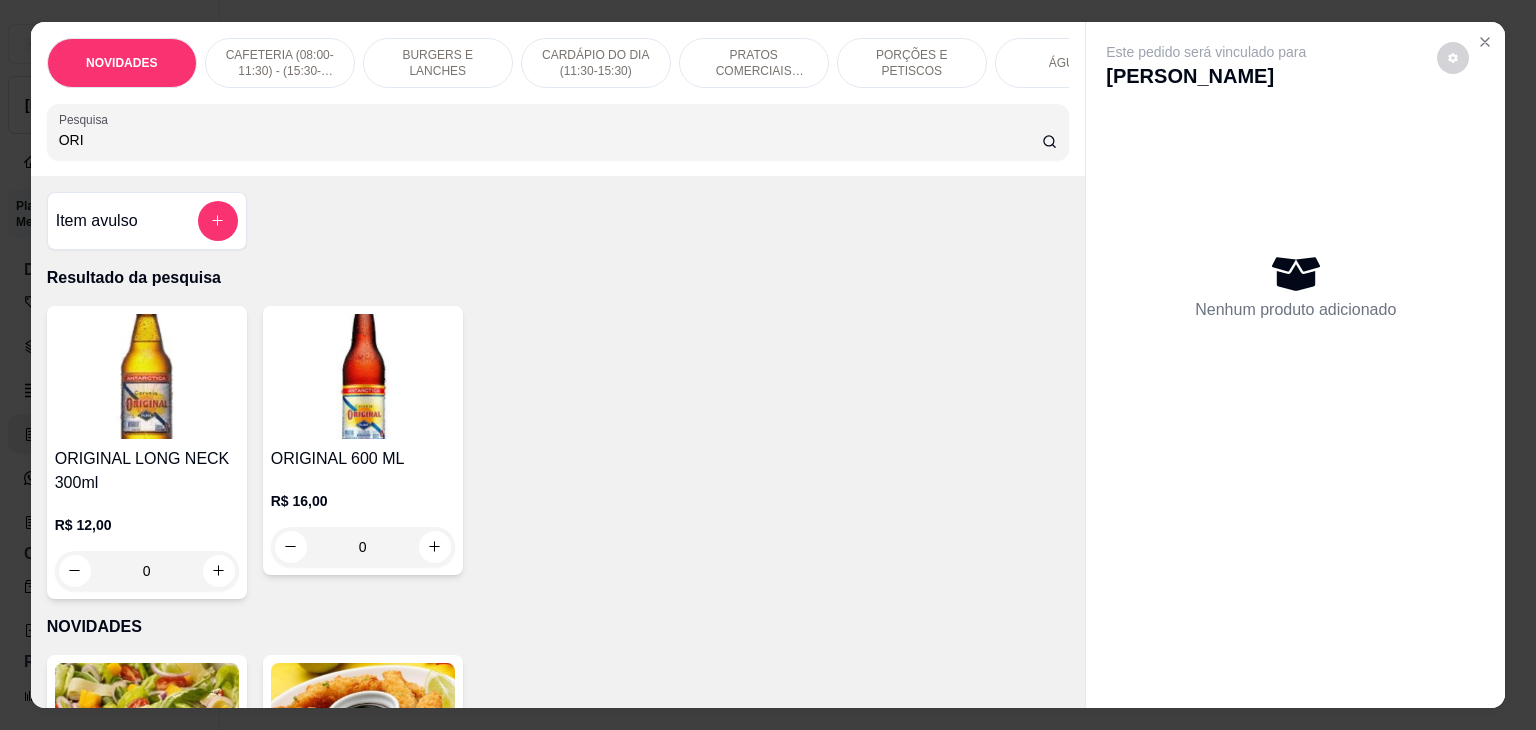 click on "ORI" at bounding box center (550, 140) 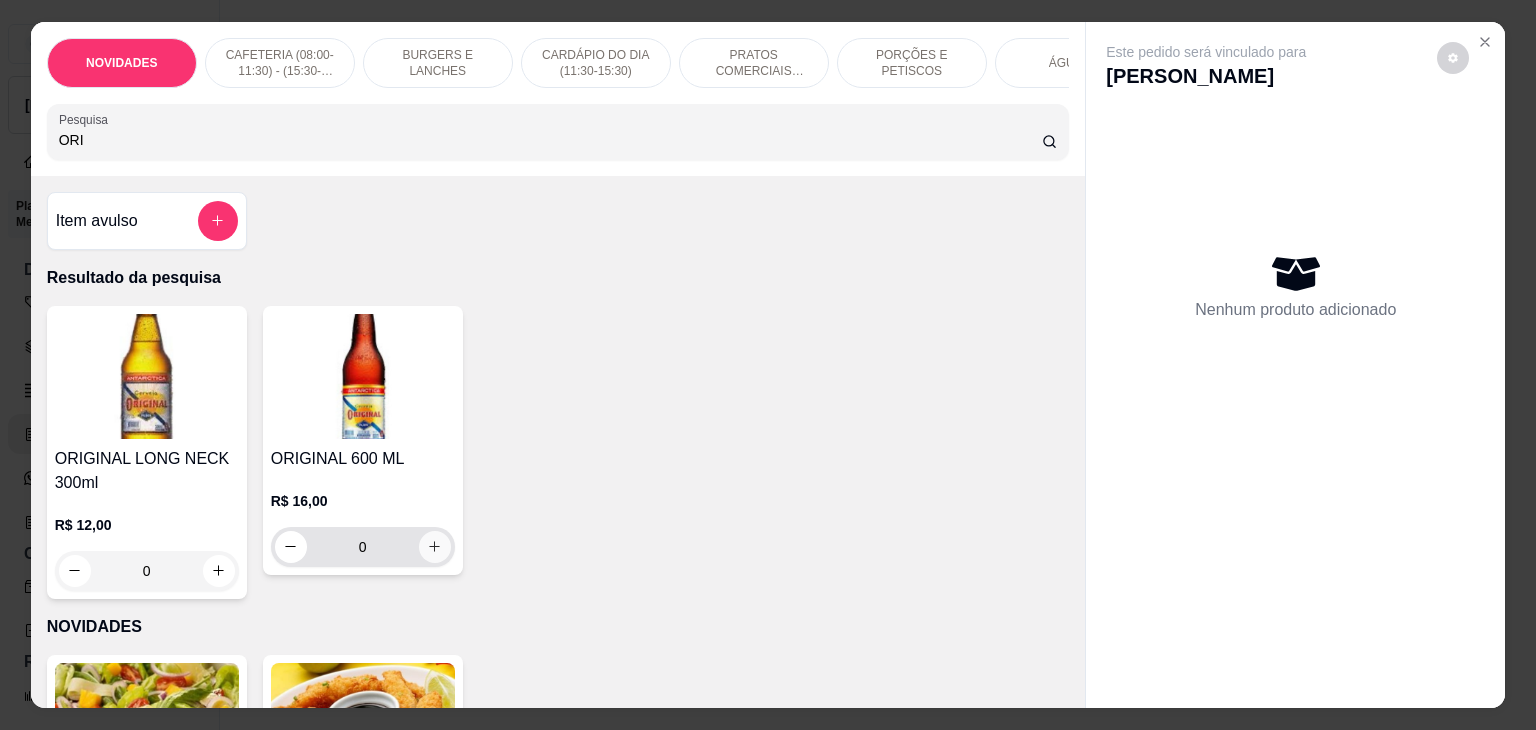 type on "ORI" 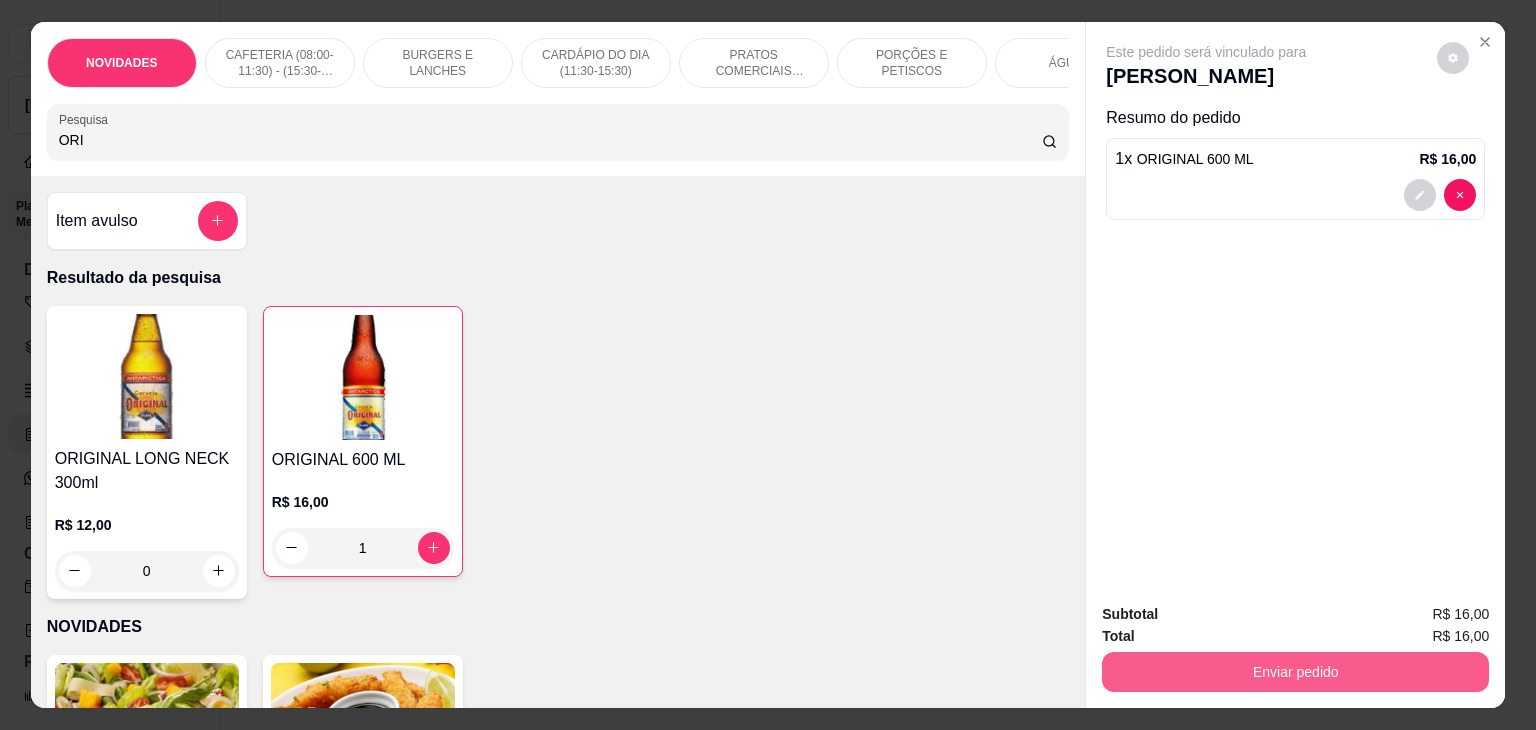 click on "Enviar pedido" at bounding box center (1295, 672) 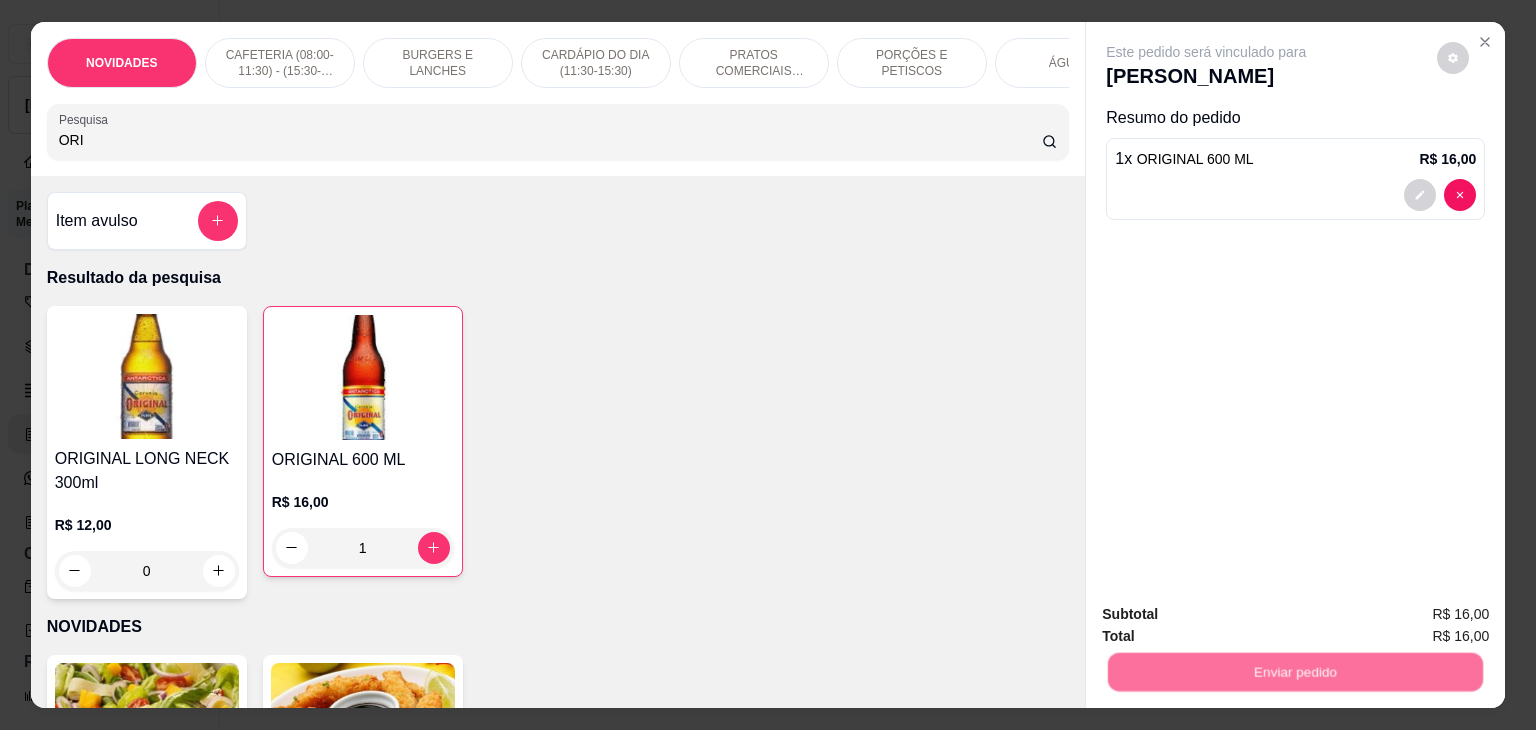 click on "Não registrar e enviar pedido" at bounding box center (1229, 615) 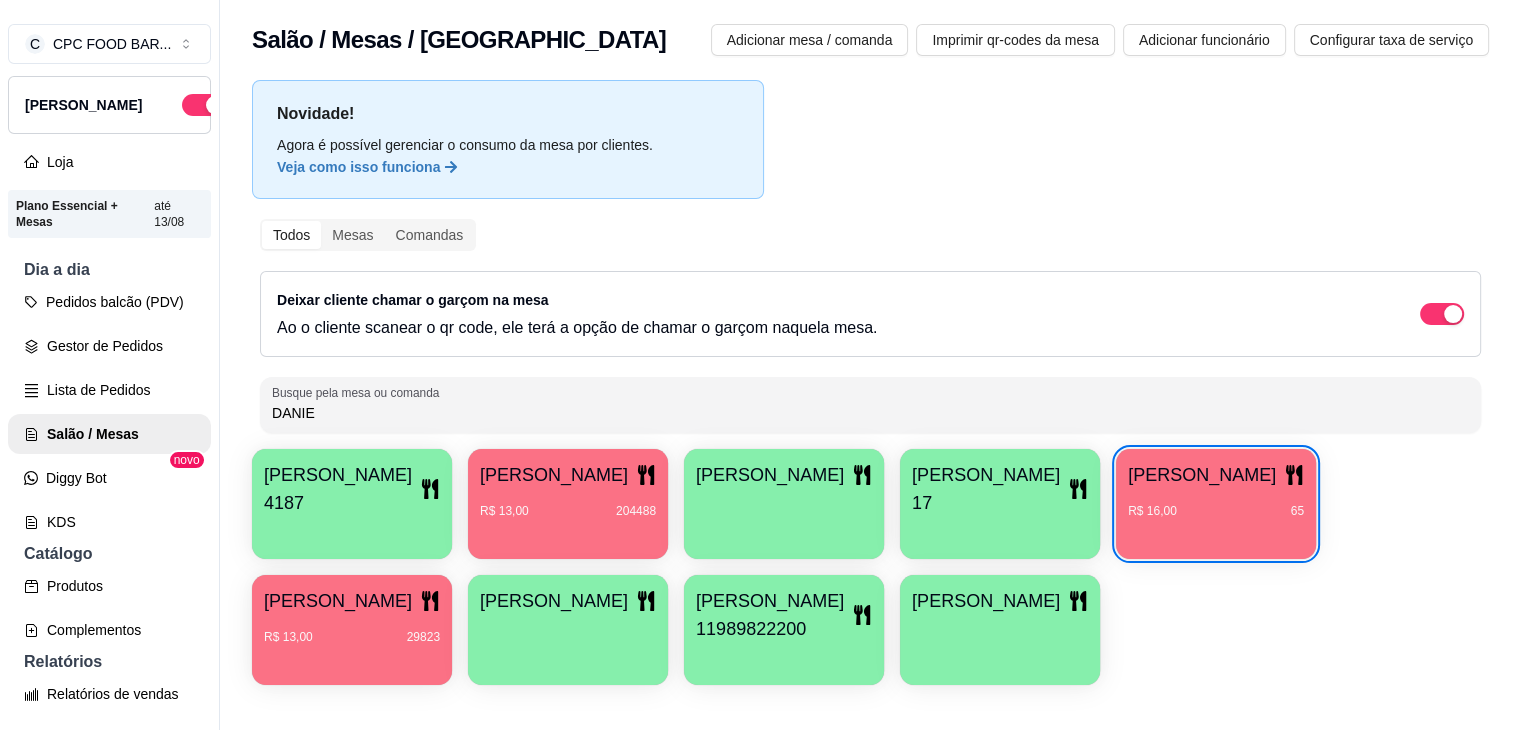type 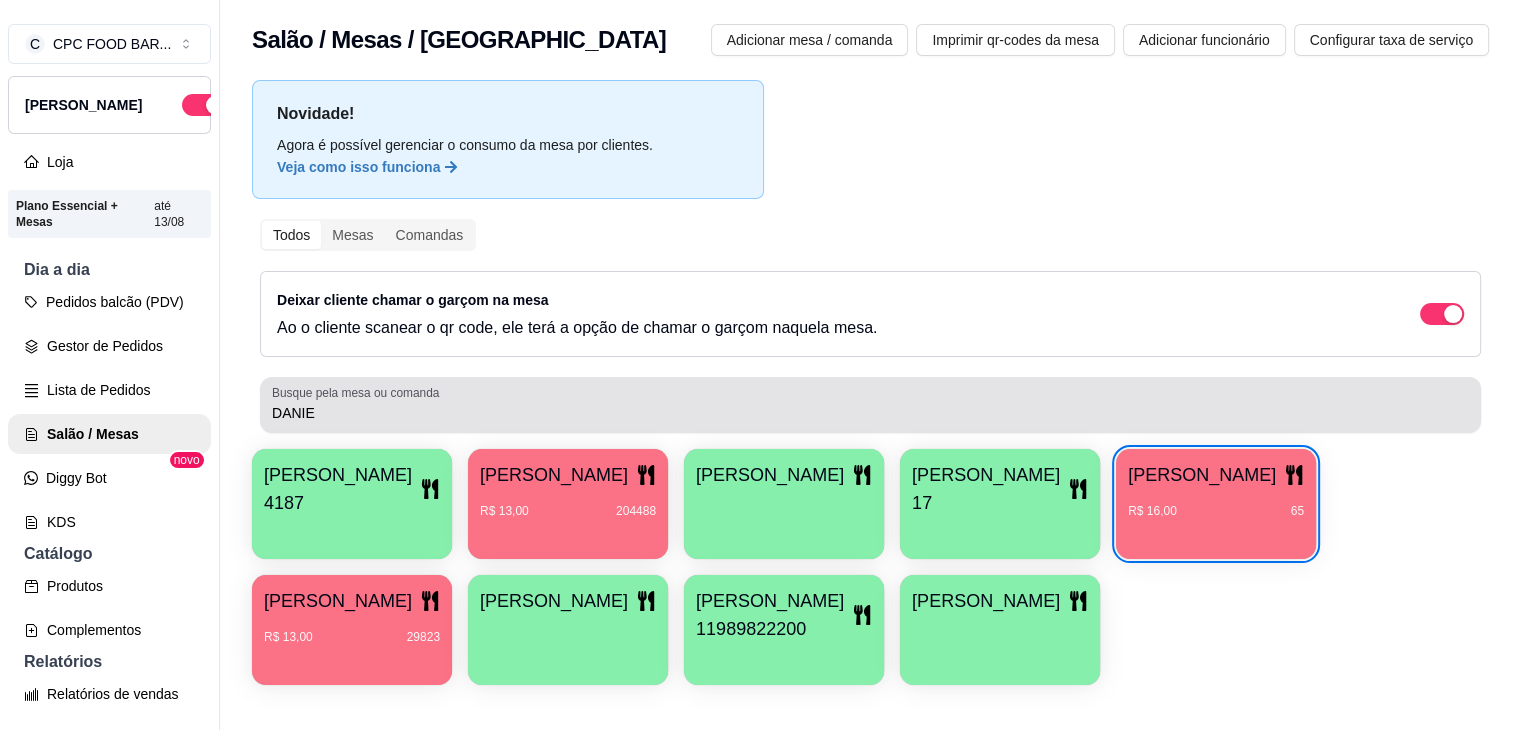 click on "Busque pela mesa ou [PERSON_NAME]" at bounding box center (870, 405) 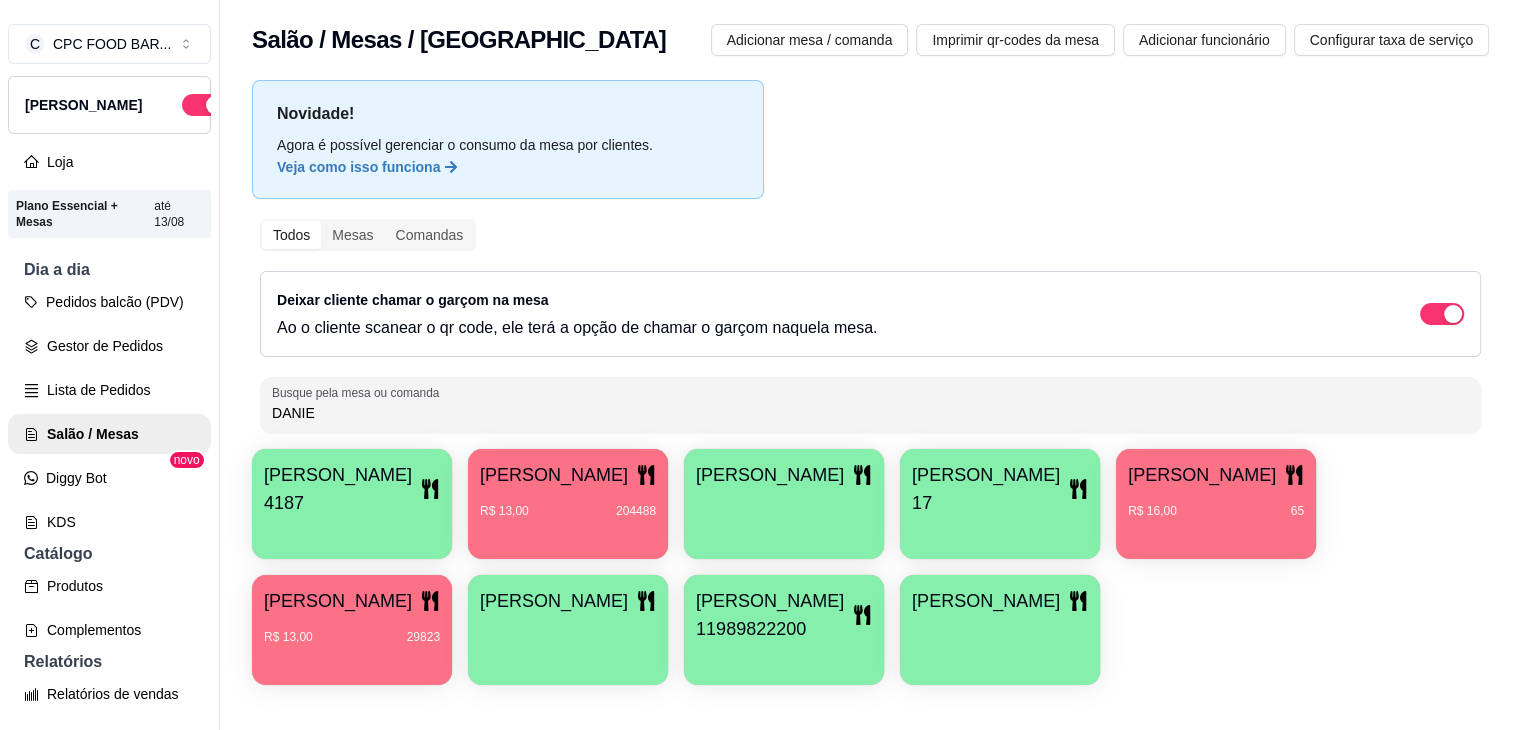 drag, startPoint x: 220, startPoint y: 393, endPoint x: 166, endPoint y: 390, distance: 54.08327 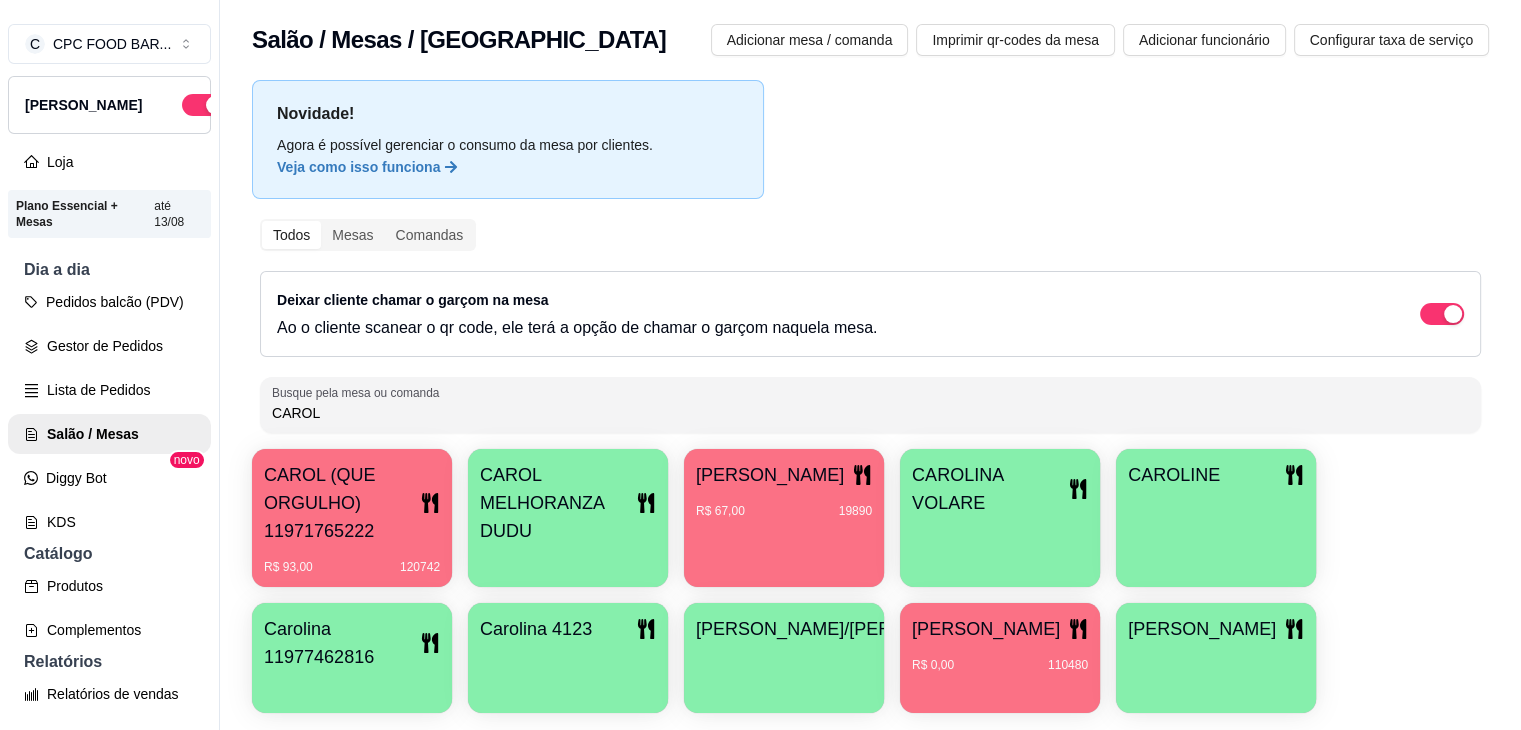 type on "CAROL" 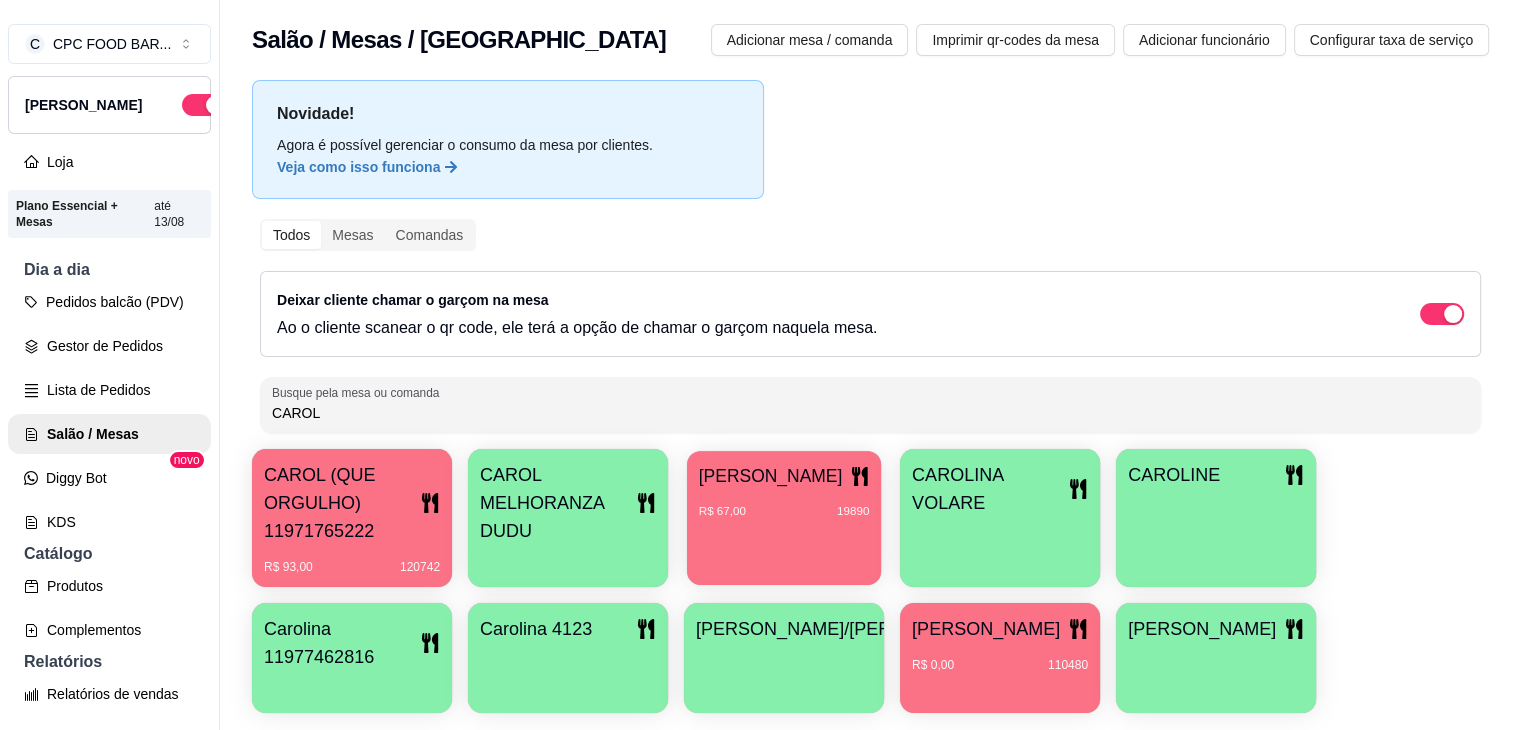 click on "R$ 67,00 19890" at bounding box center [784, 504] 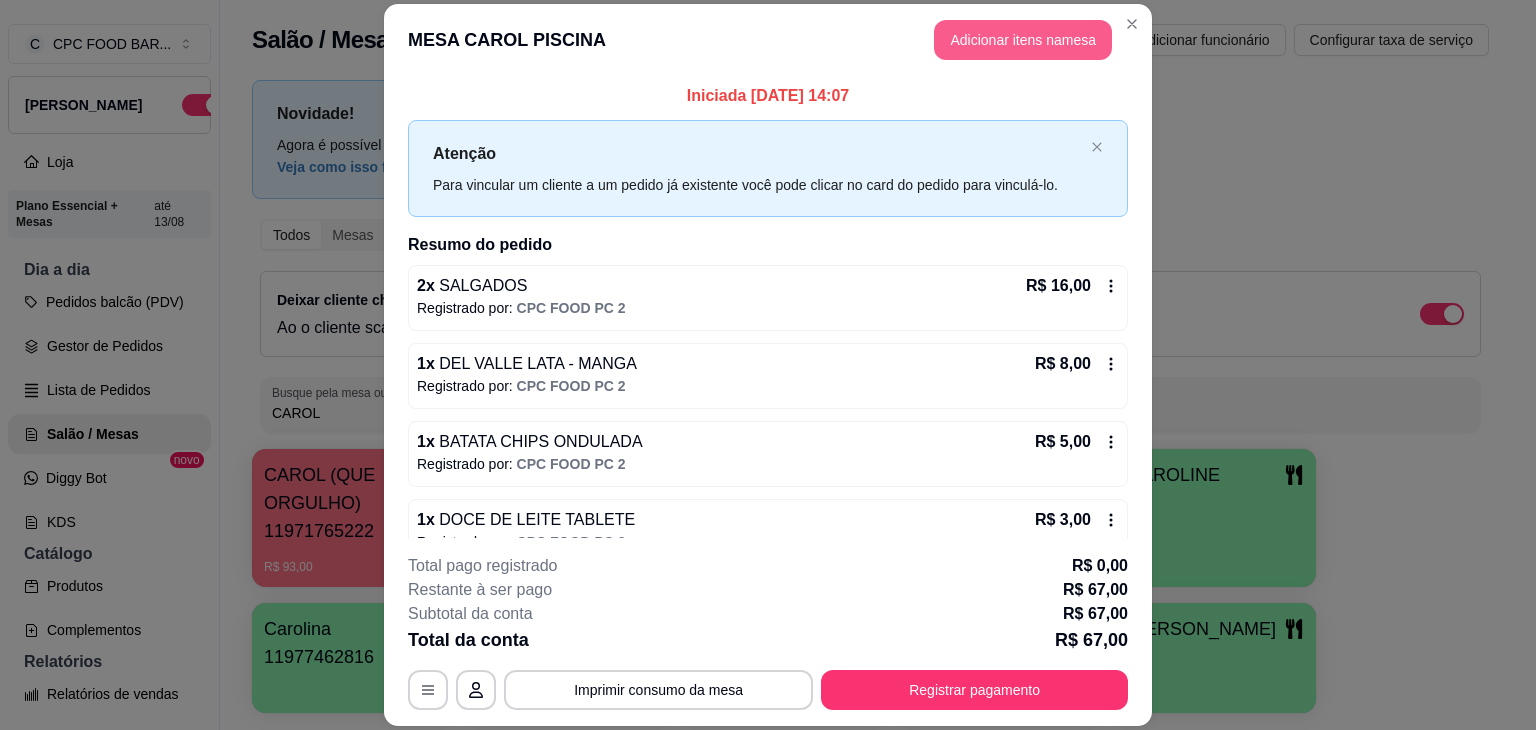 click on "Adicionar itens na  mesa" at bounding box center [1023, 40] 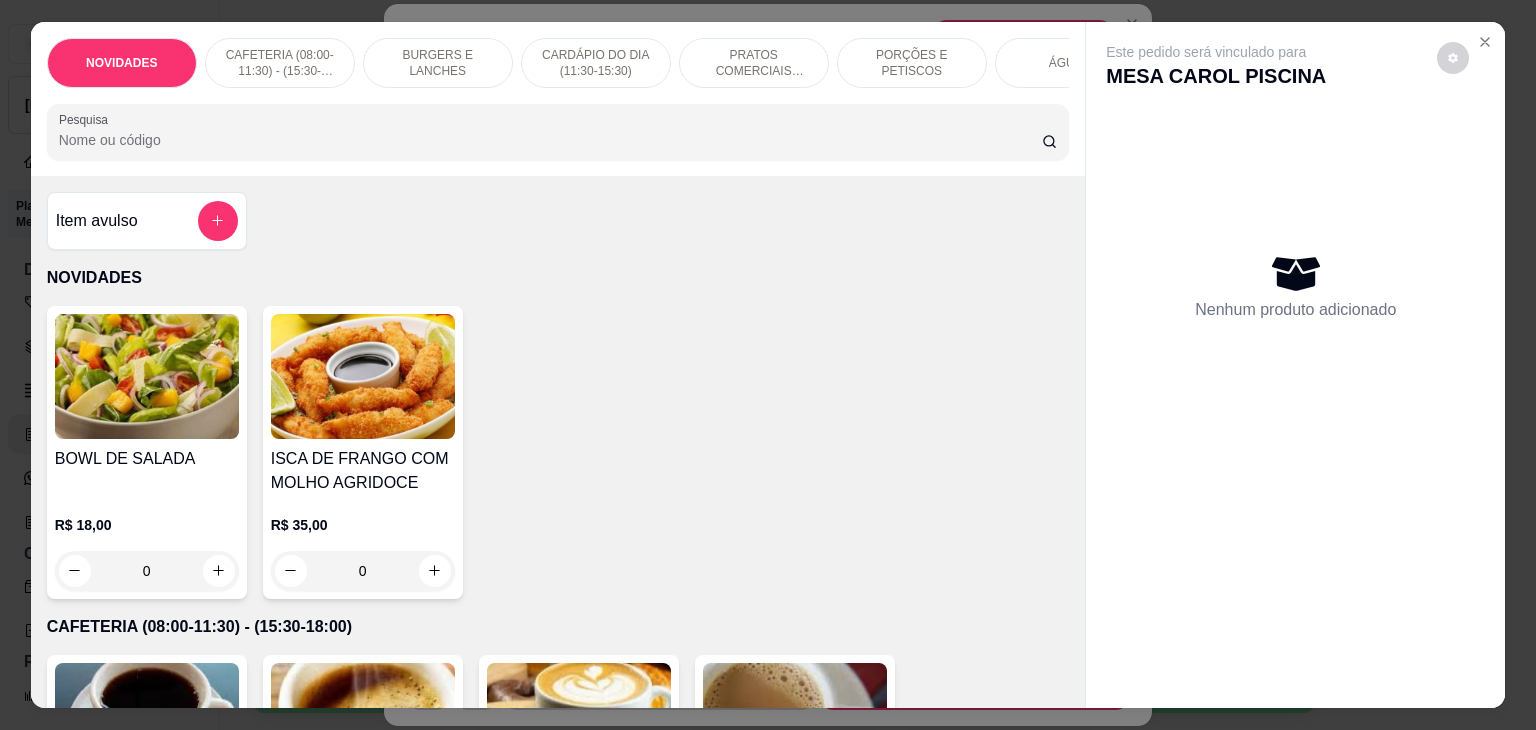 click on "Pesquisa" at bounding box center (550, 140) 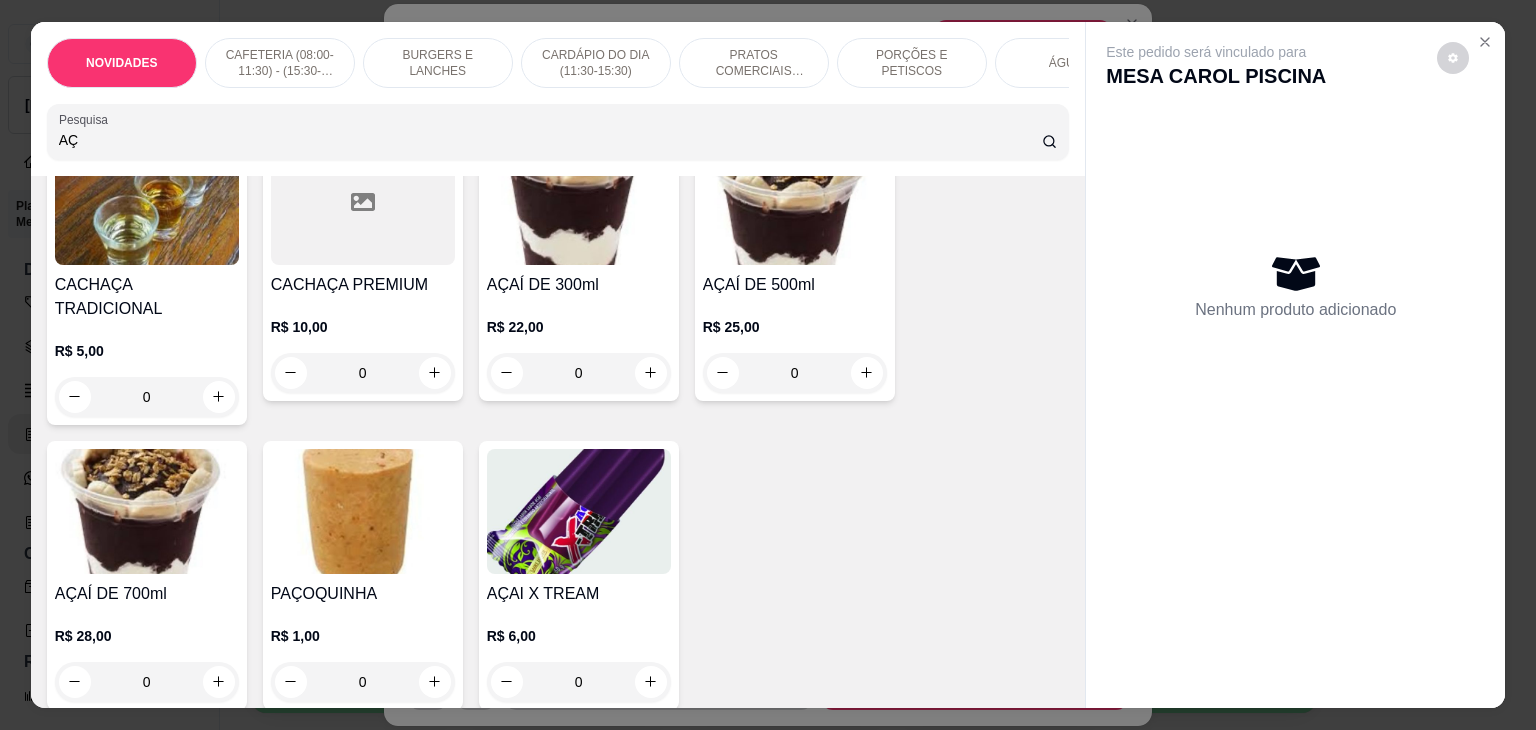 scroll, scrollTop: 200, scrollLeft: 0, axis: vertical 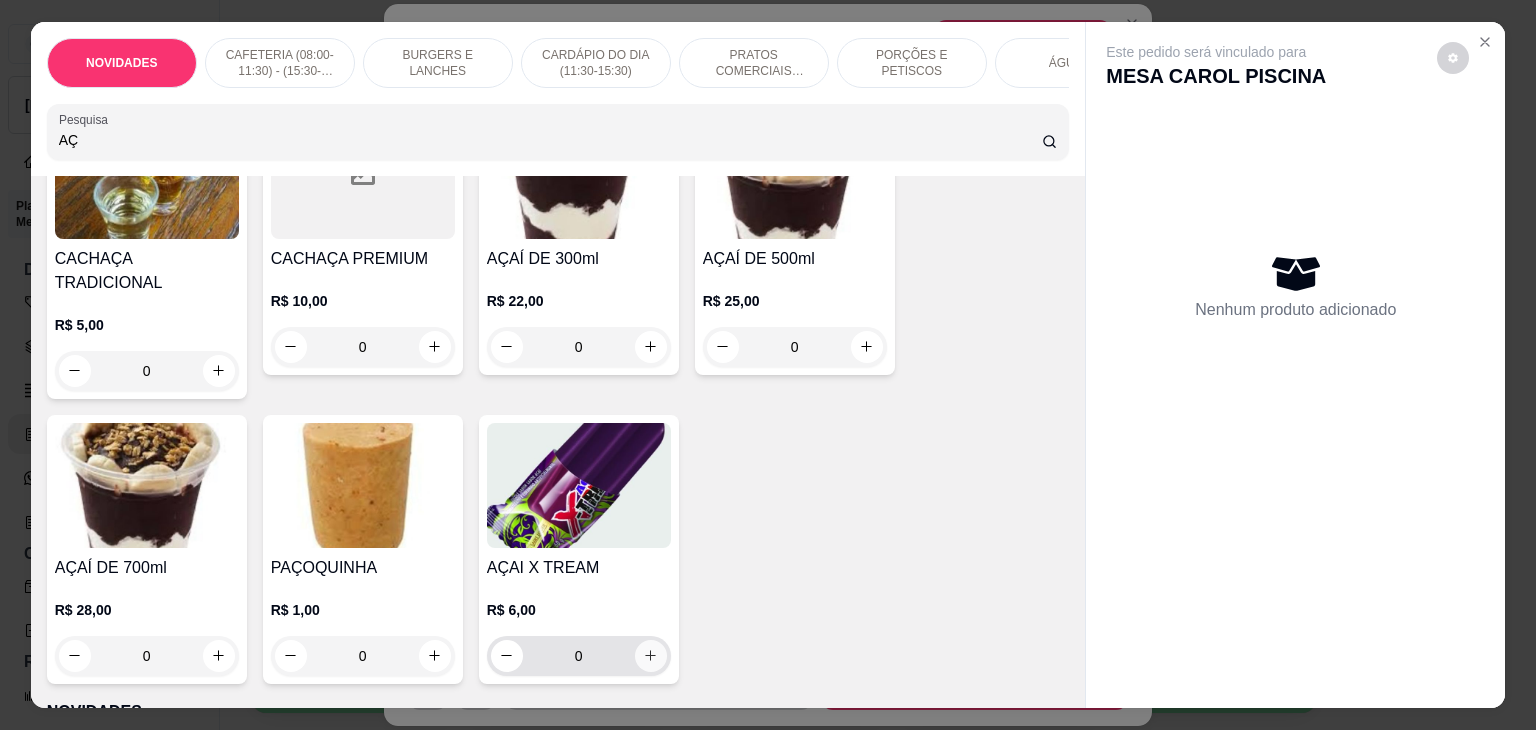 type on "AÇ" 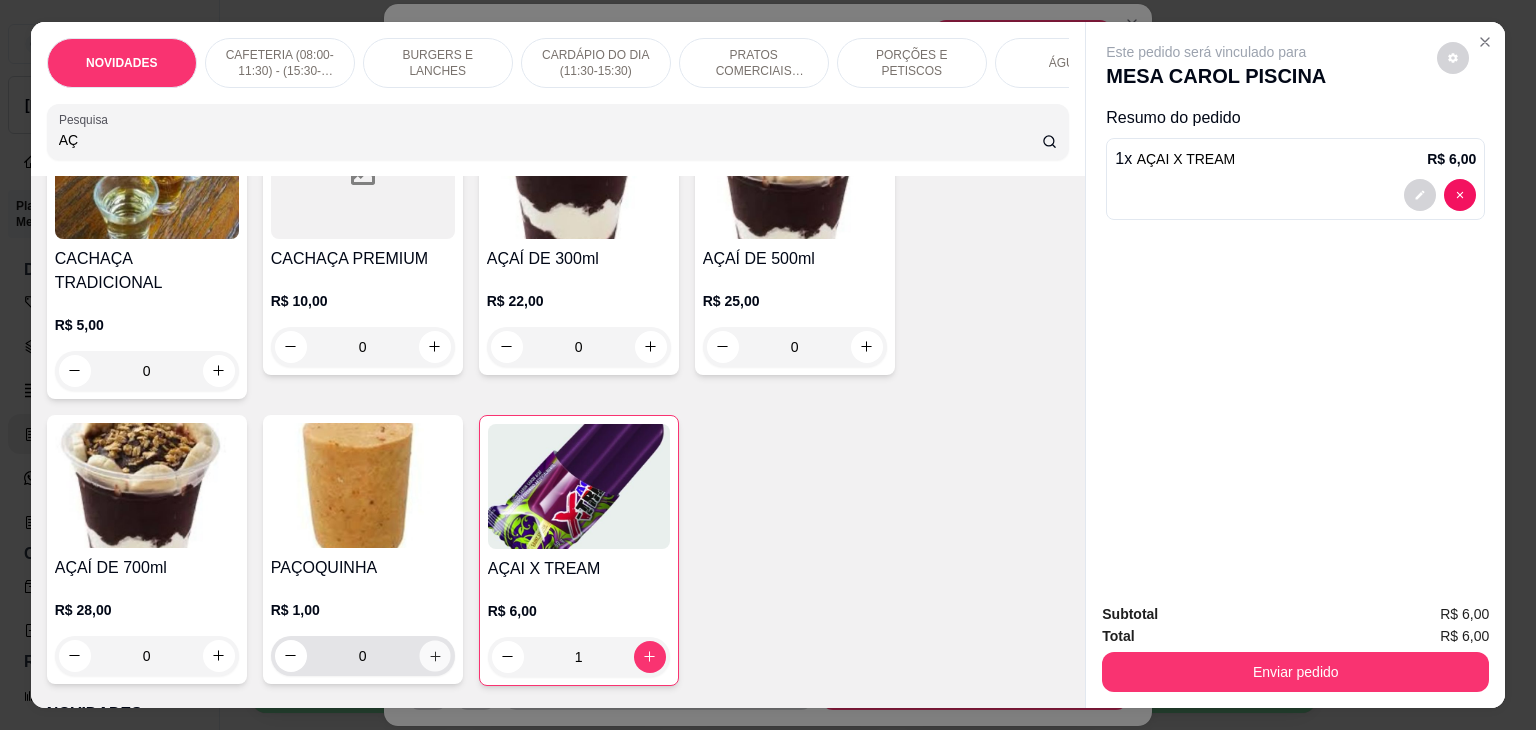 click 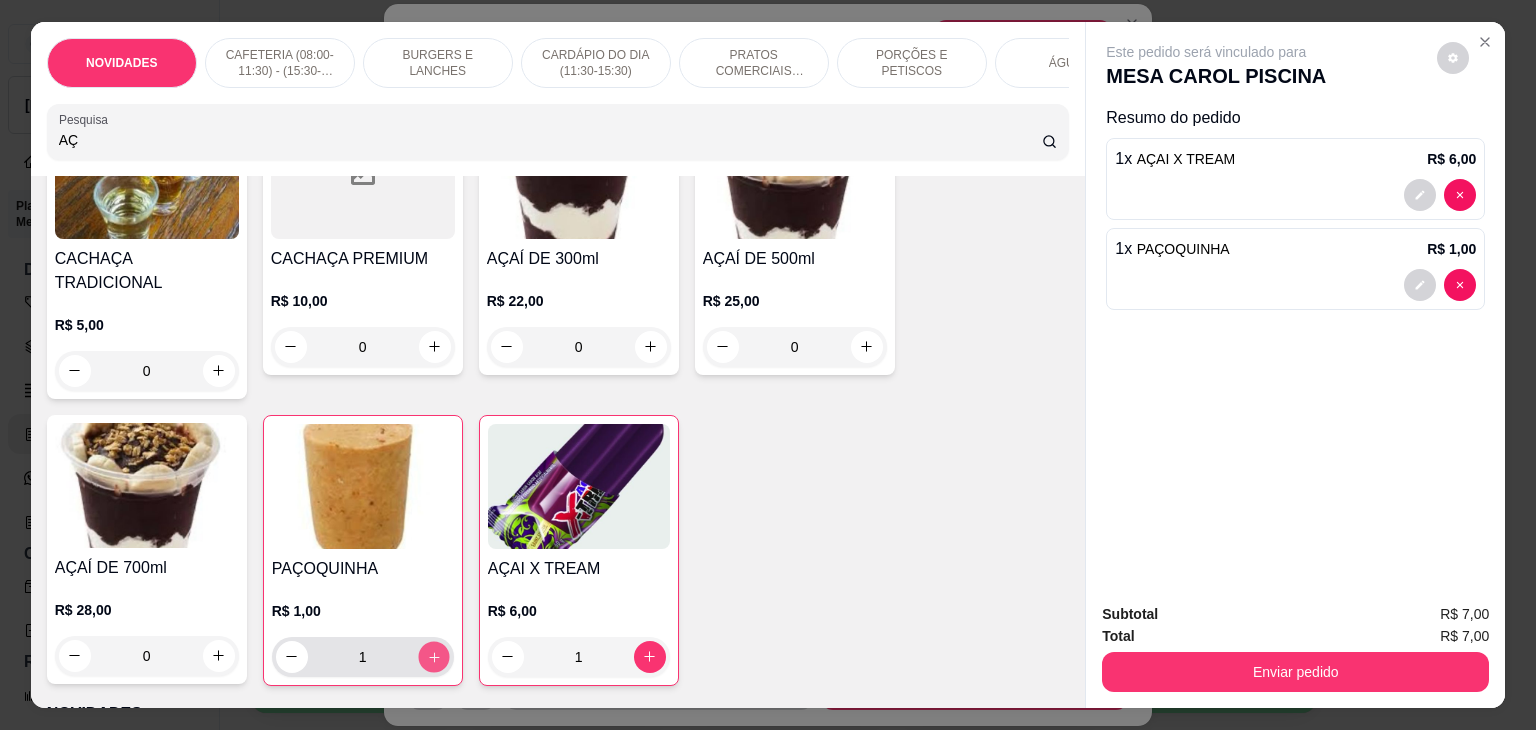 click 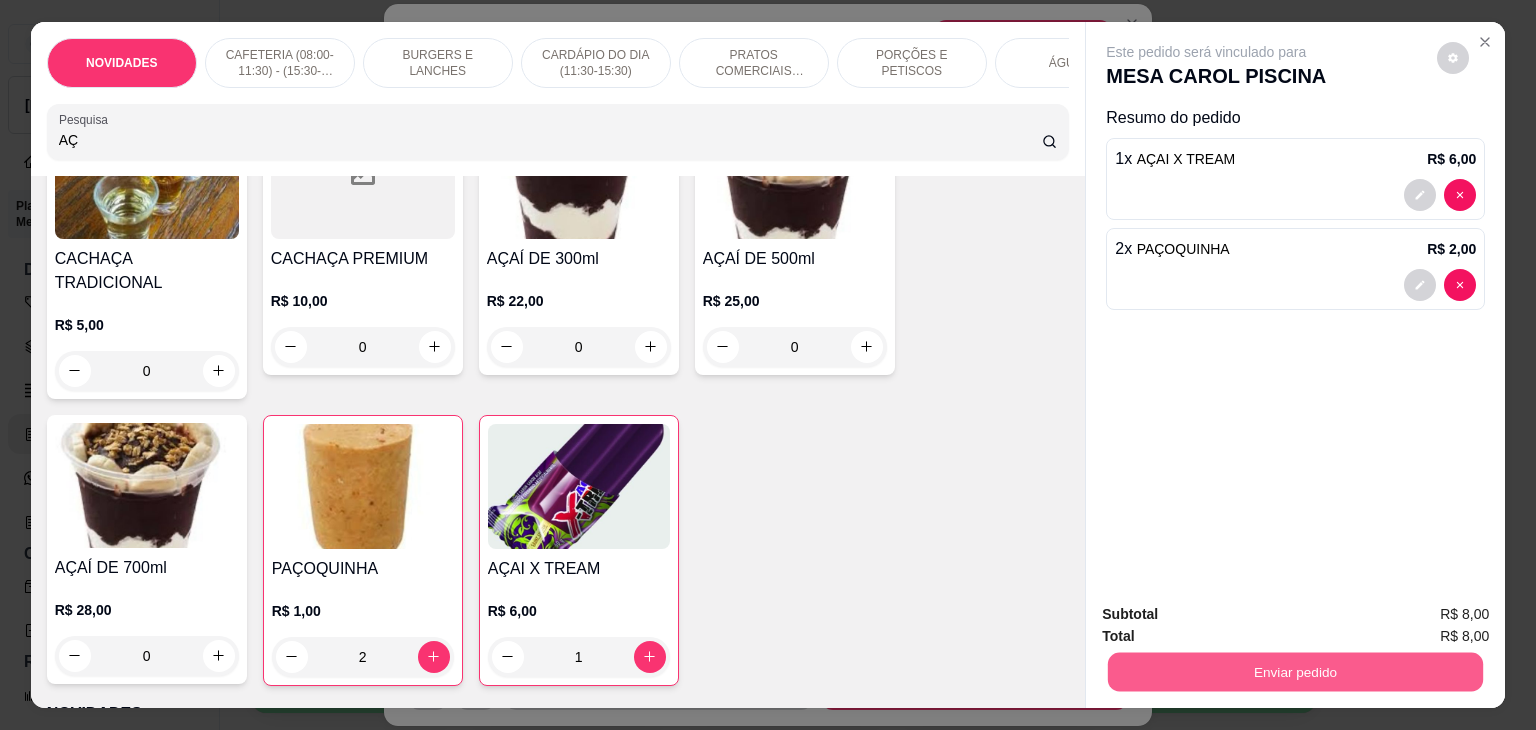 click on "Enviar pedido" at bounding box center [1295, 669] 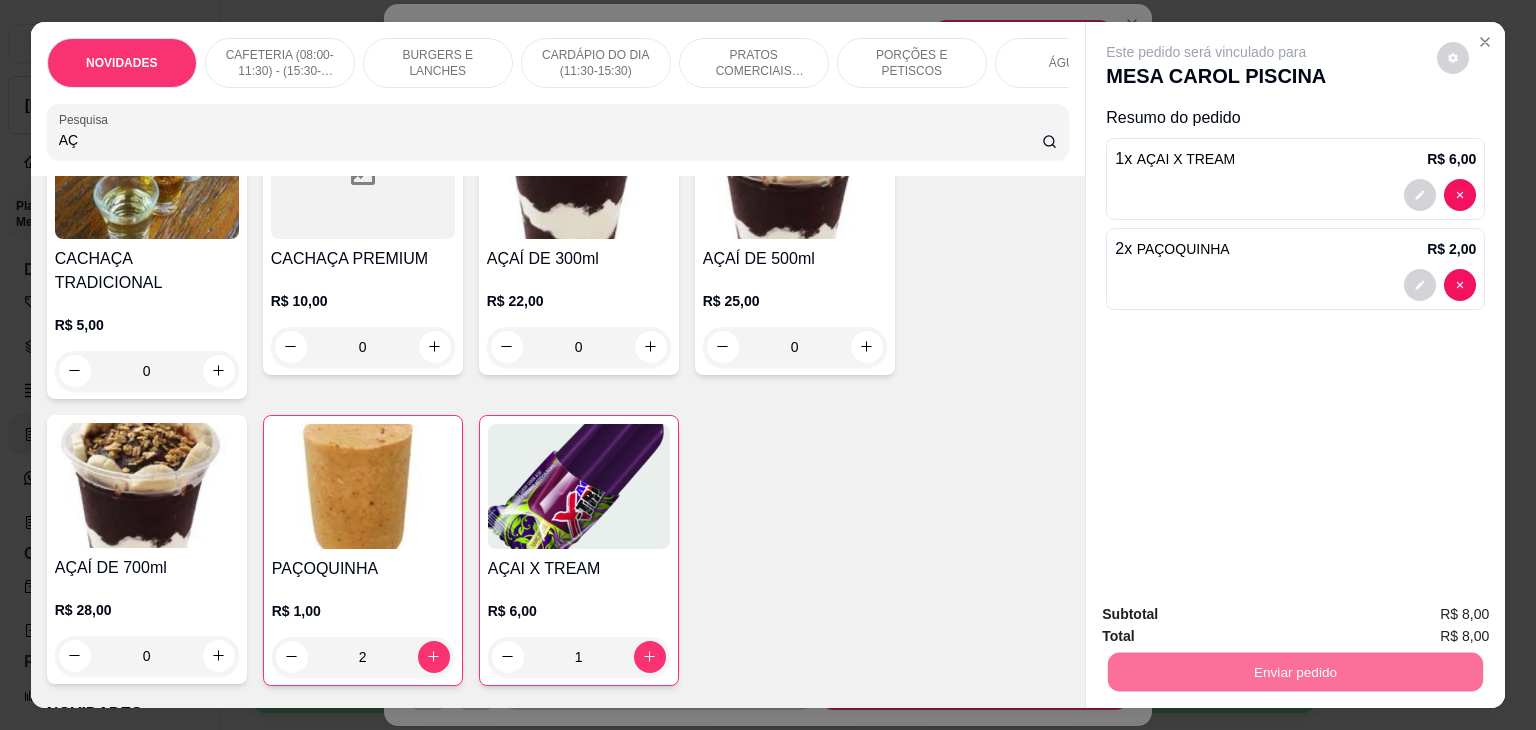 click on "Não registrar e enviar pedido" at bounding box center [1229, 614] 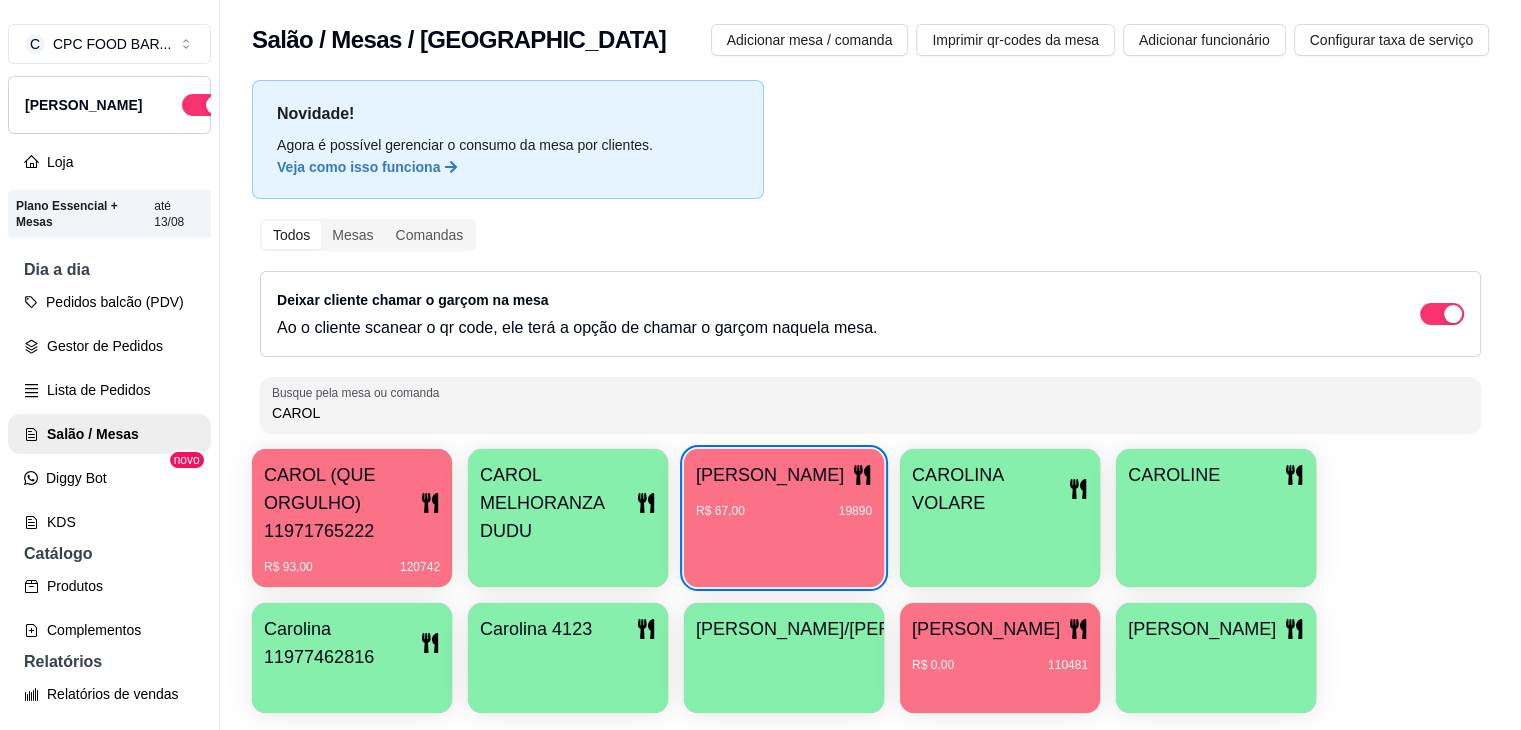 type 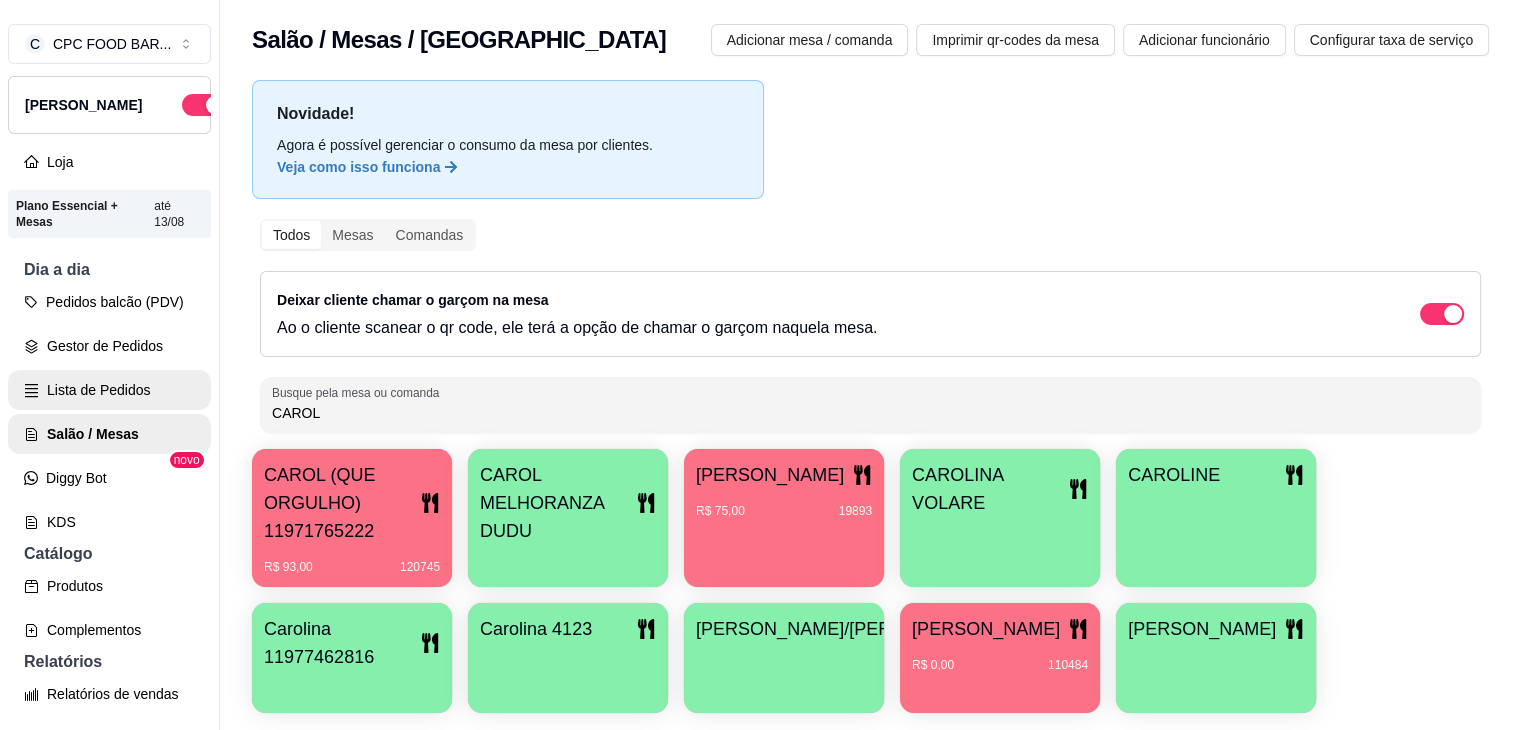 drag, startPoint x: 351, startPoint y: 409, endPoint x: 126, endPoint y: 410, distance: 225.00223 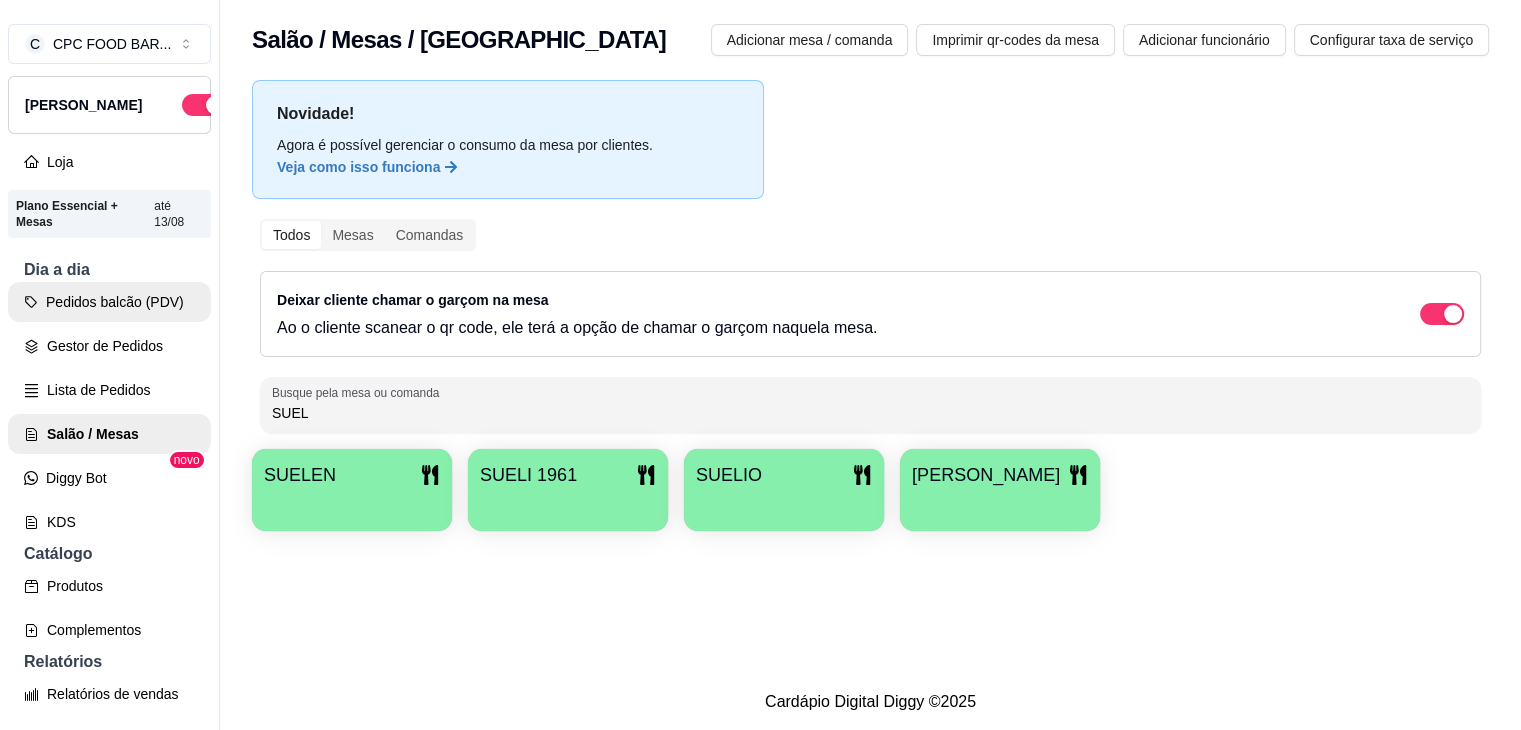 type on "SUEL" 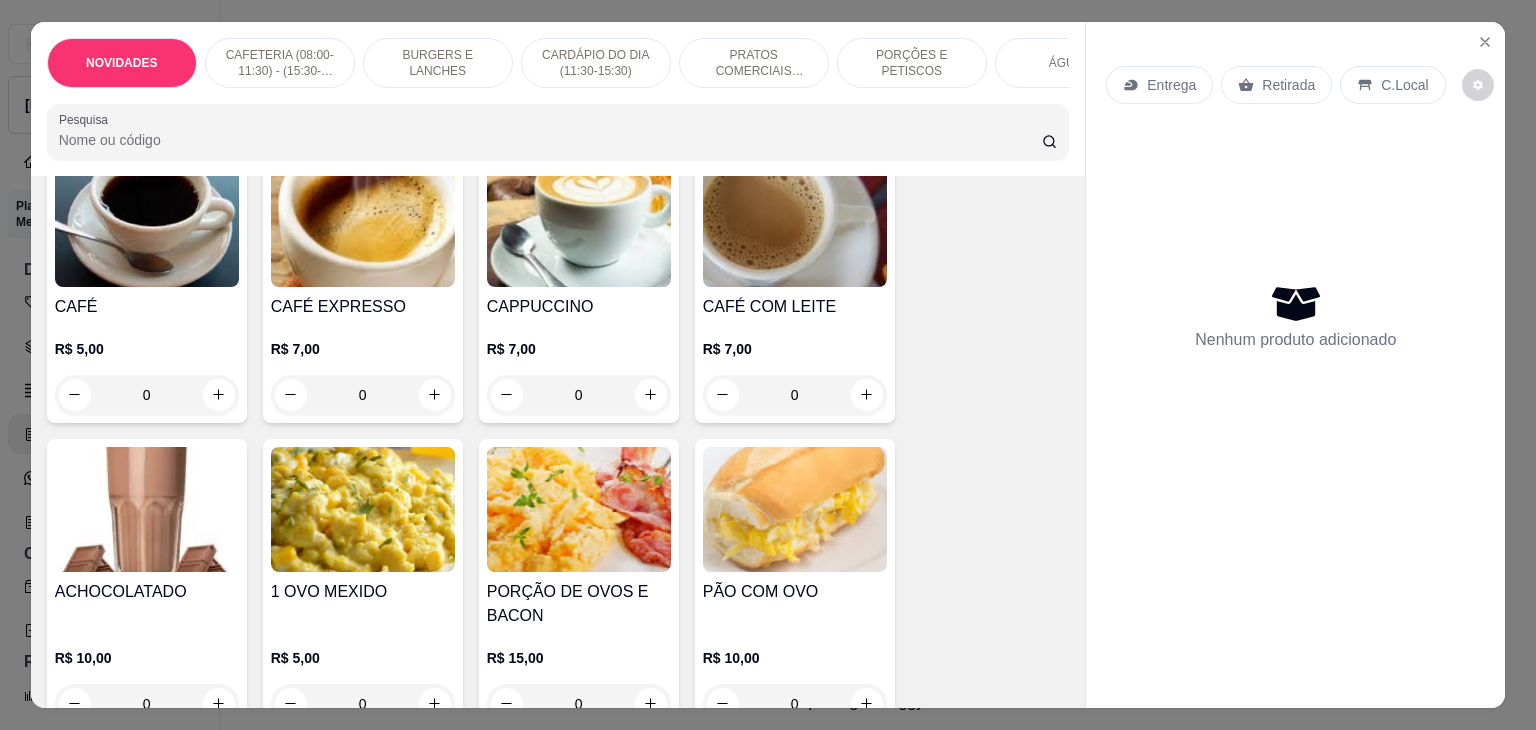 scroll, scrollTop: 400, scrollLeft: 0, axis: vertical 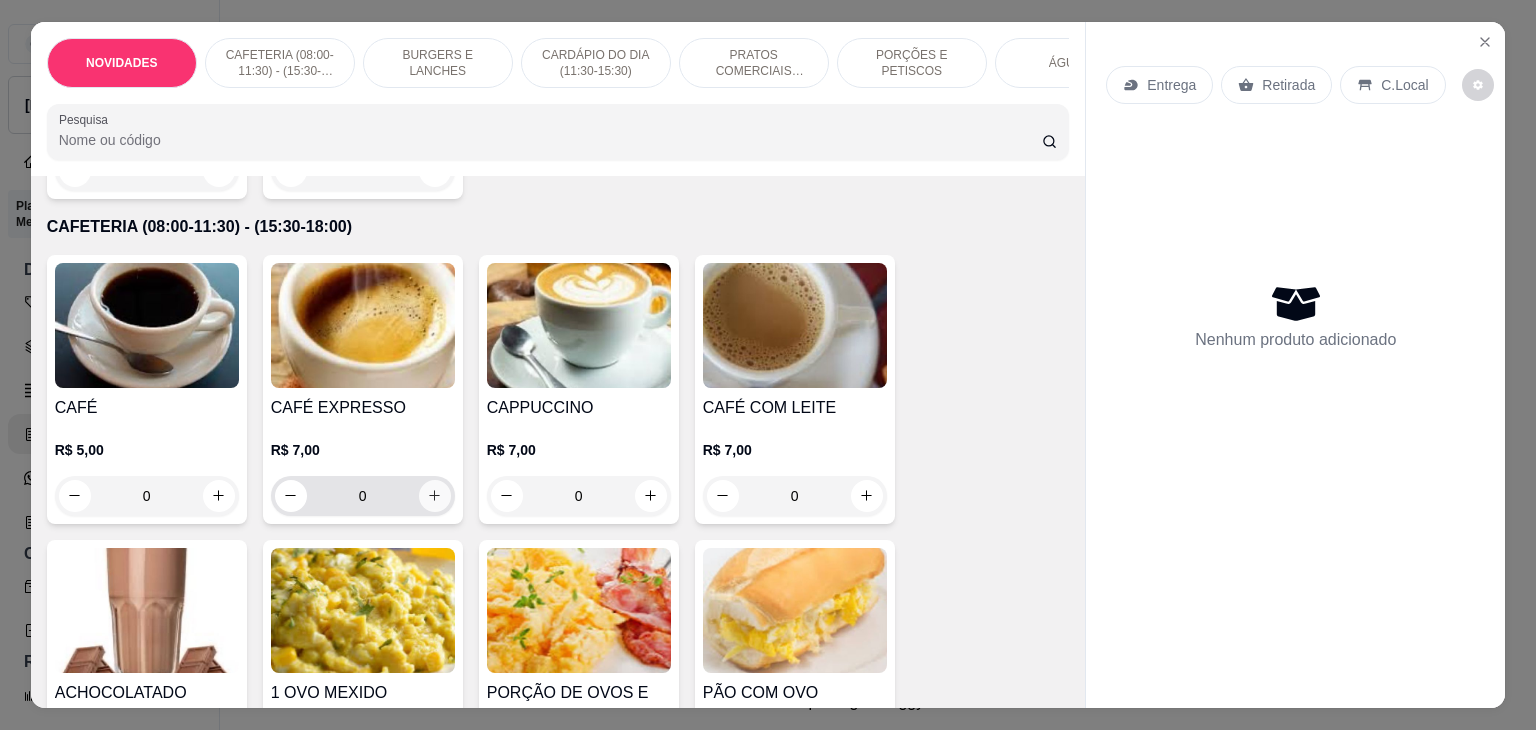 click 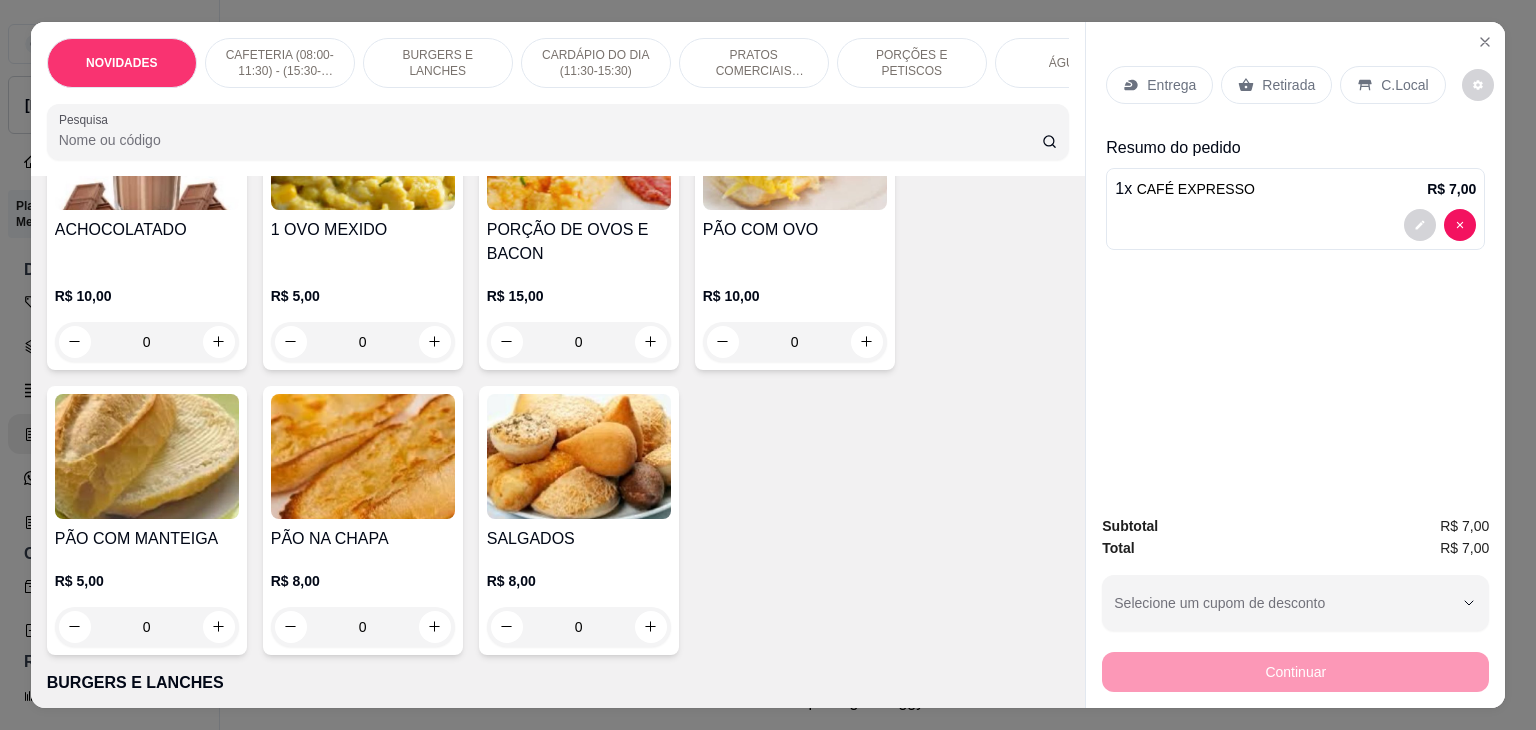 scroll, scrollTop: 900, scrollLeft: 0, axis: vertical 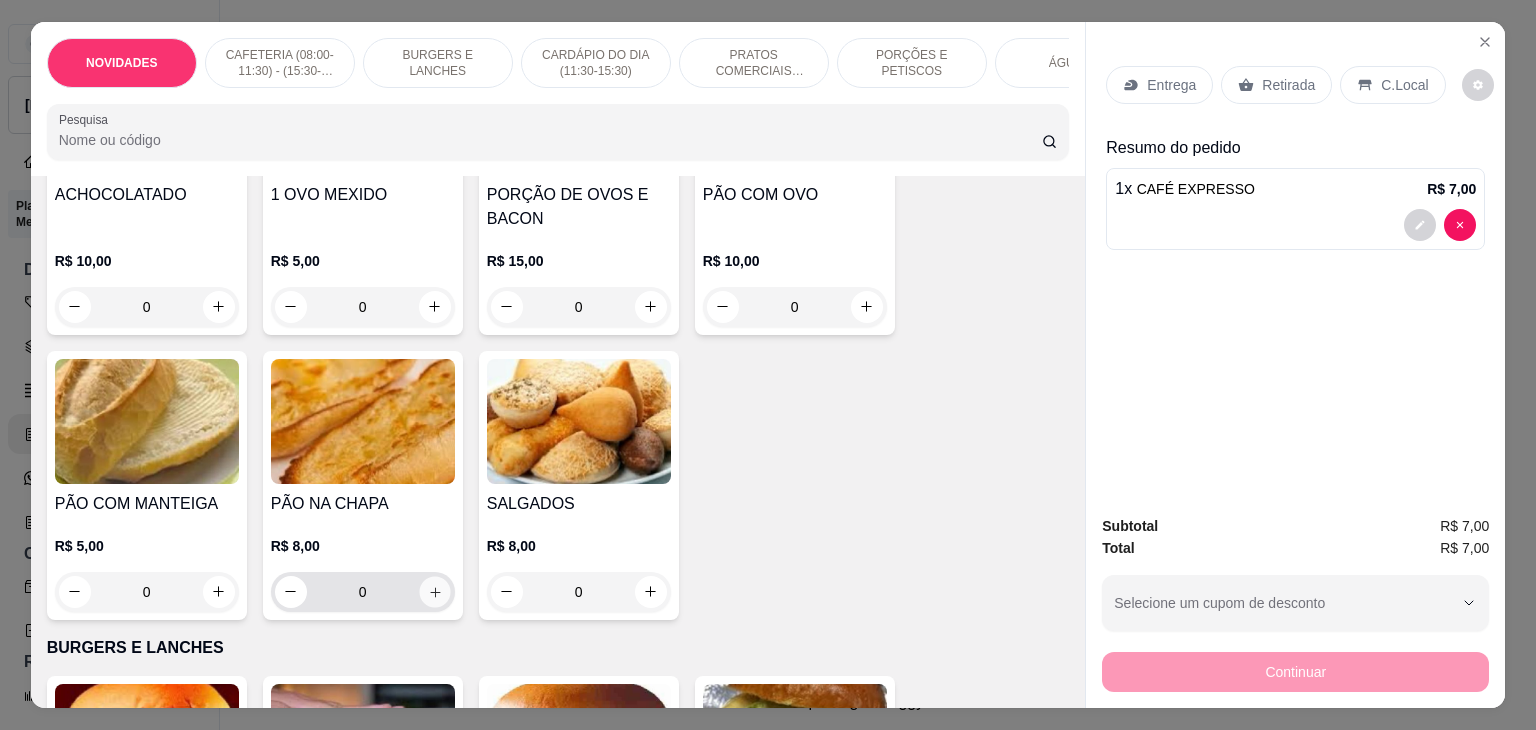 click 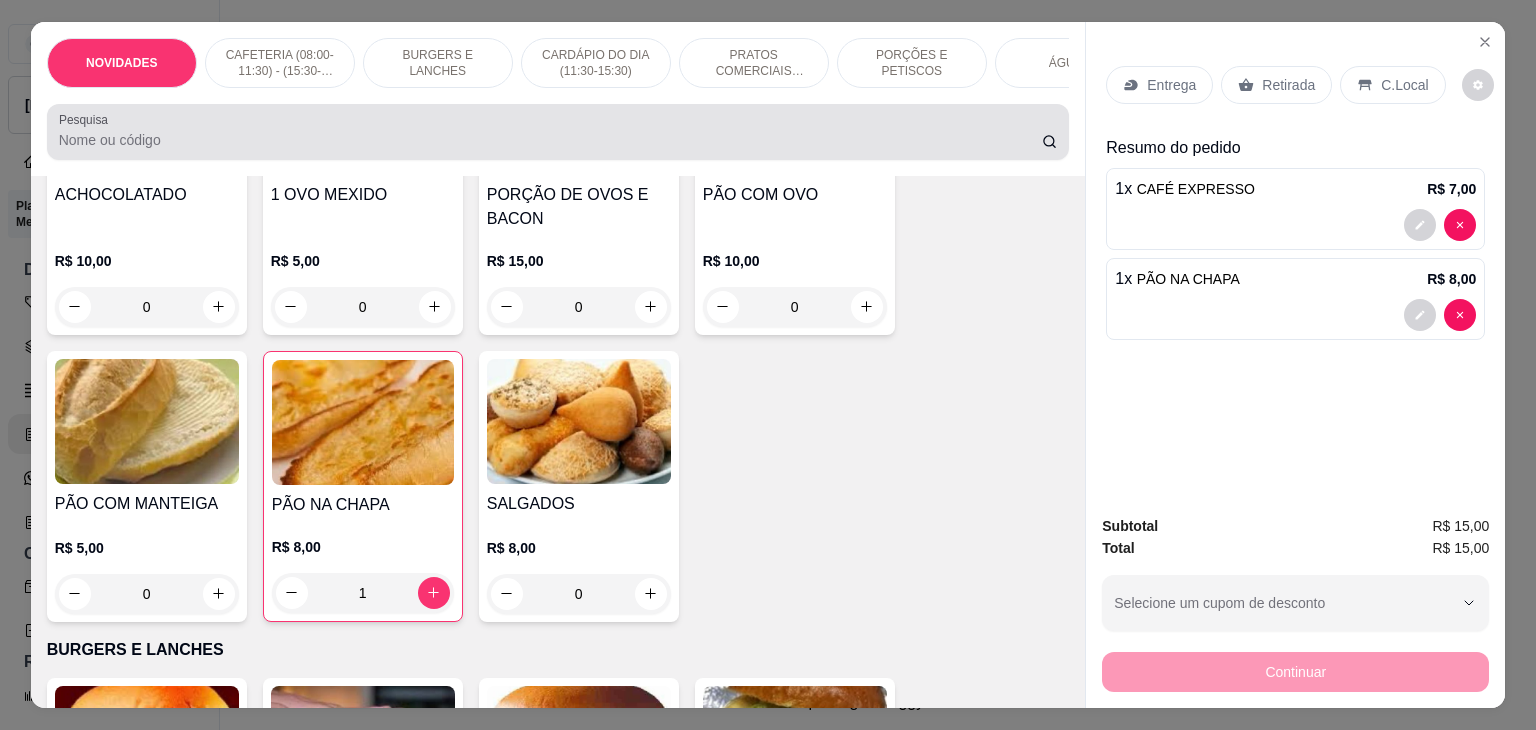 click on "Pesquisa" at bounding box center (550, 140) 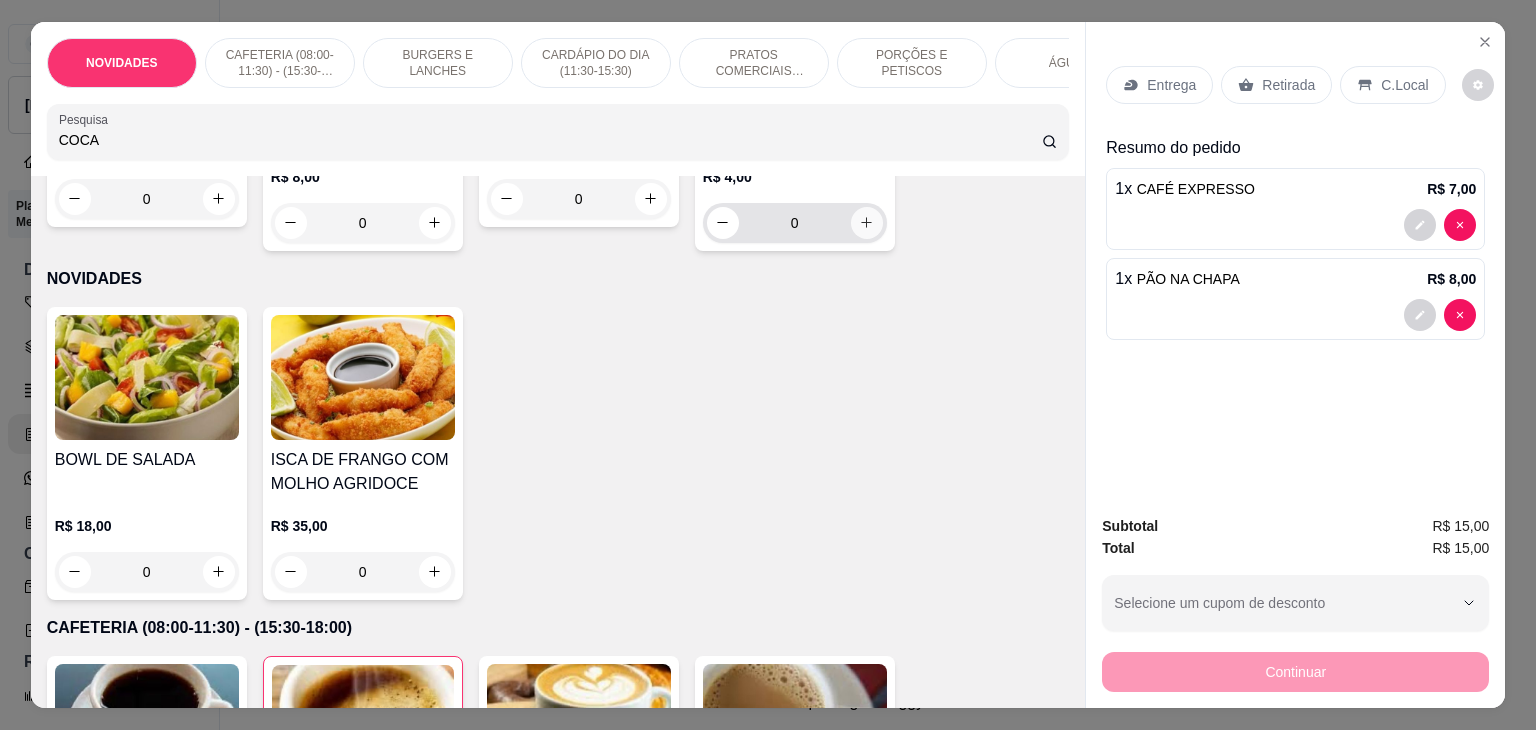 scroll, scrollTop: 0, scrollLeft: 0, axis: both 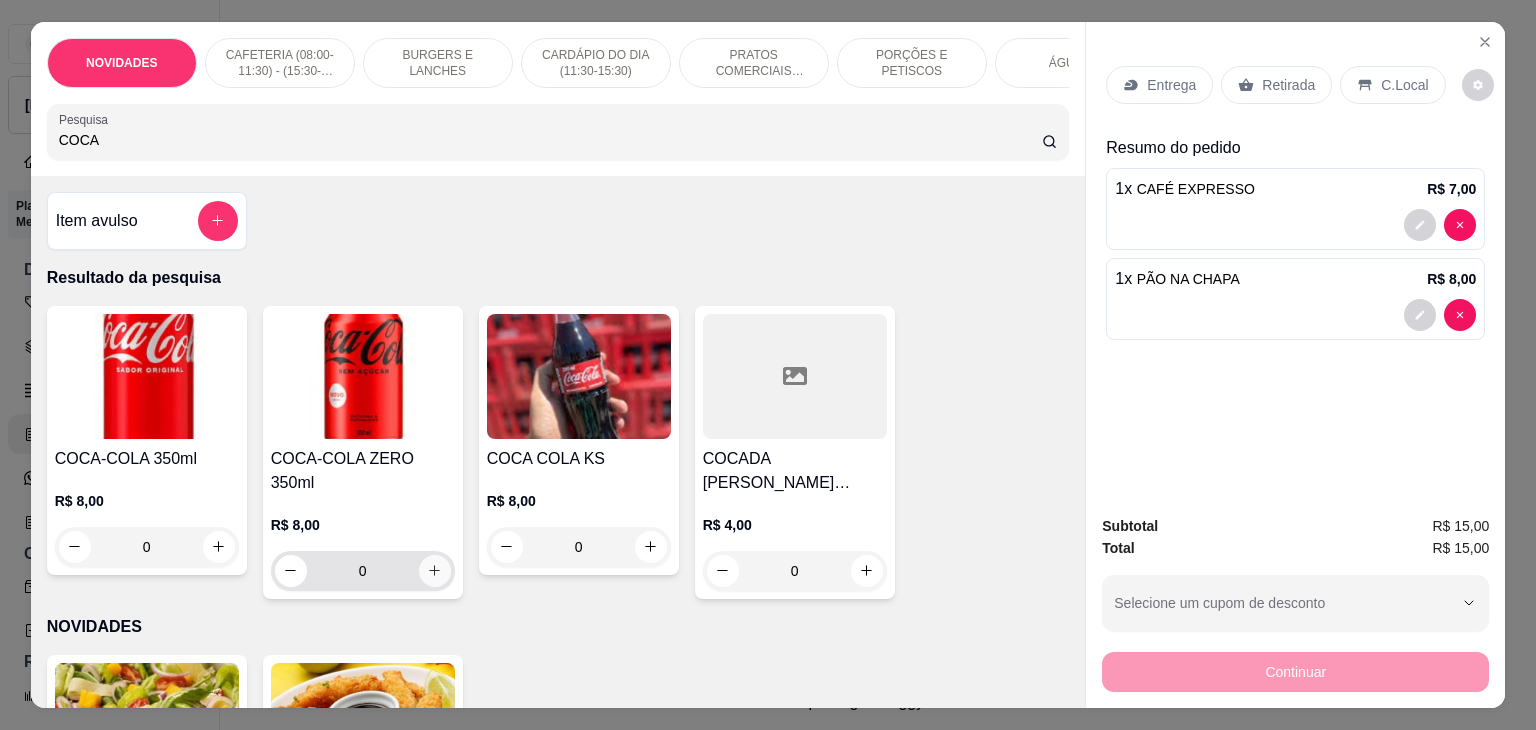 type on "COCA" 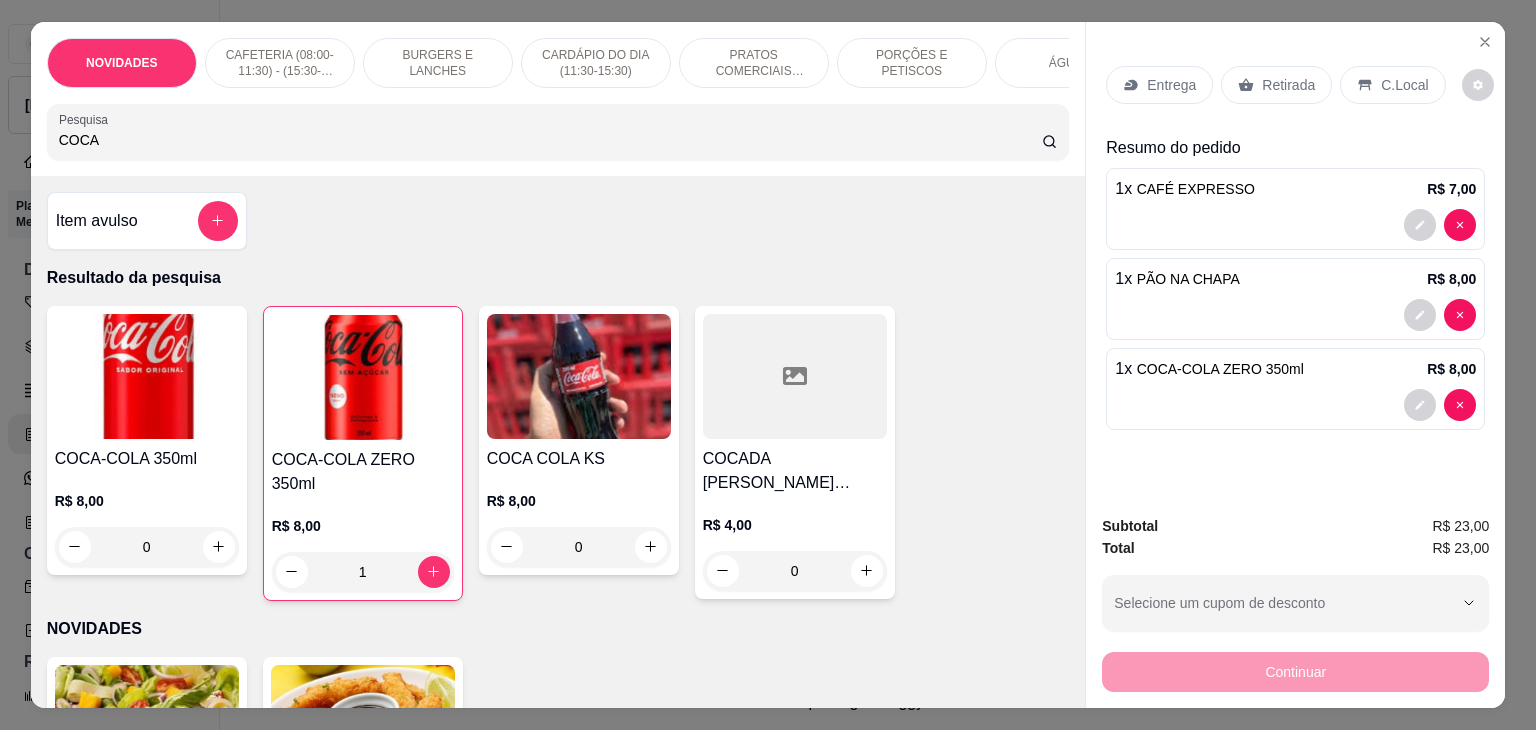click on "C.Local" at bounding box center (1404, 85) 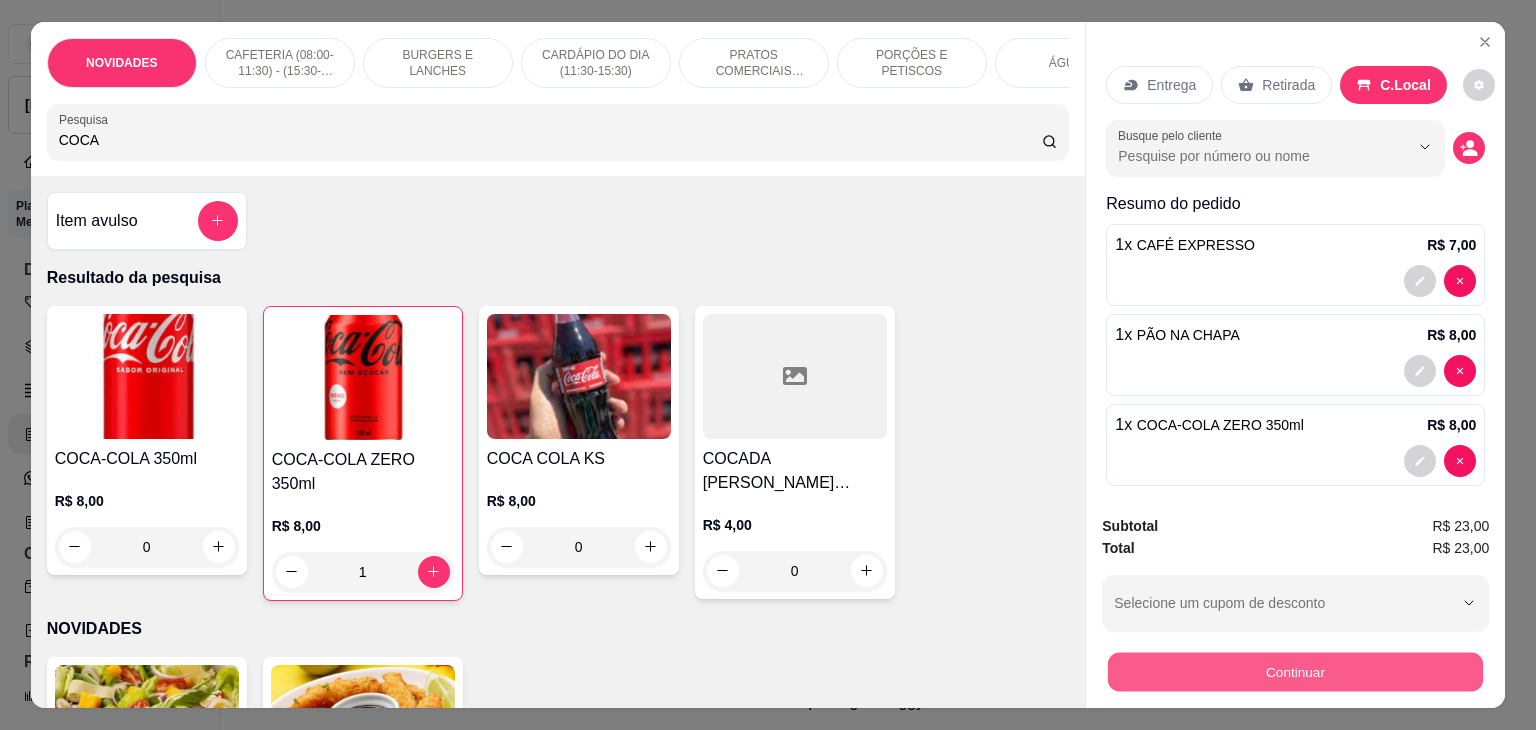 click on "Continuar" at bounding box center (1295, 672) 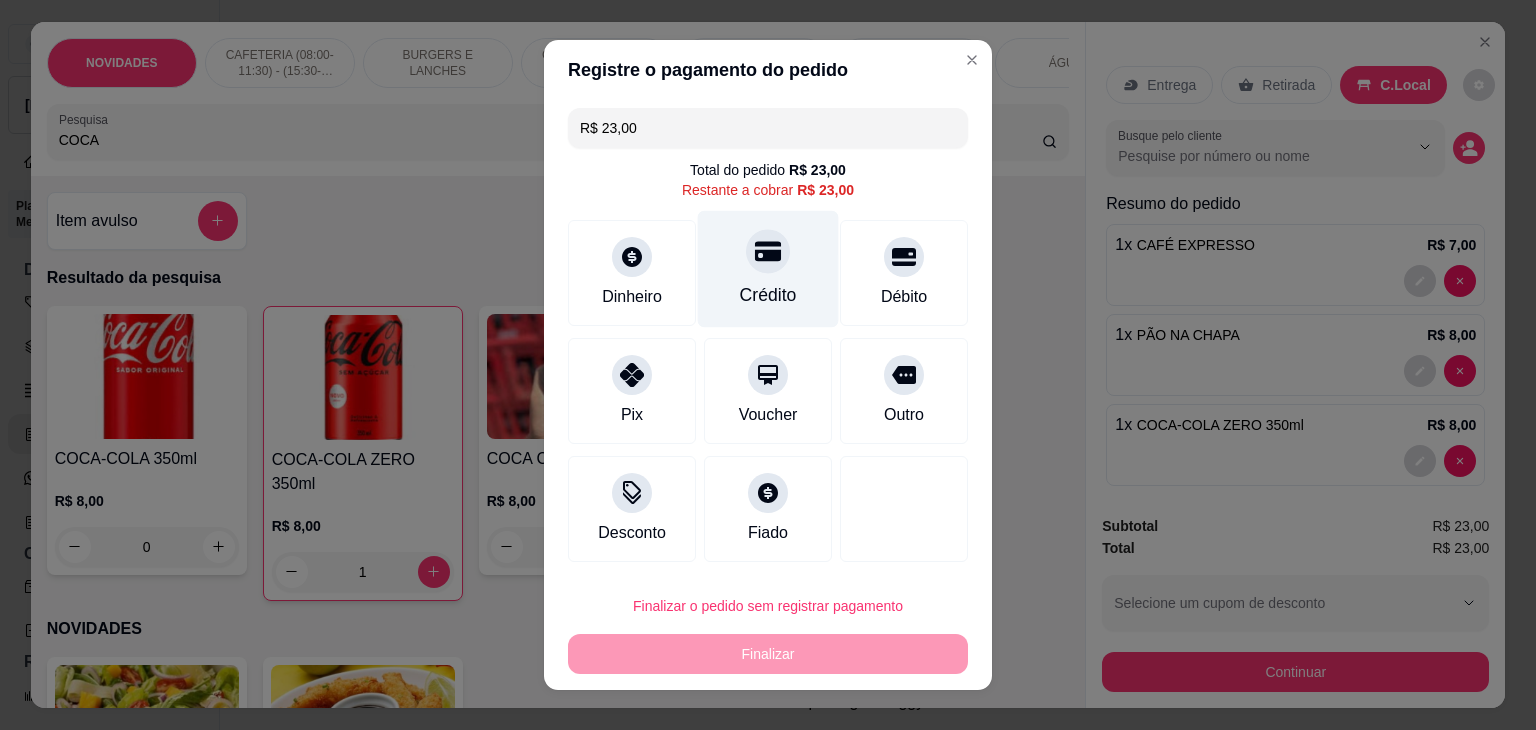 click at bounding box center [768, 251] 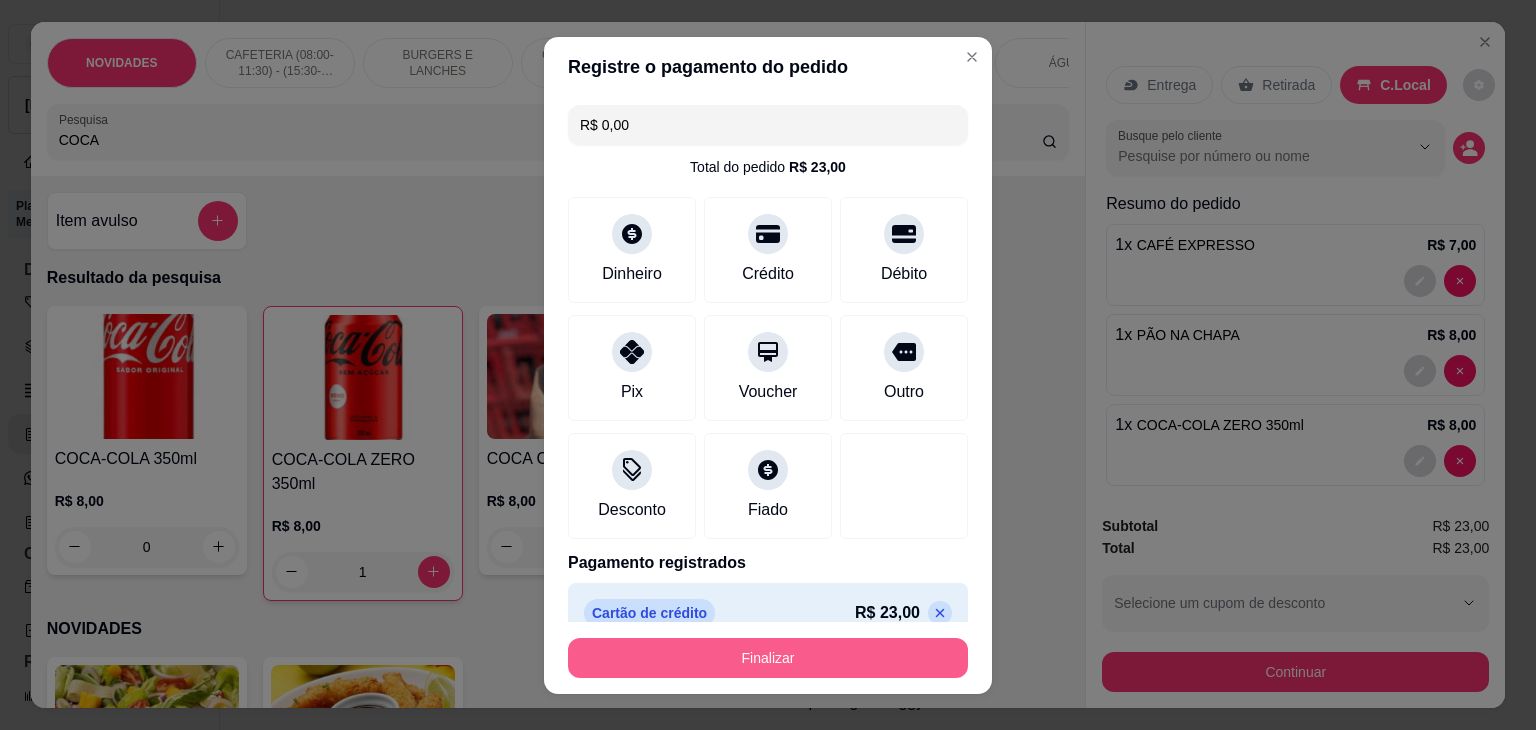 click on "Finalizar" at bounding box center (768, 658) 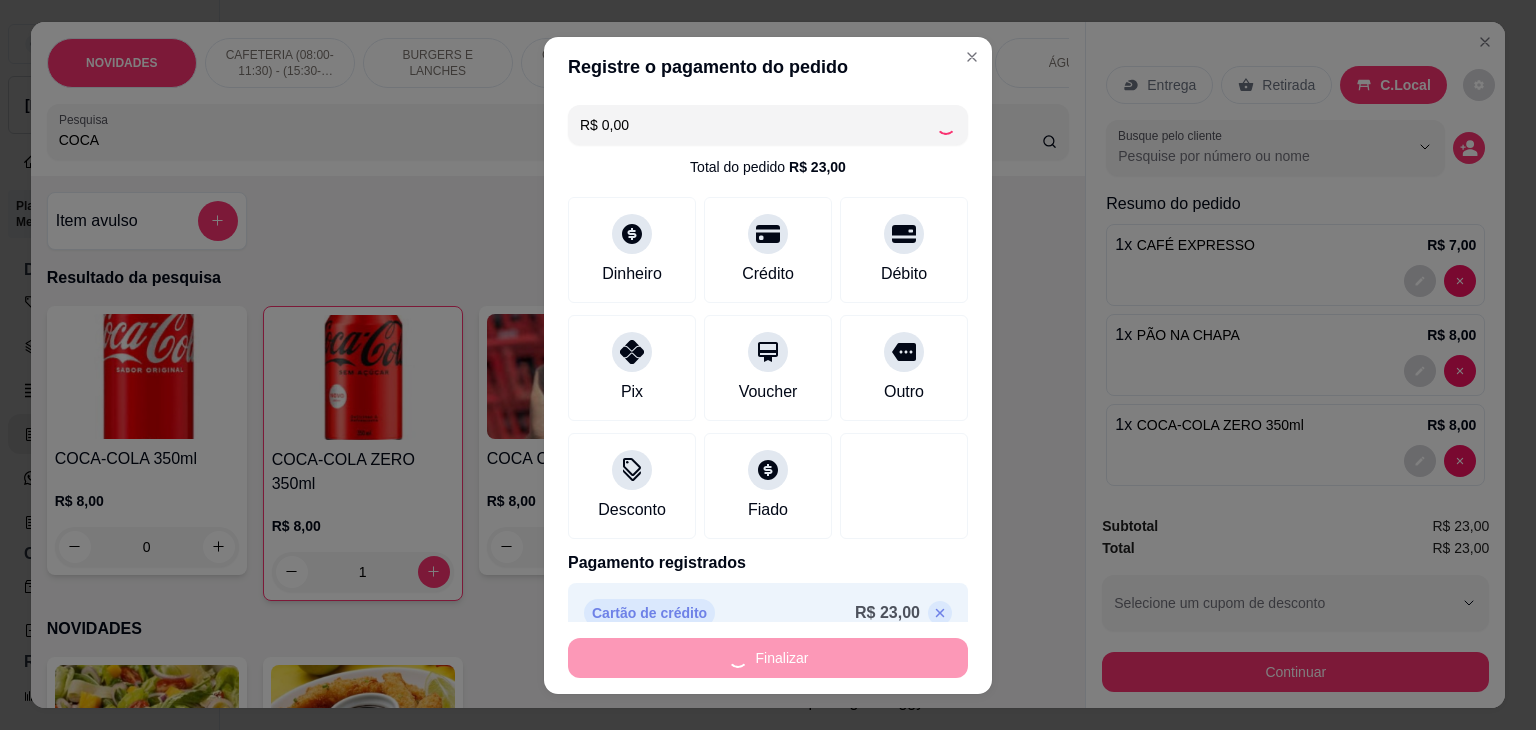 type on "0" 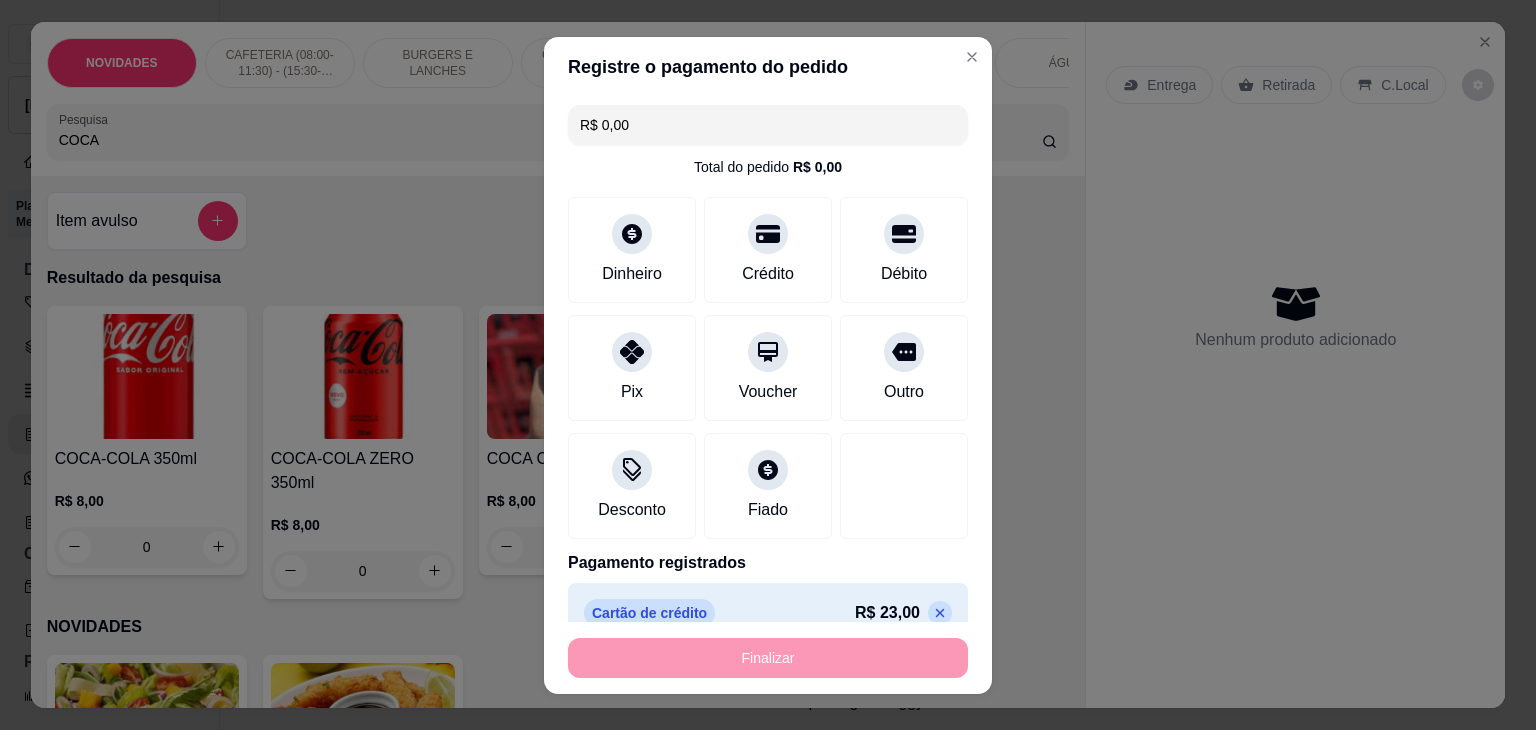 type on "-R$ 23,00" 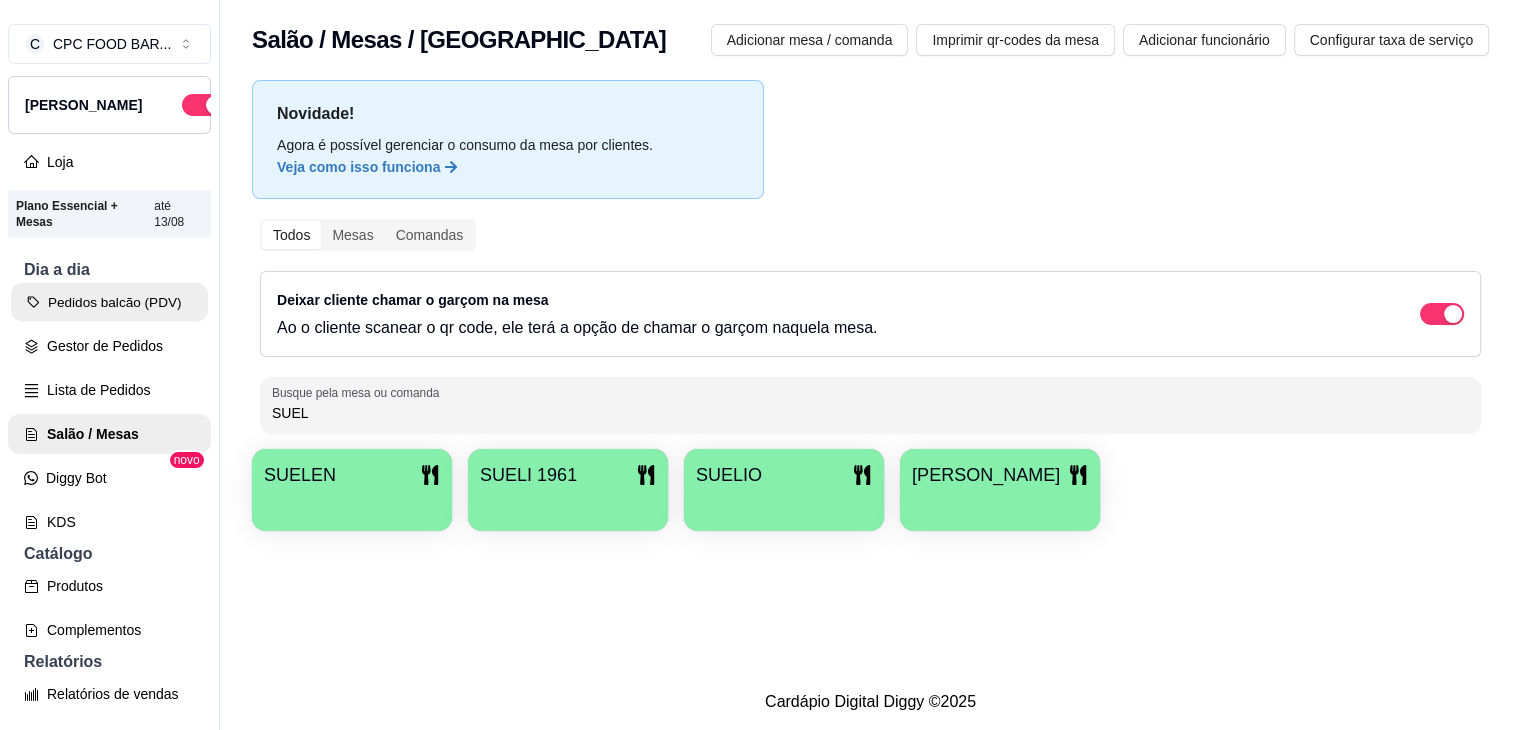 click on "Pedidos balcão (PDV)" at bounding box center [109, 302] 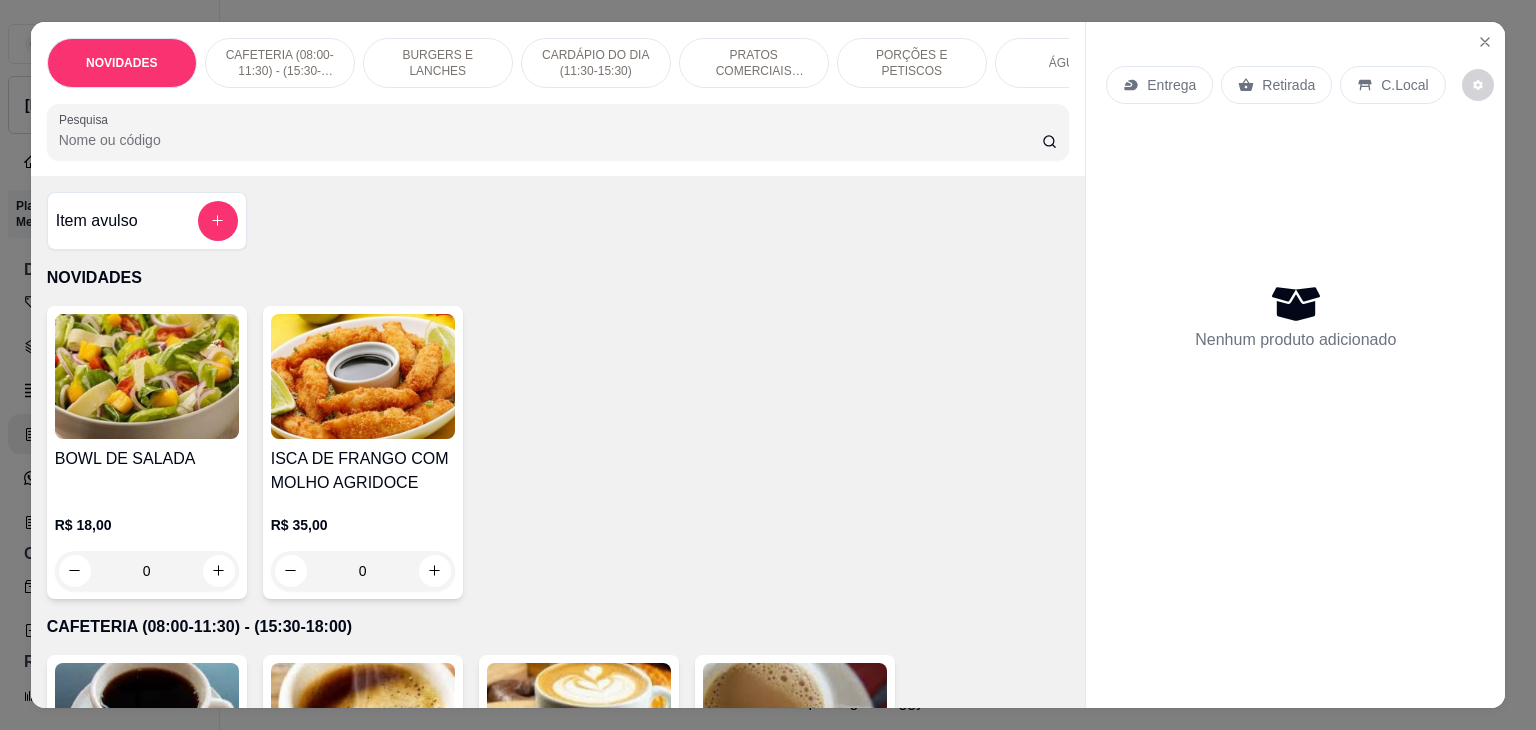 type 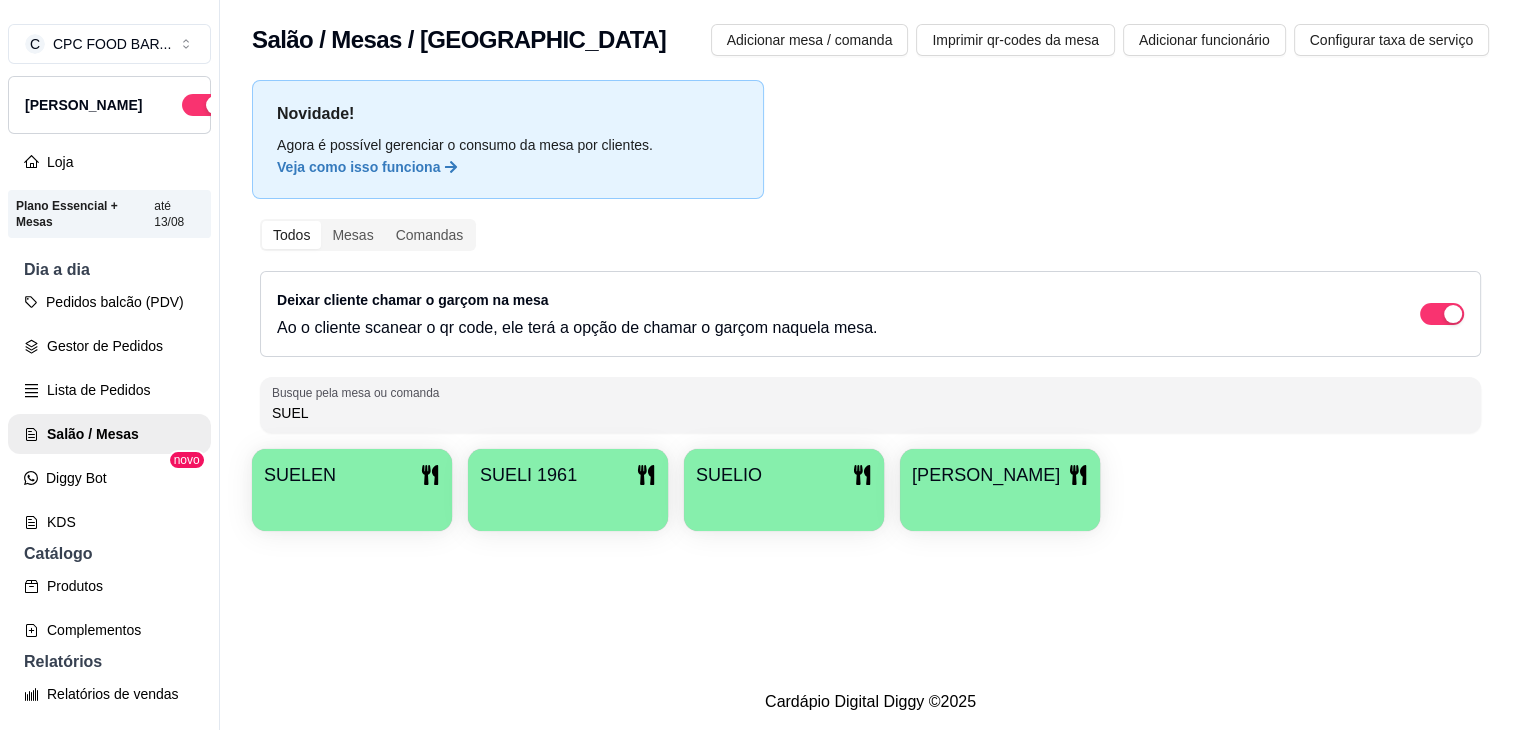 drag, startPoint x: 325, startPoint y: 410, endPoint x: 217, endPoint y: 401, distance: 108.37435 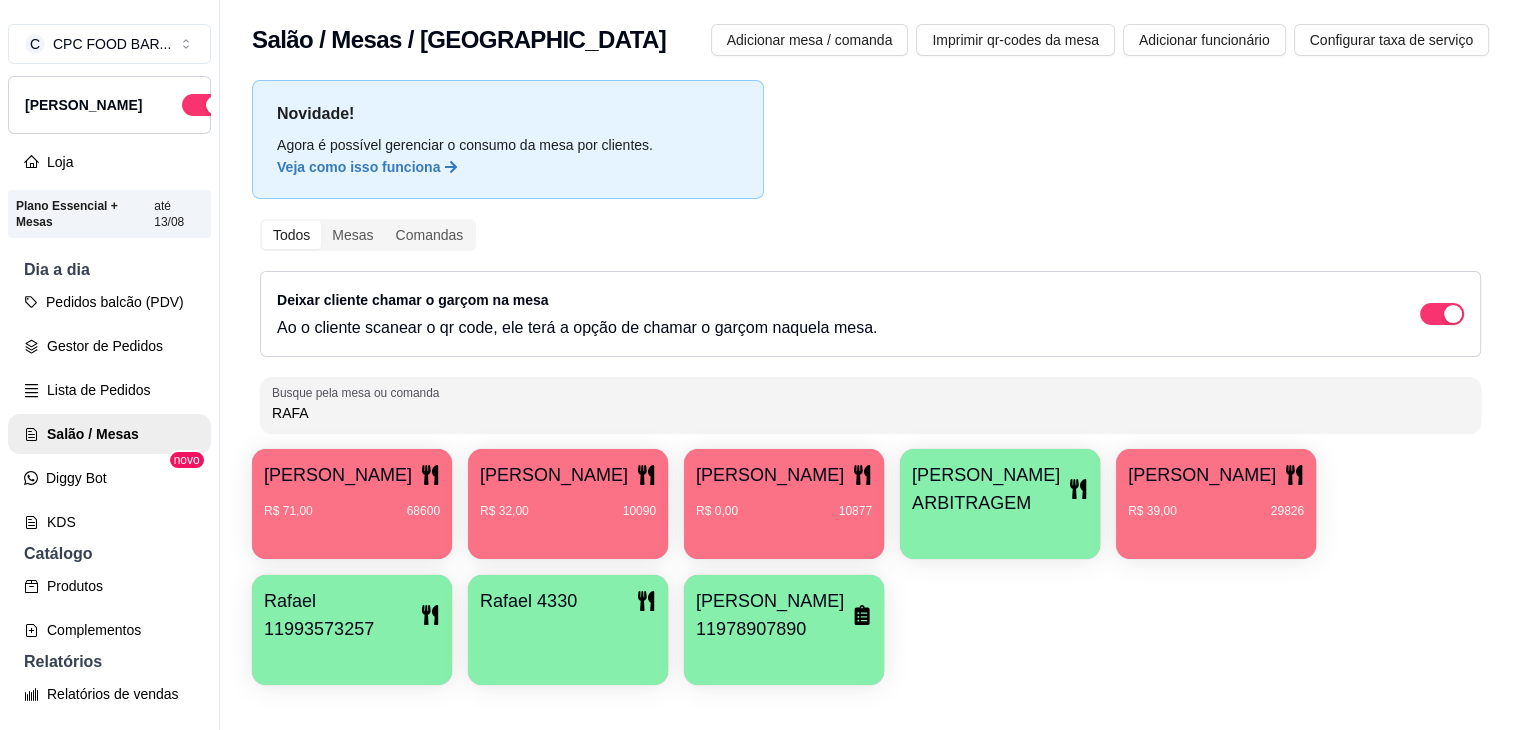 type on "RAFA" 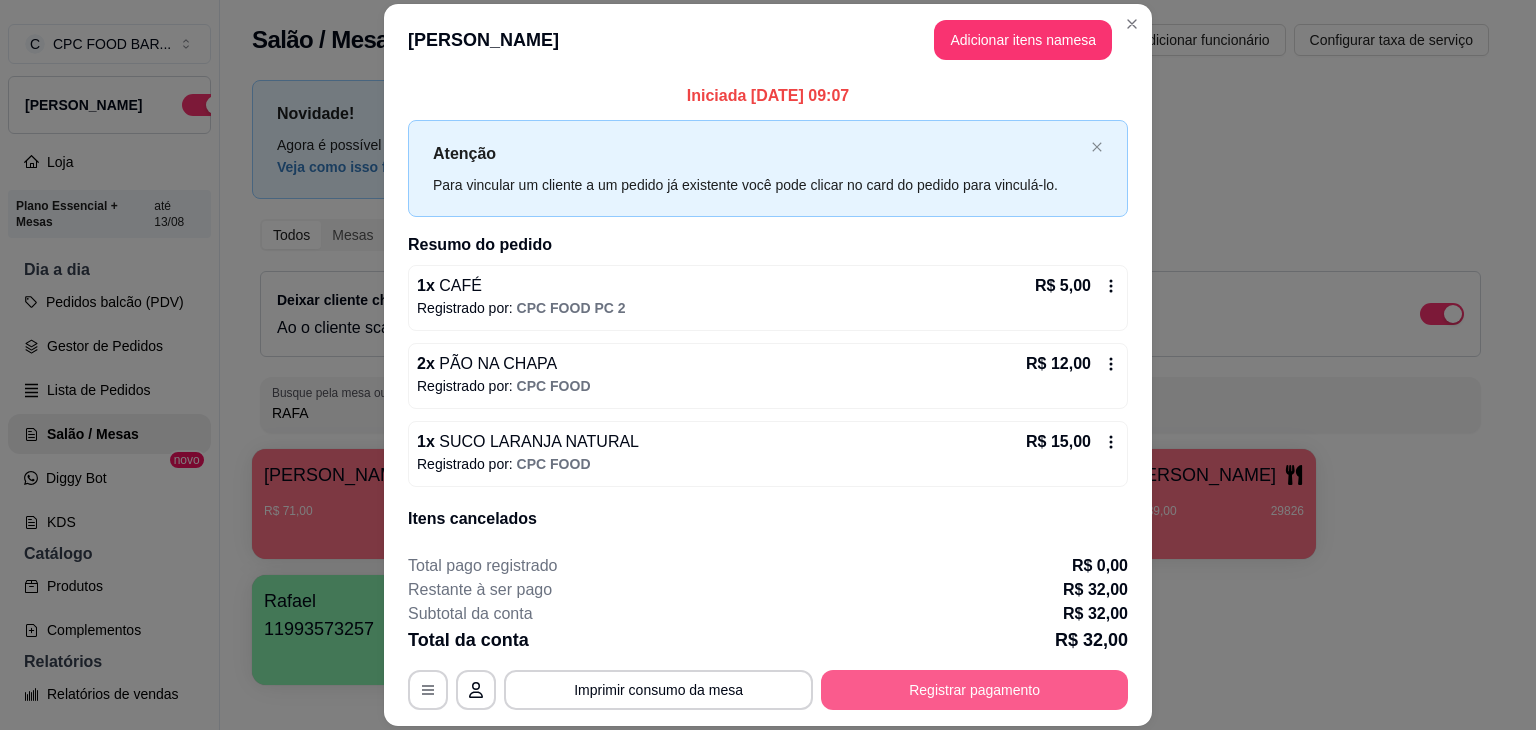 click on "Registrar pagamento" at bounding box center (974, 690) 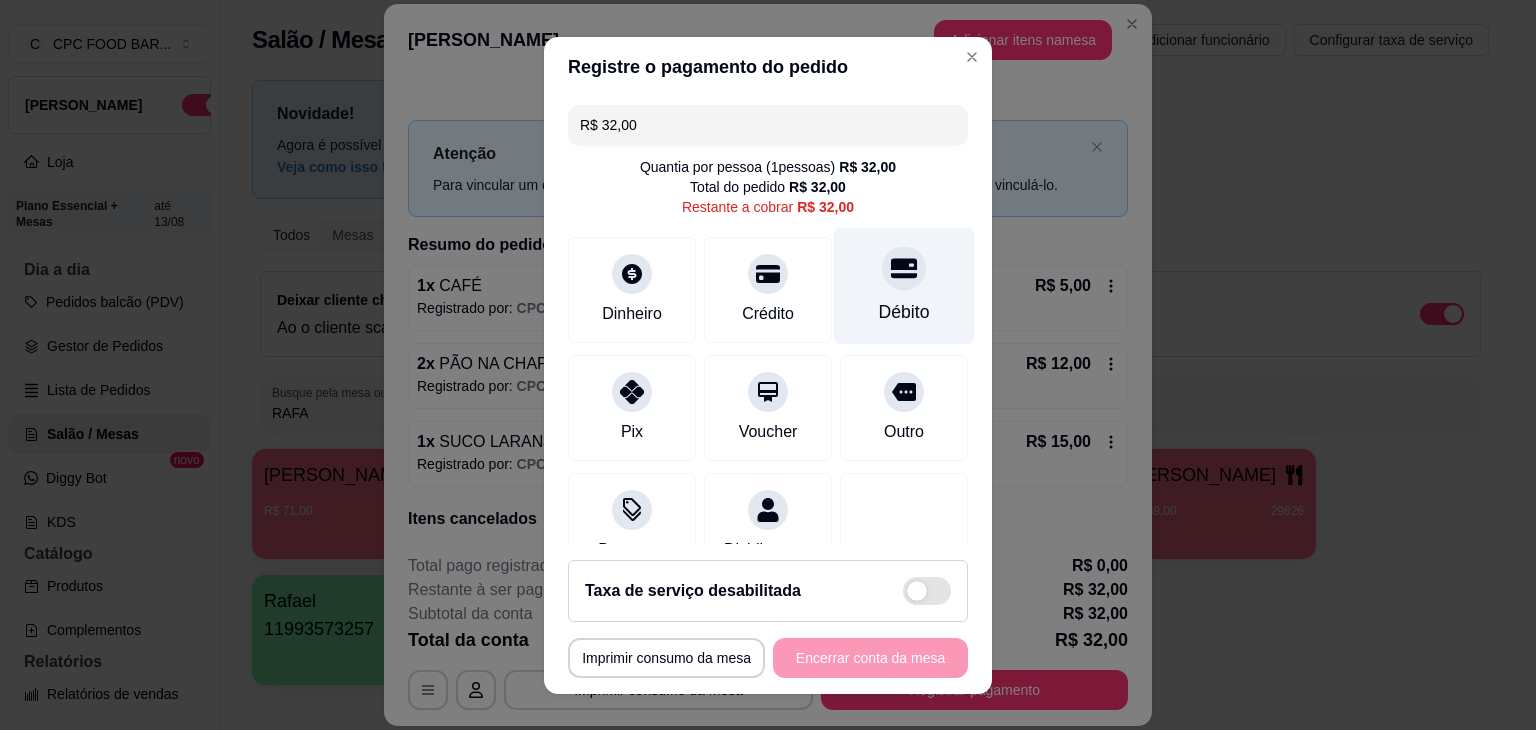 click on "Débito" at bounding box center (904, 285) 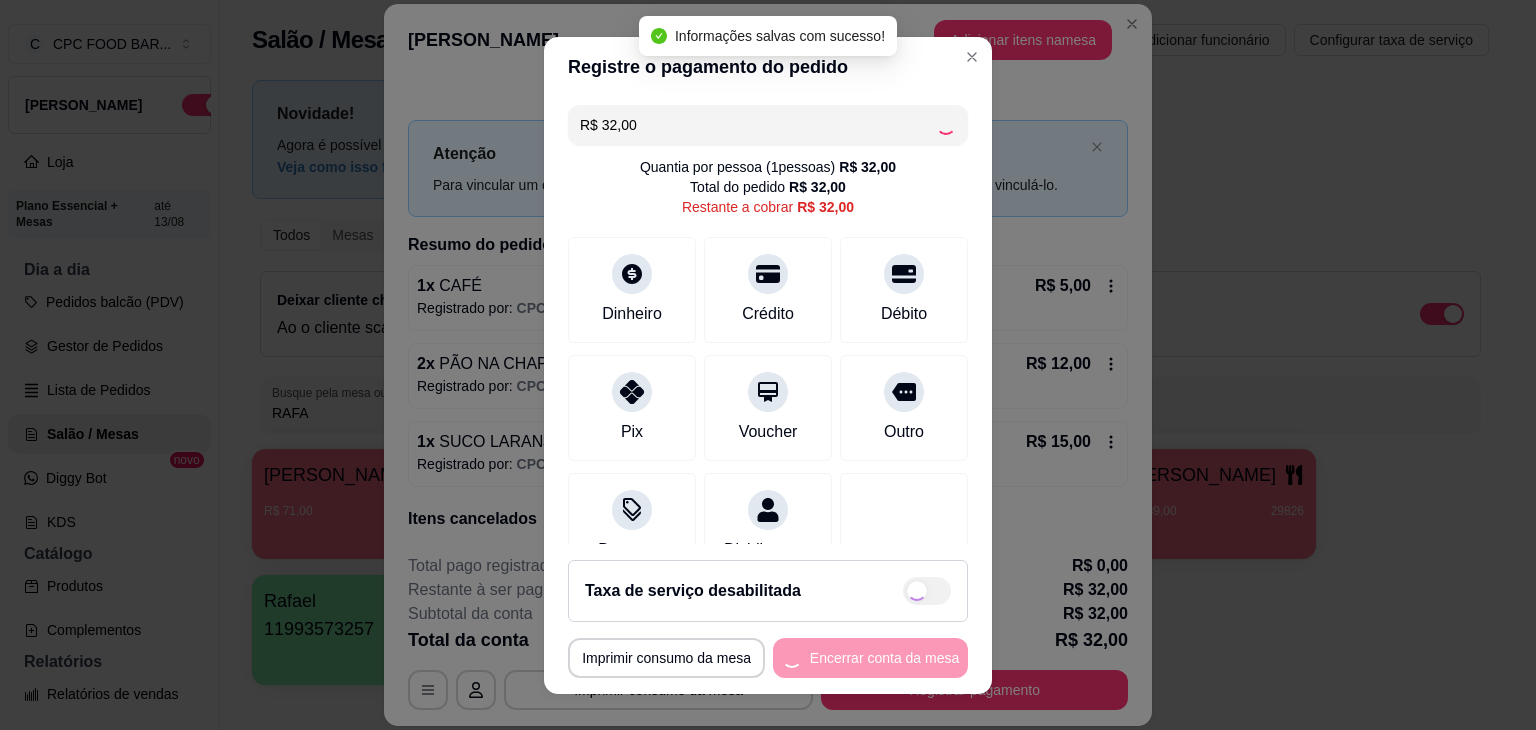 type on "R$ 0,00" 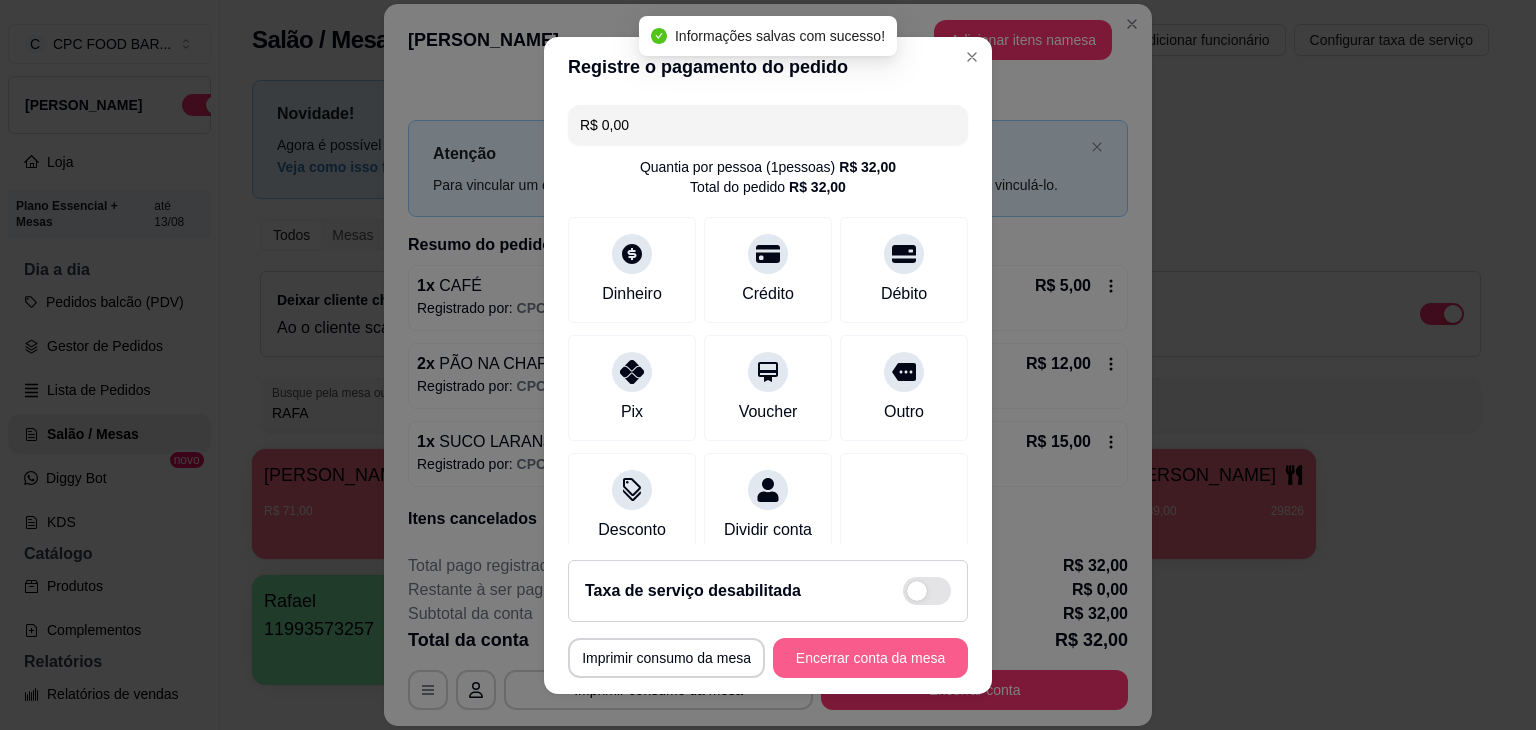 click on "Encerrar conta da mesa" at bounding box center (870, 658) 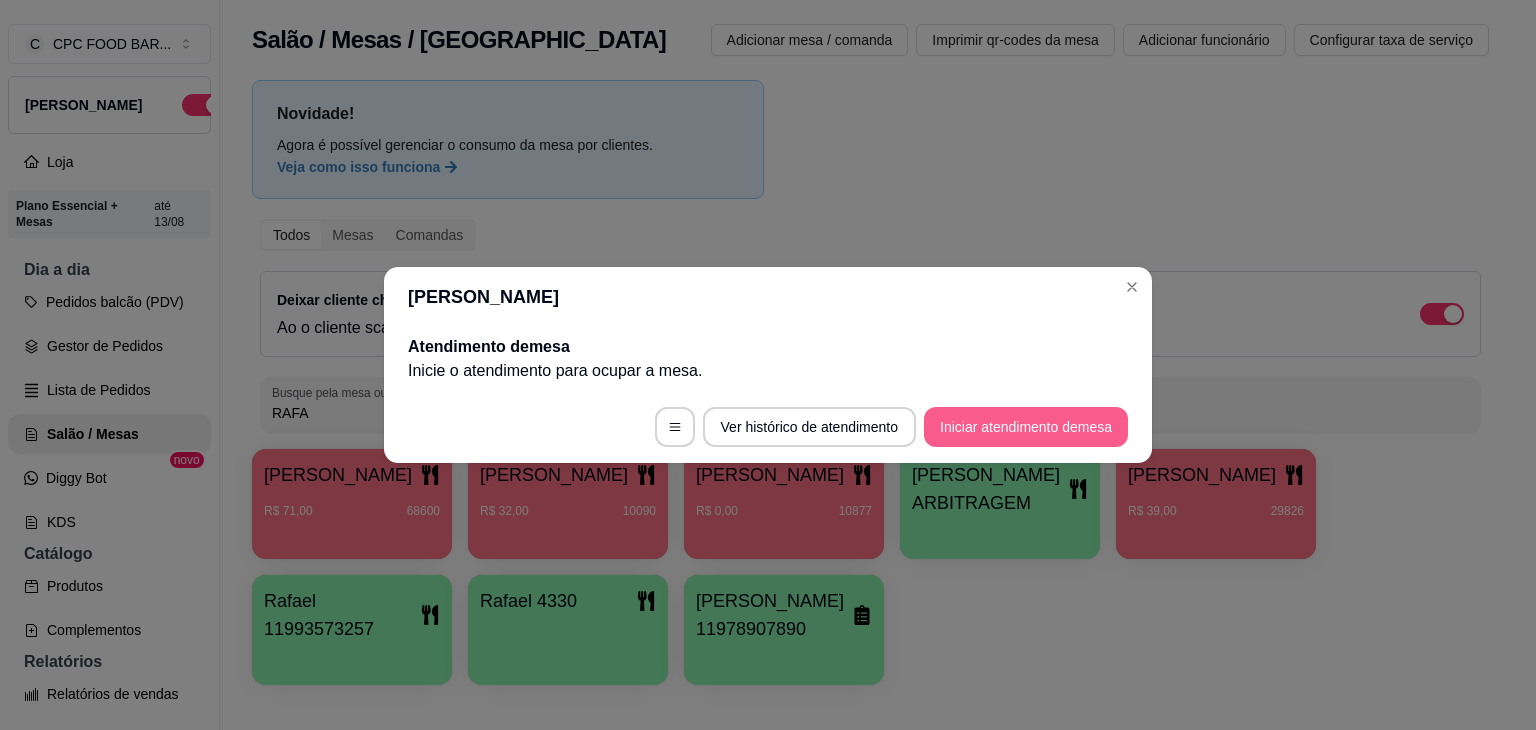 click on "Iniciar atendimento de  mesa" at bounding box center (1026, 427) 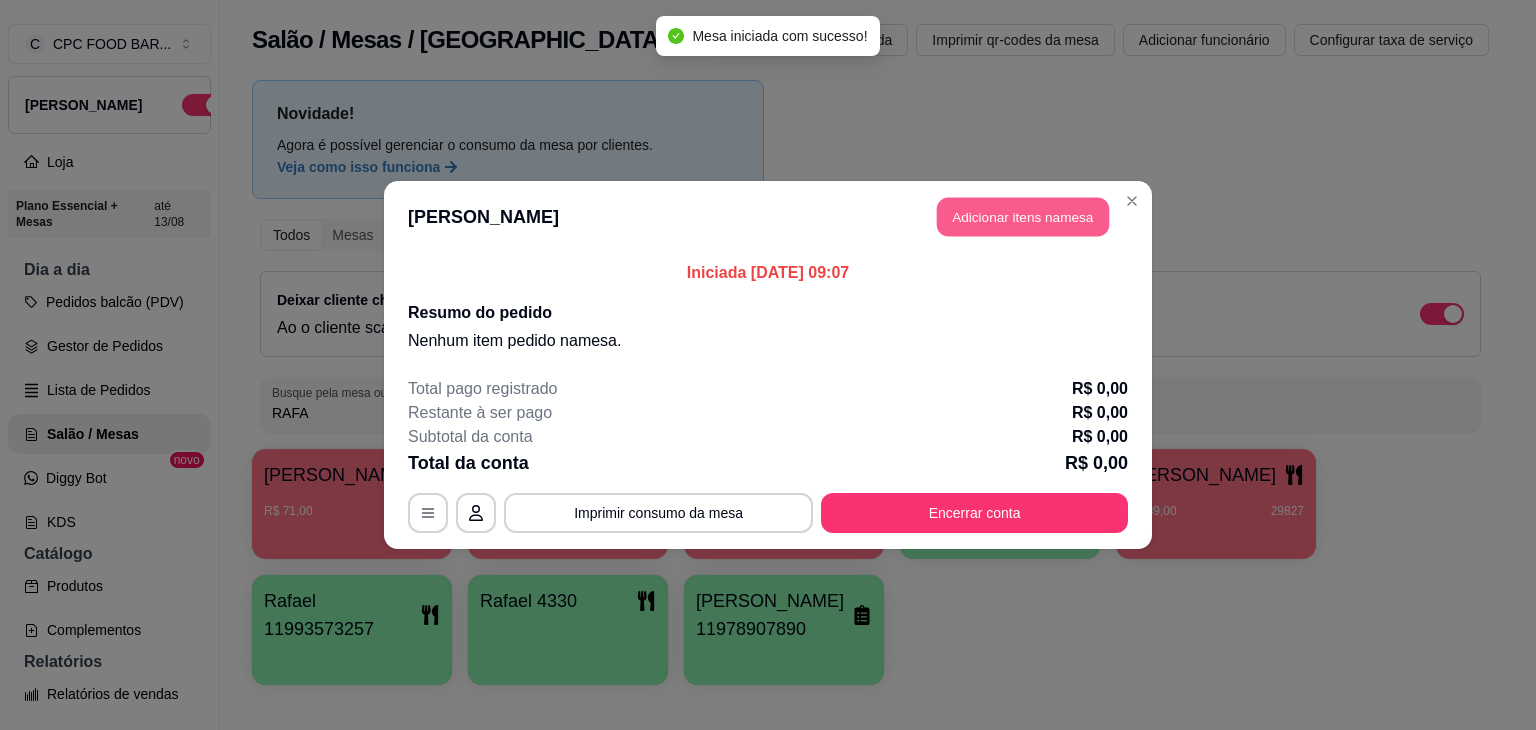 click on "Adicionar itens na  mesa" at bounding box center (1023, 217) 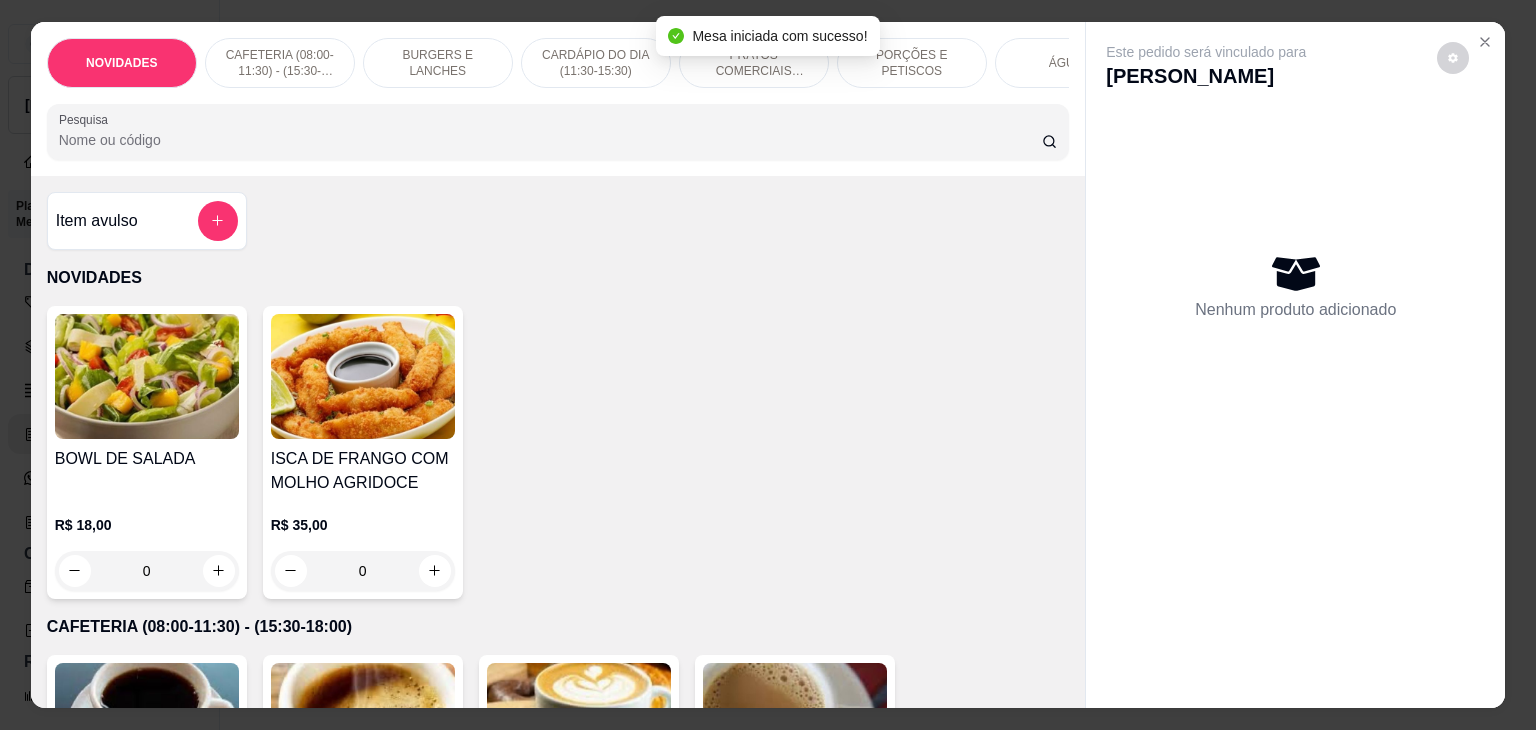 scroll, scrollTop: 400, scrollLeft: 0, axis: vertical 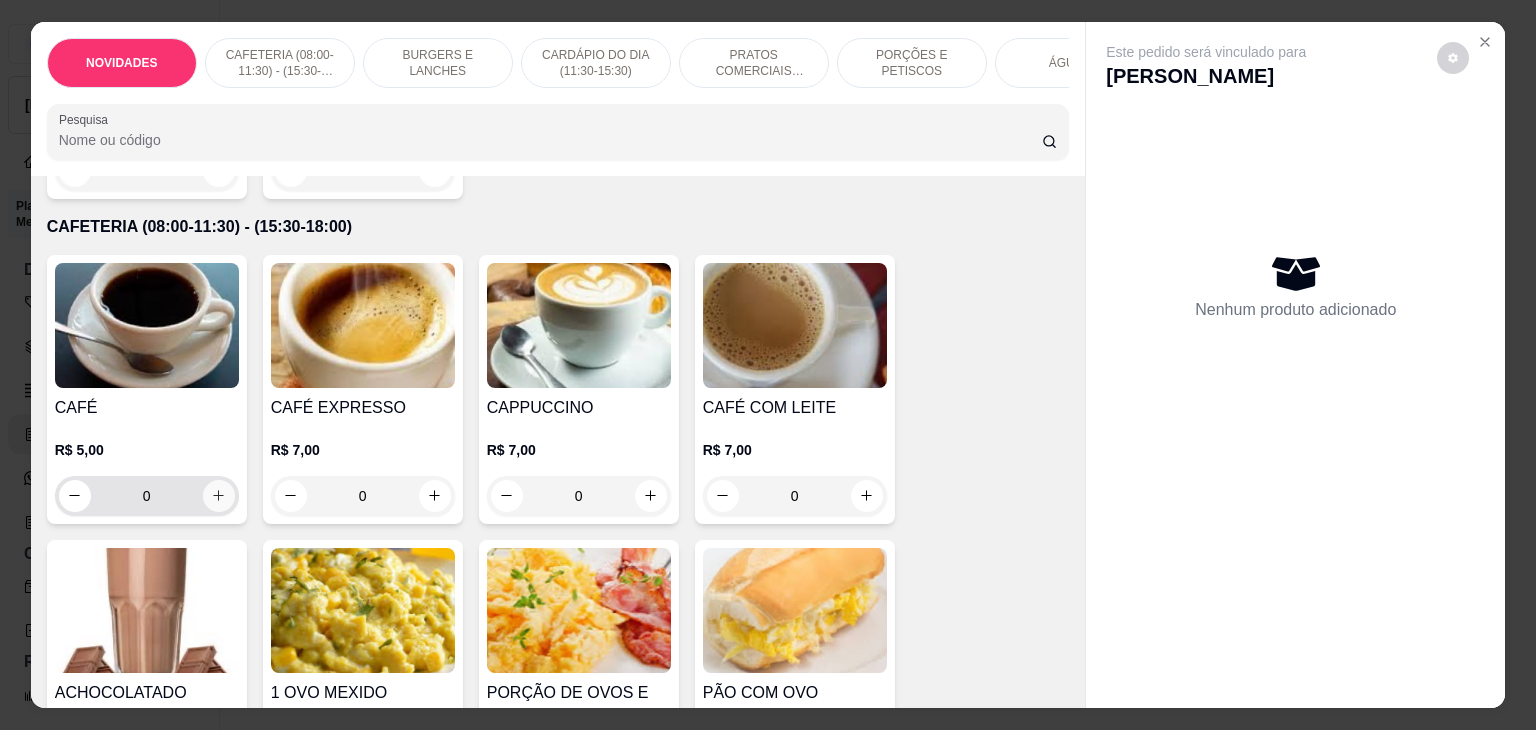 click at bounding box center [219, 496] 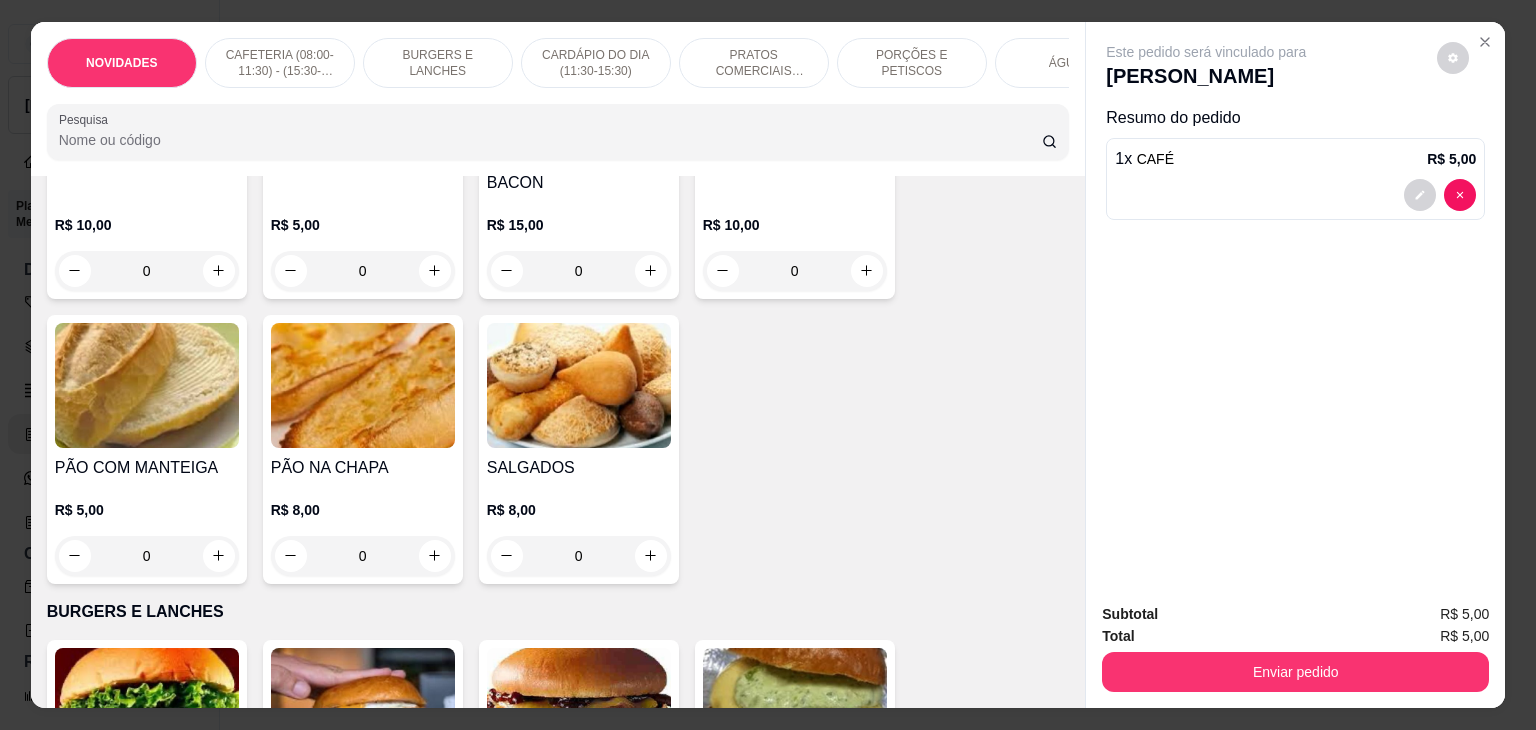 scroll, scrollTop: 1000, scrollLeft: 0, axis: vertical 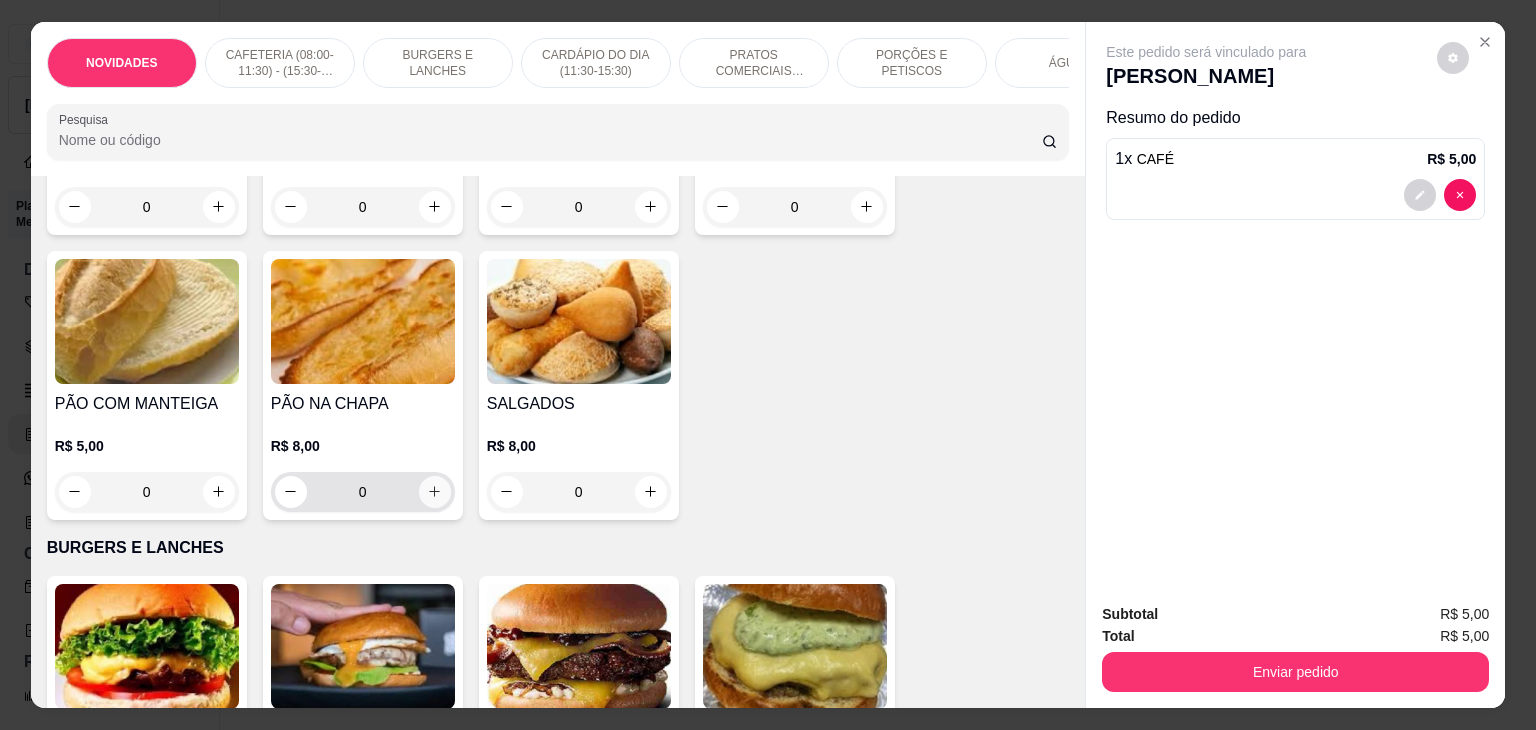 click 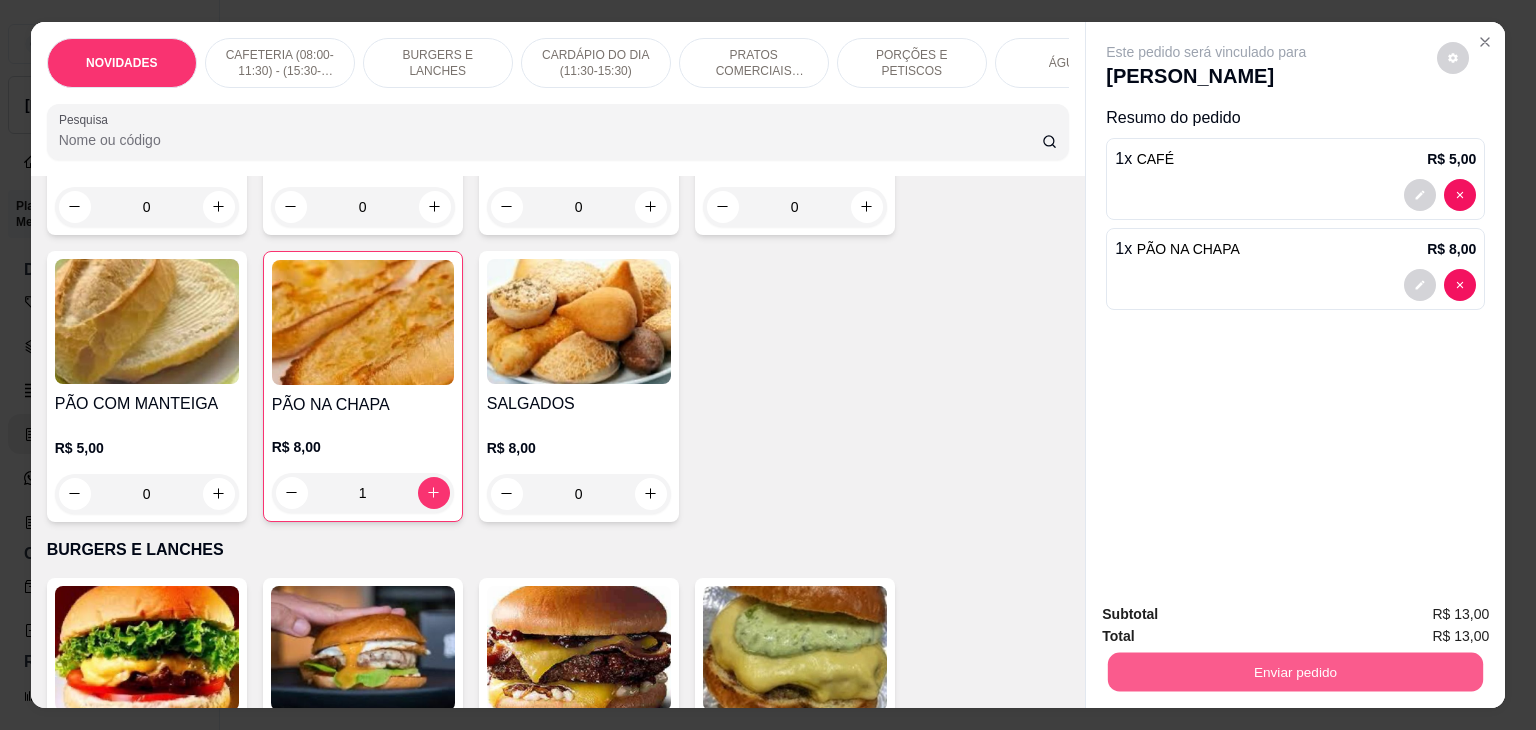 click on "Enviar pedido" at bounding box center (1295, 672) 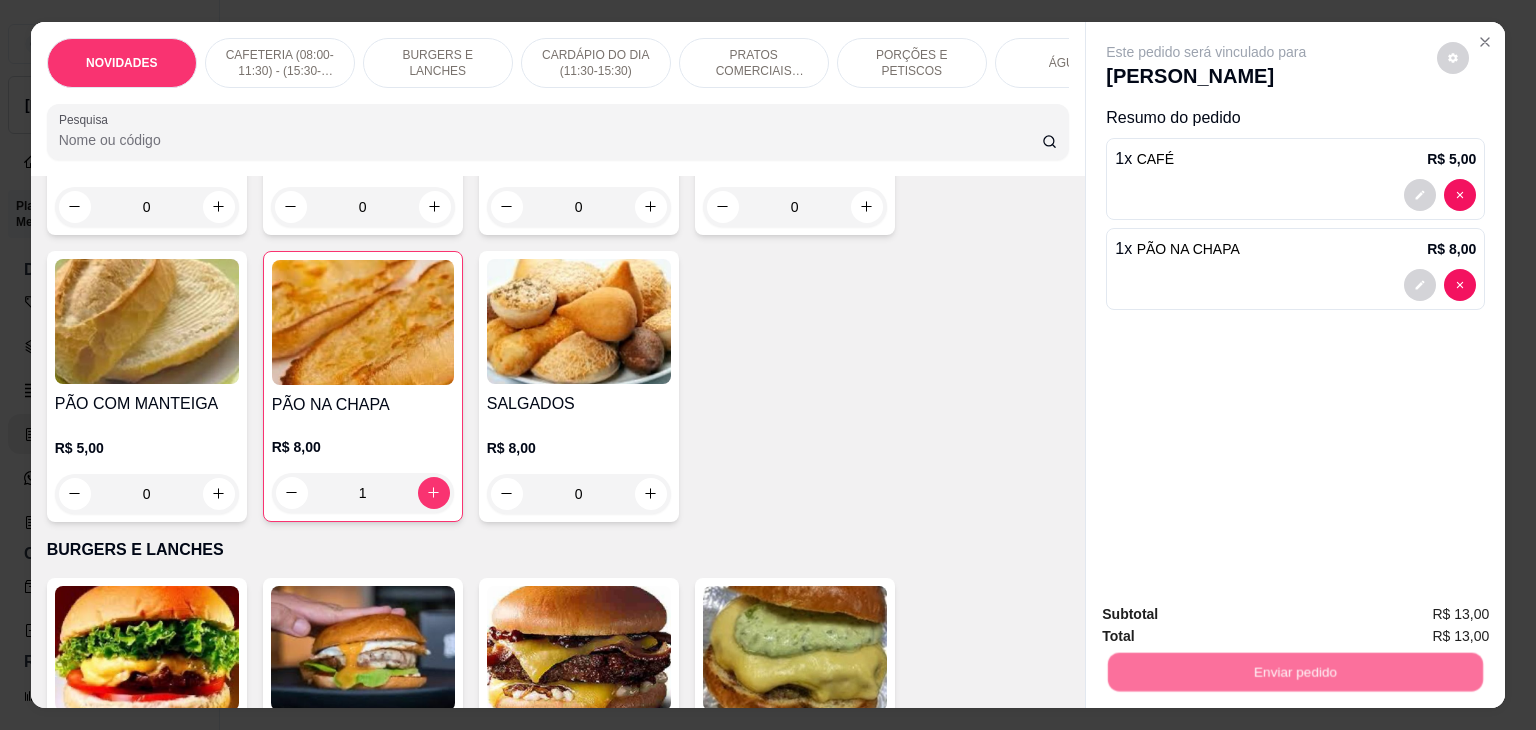 click on "Não registrar e enviar pedido" at bounding box center (1229, 615) 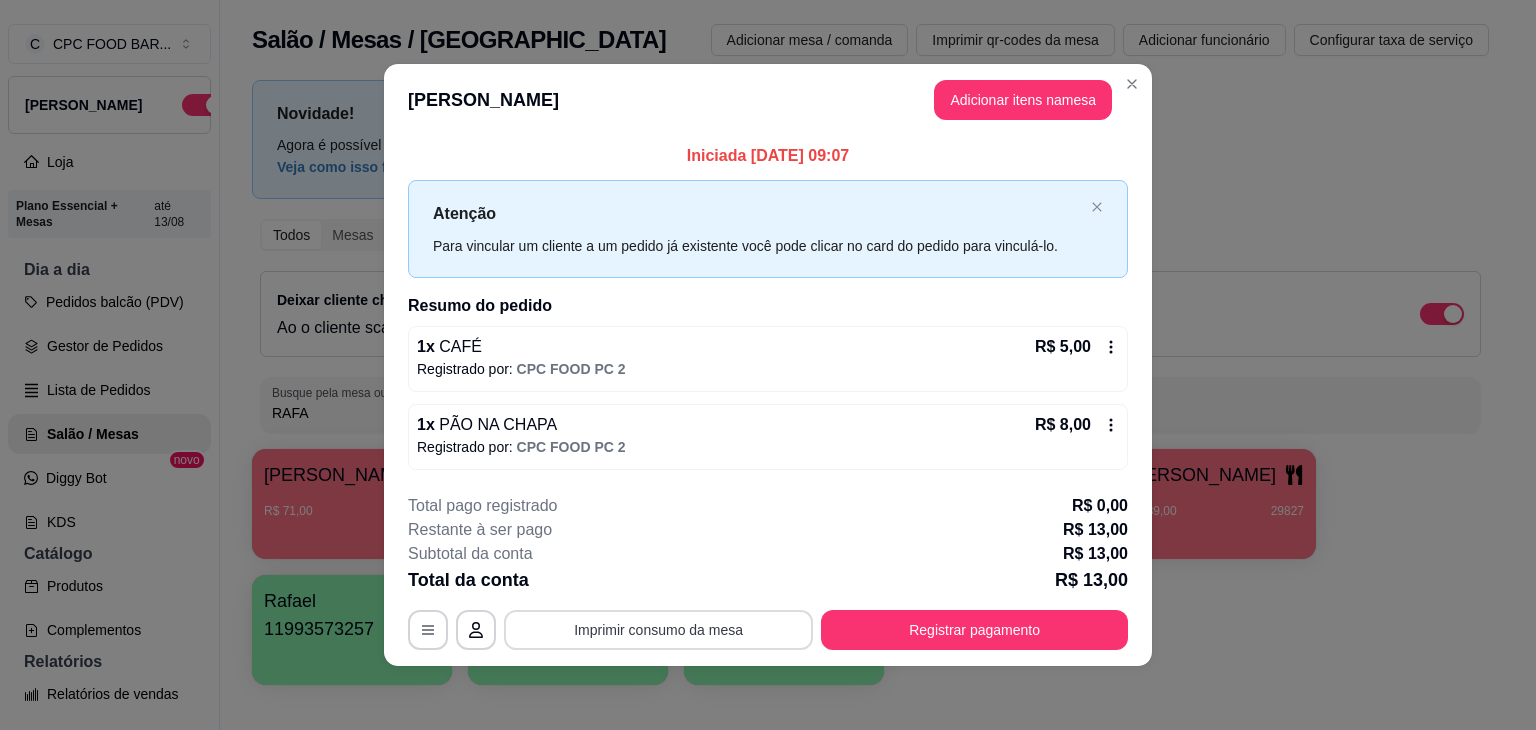 click on "Imprimir consumo da mesa" at bounding box center (658, 630) 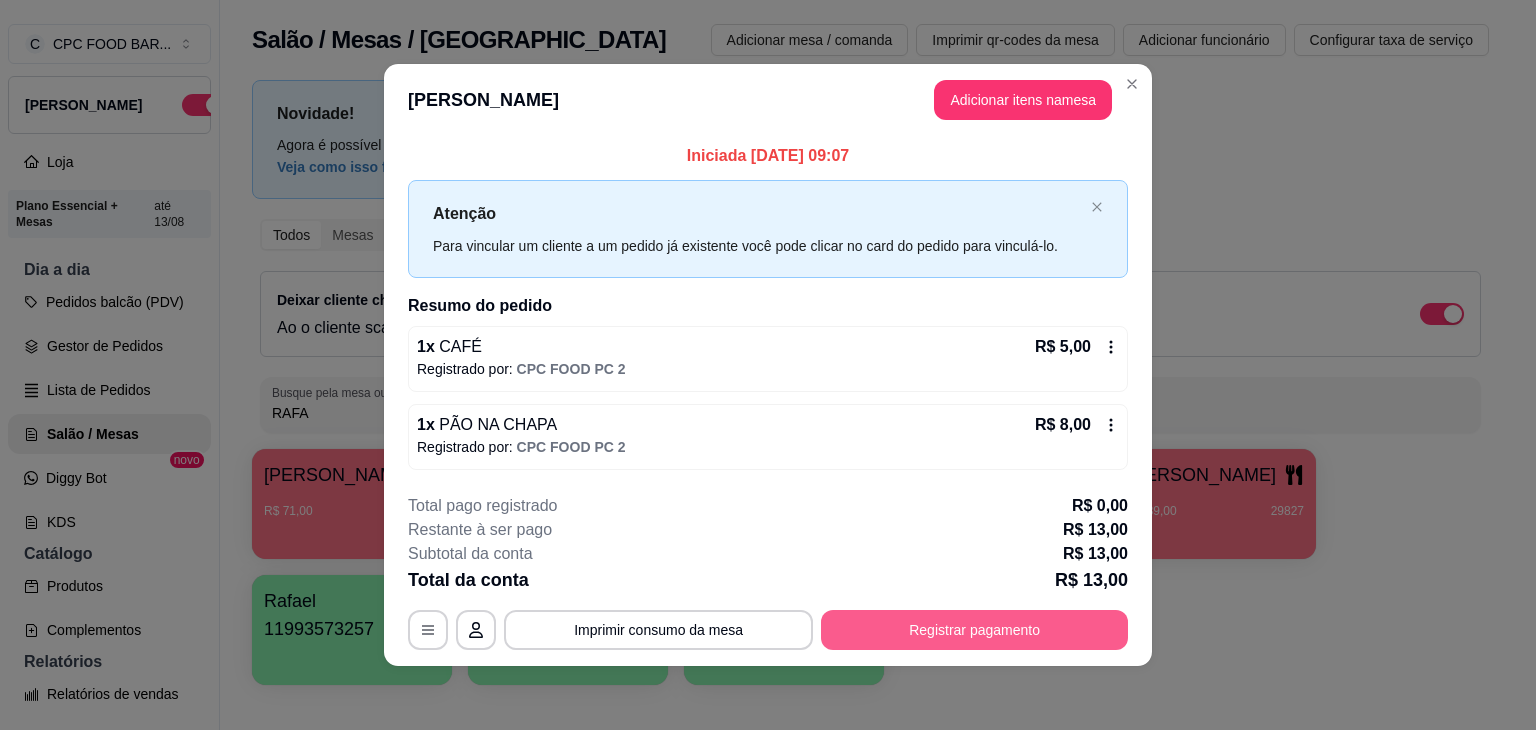 scroll, scrollTop: 0, scrollLeft: 0, axis: both 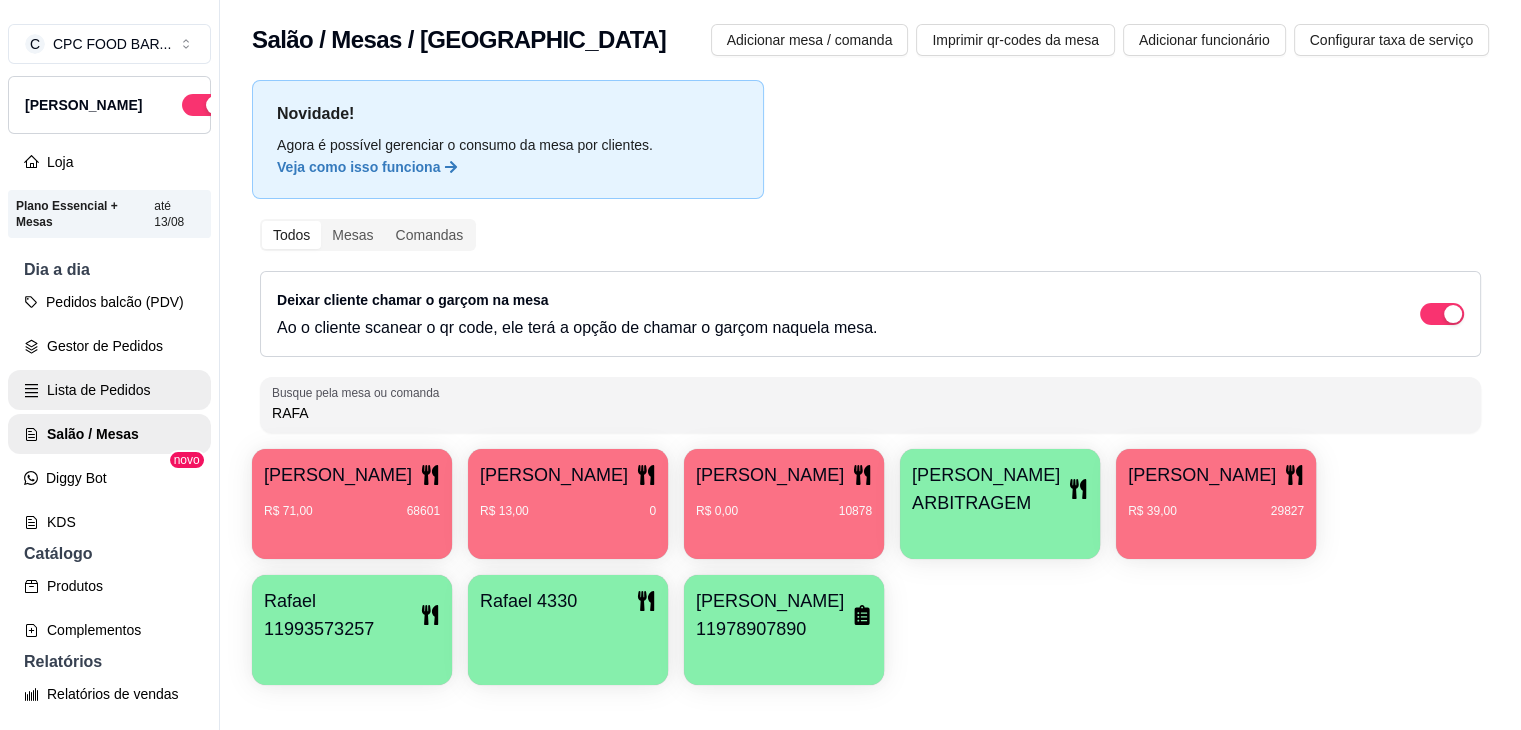 click on "Lista de Pedidos" at bounding box center (109, 390) 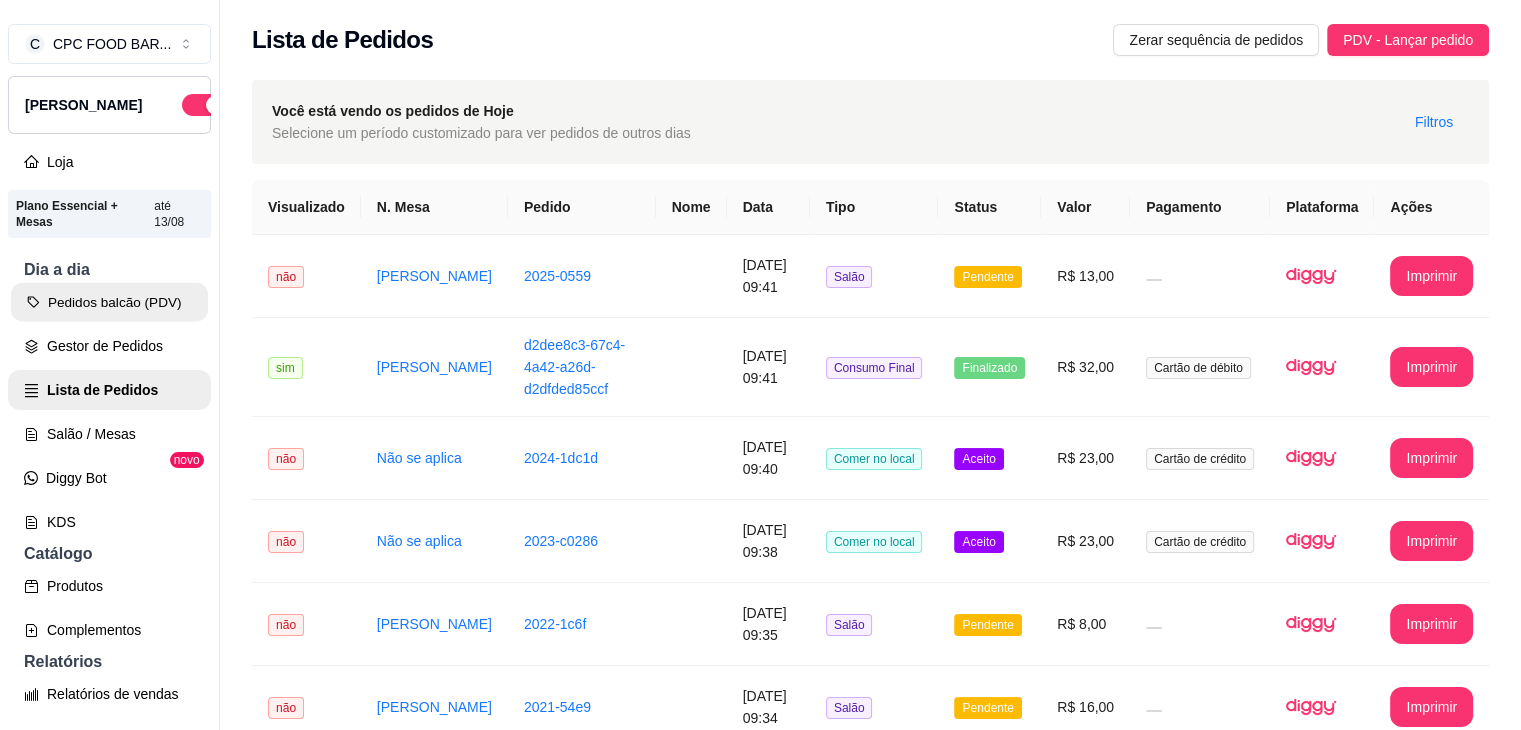click on "Pedidos balcão (PDV)" at bounding box center (109, 302) 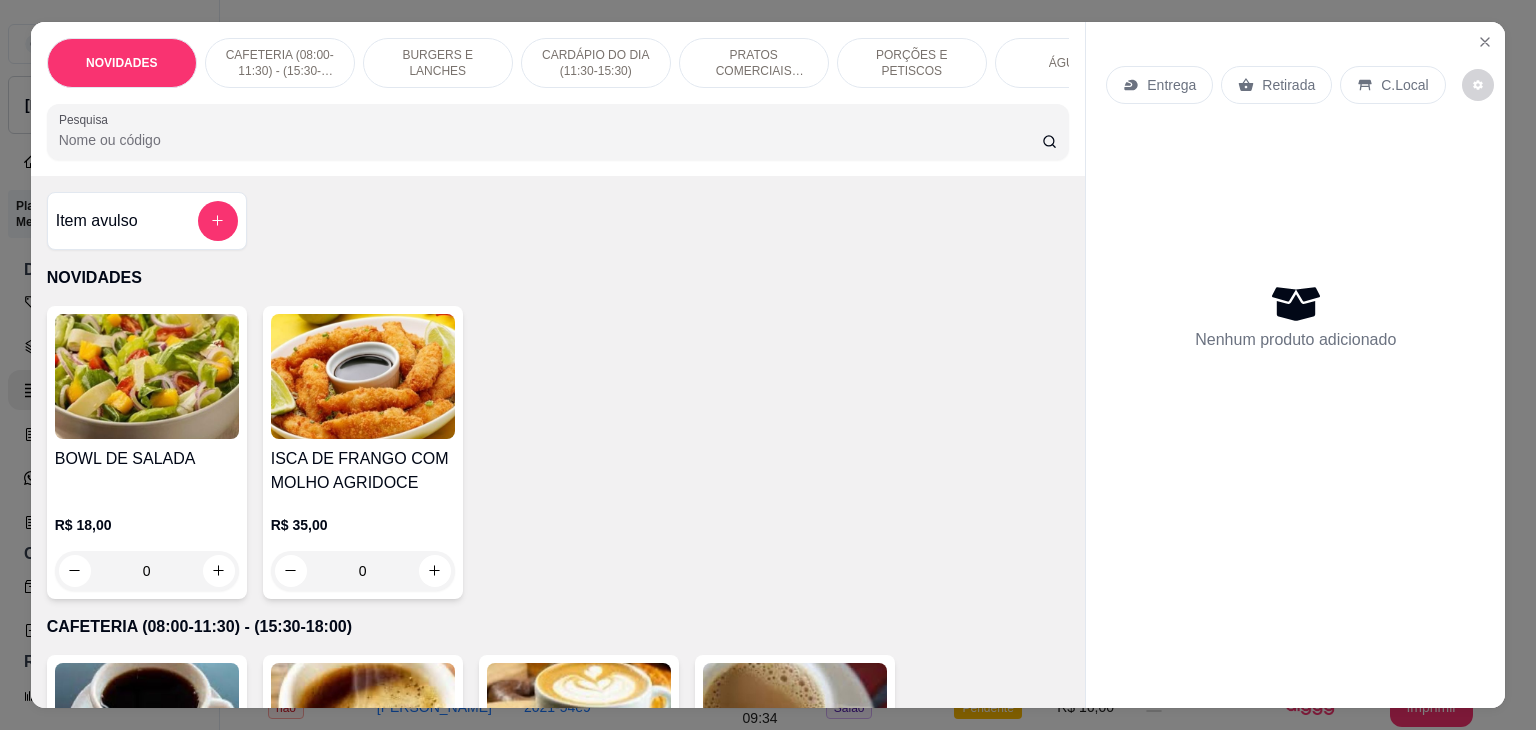 scroll, scrollTop: 400, scrollLeft: 0, axis: vertical 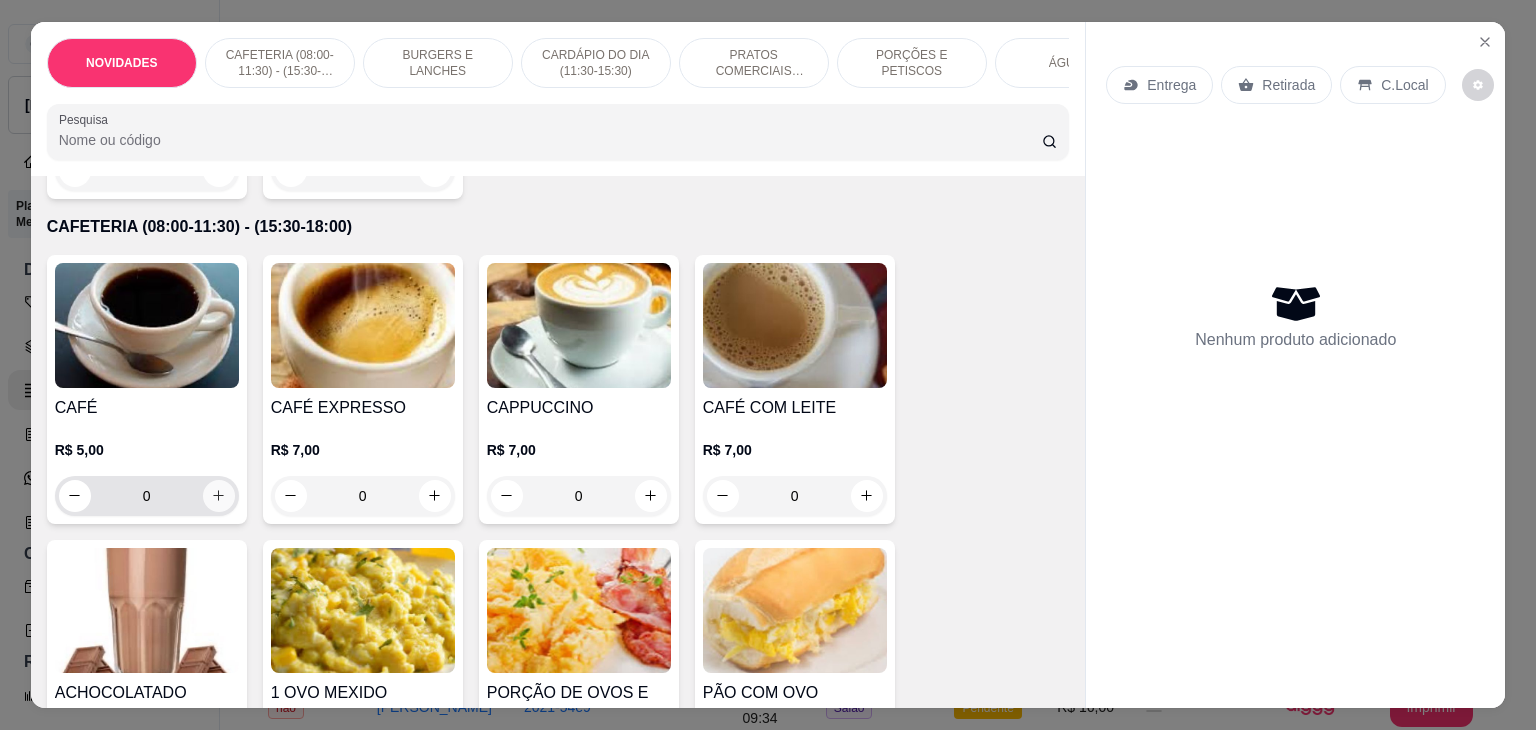 click 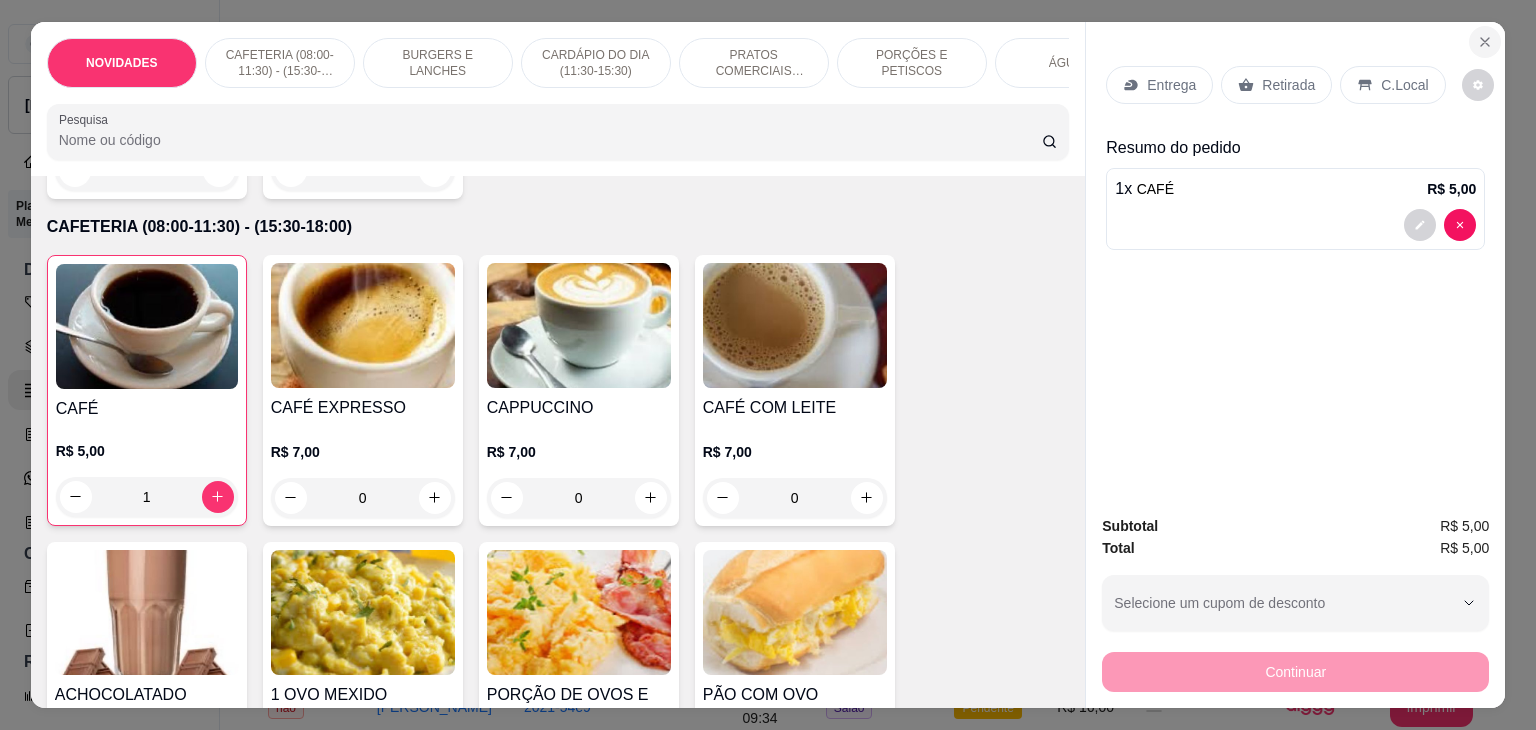 click 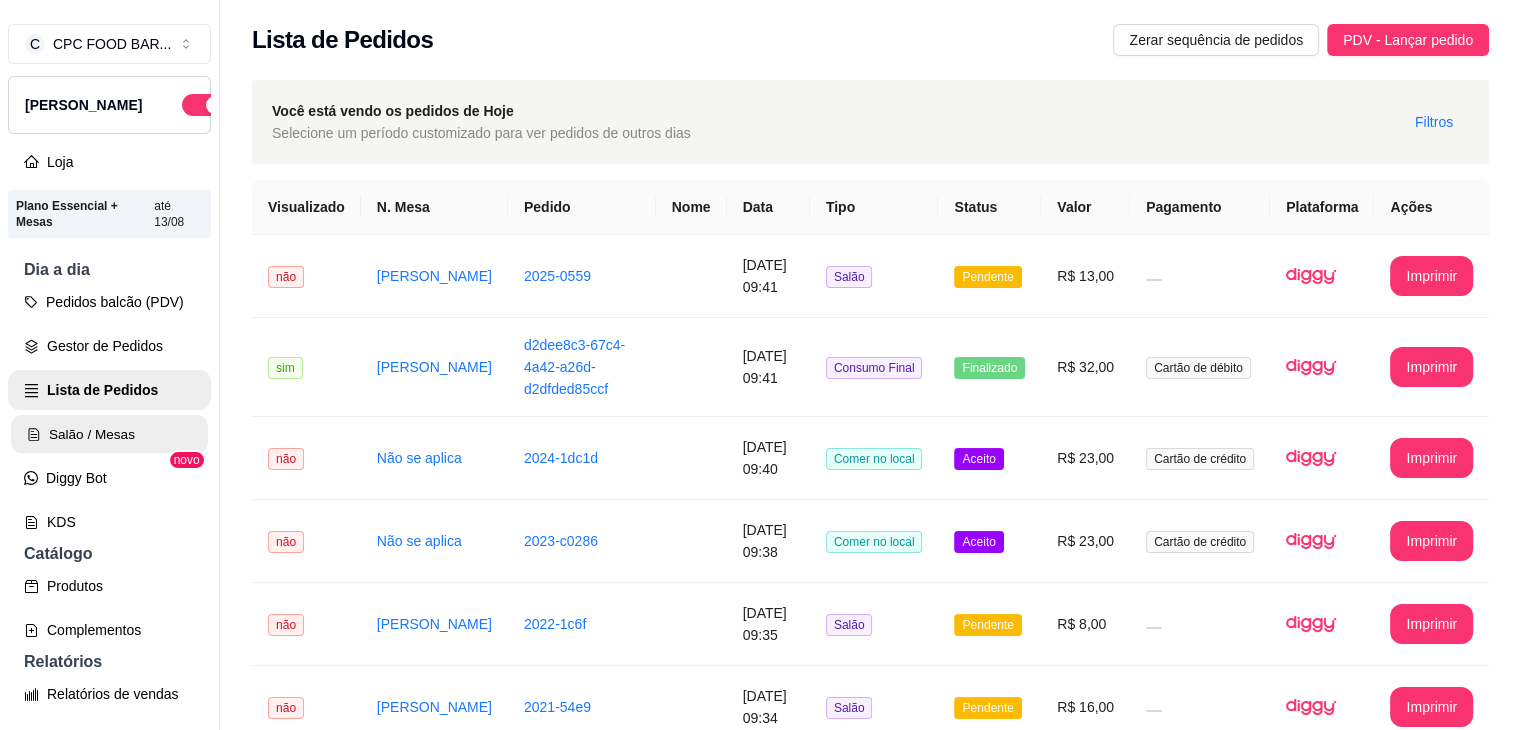 click on "Salão / Mesas" at bounding box center [109, 434] 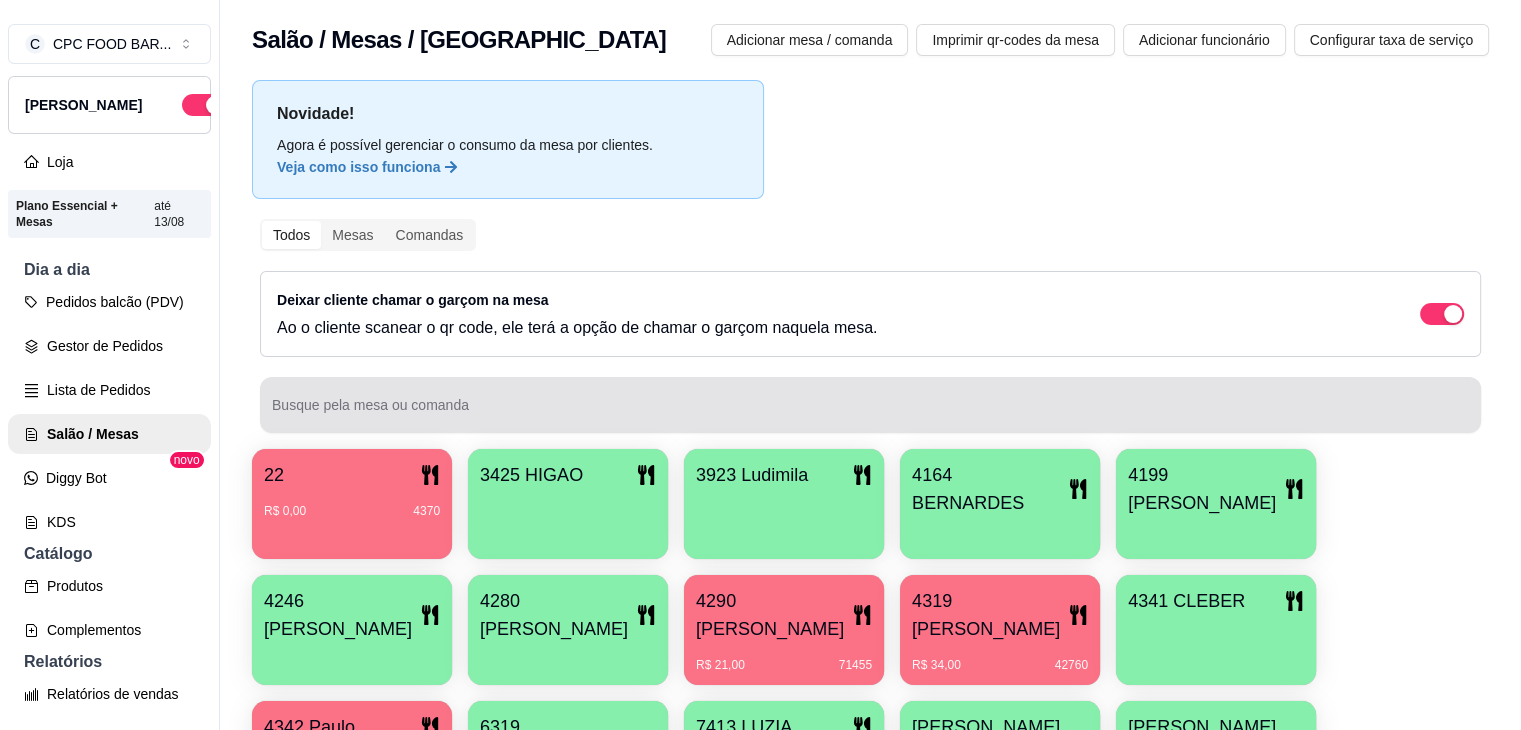 click at bounding box center (870, 405) 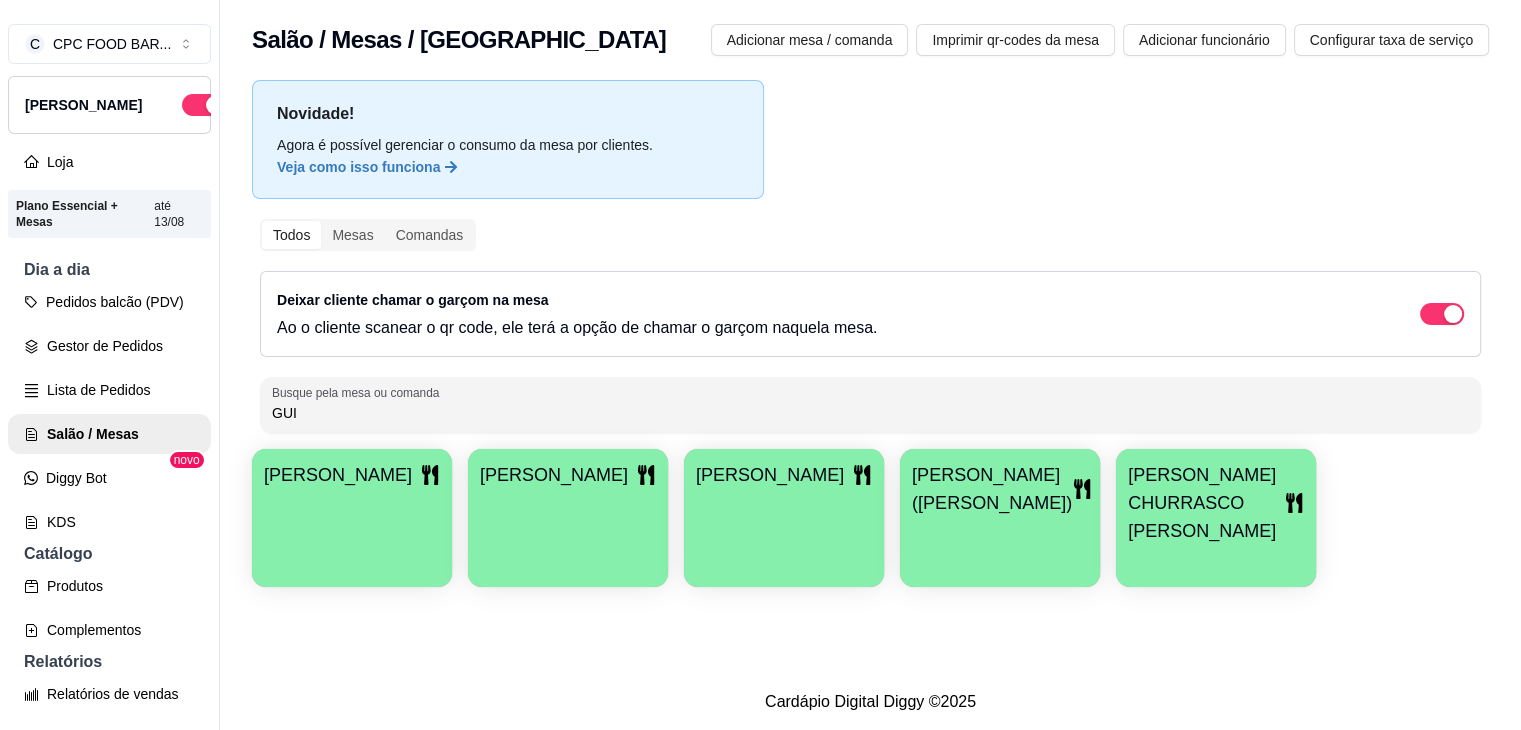 type on "GUI" 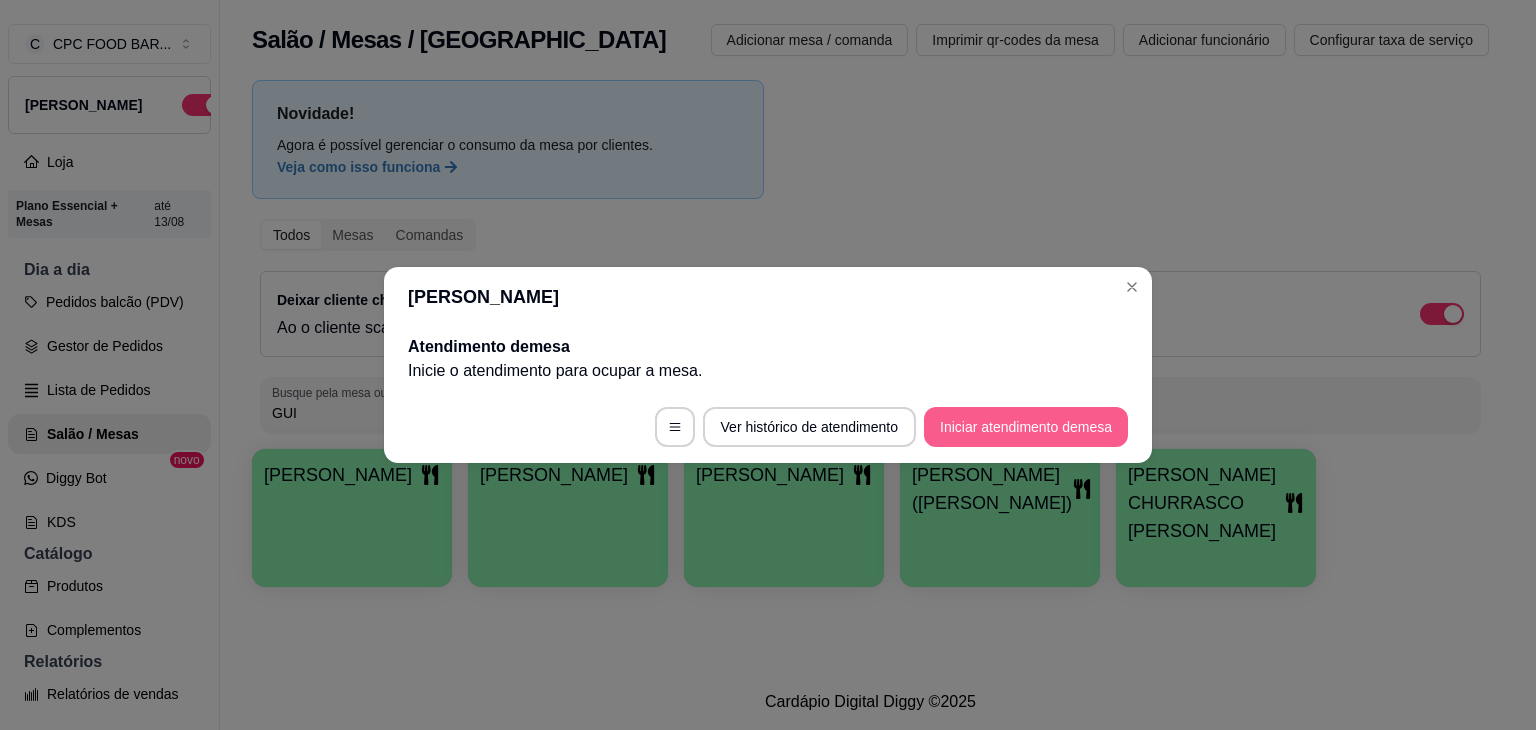 click on "Iniciar atendimento de  mesa" at bounding box center (1026, 427) 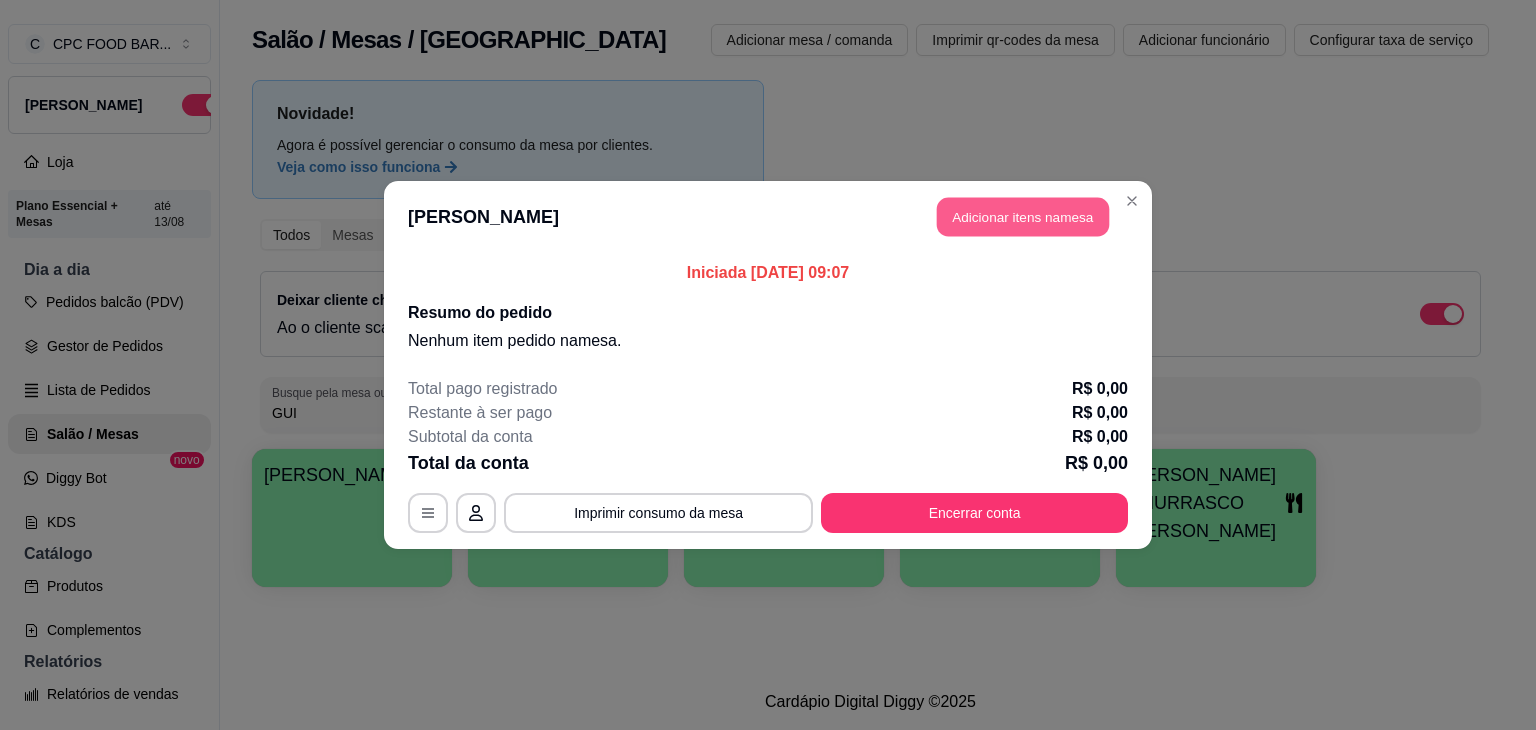 click on "Adicionar itens na  mesa" at bounding box center [1023, 217] 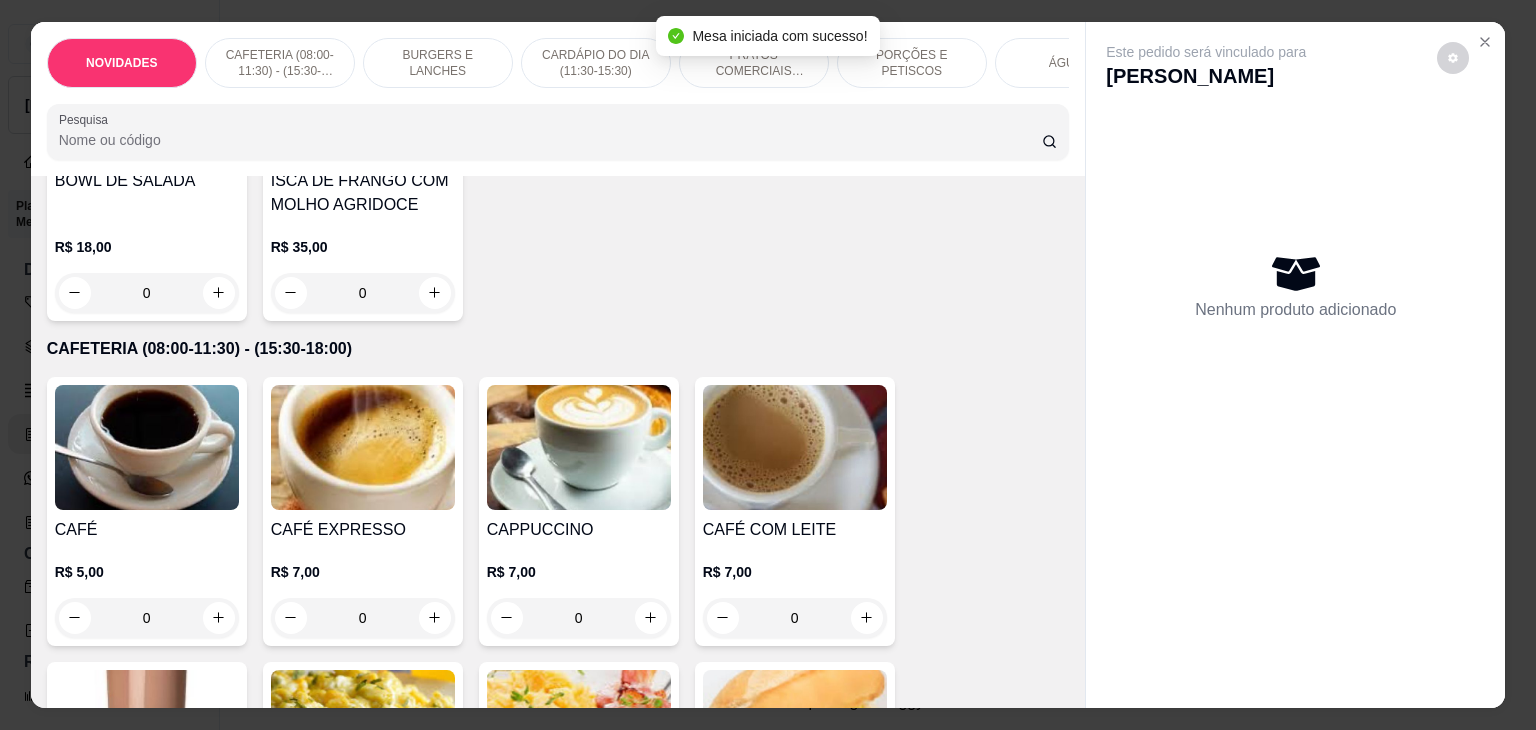 scroll, scrollTop: 300, scrollLeft: 0, axis: vertical 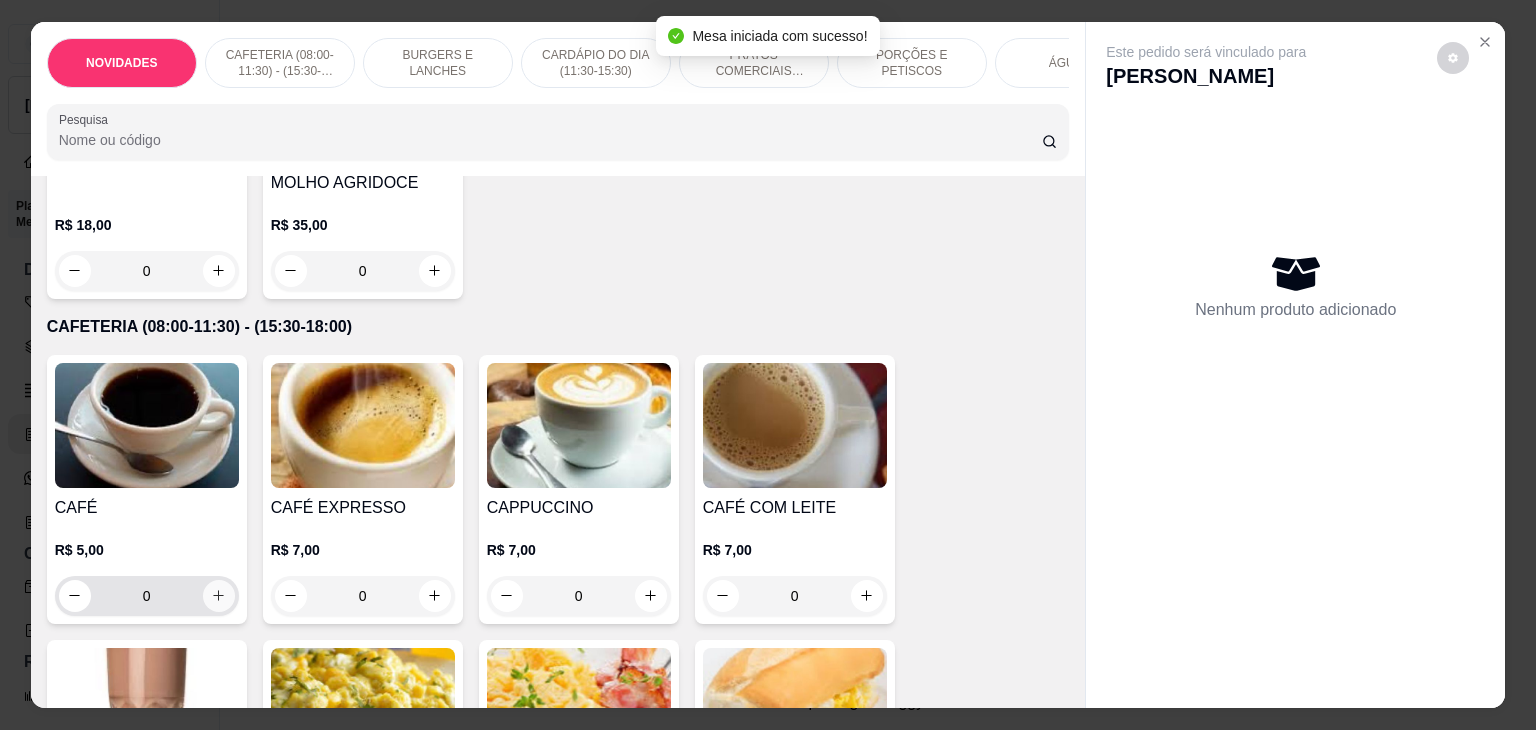 click 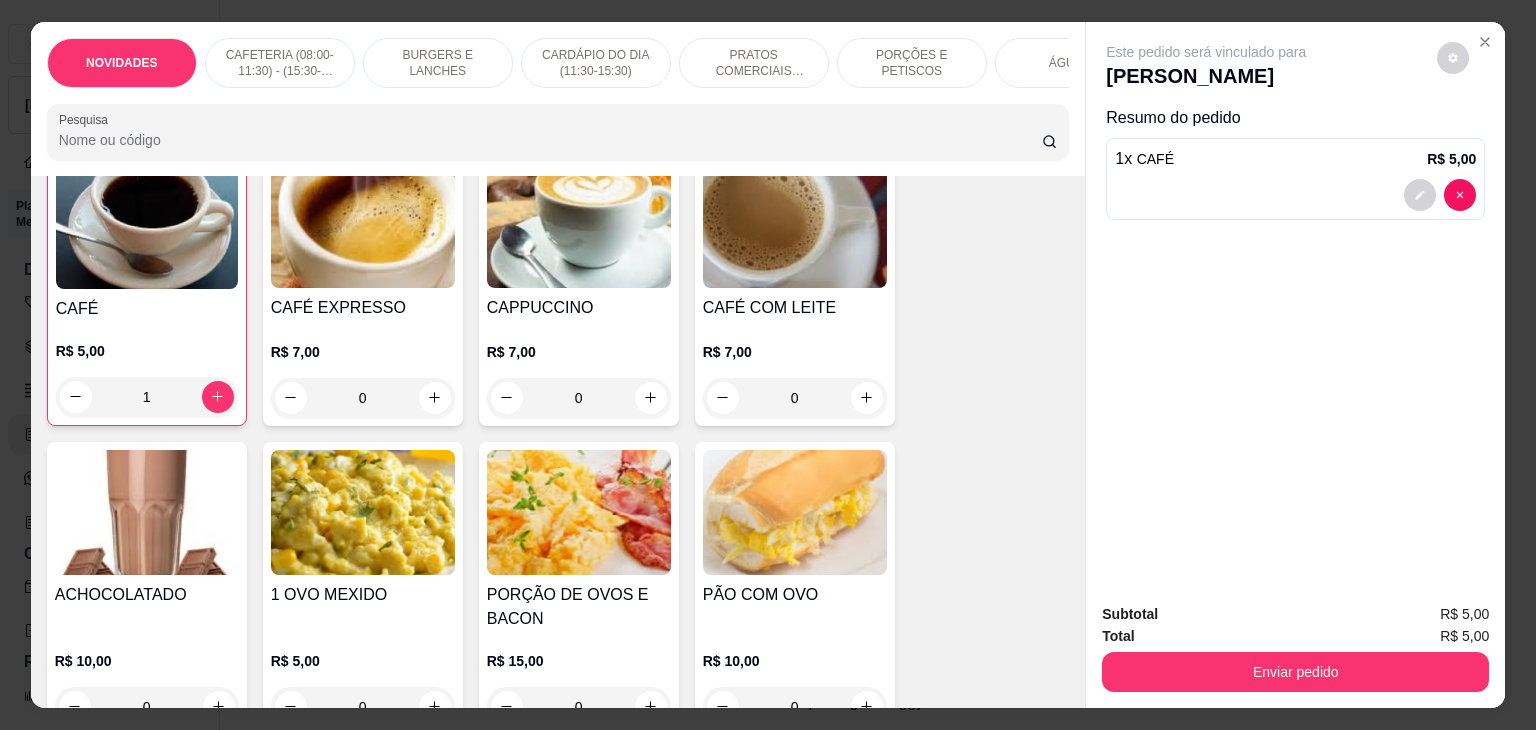 scroll, scrollTop: 800, scrollLeft: 0, axis: vertical 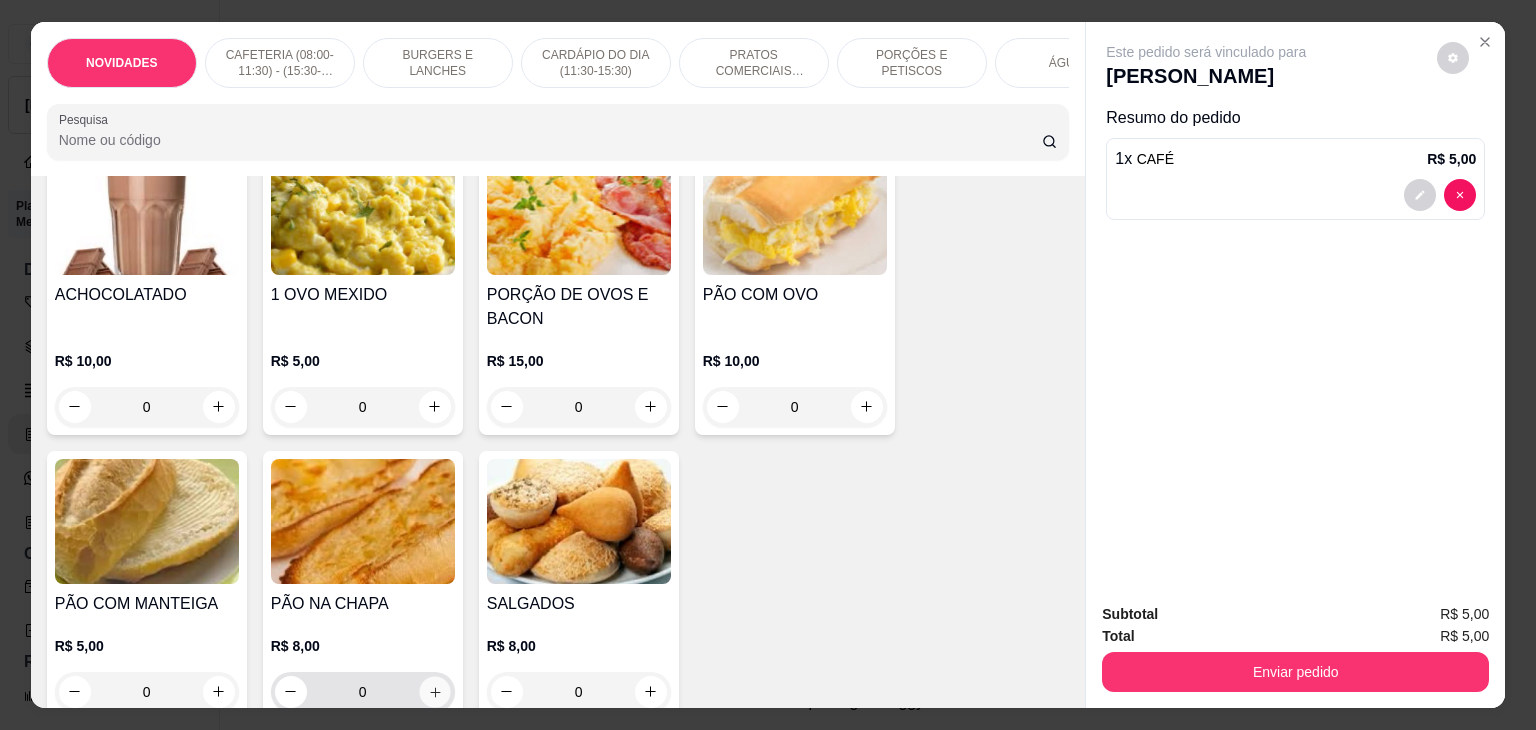 click 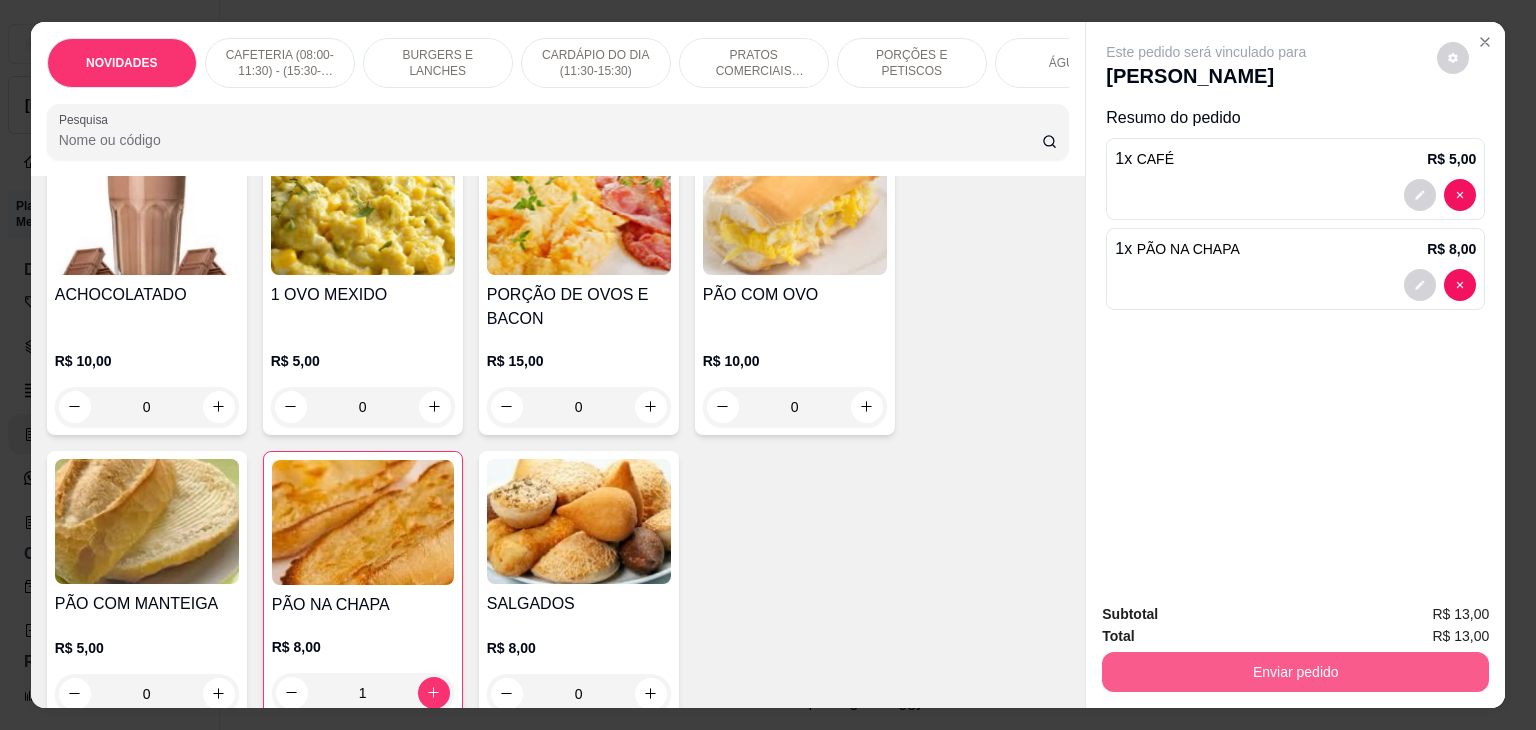 click on "Enviar pedido" at bounding box center [1295, 672] 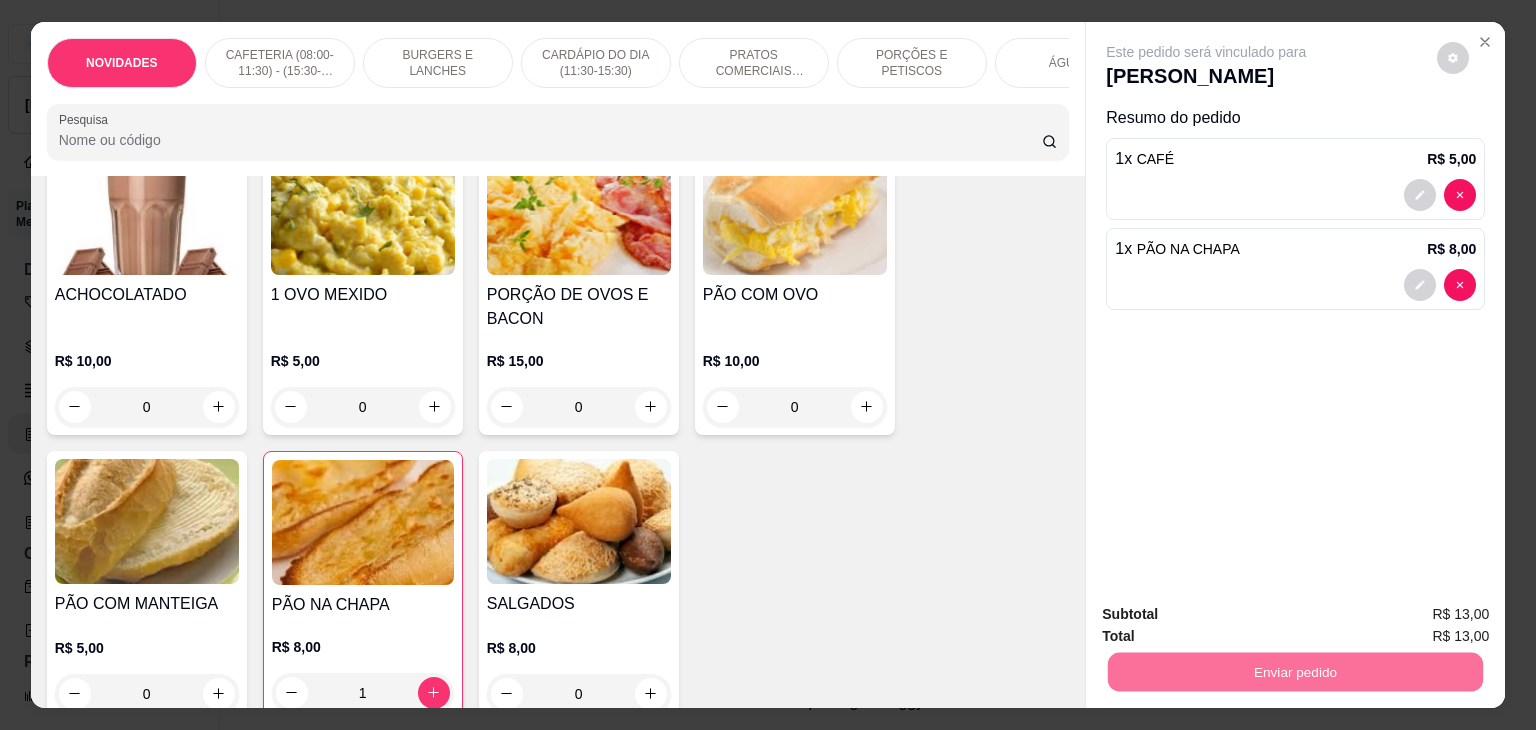 click on "Não registrar e enviar pedido" at bounding box center (1229, 615) 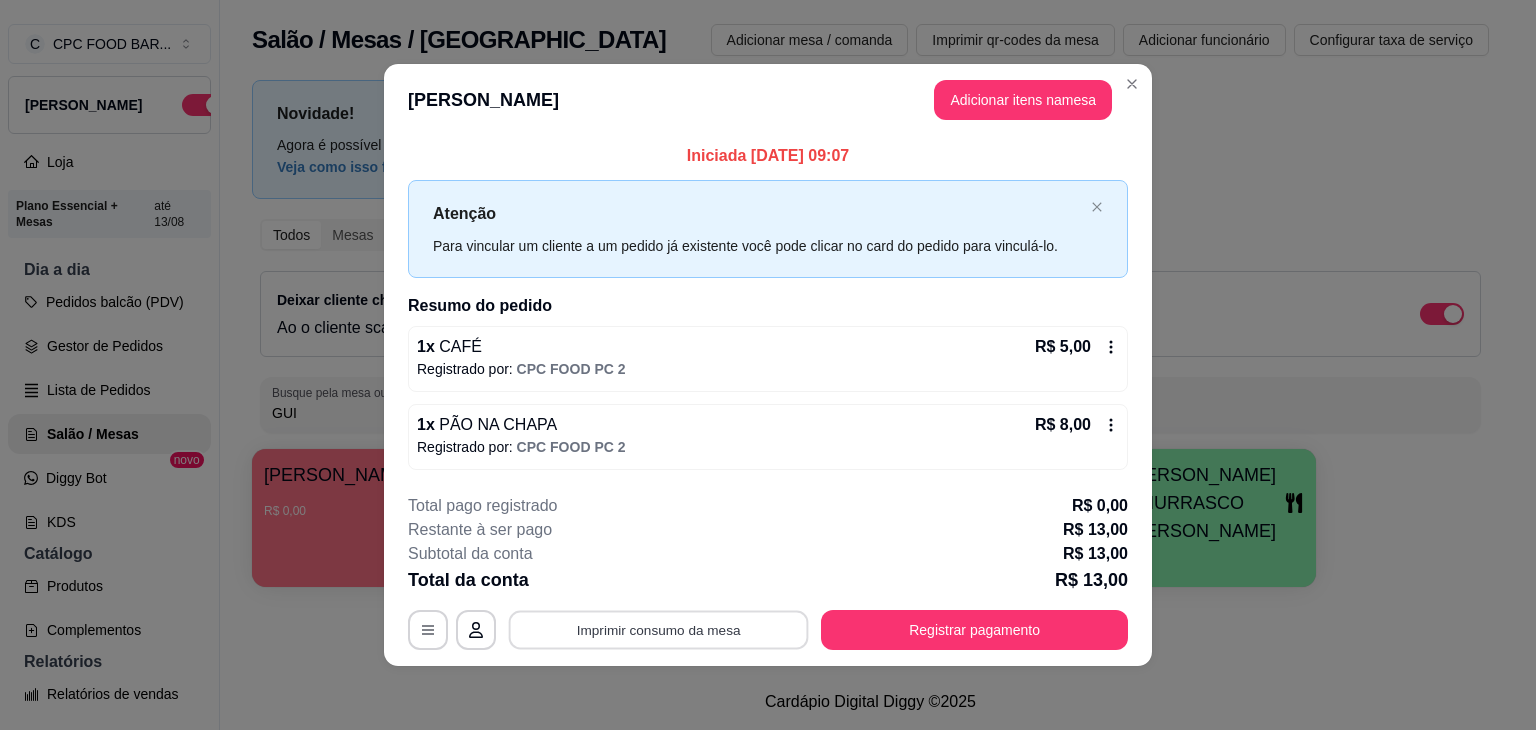 click on "Imprimir consumo da mesa" at bounding box center (659, 629) 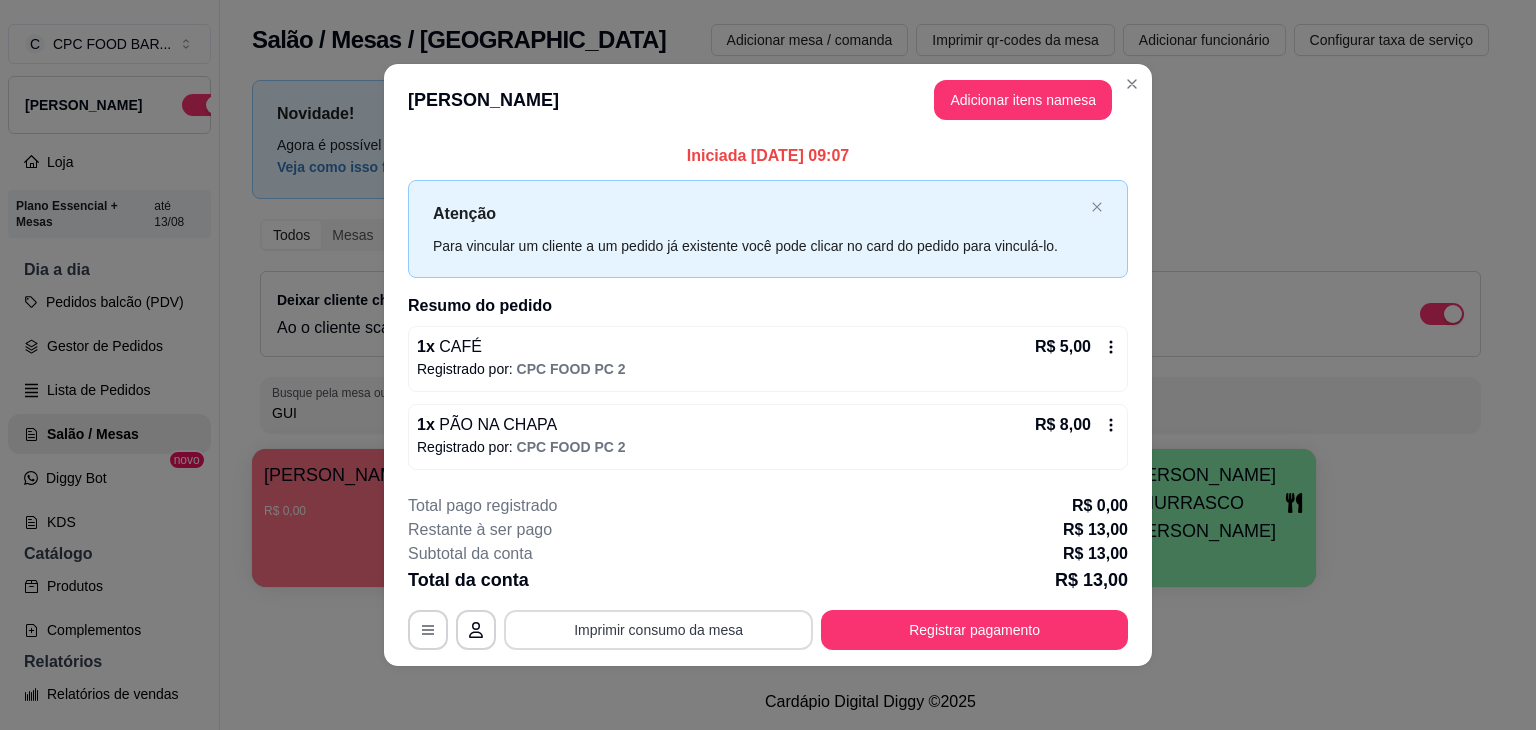 scroll, scrollTop: 0, scrollLeft: 0, axis: both 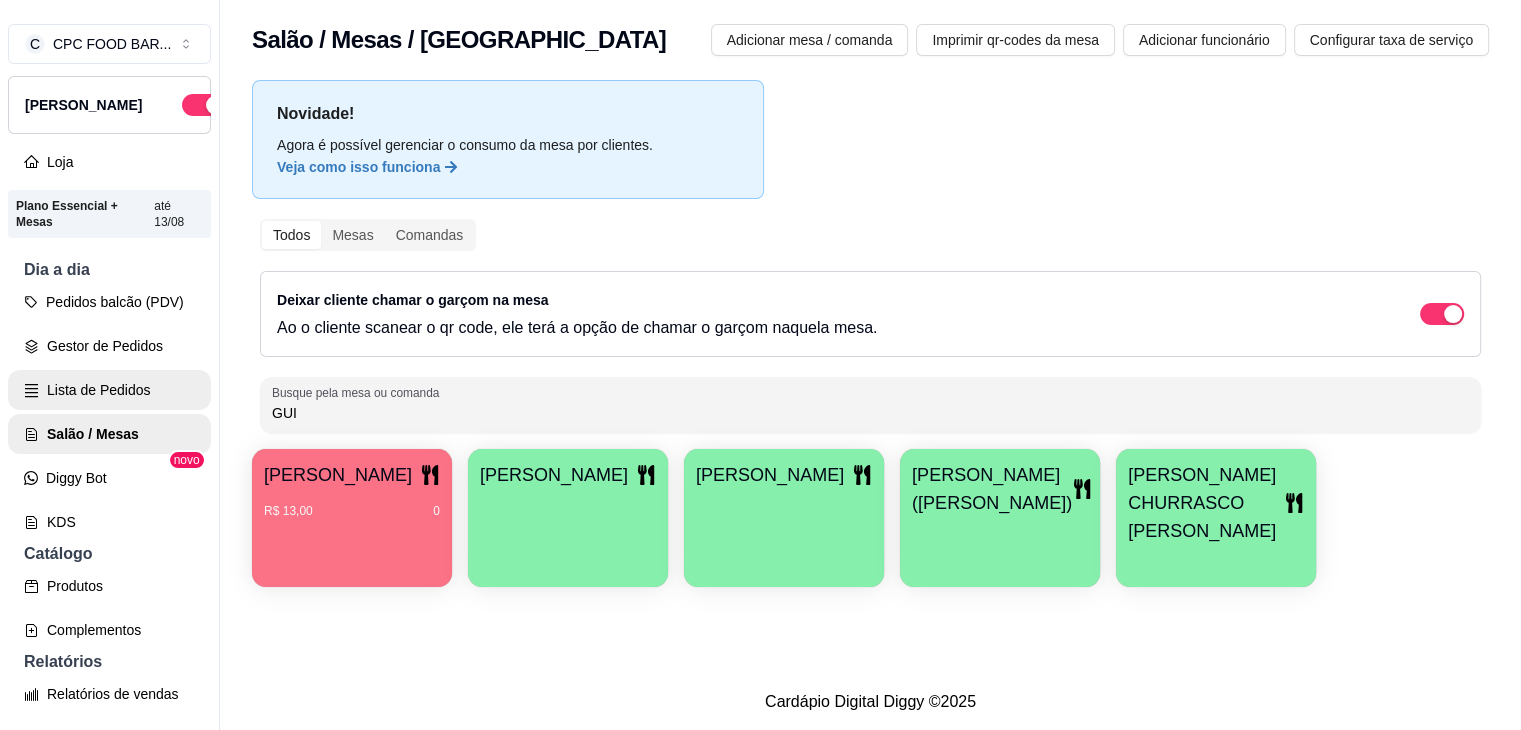 drag, startPoint x: 317, startPoint y: 413, endPoint x: 188, endPoint y: 401, distance: 129.55693 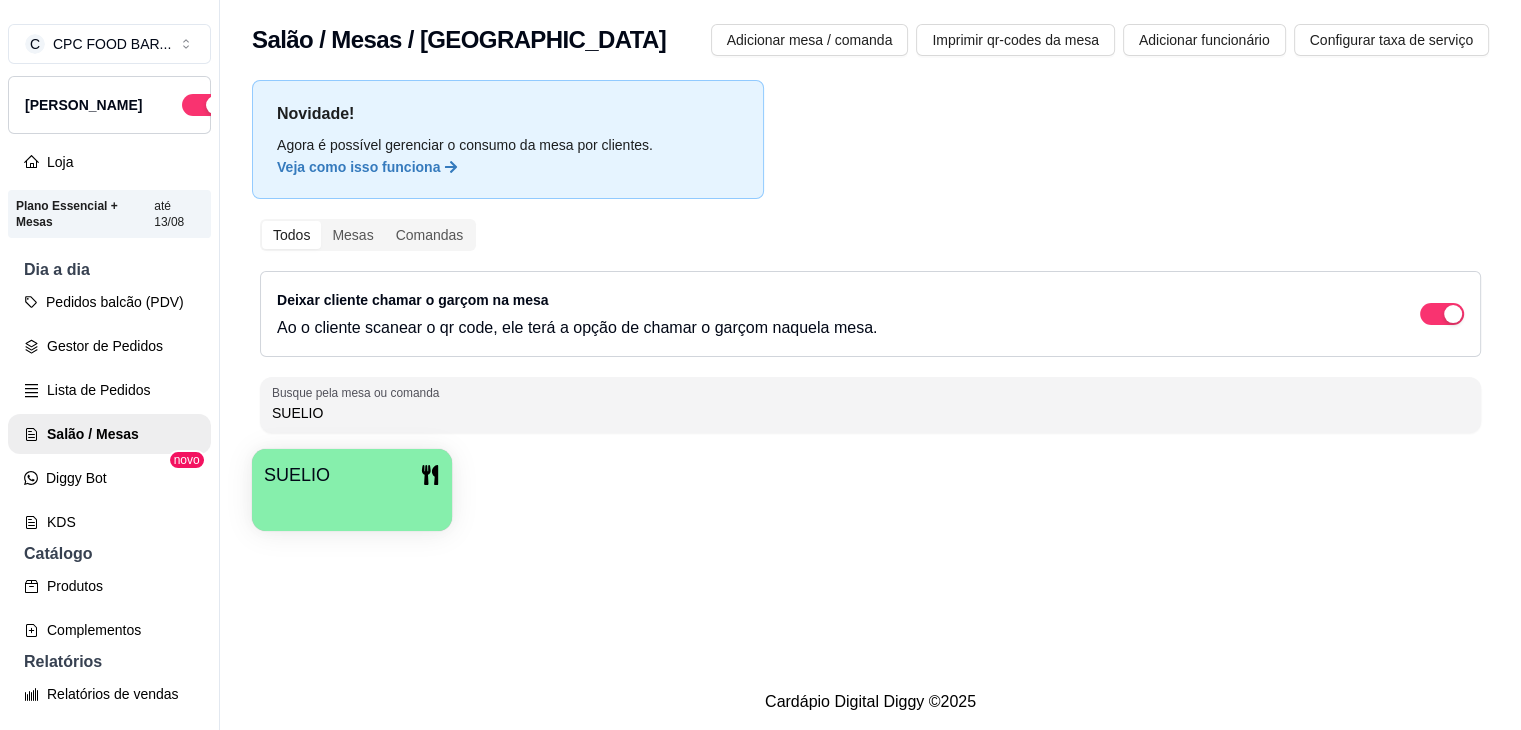 type on "SUELIO" 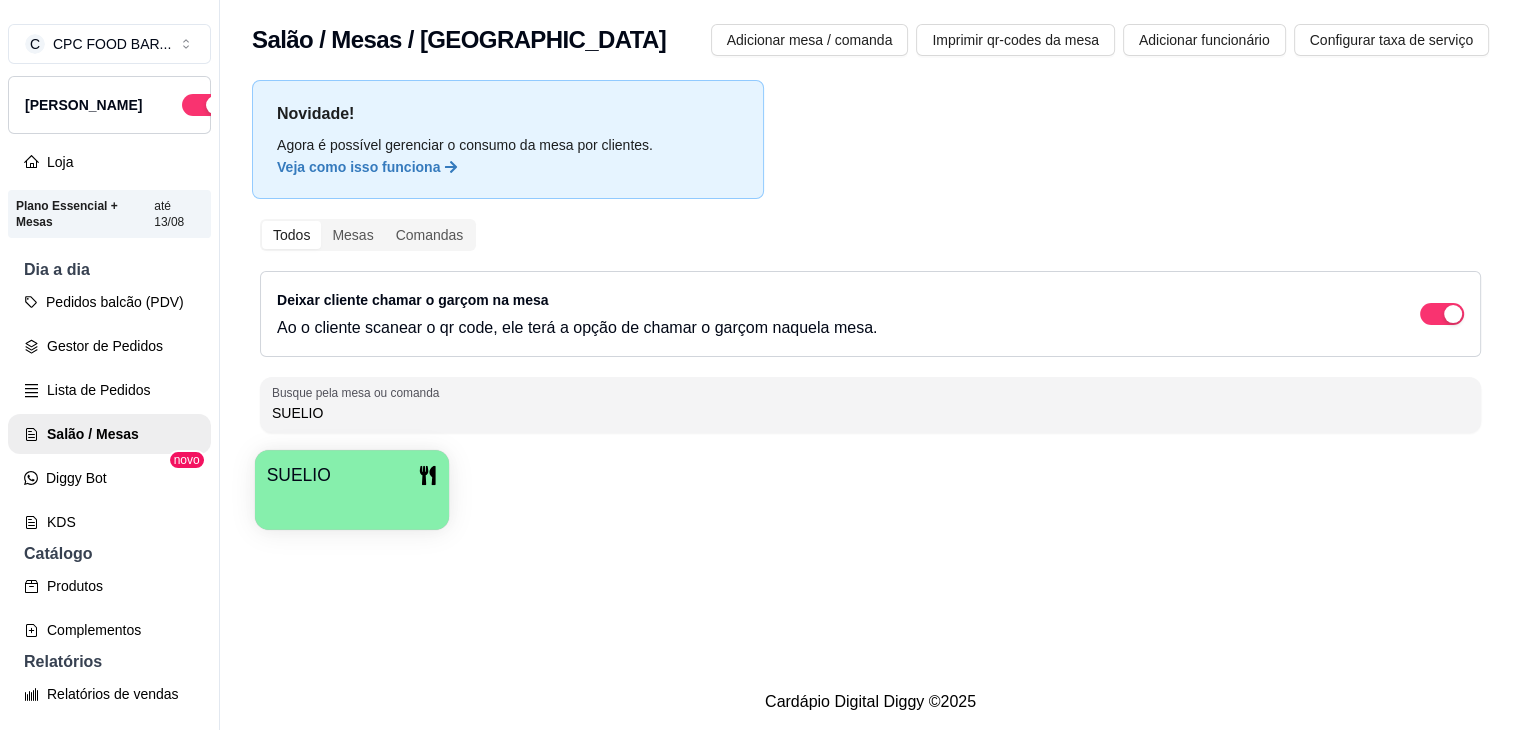 click on "SUELIO" at bounding box center [352, 490] 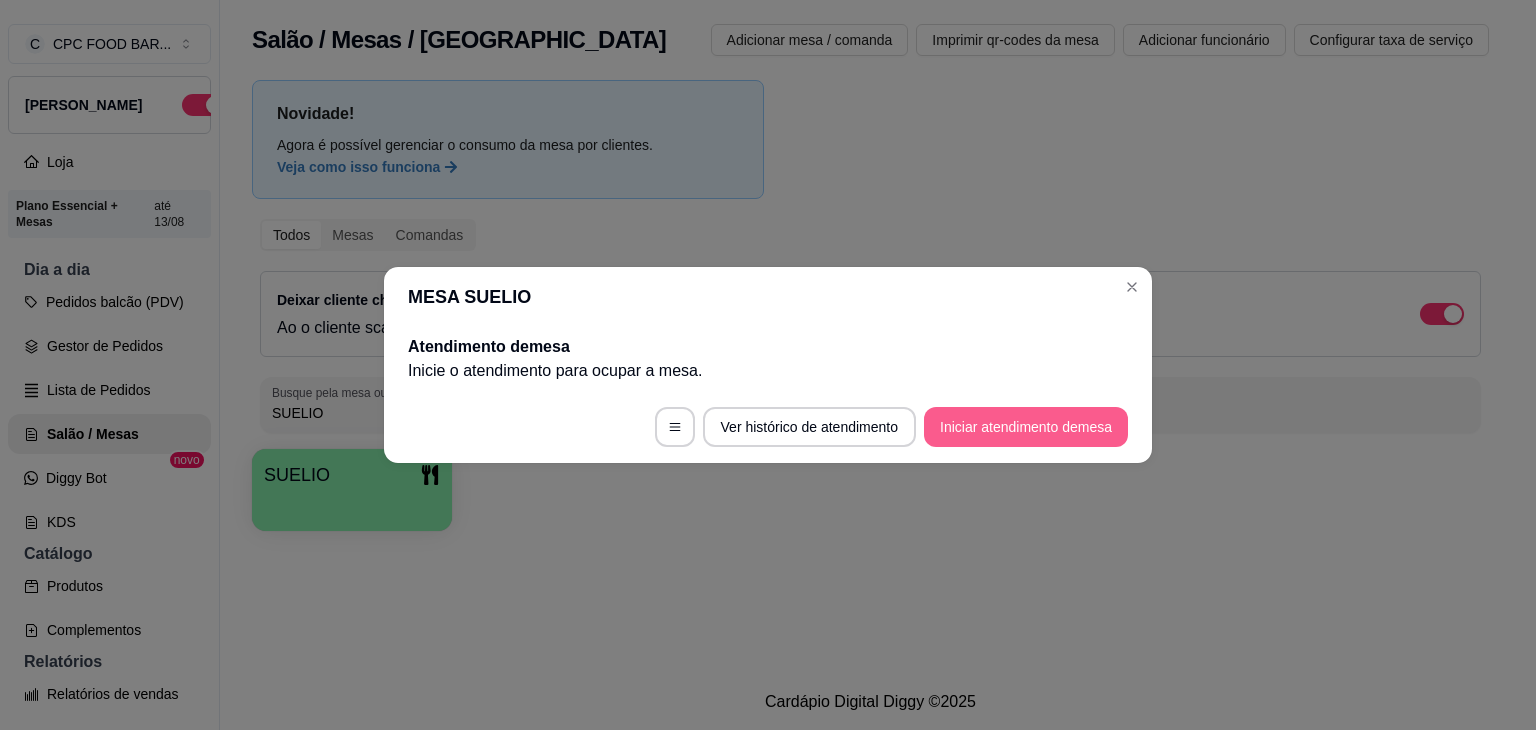 click on "Iniciar atendimento de  mesa" at bounding box center (1026, 427) 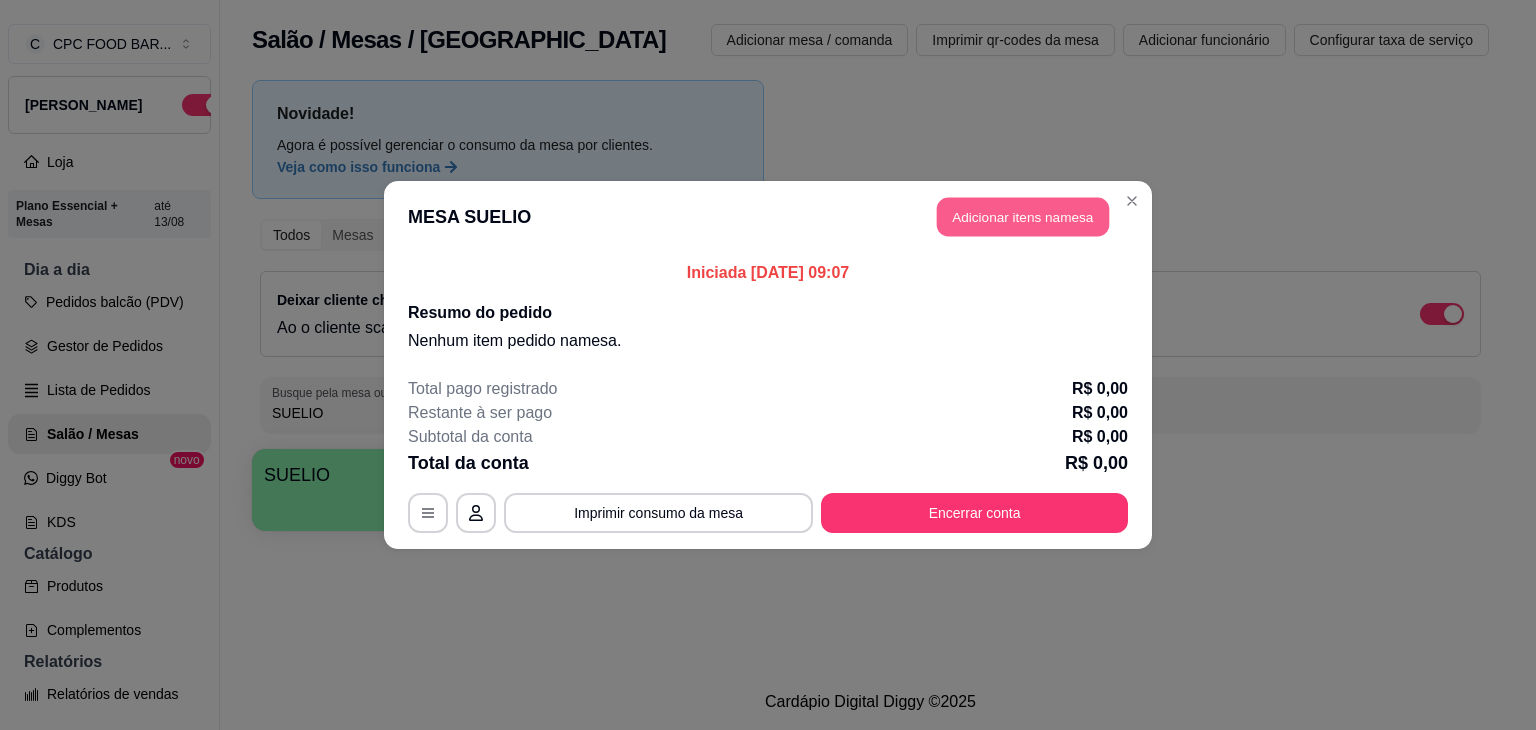 click on "Adicionar itens na  mesa" at bounding box center (1023, 217) 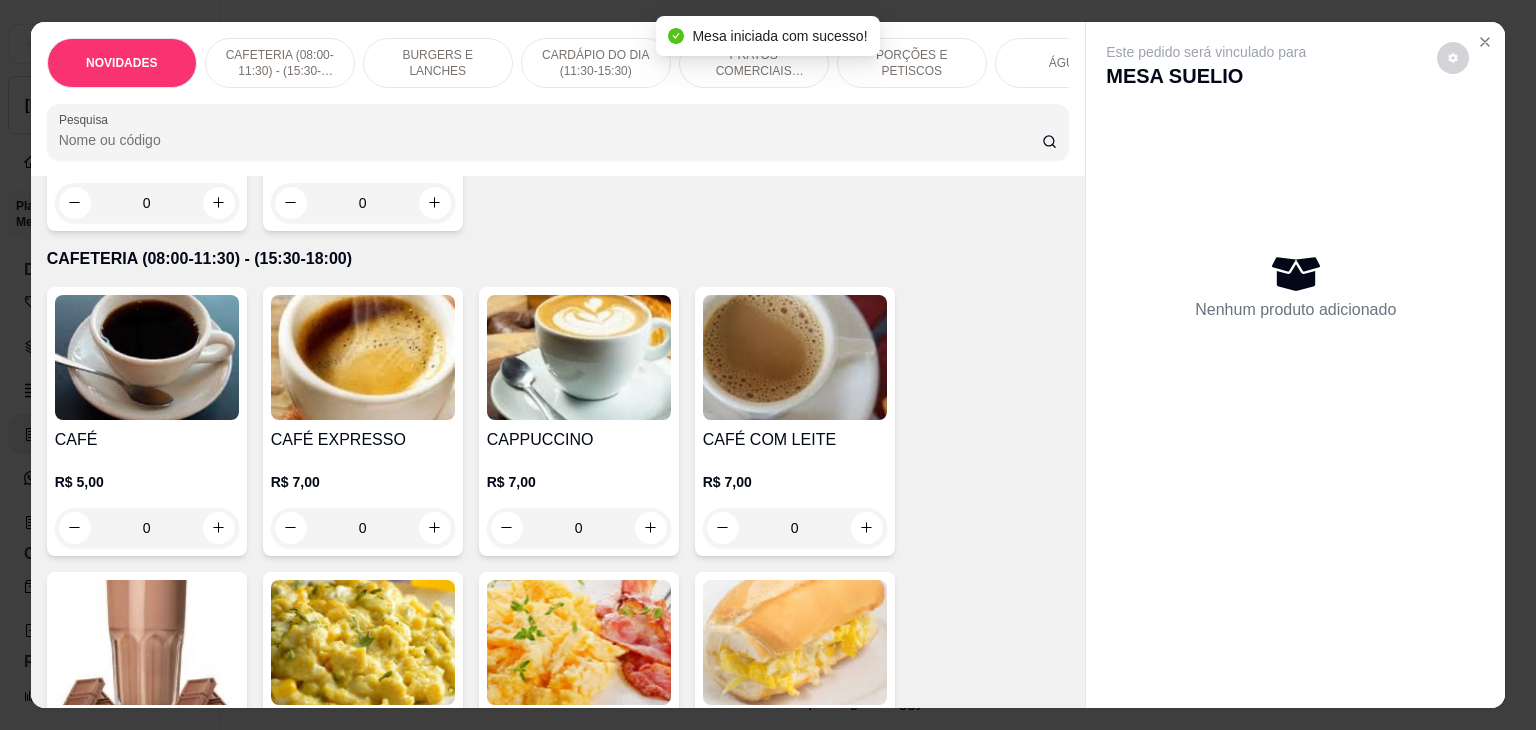 scroll, scrollTop: 400, scrollLeft: 0, axis: vertical 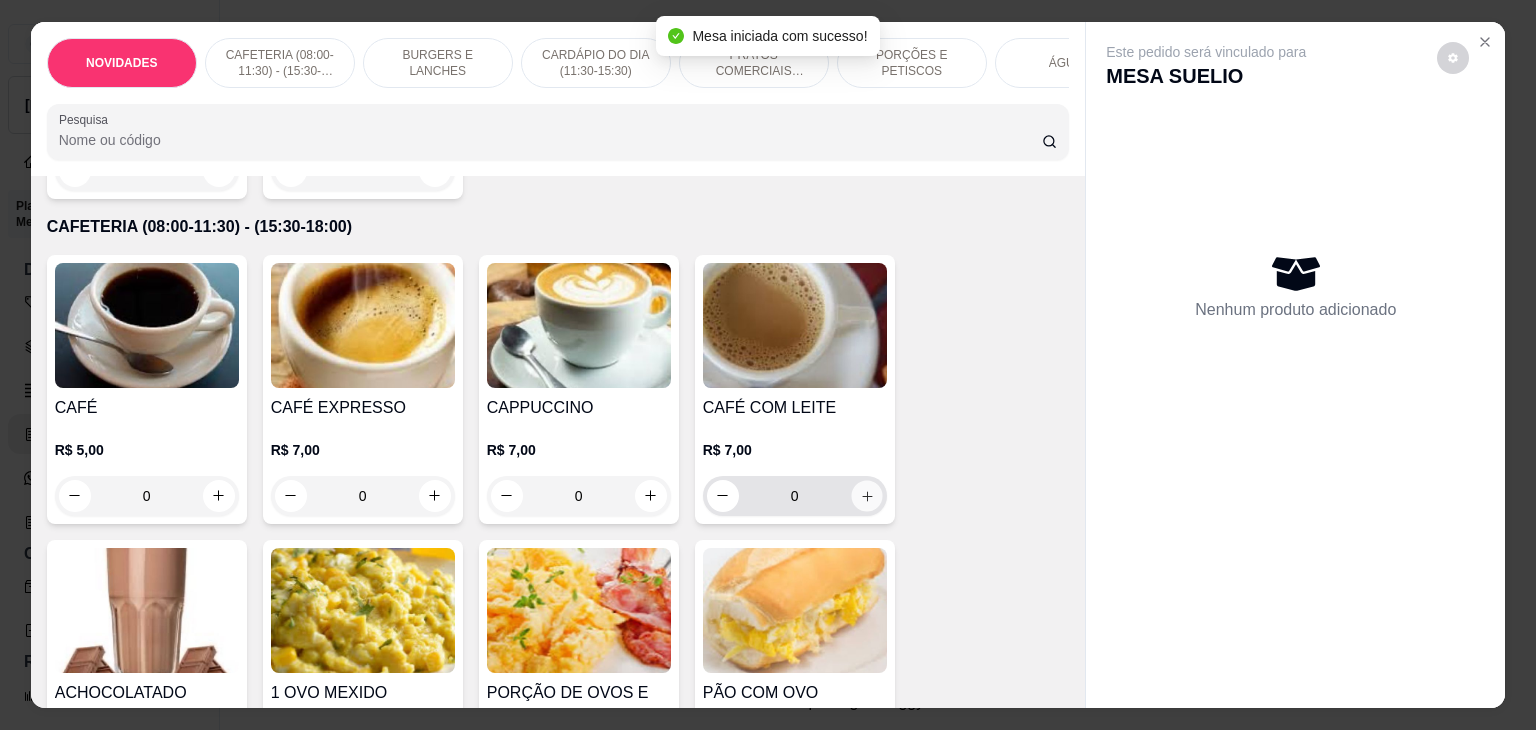 click at bounding box center [866, 495] 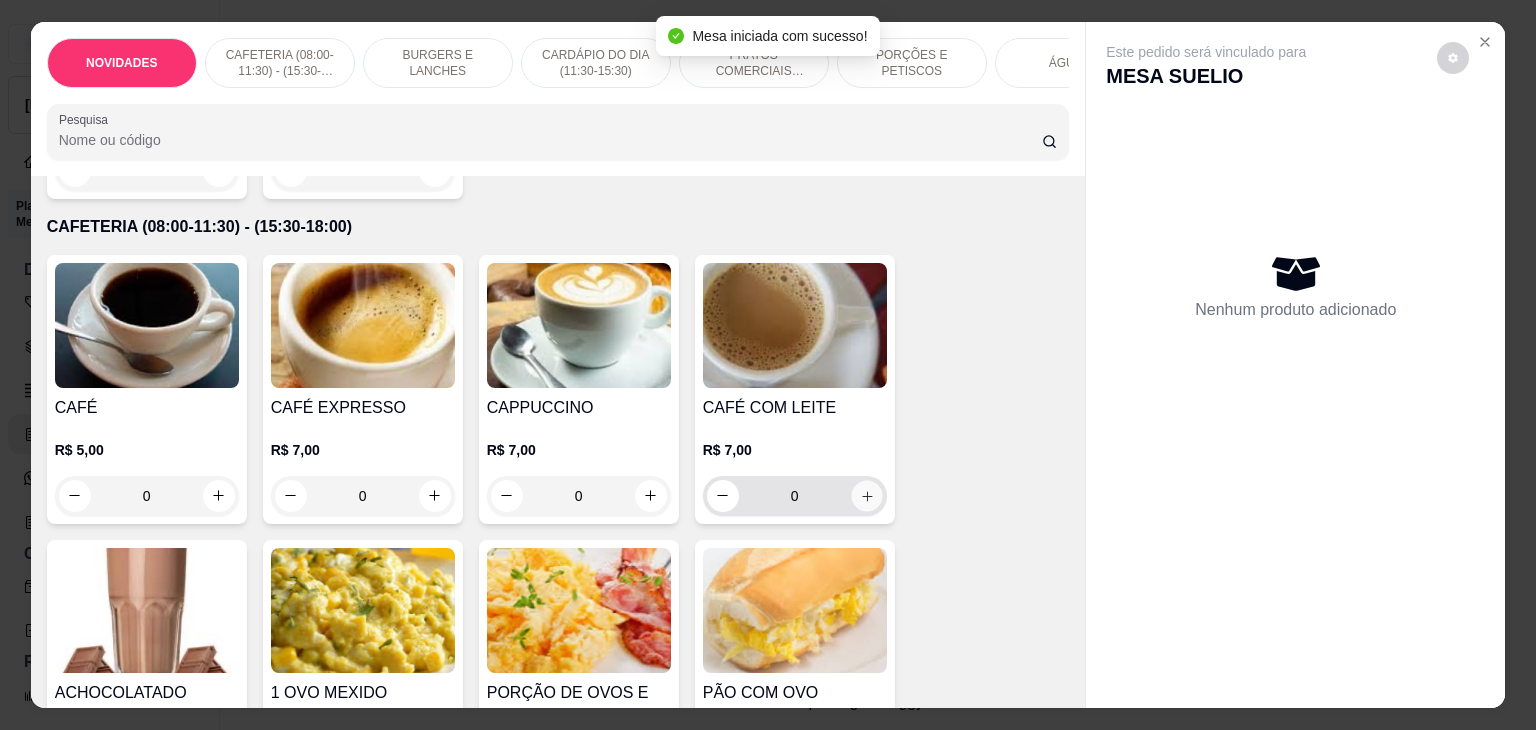 type on "1" 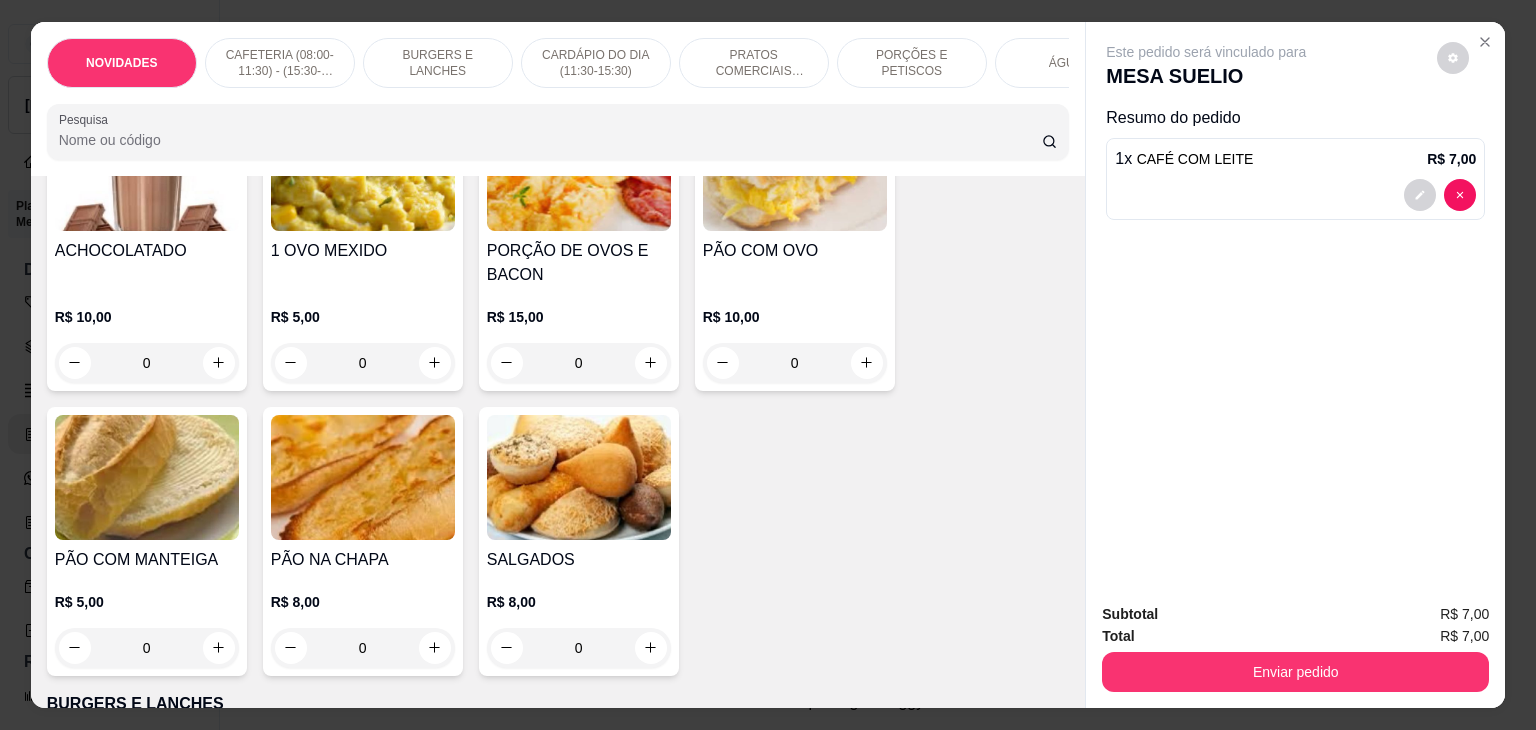 scroll, scrollTop: 900, scrollLeft: 0, axis: vertical 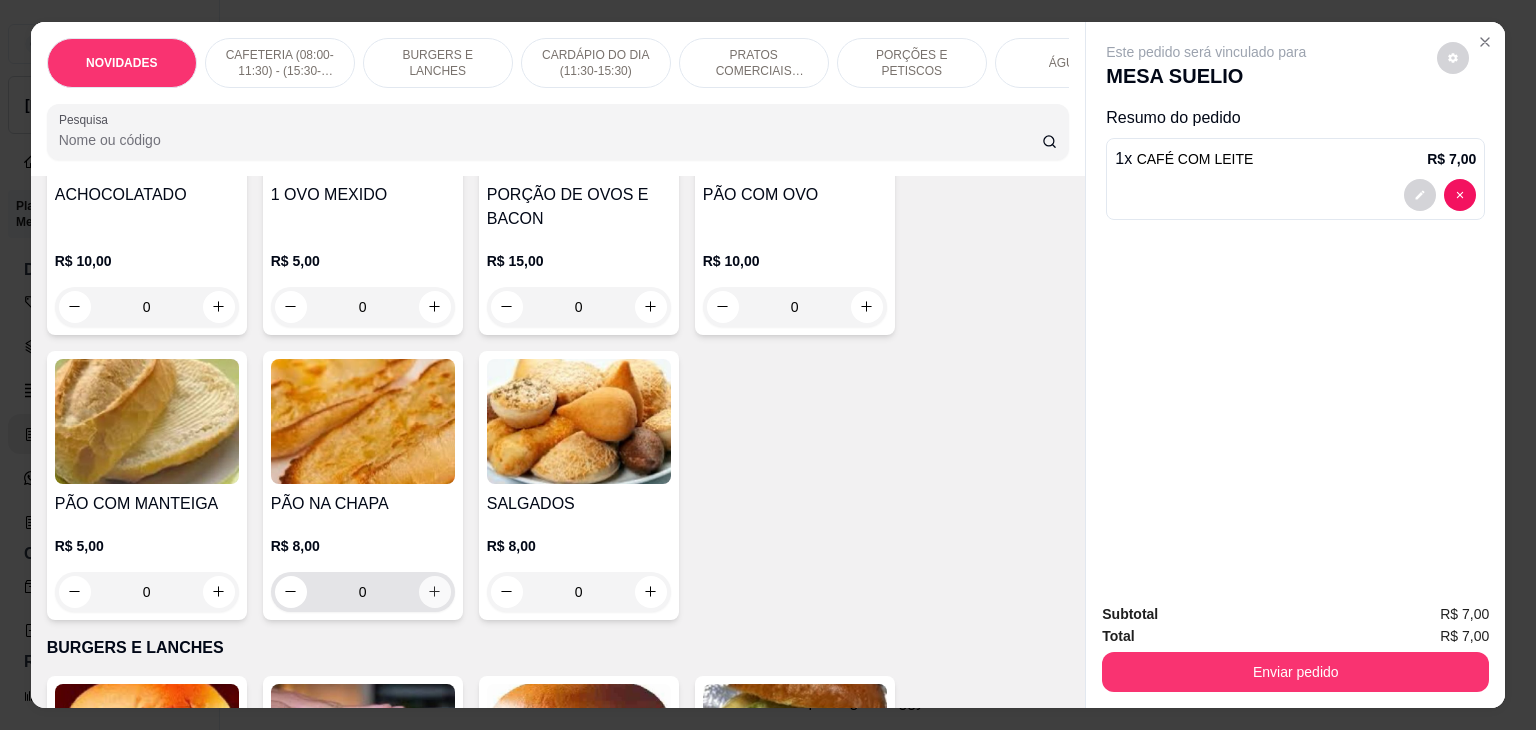 click 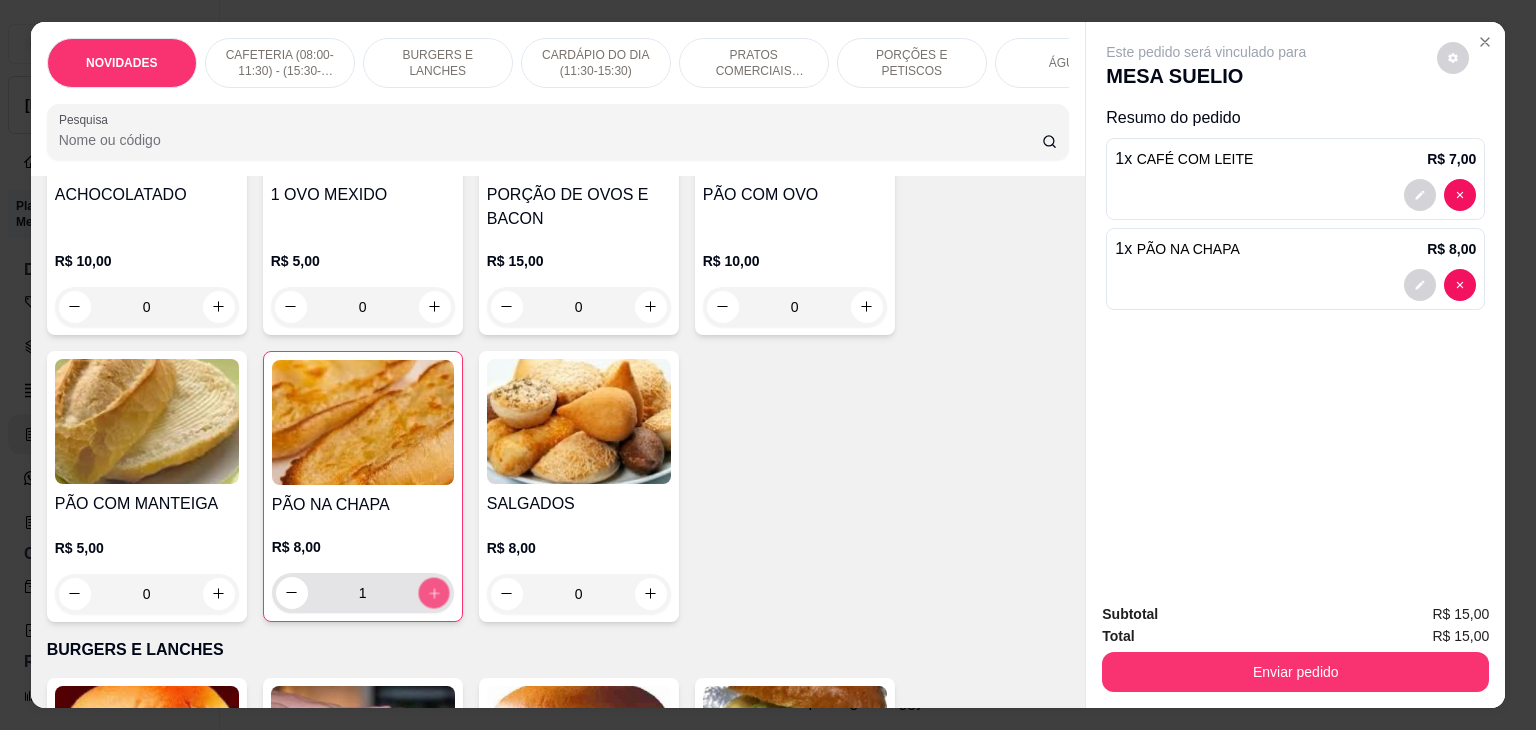 click 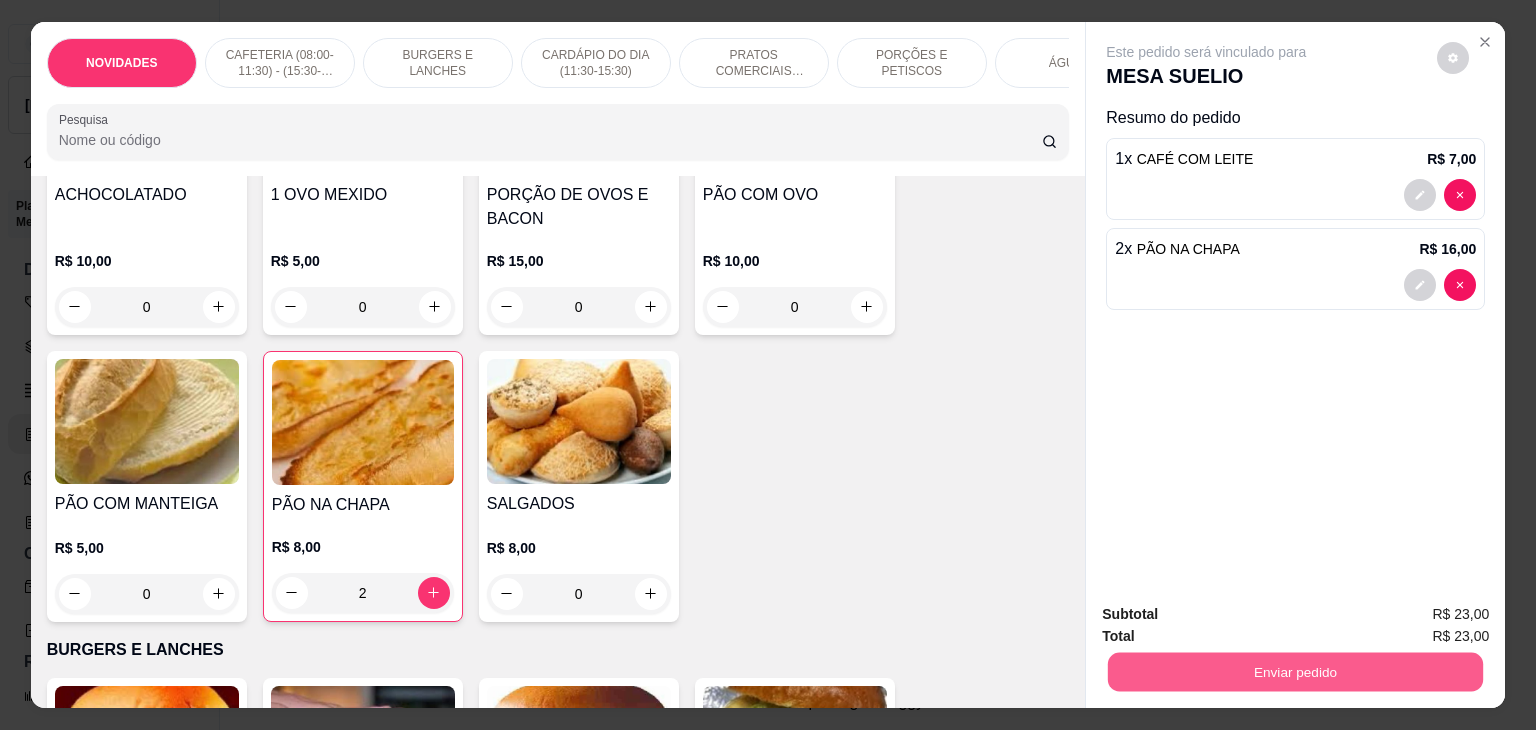 click on "Enviar pedido" at bounding box center (1295, 672) 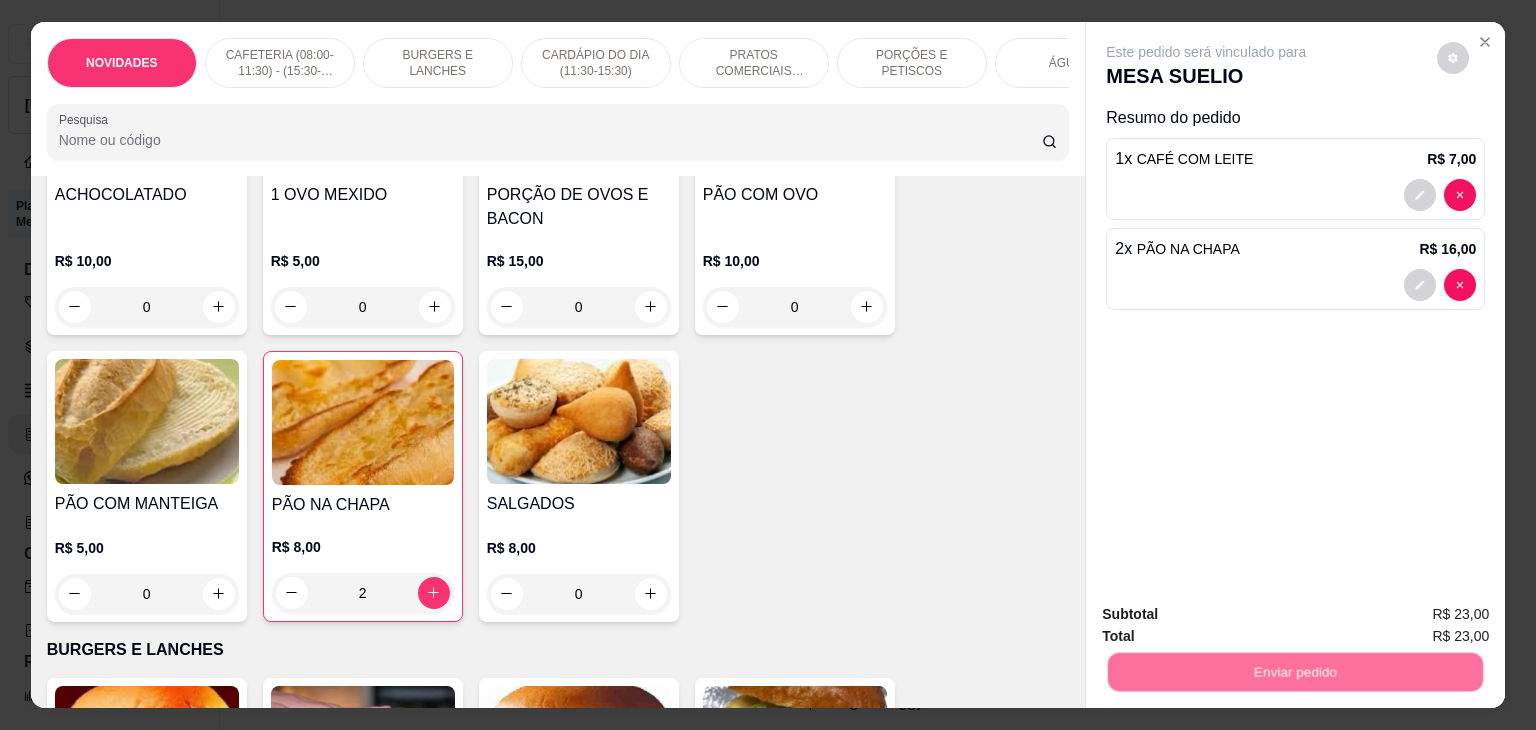 click on "Não registrar e enviar pedido" at bounding box center [1229, 614] 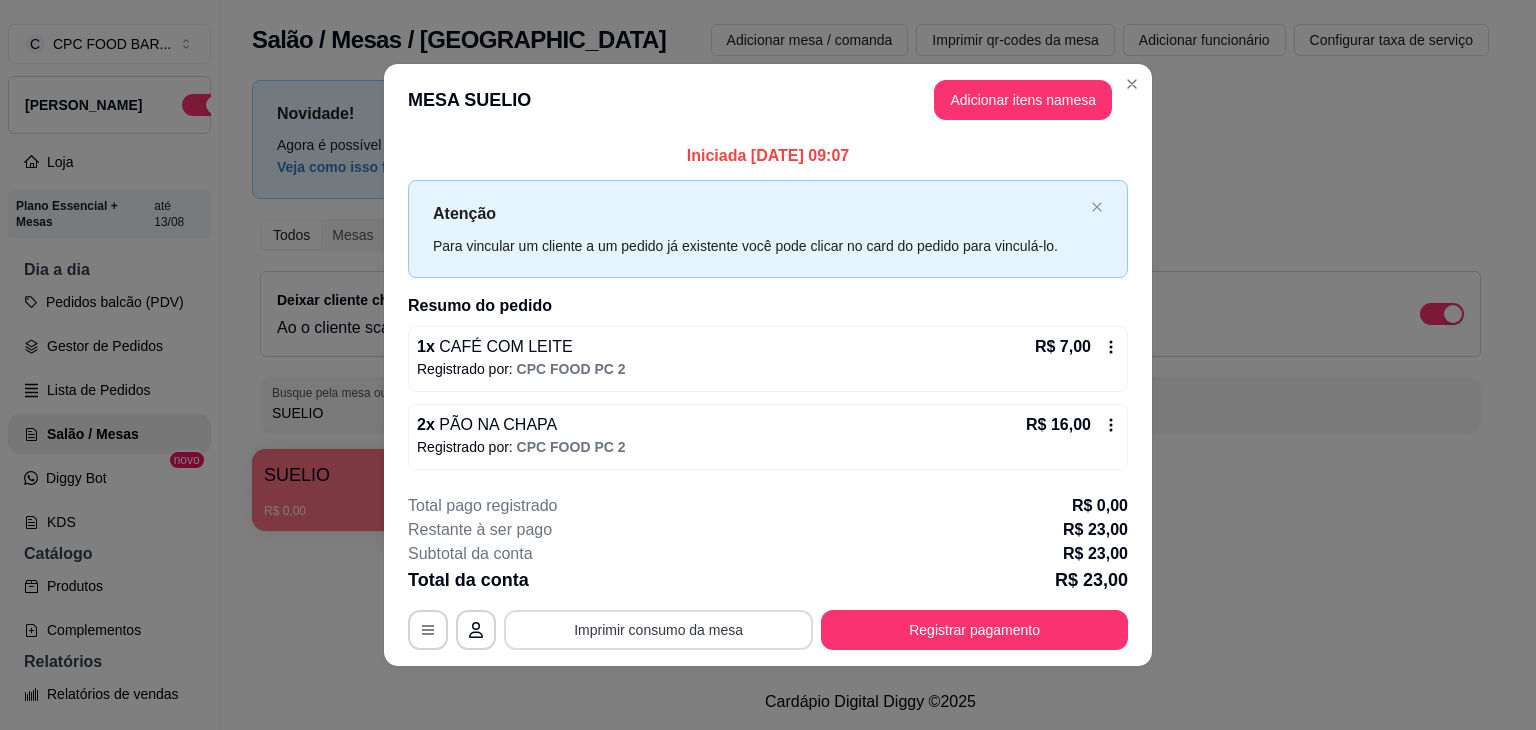 click on "Imprimir consumo da mesa" at bounding box center (658, 630) 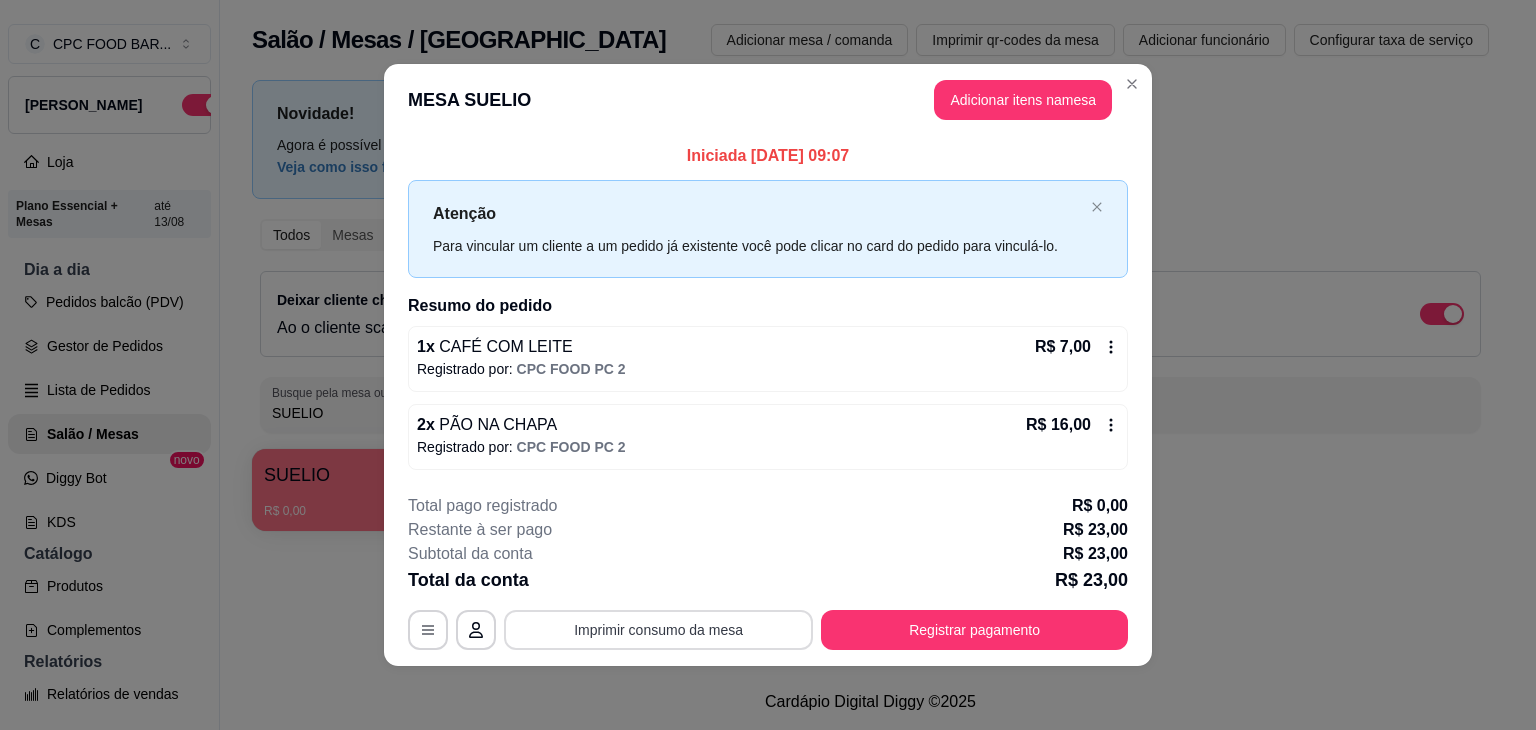scroll, scrollTop: 0, scrollLeft: 0, axis: both 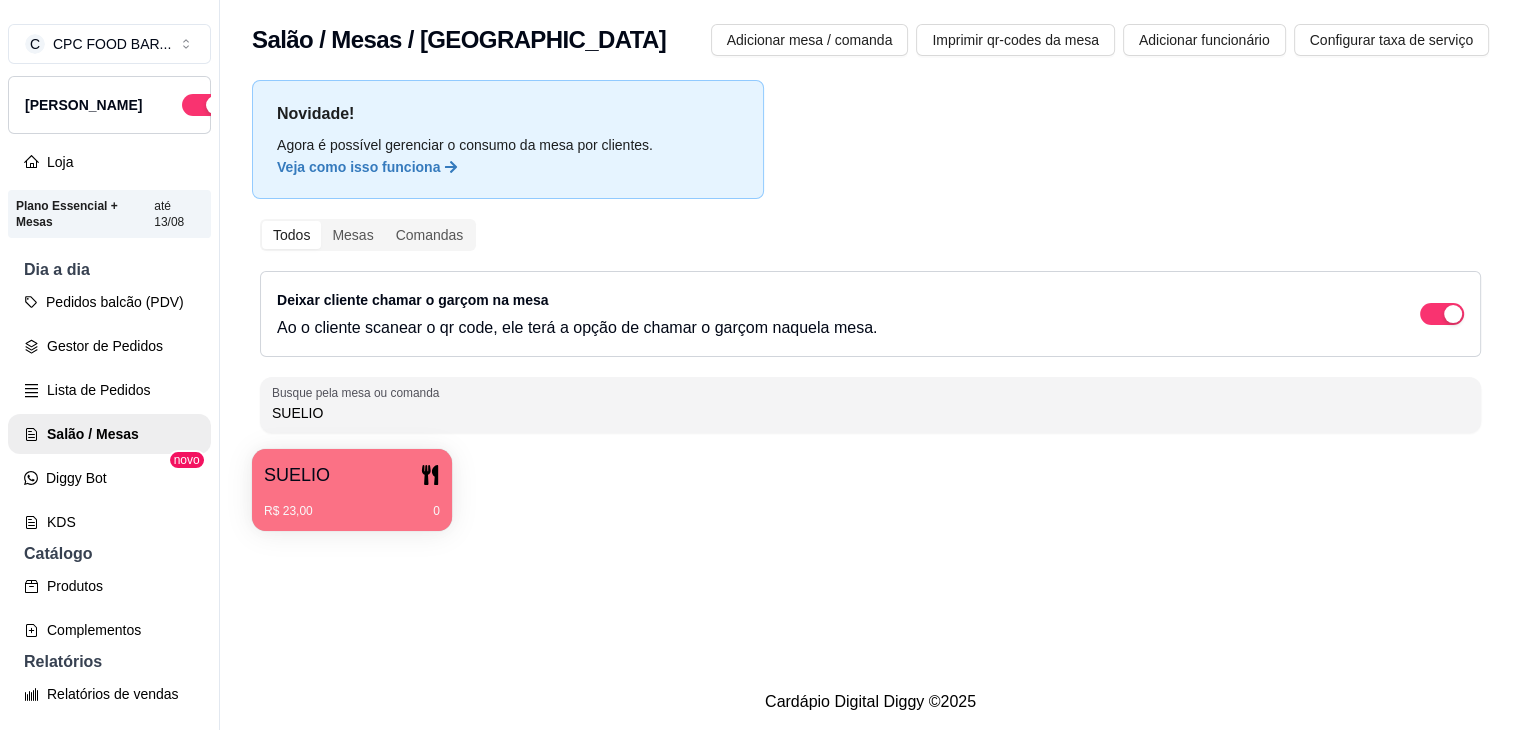 drag, startPoint x: 329, startPoint y: 405, endPoint x: 209, endPoint y: 401, distance: 120.06665 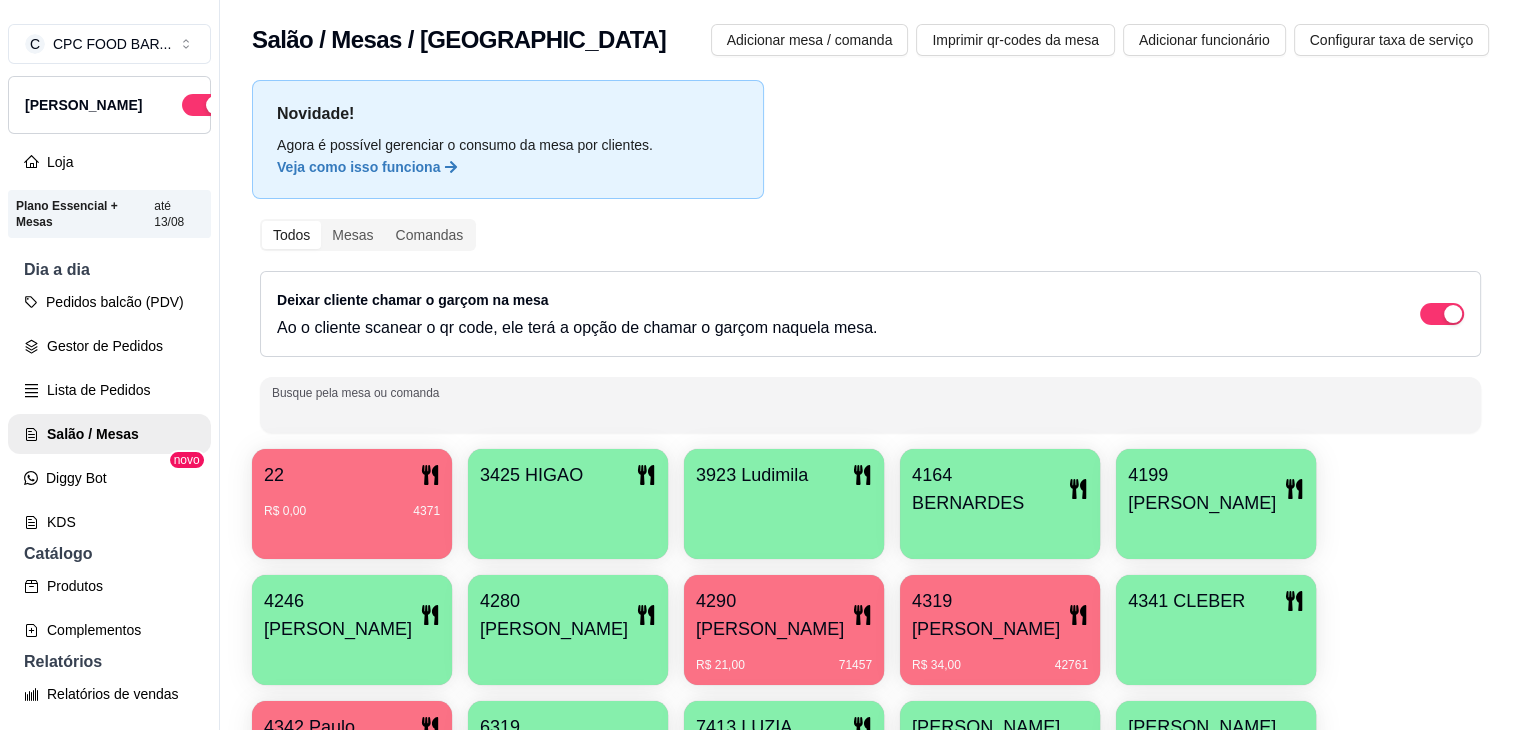 type 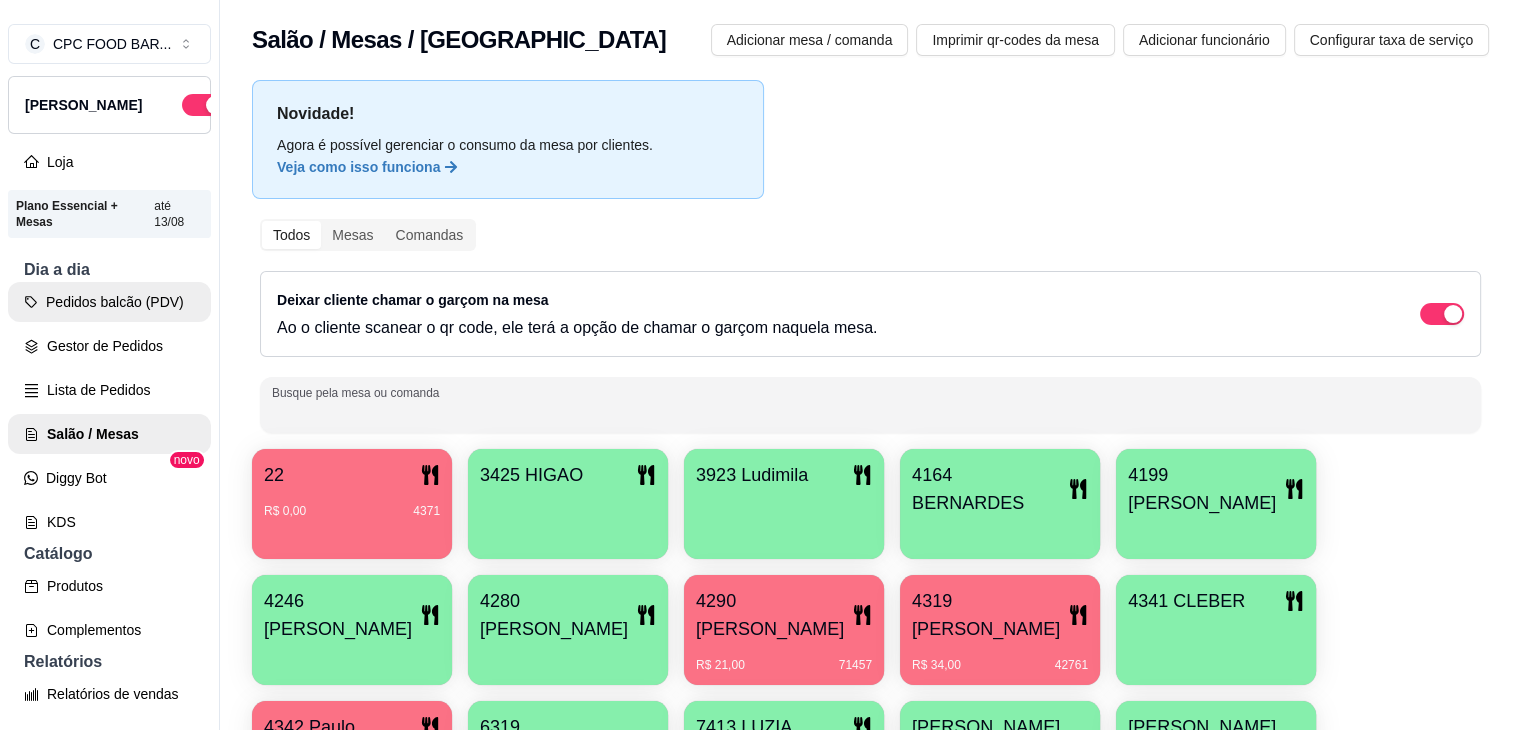 click on "Pedidos balcão (PDV)" at bounding box center [109, 302] 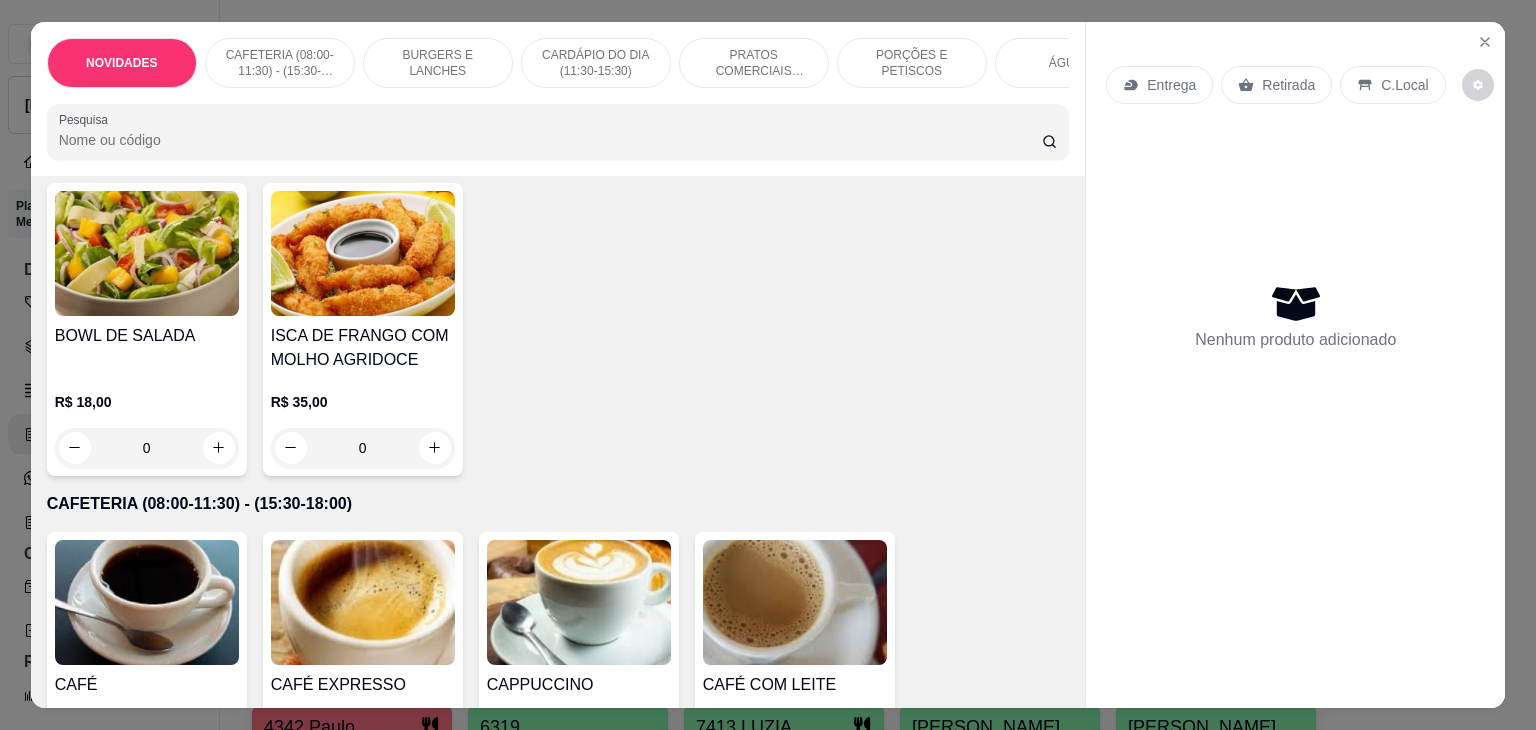 scroll, scrollTop: 400, scrollLeft: 0, axis: vertical 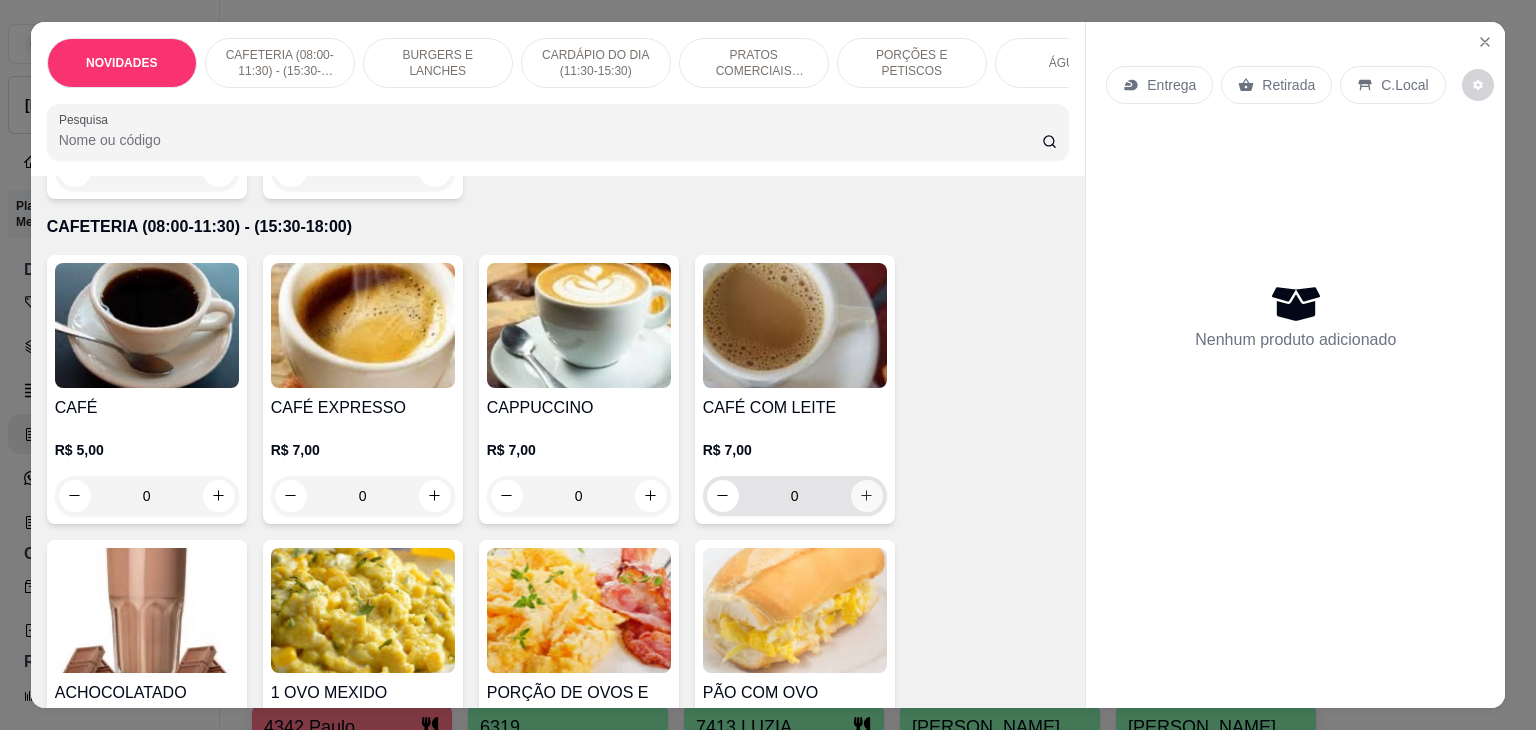 click 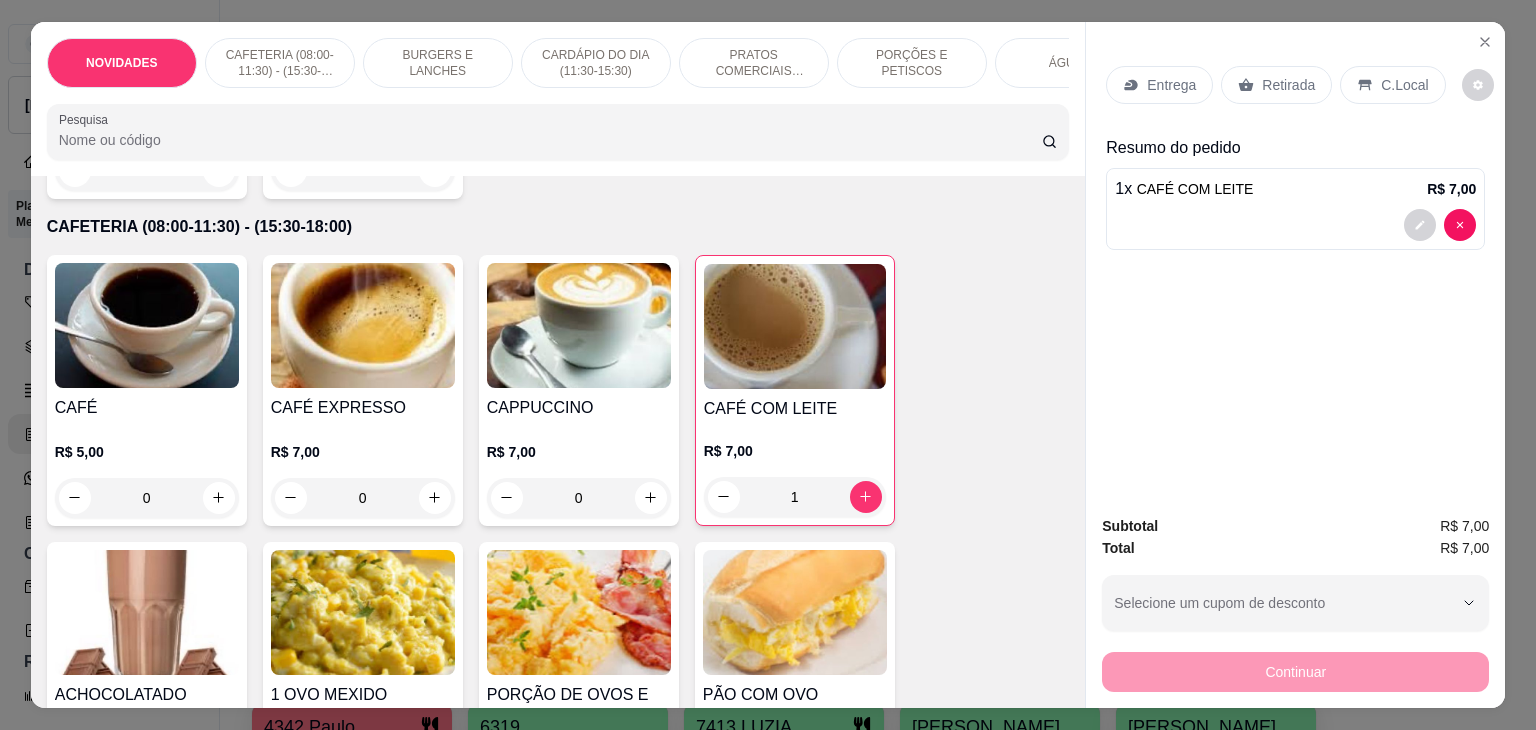 click on "C.Local" at bounding box center [1404, 85] 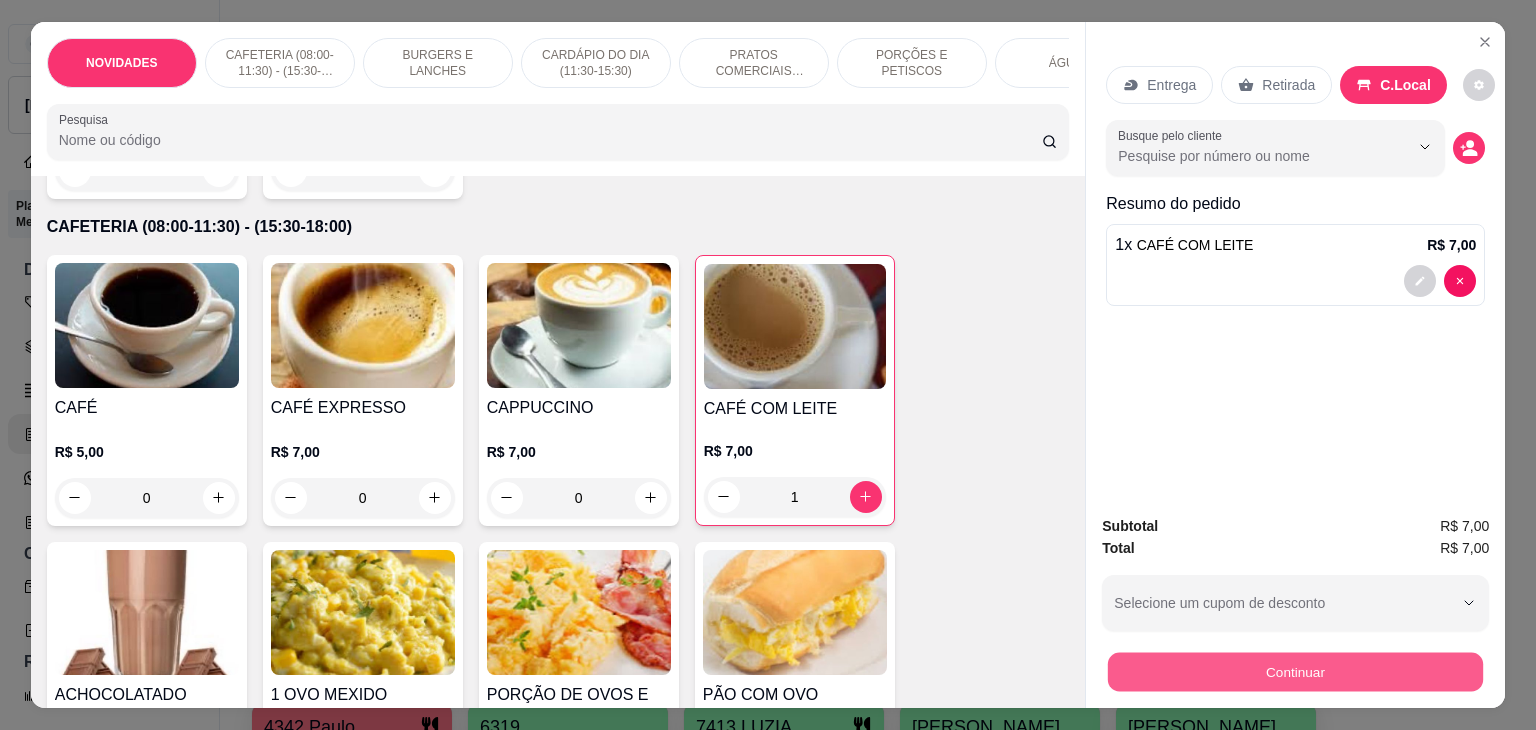 click on "Continuar" at bounding box center (1295, 672) 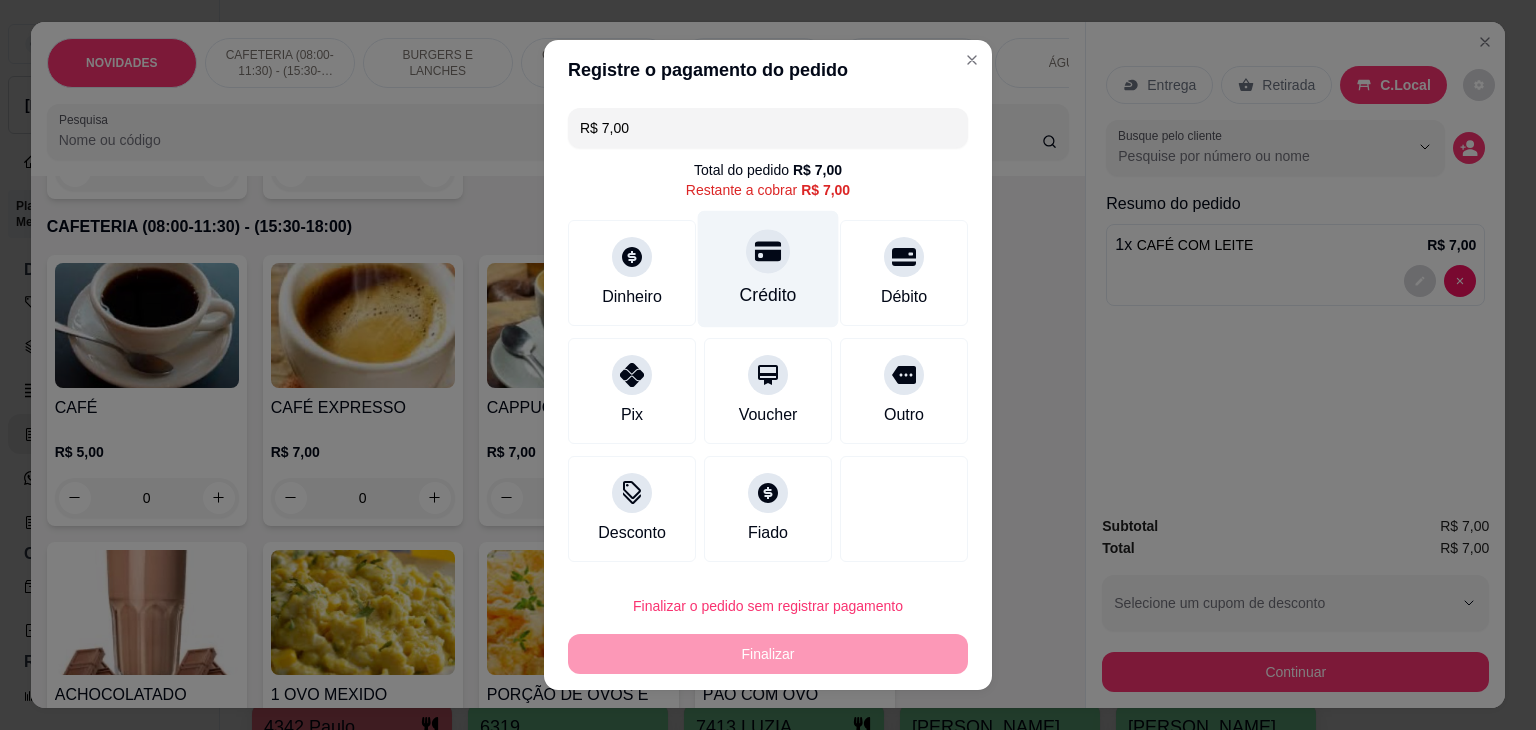 click on "Crédito" at bounding box center (768, 269) 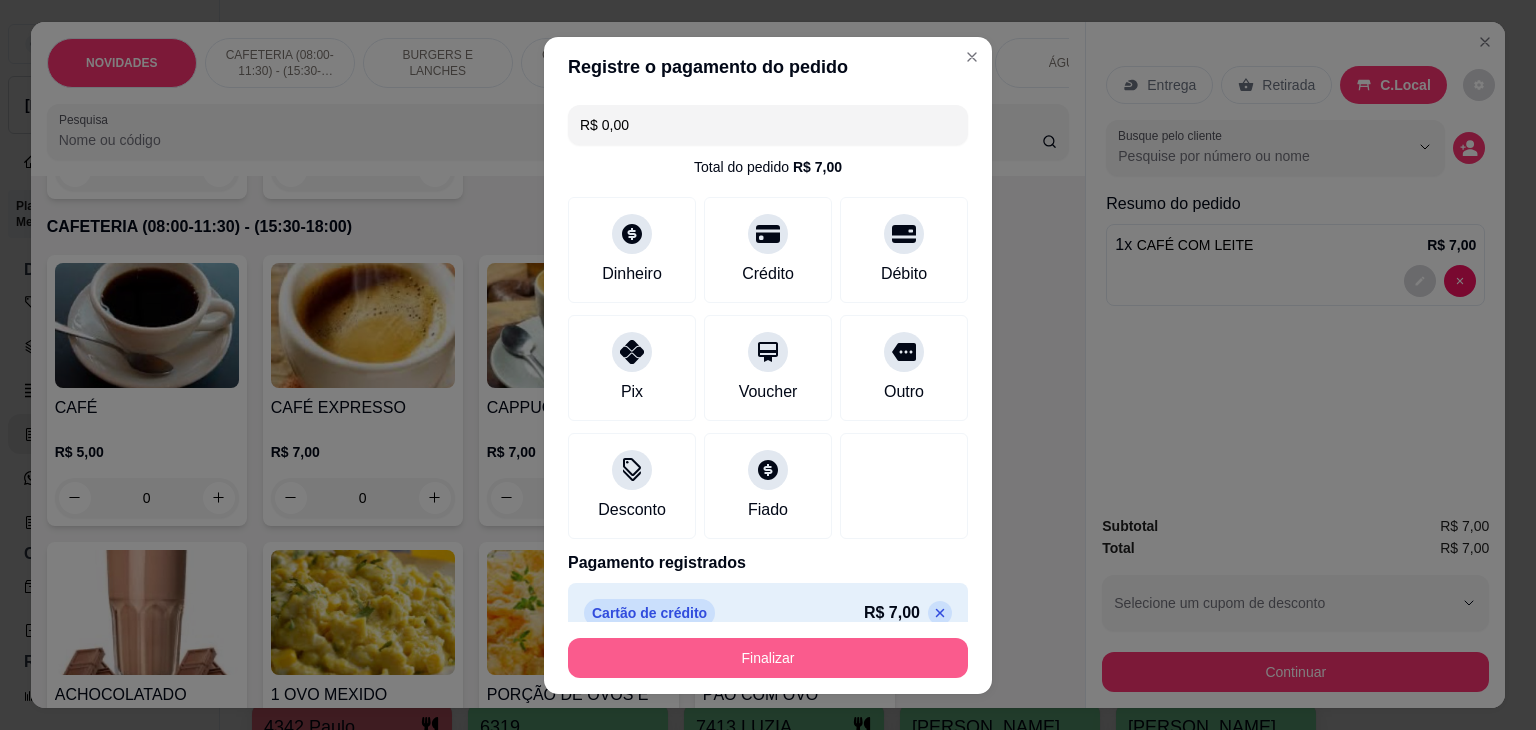 click on "Finalizar" at bounding box center [768, 658] 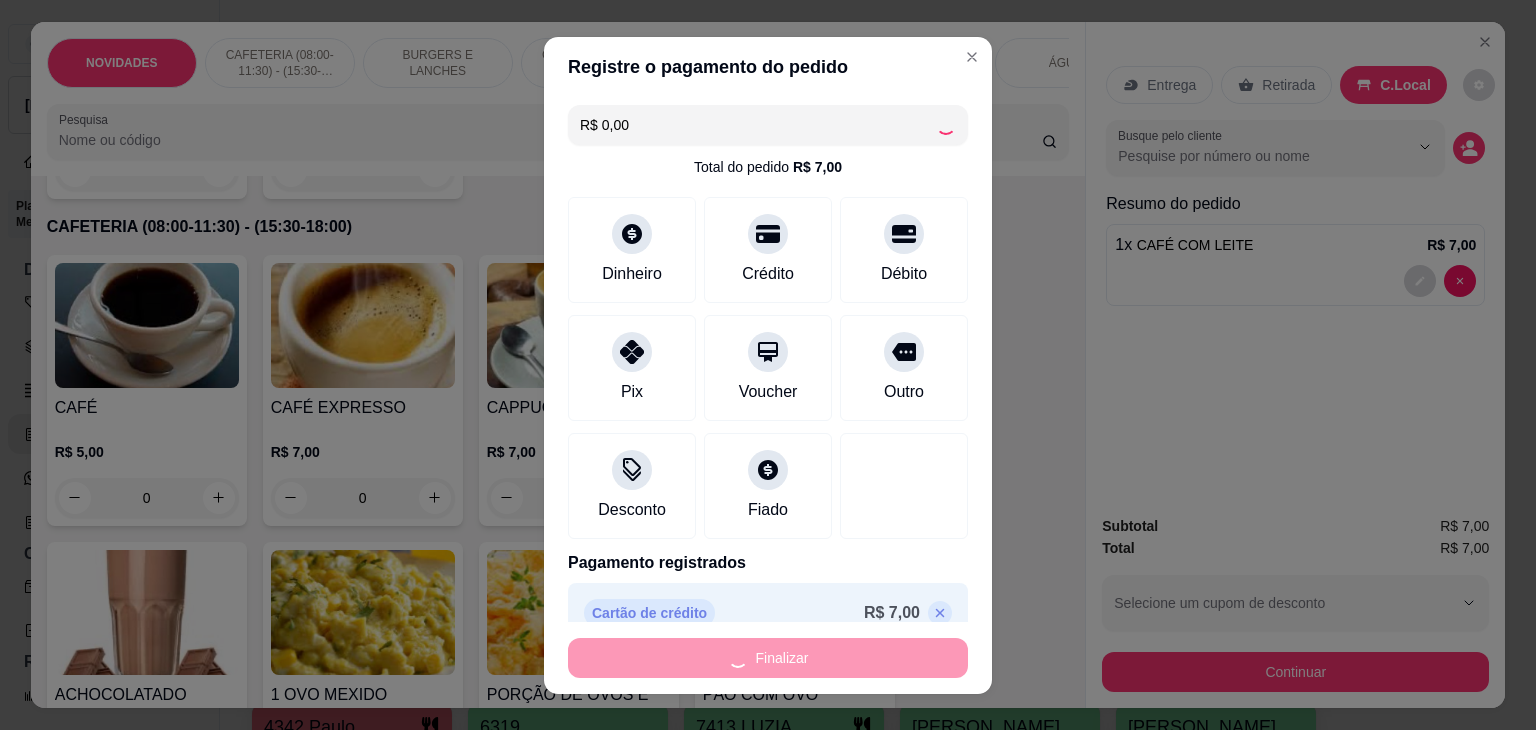 type on "0" 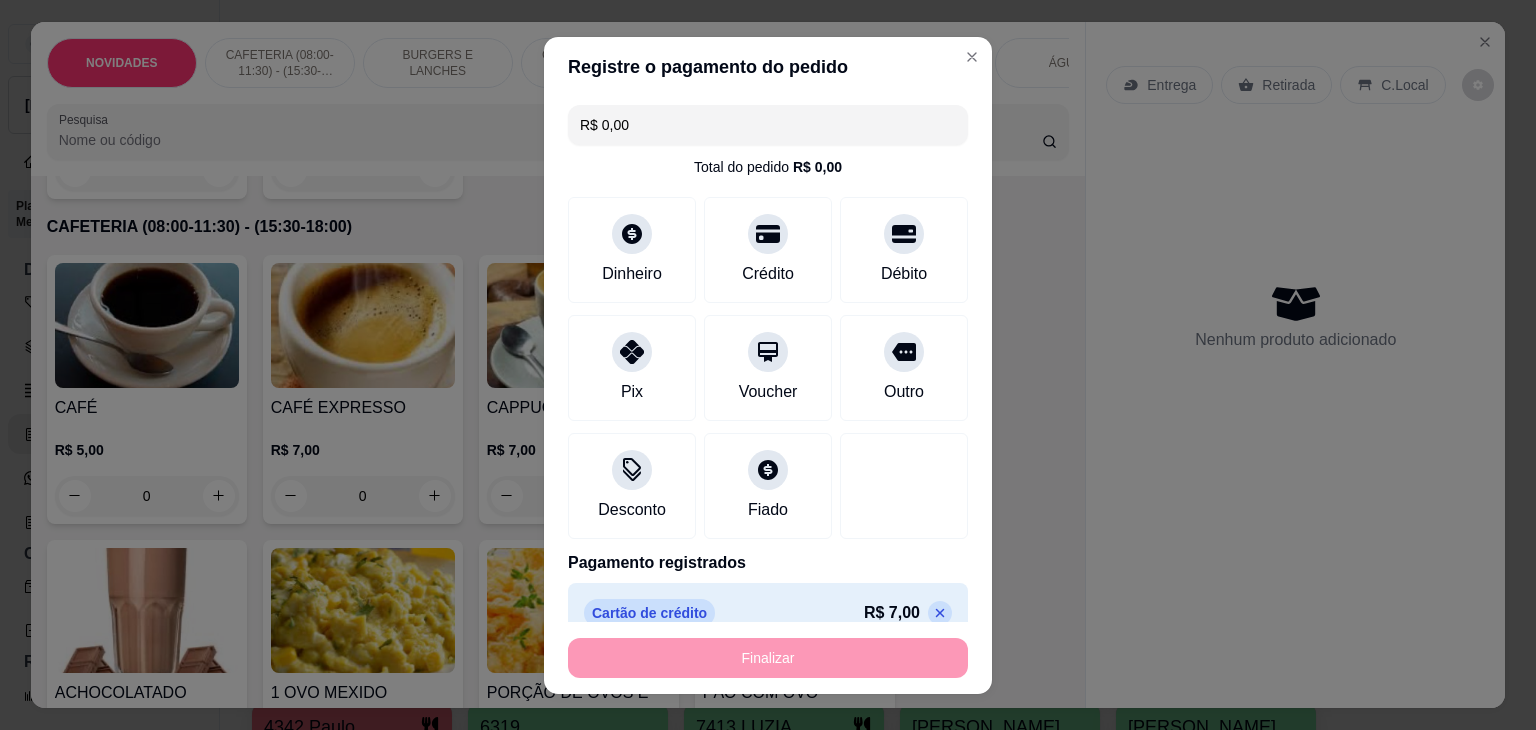 type on "-R$ 7,00" 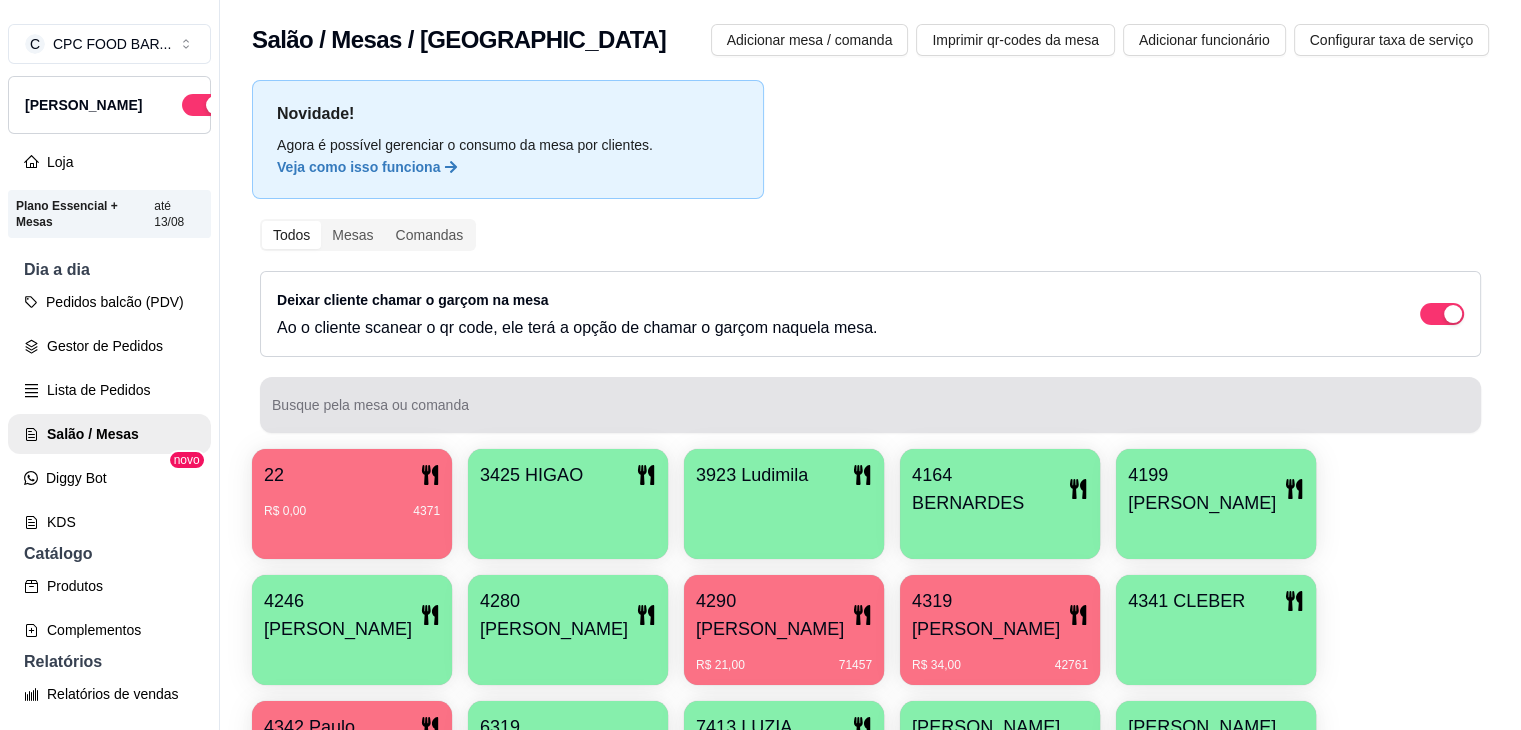 click on "Busque pela mesa ou comanda" at bounding box center (870, 413) 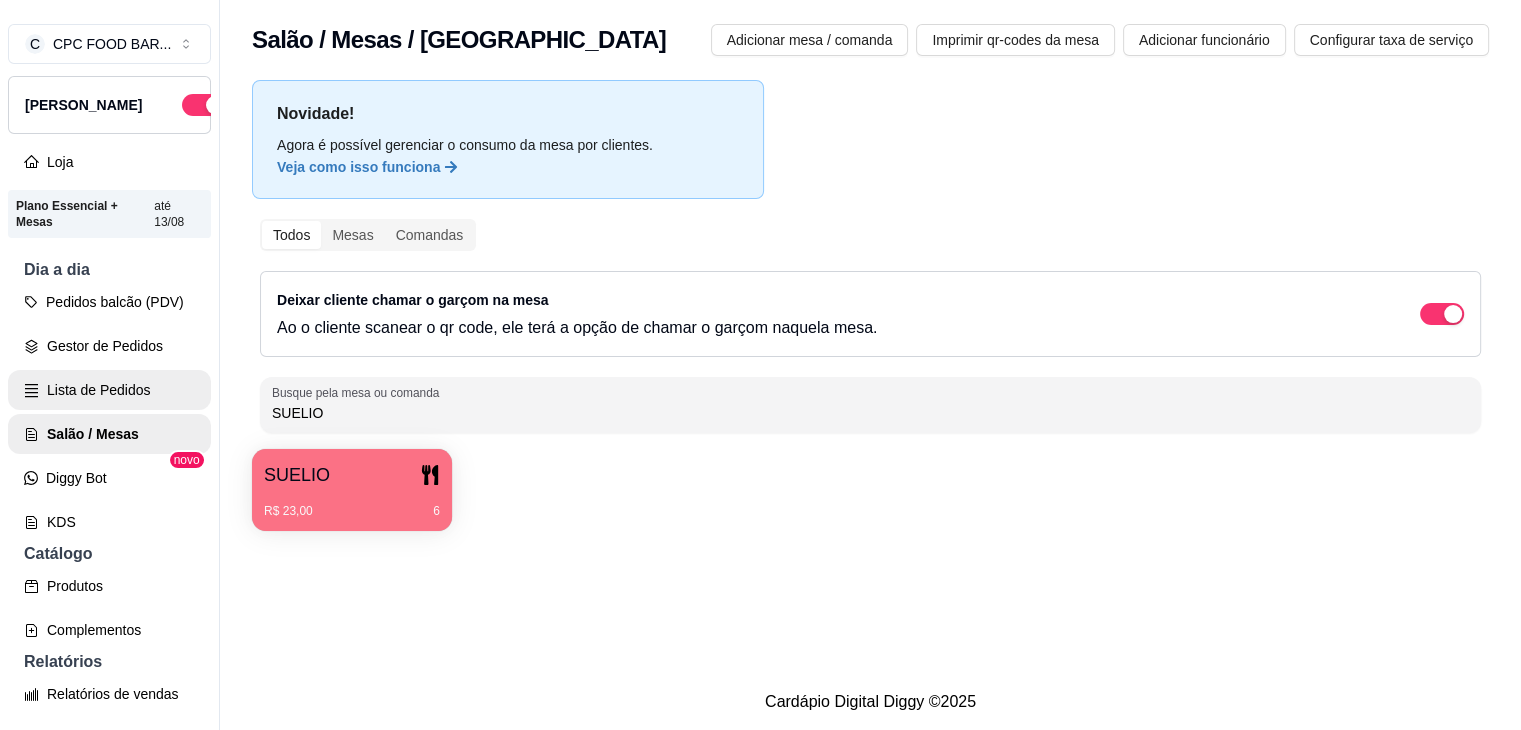 drag, startPoint x: 350, startPoint y: 420, endPoint x: 159, endPoint y: 400, distance: 192.04427 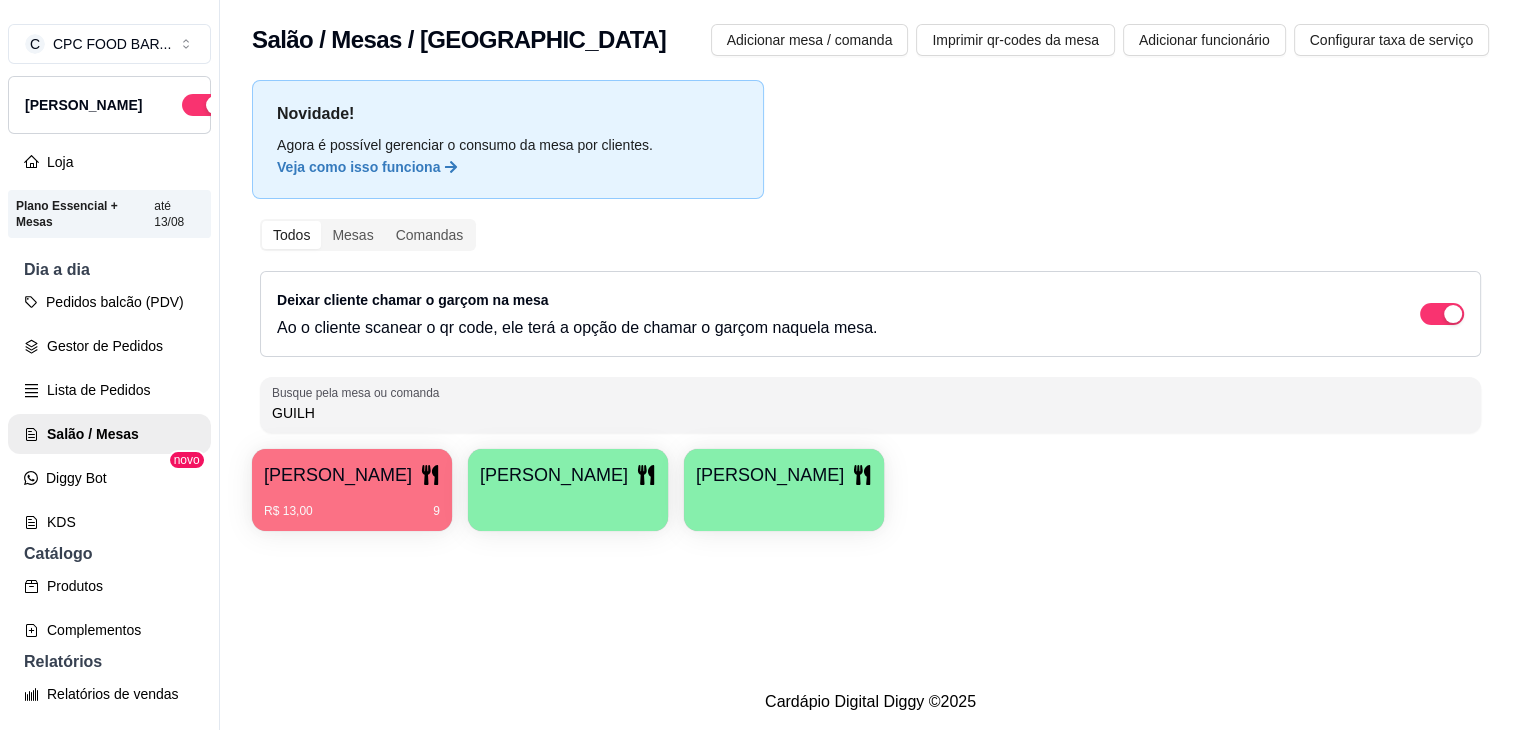 type on "GUILH" 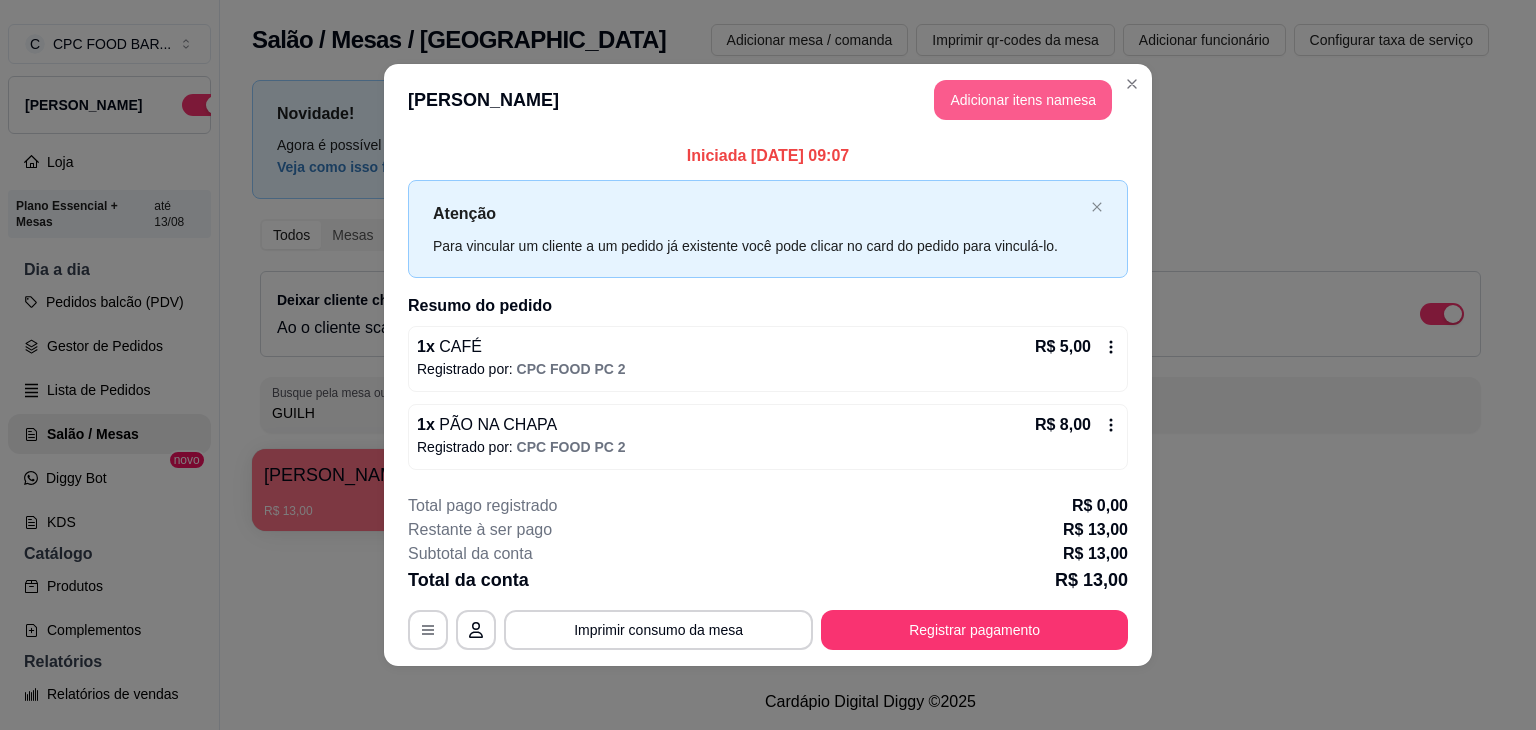 click on "Adicionar itens na  mesa" at bounding box center (1023, 100) 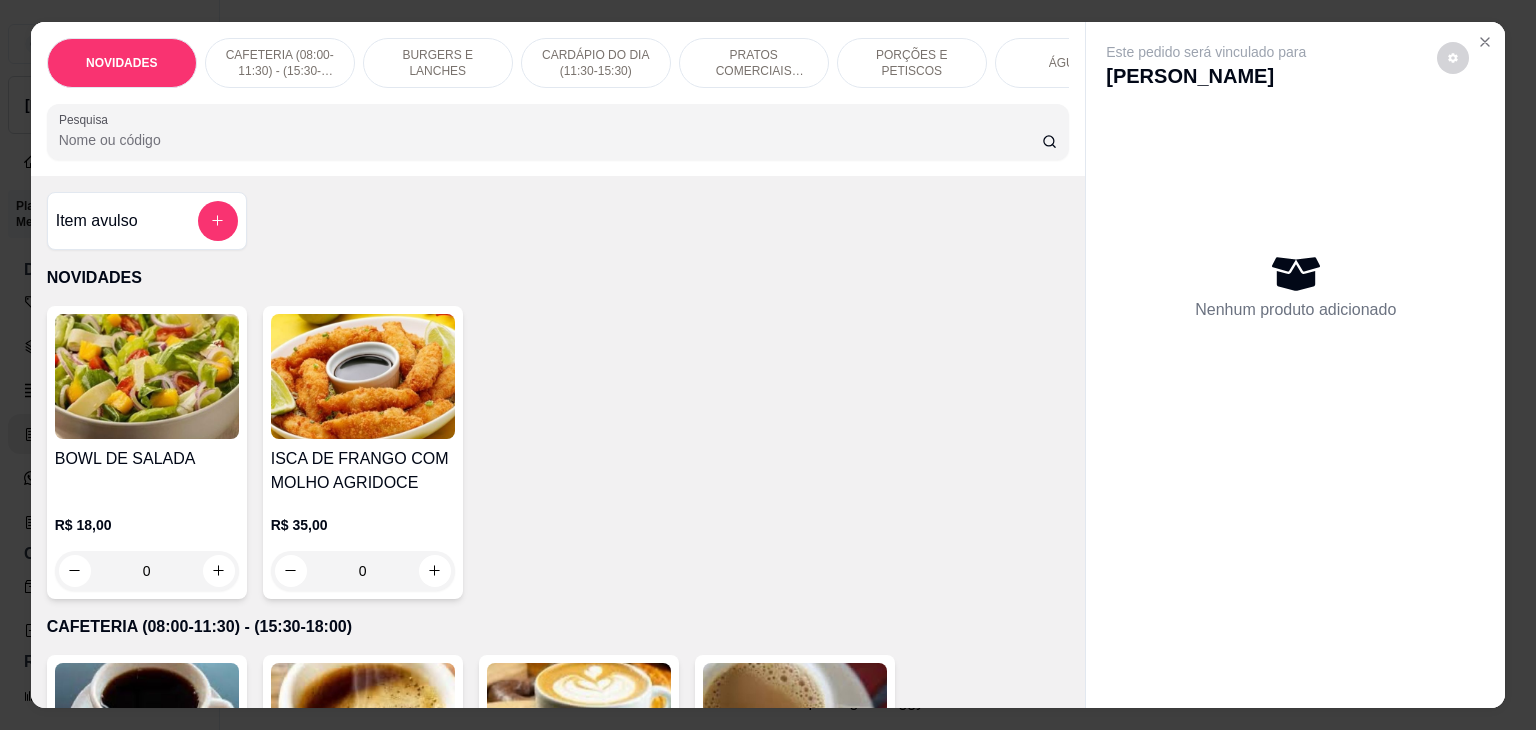 click on "Pesquisa" at bounding box center [550, 140] 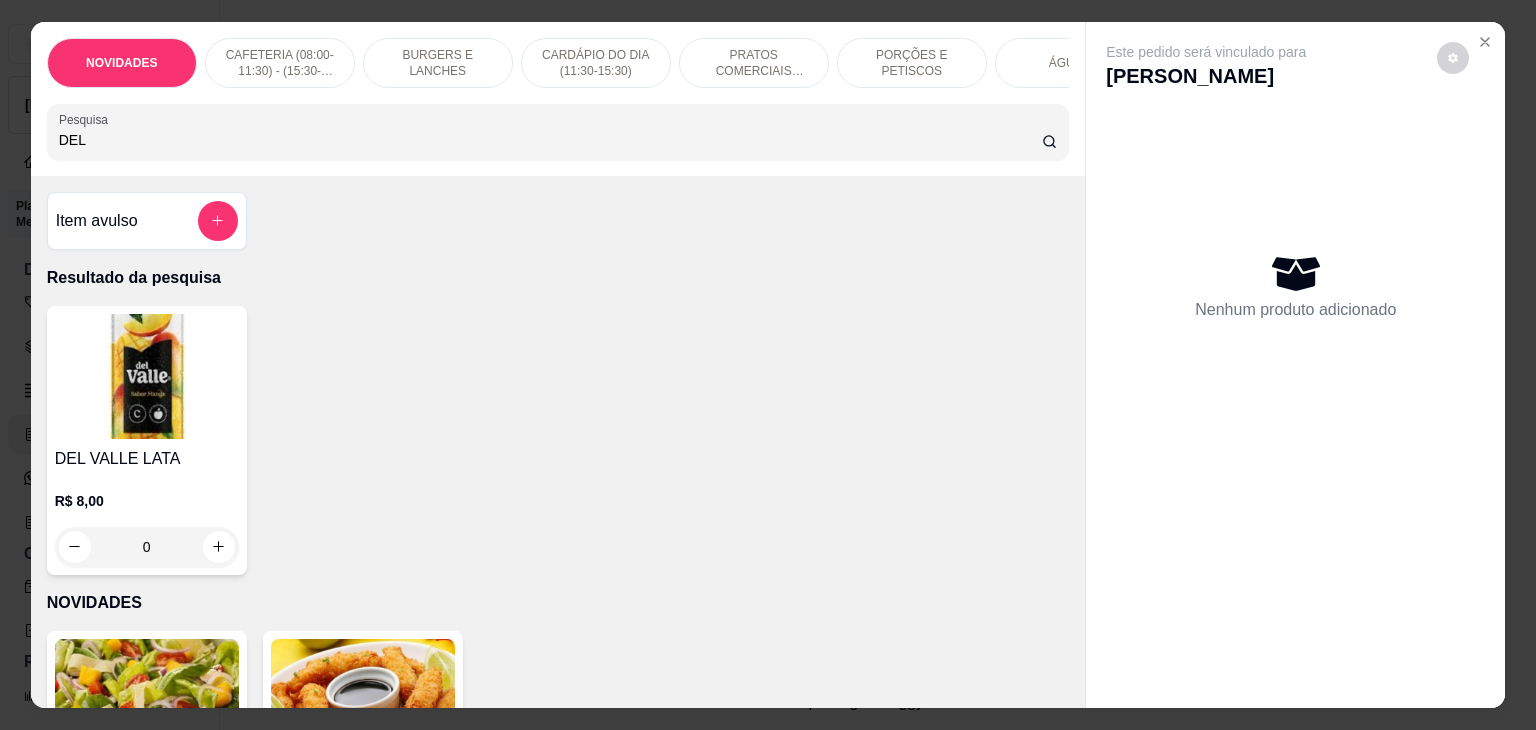 type on "DEL" 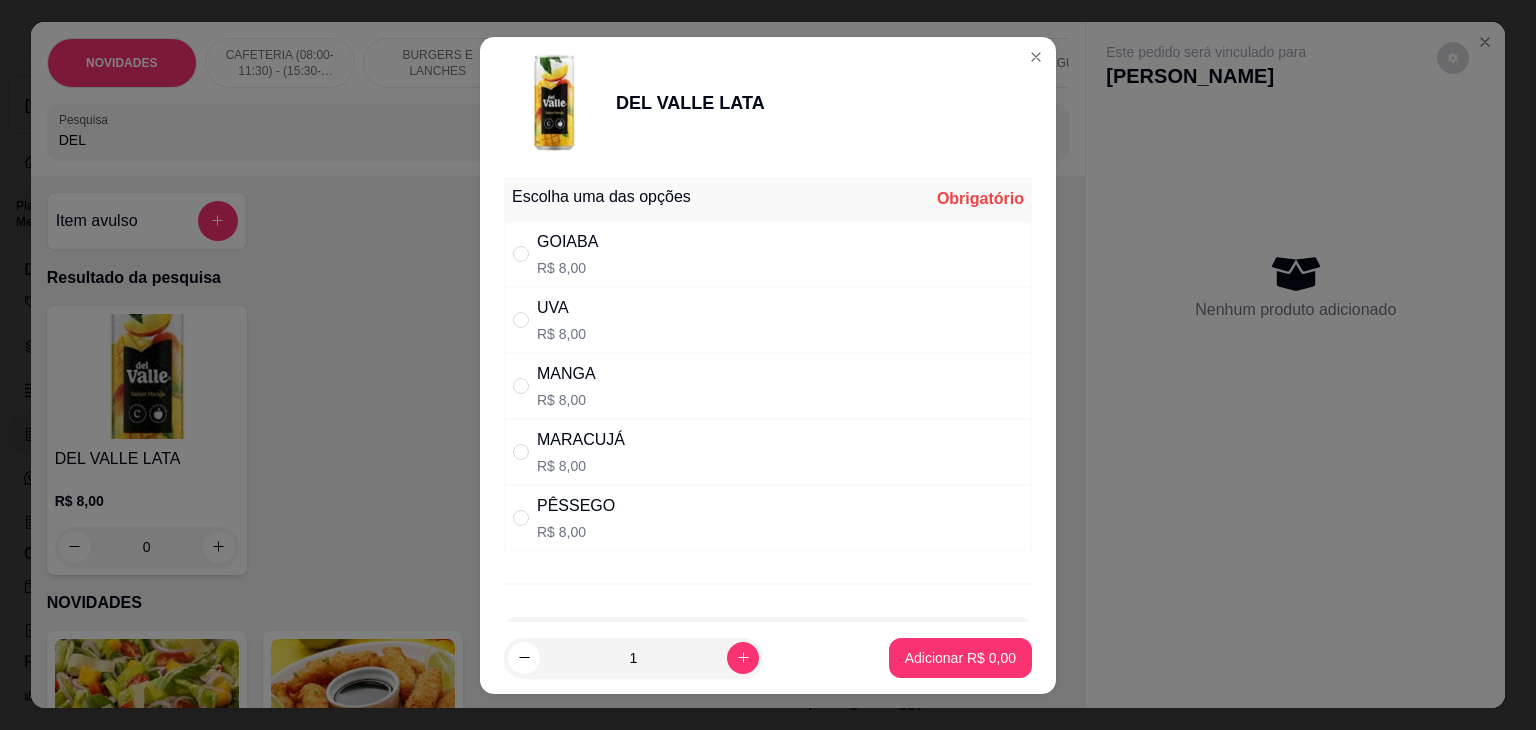 click on "UVA R$ 8,00" at bounding box center [768, 320] 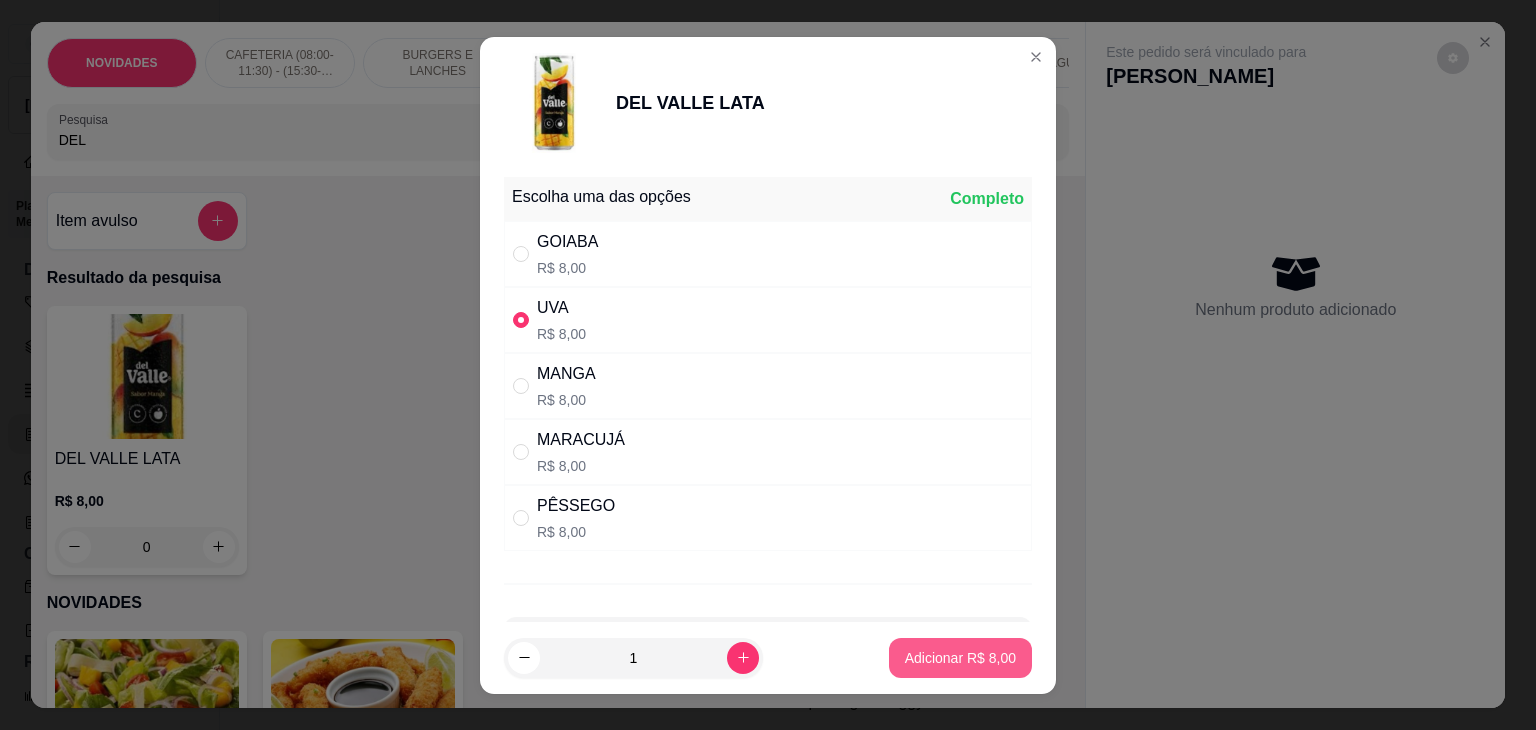 click on "Adicionar   R$ 8,00" at bounding box center [960, 658] 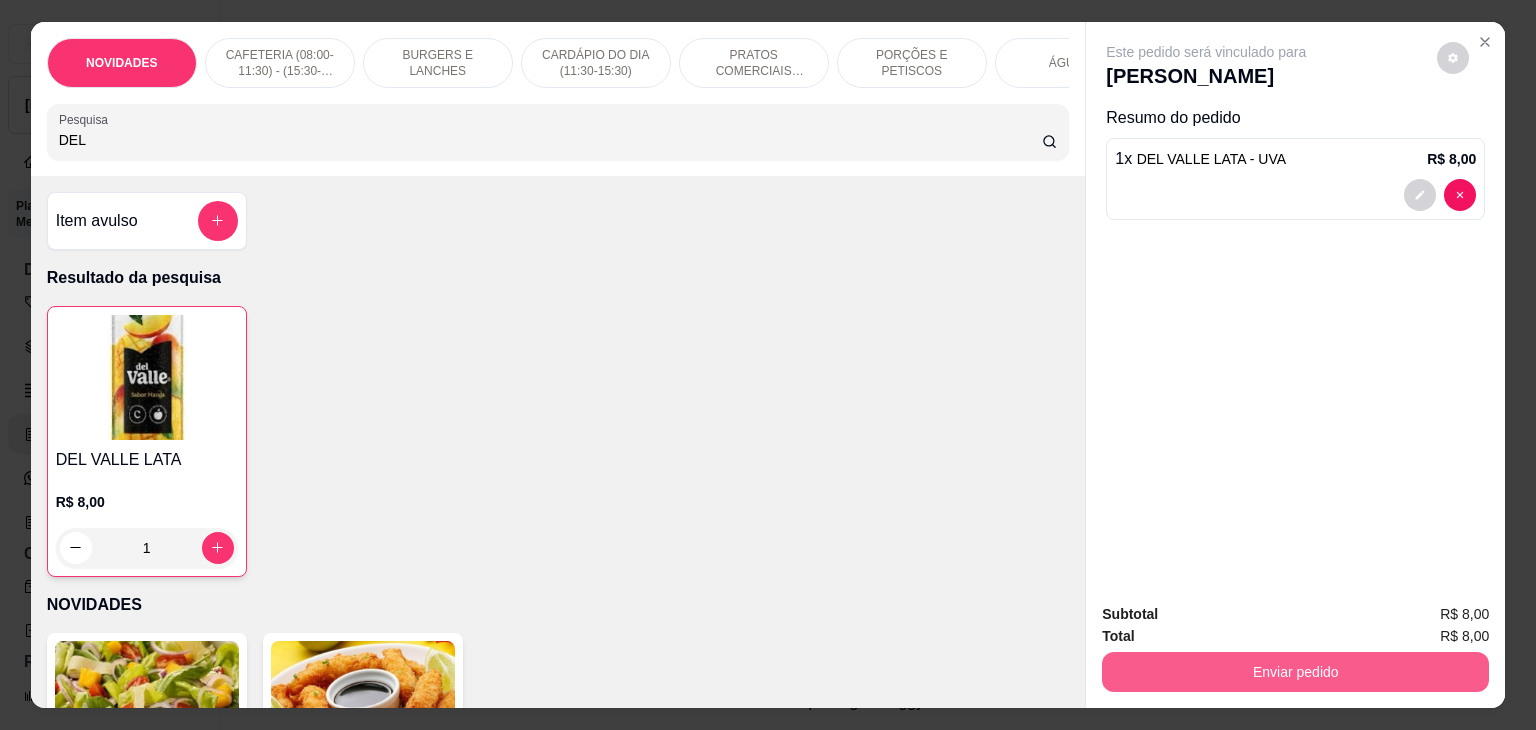 click on "Enviar pedido" at bounding box center [1295, 672] 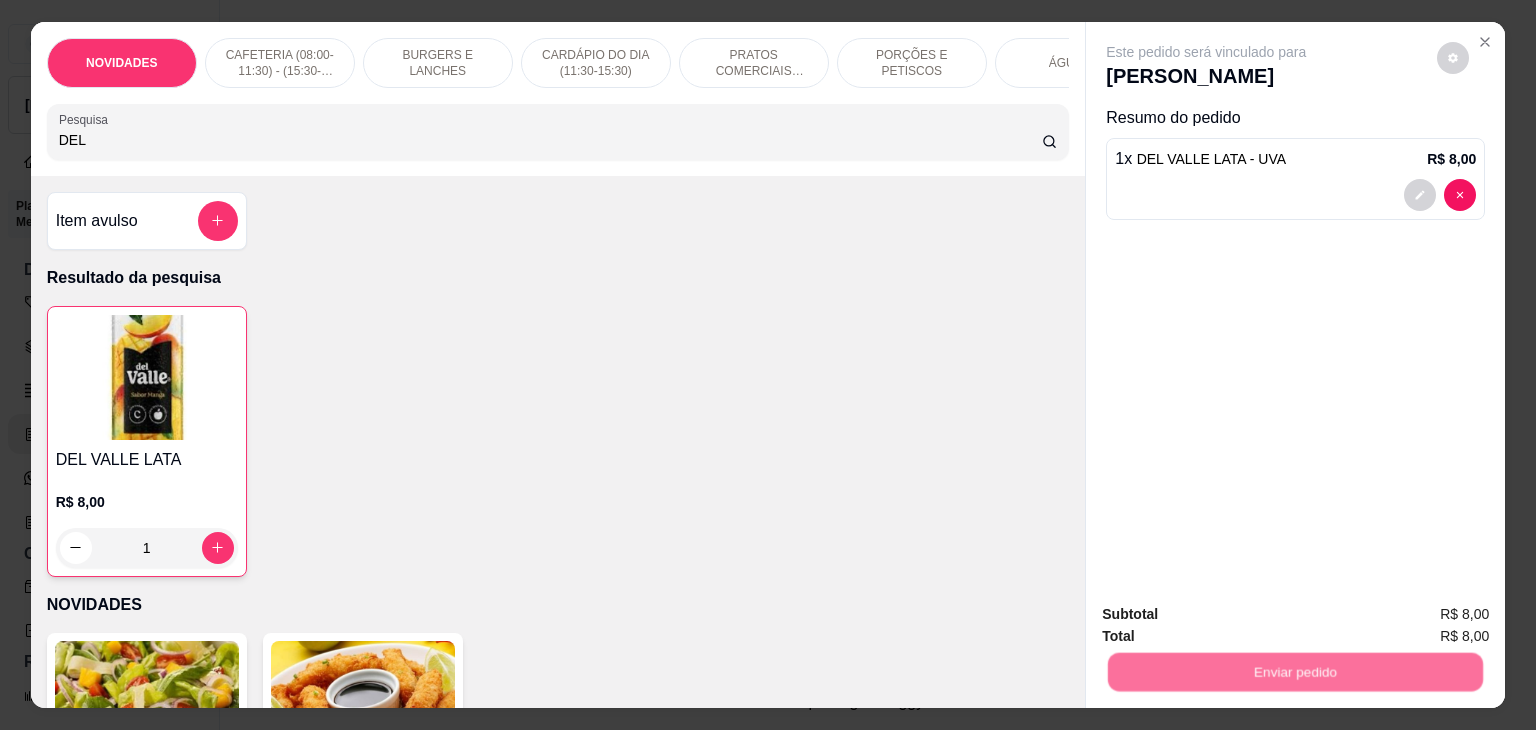 click on "Não registrar e enviar pedido" at bounding box center [1229, 614] 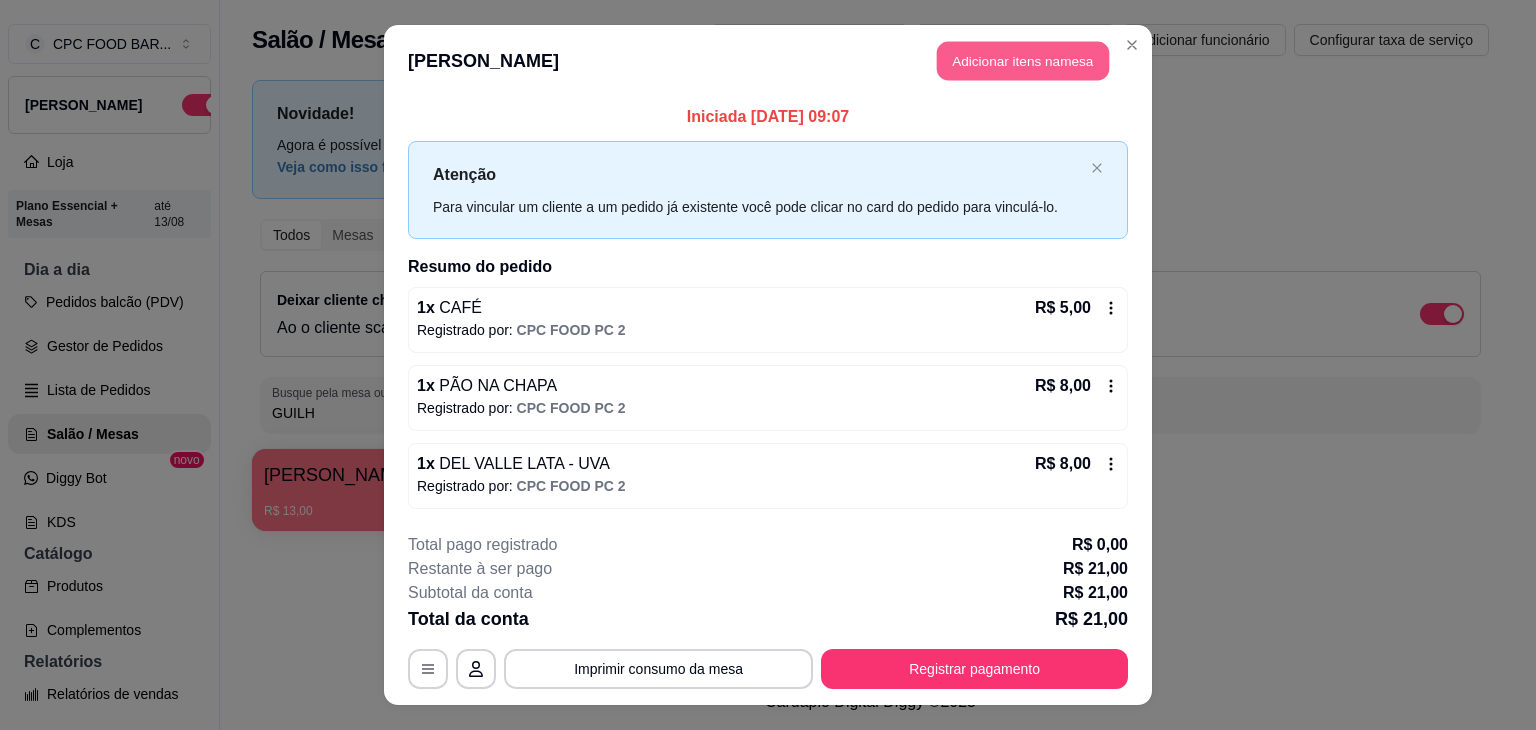click on "Adicionar itens na  mesa" at bounding box center [1023, 61] 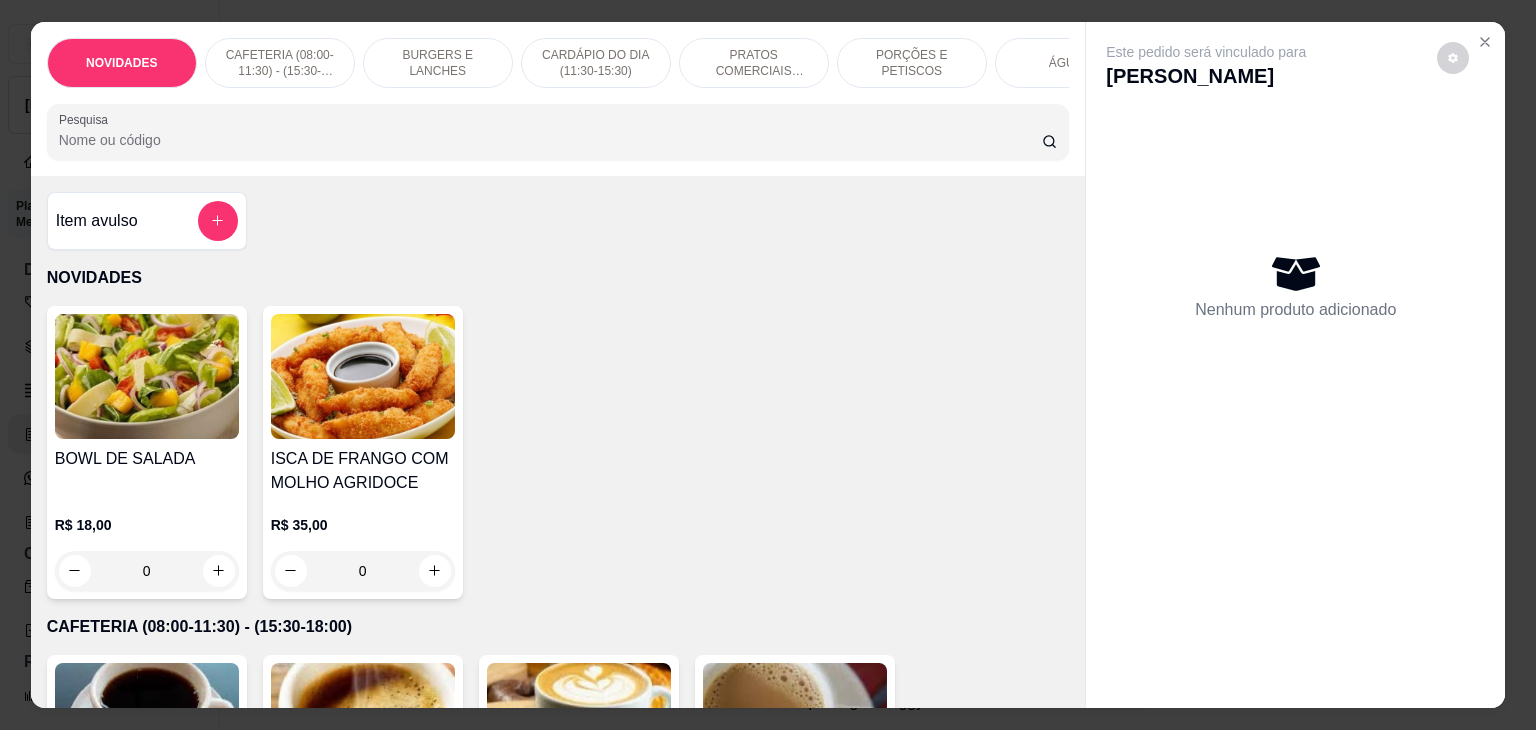 click on "Pesquisa" at bounding box center [550, 140] 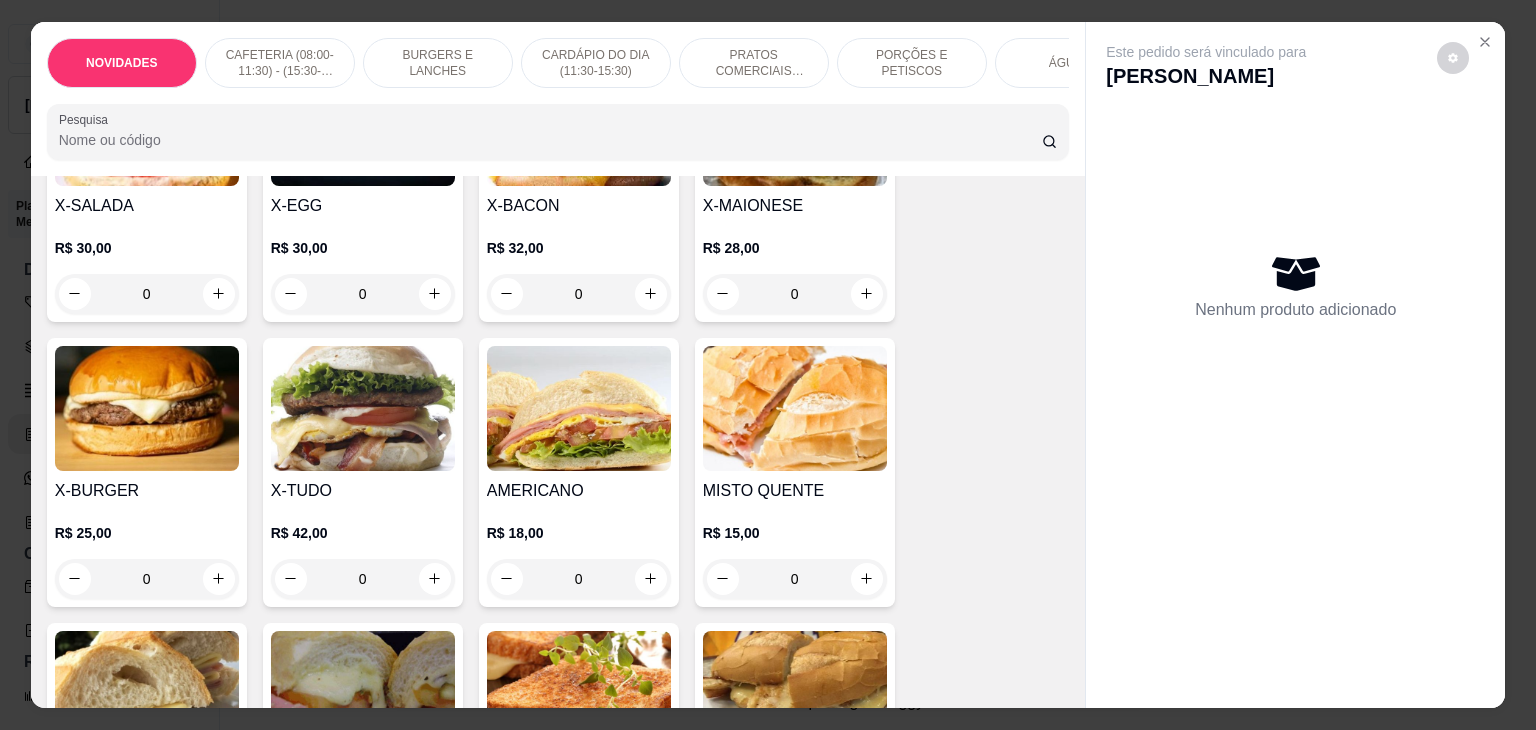scroll, scrollTop: 1500, scrollLeft: 0, axis: vertical 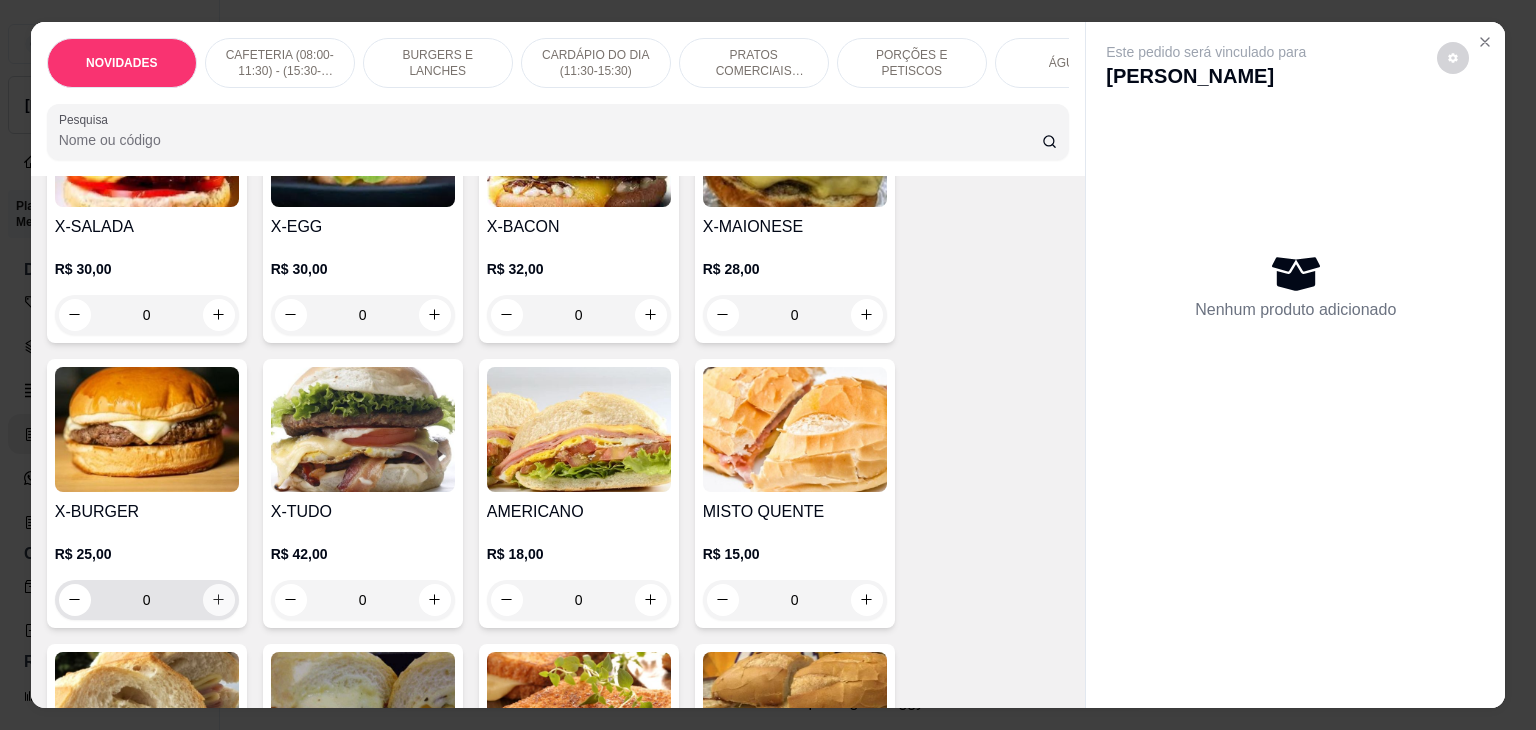 click 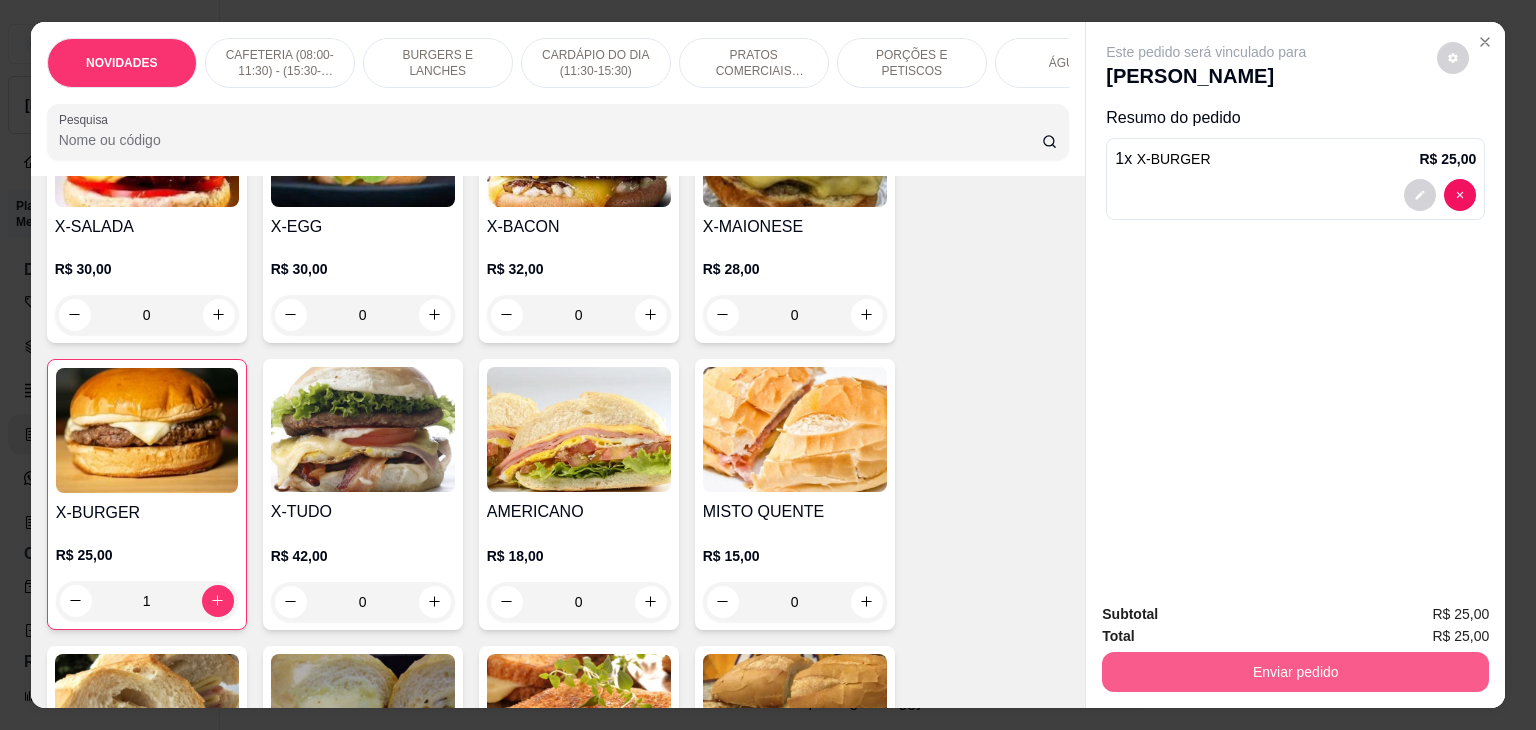 click on "Enviar pedido" at bounding box center [1295, 672] 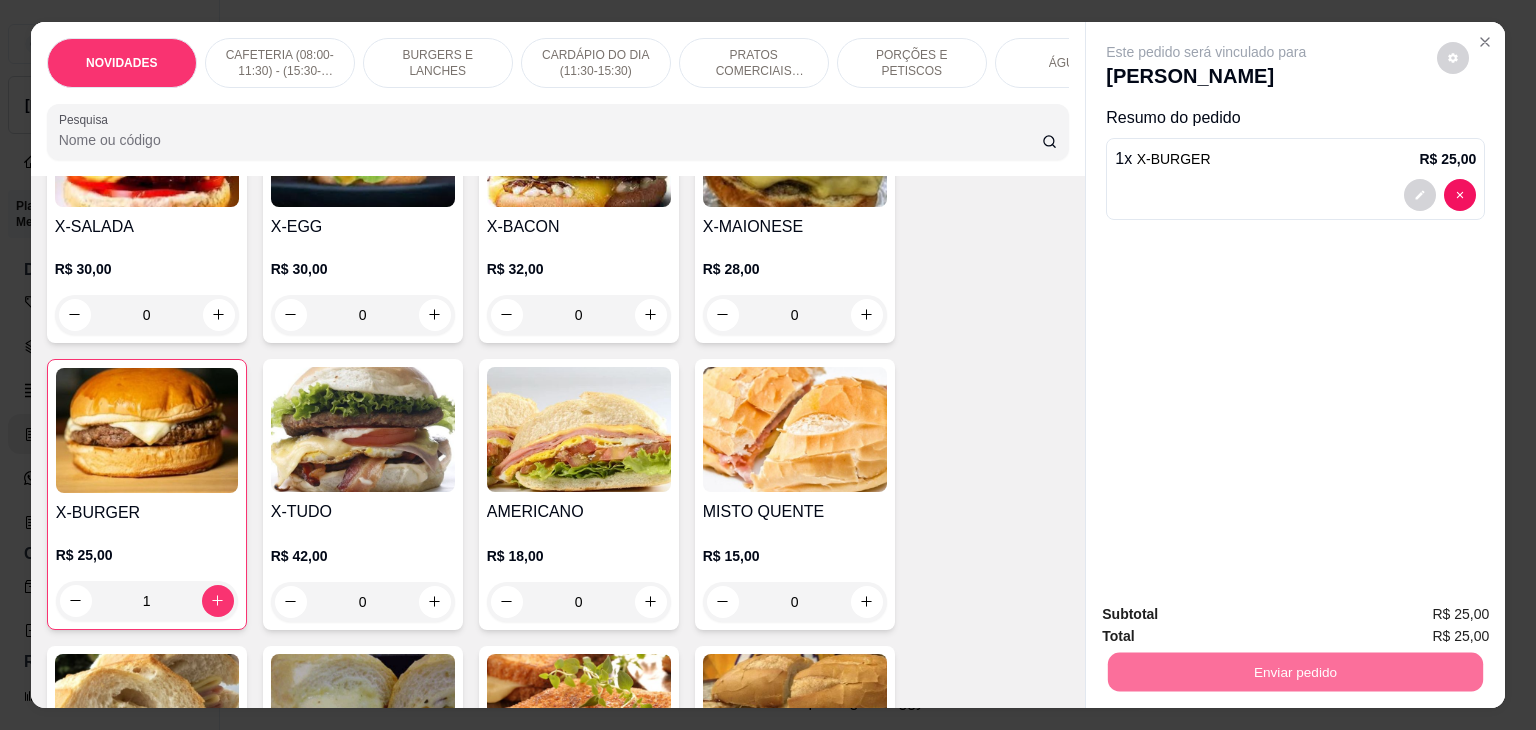 click on "Não registrar e enviar pedido" at bounding box center [1229, 614] 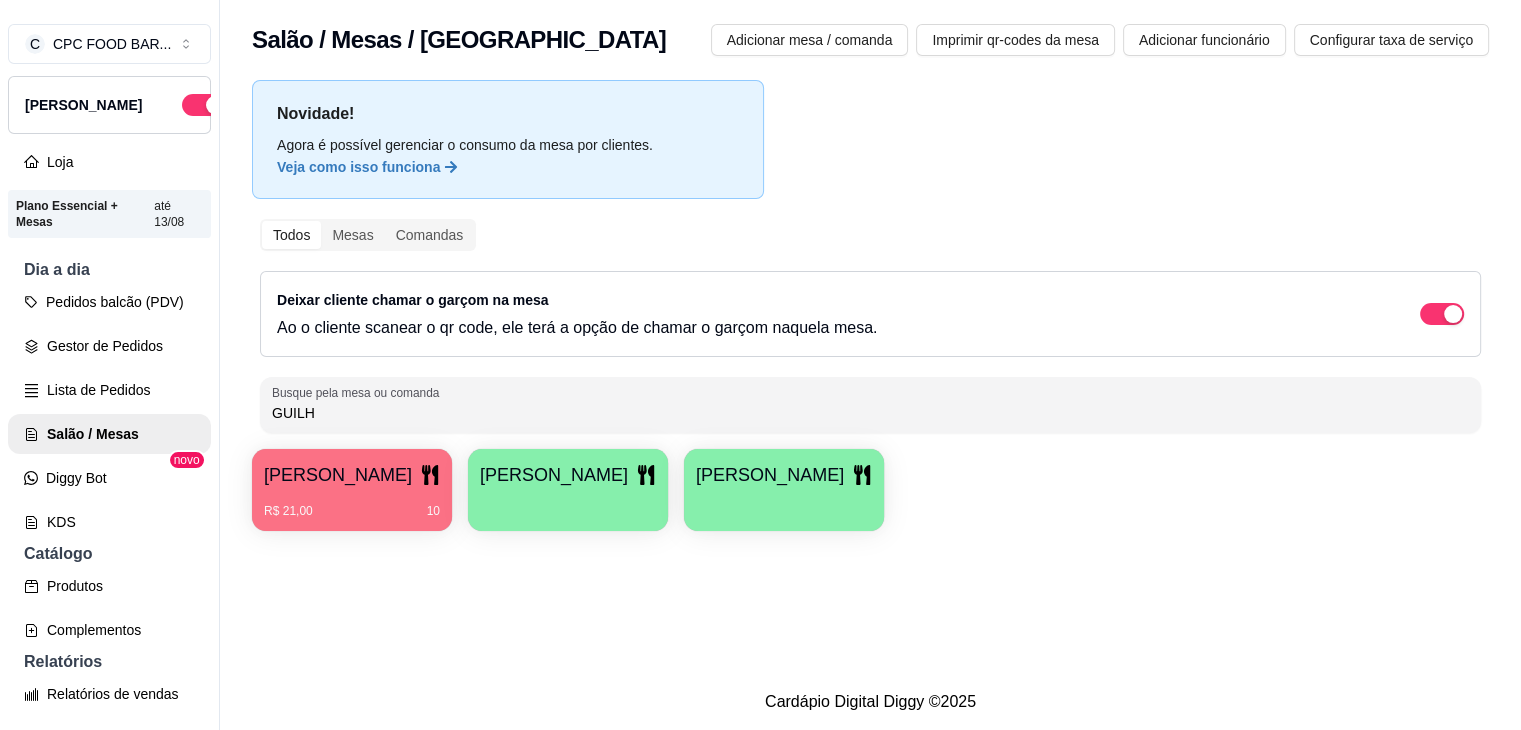 drag, startPoint x: 330, startPoint y: 417, endPoint x: 236, endPoint y: 417, distance: 94 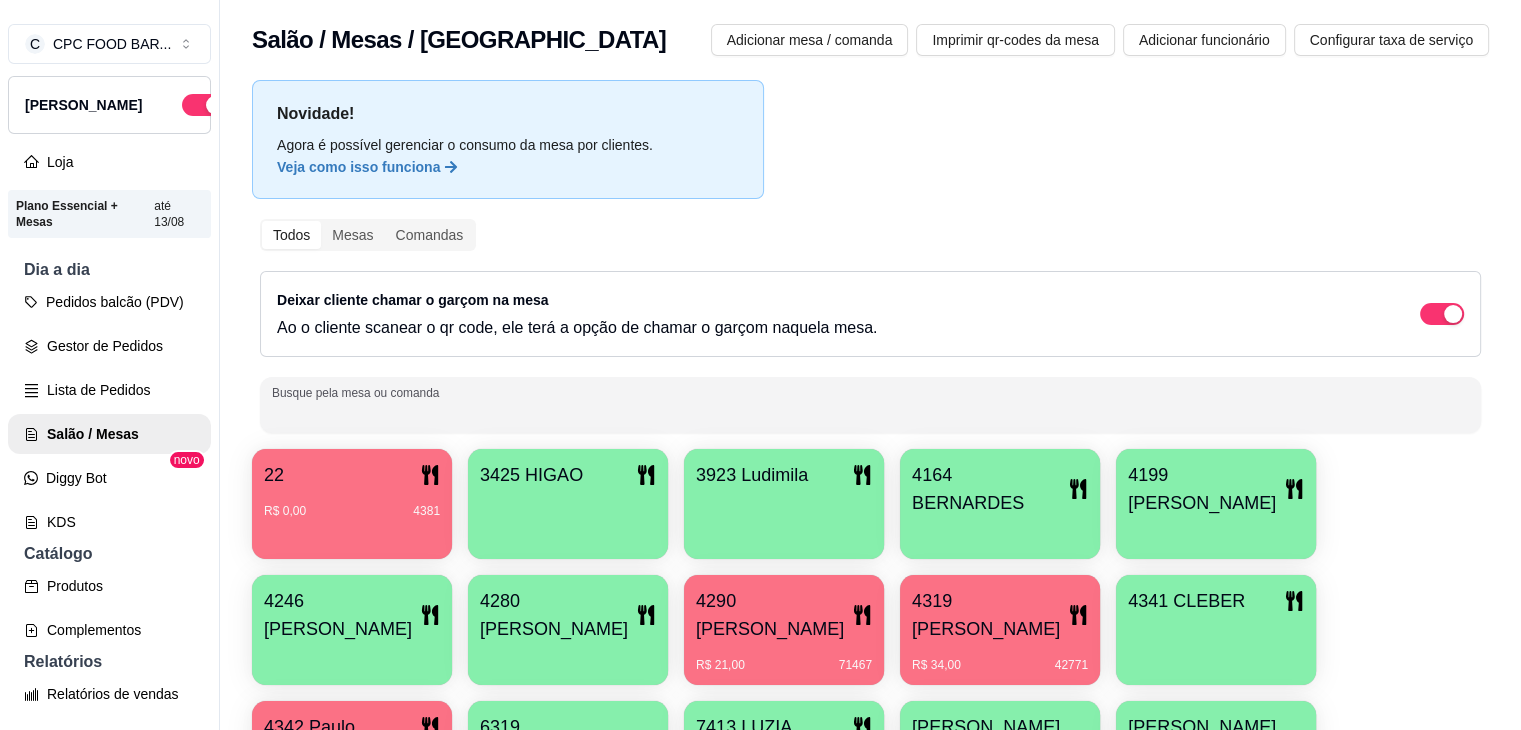 click on "Busque pela mesa ou comanda" at bounding box center (870, 413) 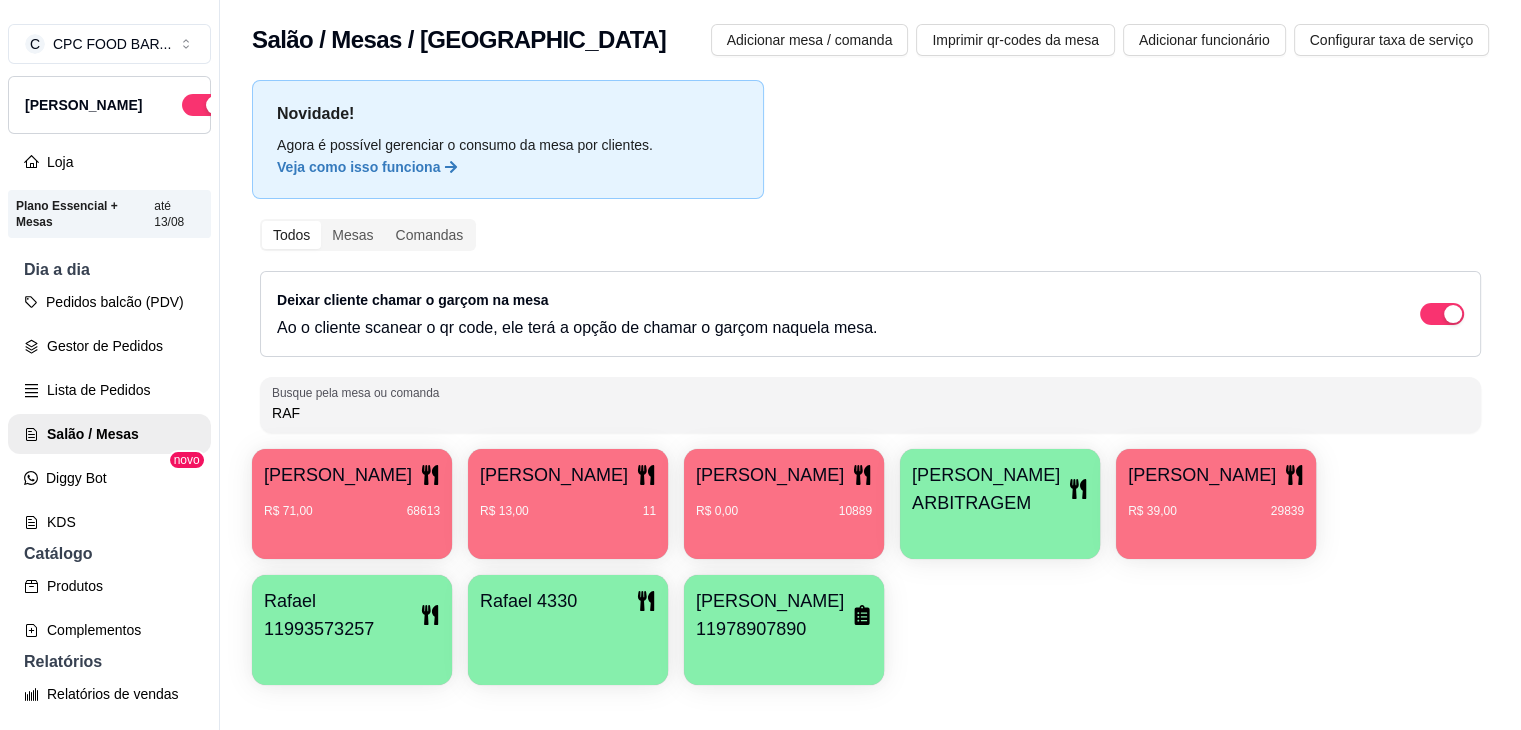 type on "RAF" 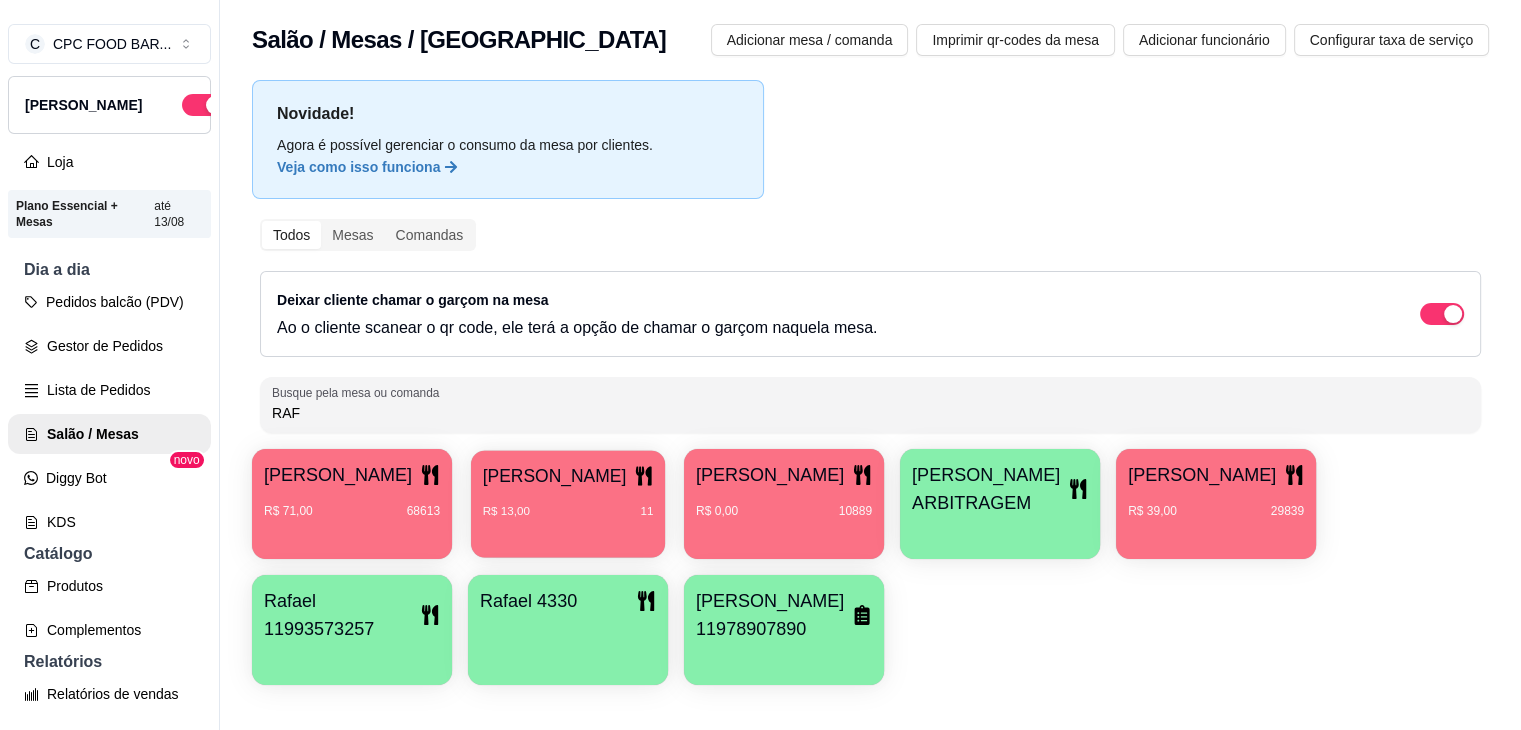 click on "[PERSON_NAME] R$ 13,00 11" at bounding box center (568, 504) 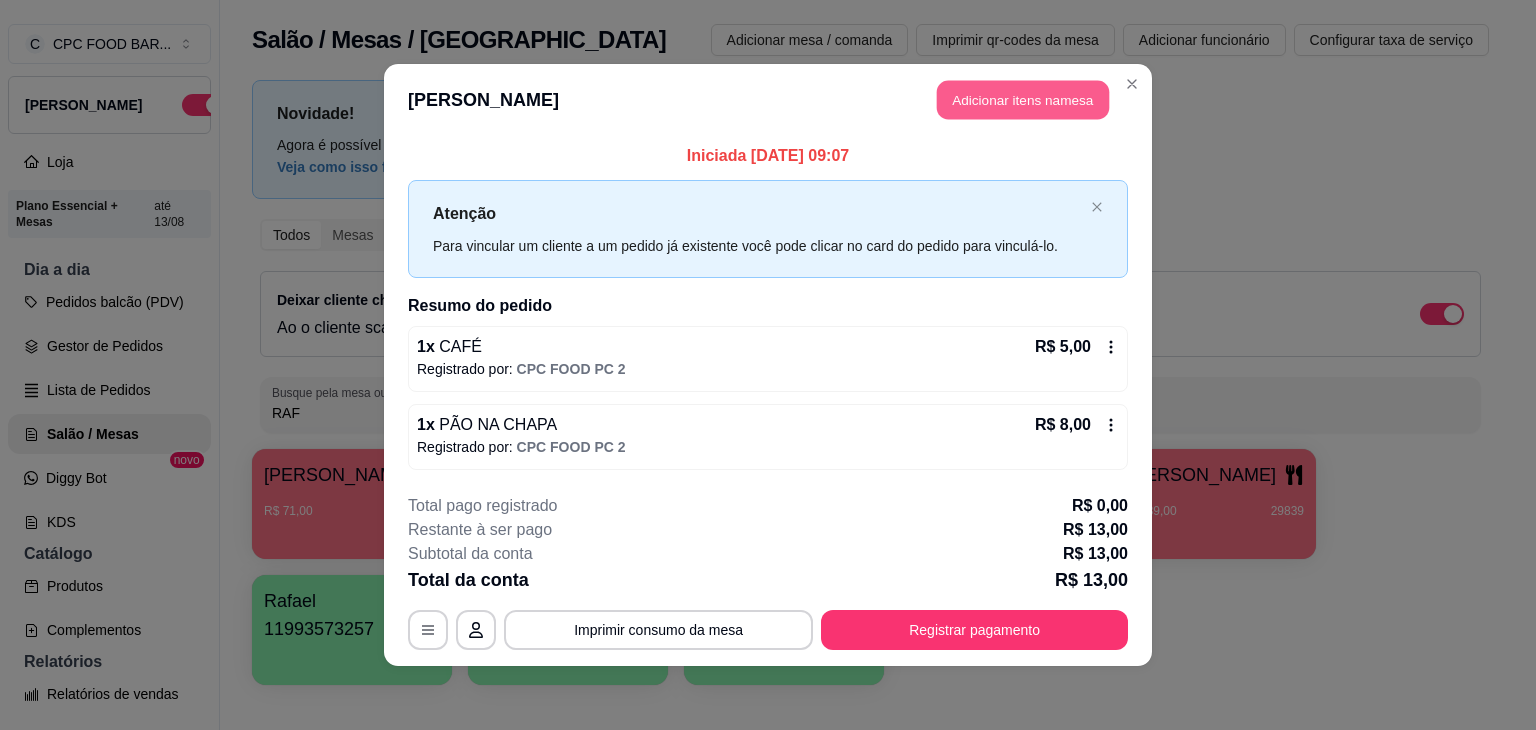 click on "Adicionar itens na  mesa" at bounding box center (1023, 100) 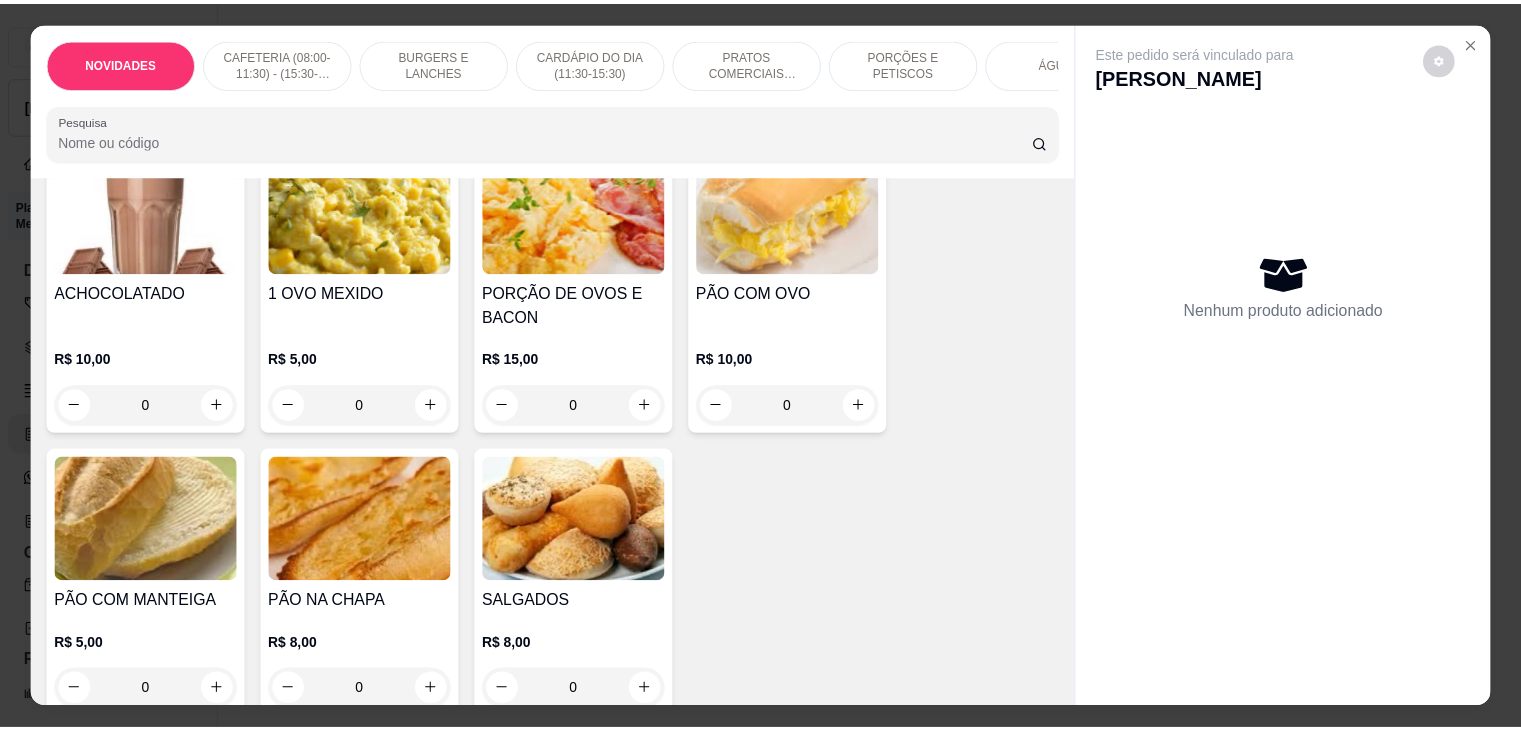 scroll, scrollTop: 900, scrollLeft: 0, axis: vertical 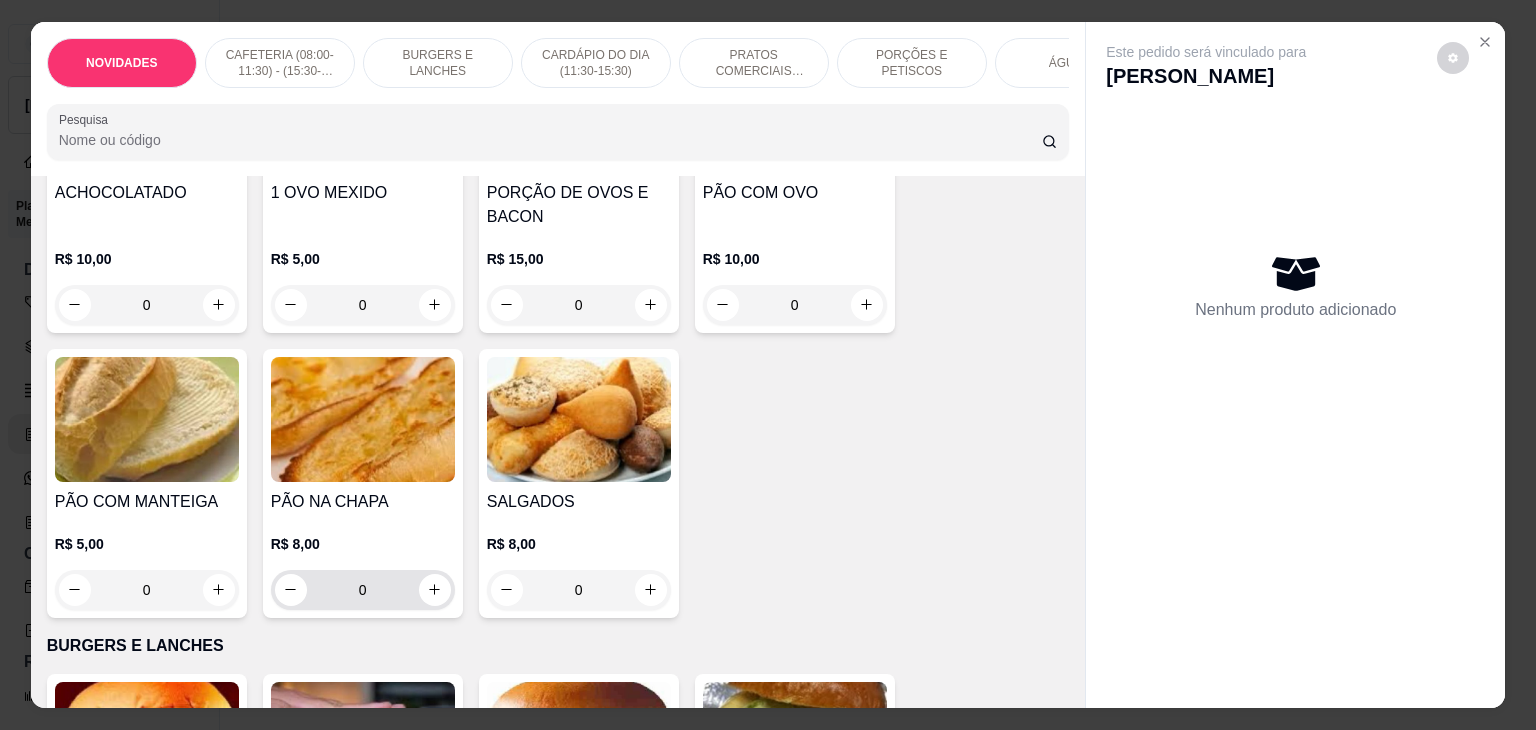 click 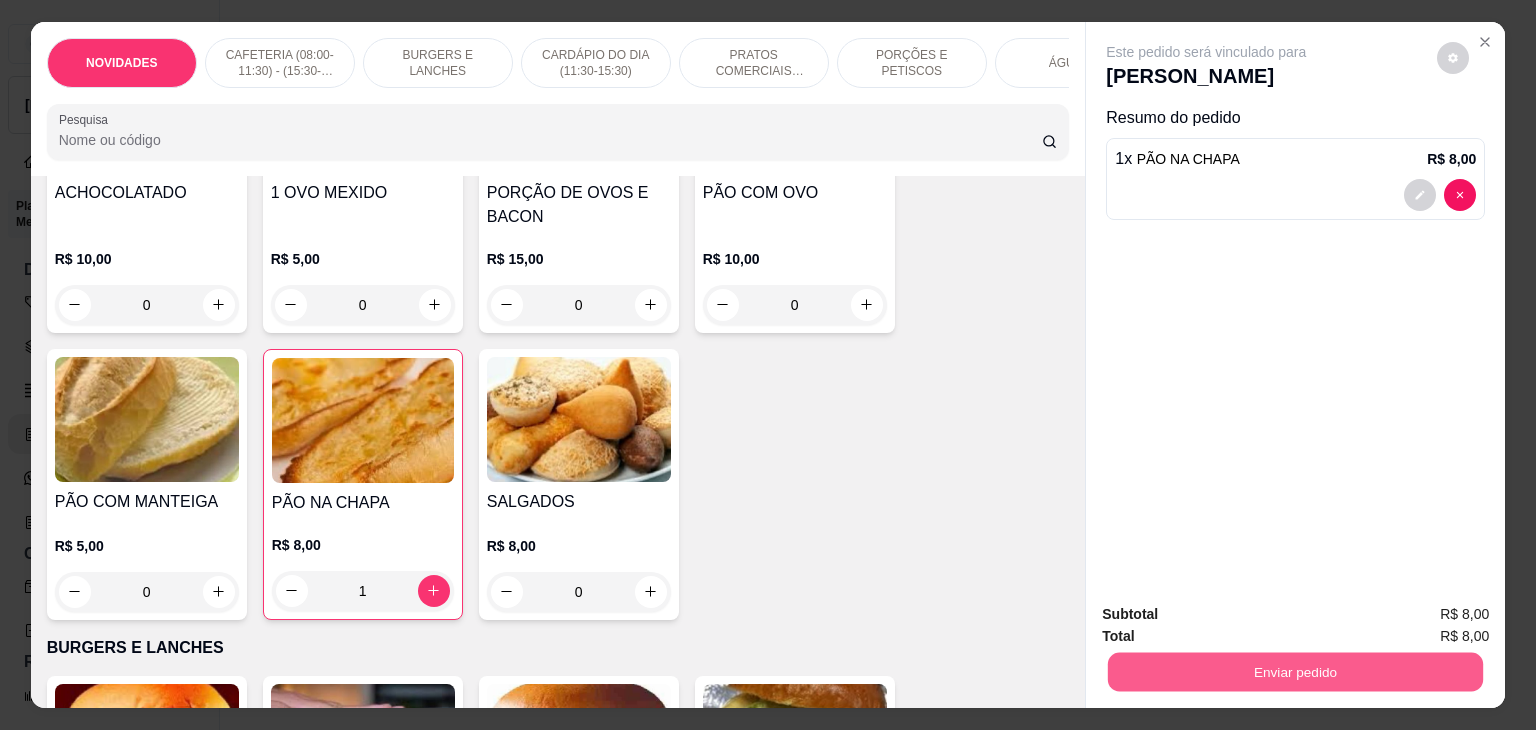 click on "Enviar pedido" at bounding box center [1295, 672] 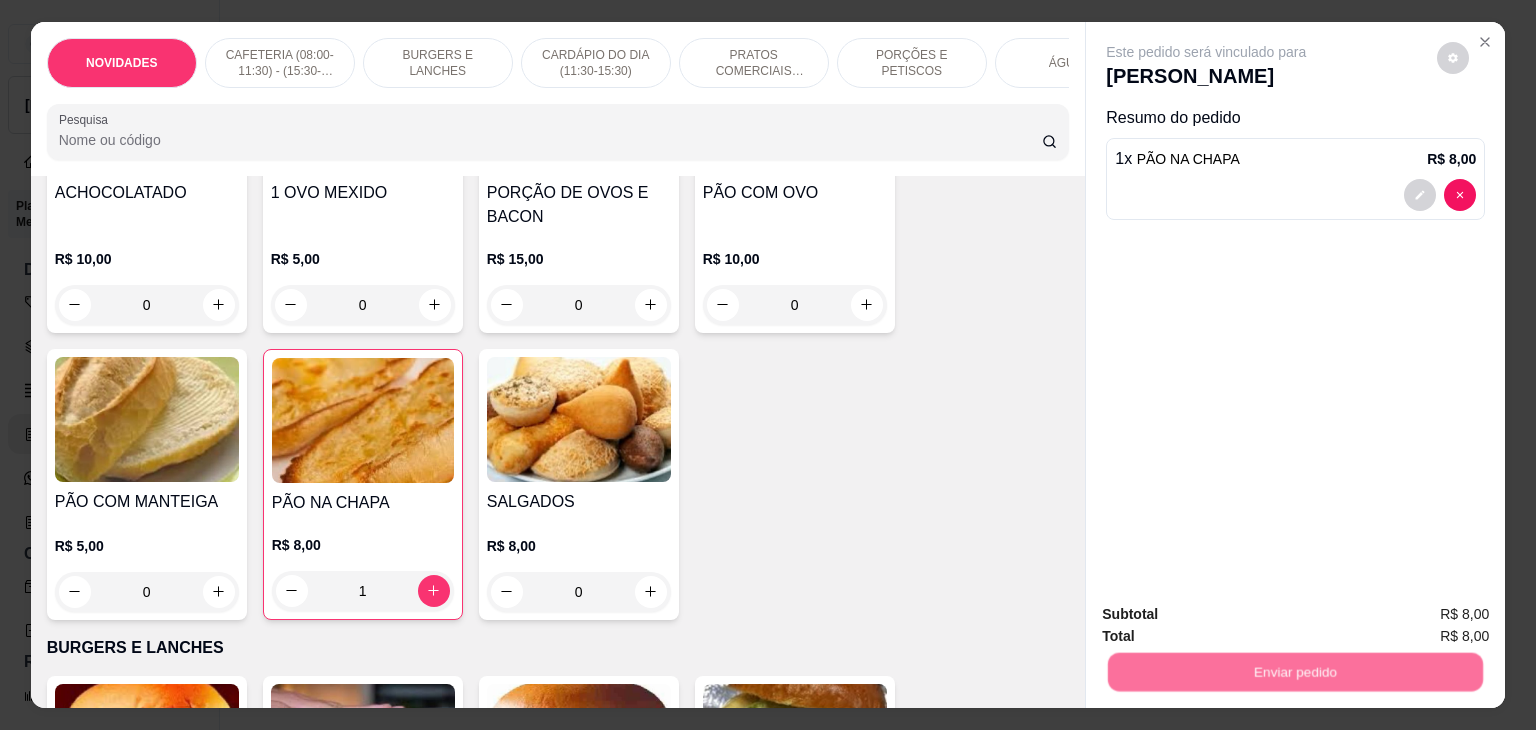 click on "Não registrar e enviar pedido" at bounding box center [1229, 614] 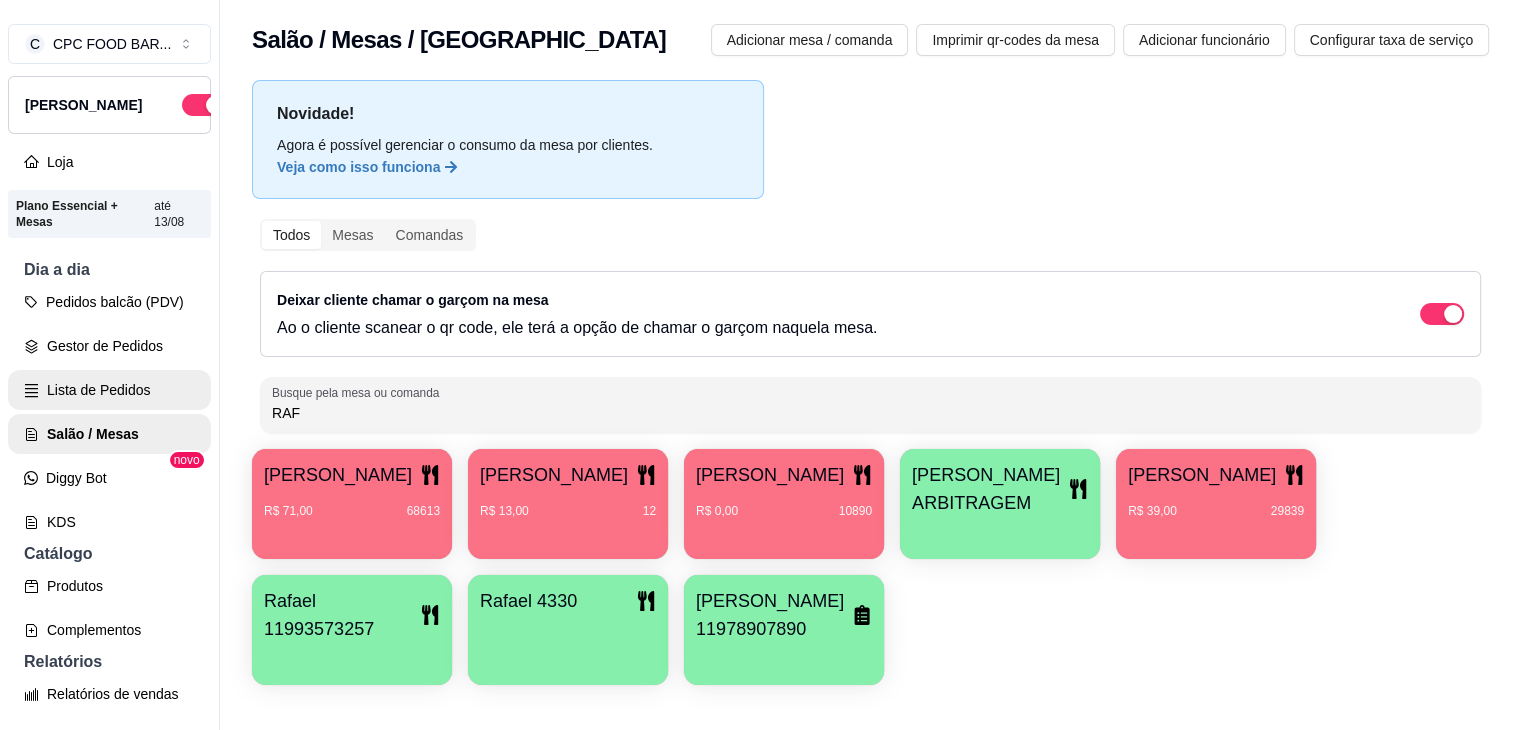 click on "Lista de Pedidos" at bounding box center (109, 390) 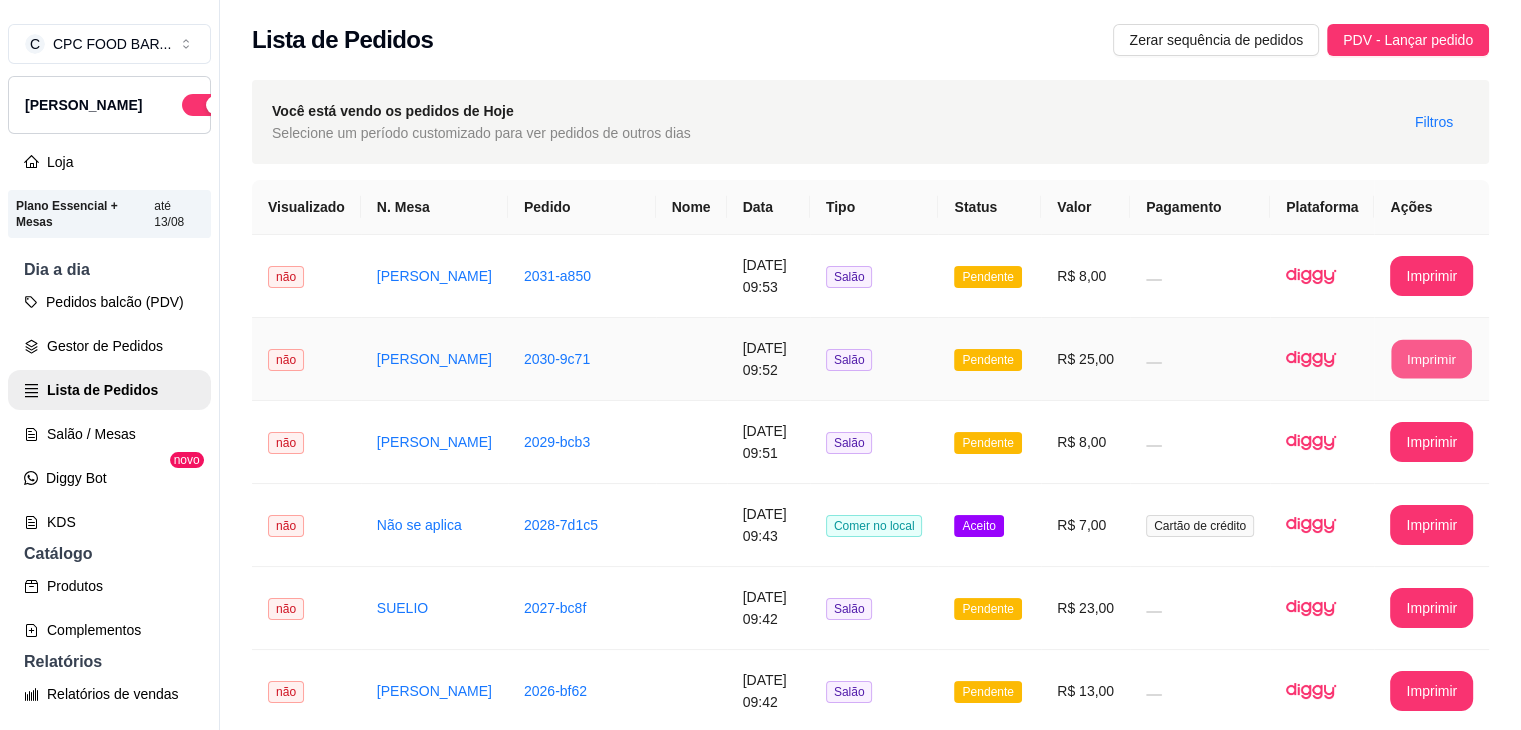 click on "Imprimir" at bounding box center [1432, 359] 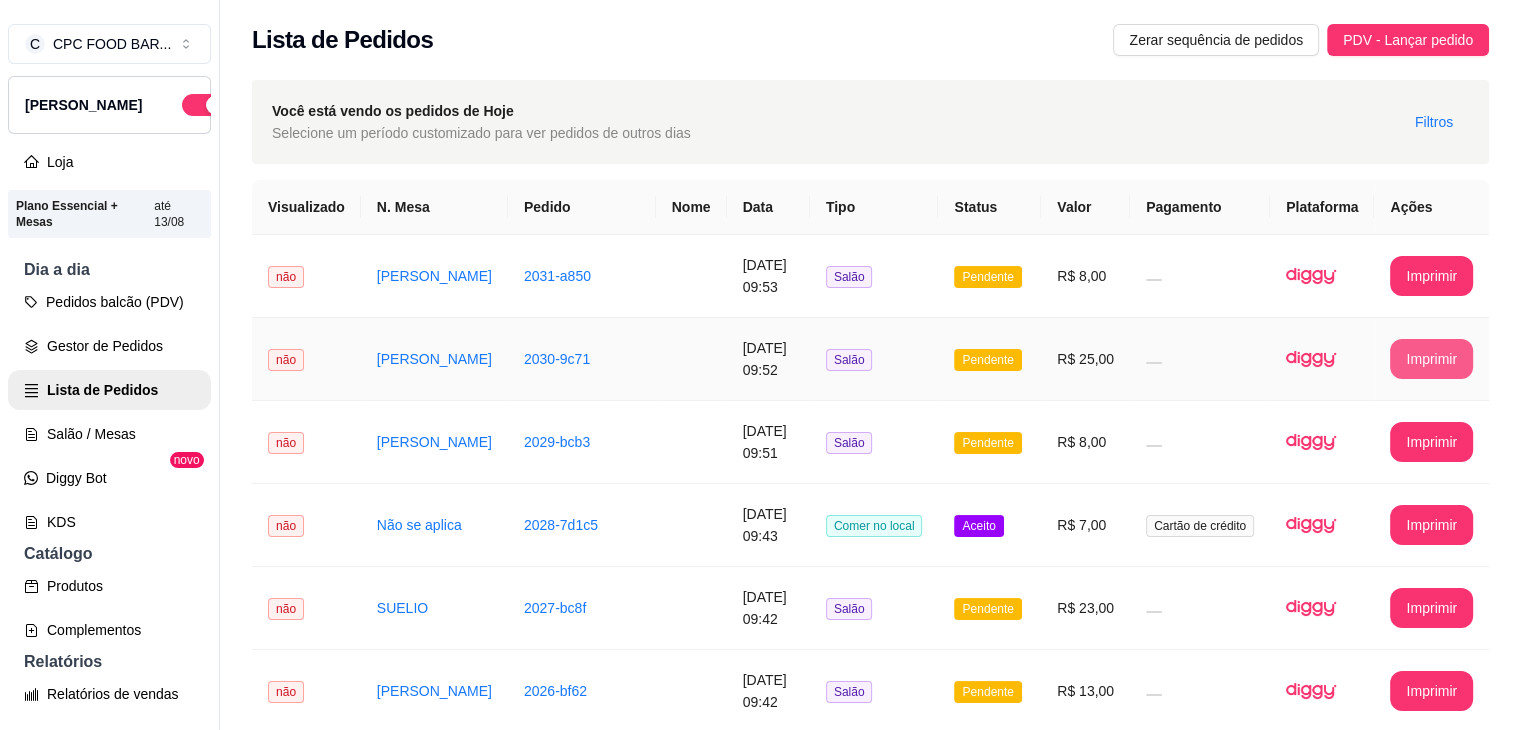 scroll, scrollTop: 0, scrollLeft: 0, axis: both 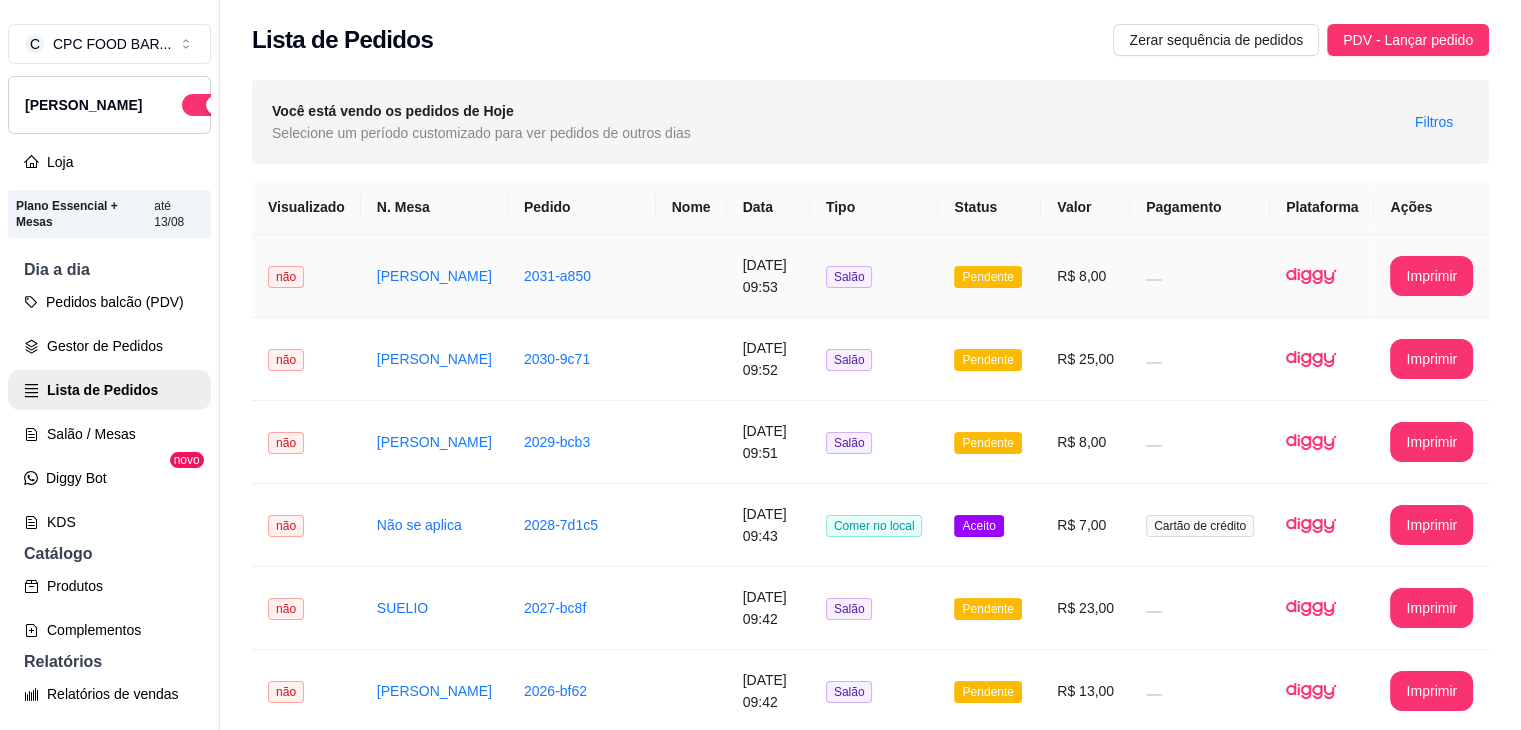 click on "Imprimir" at bounding box center (1431, 276) 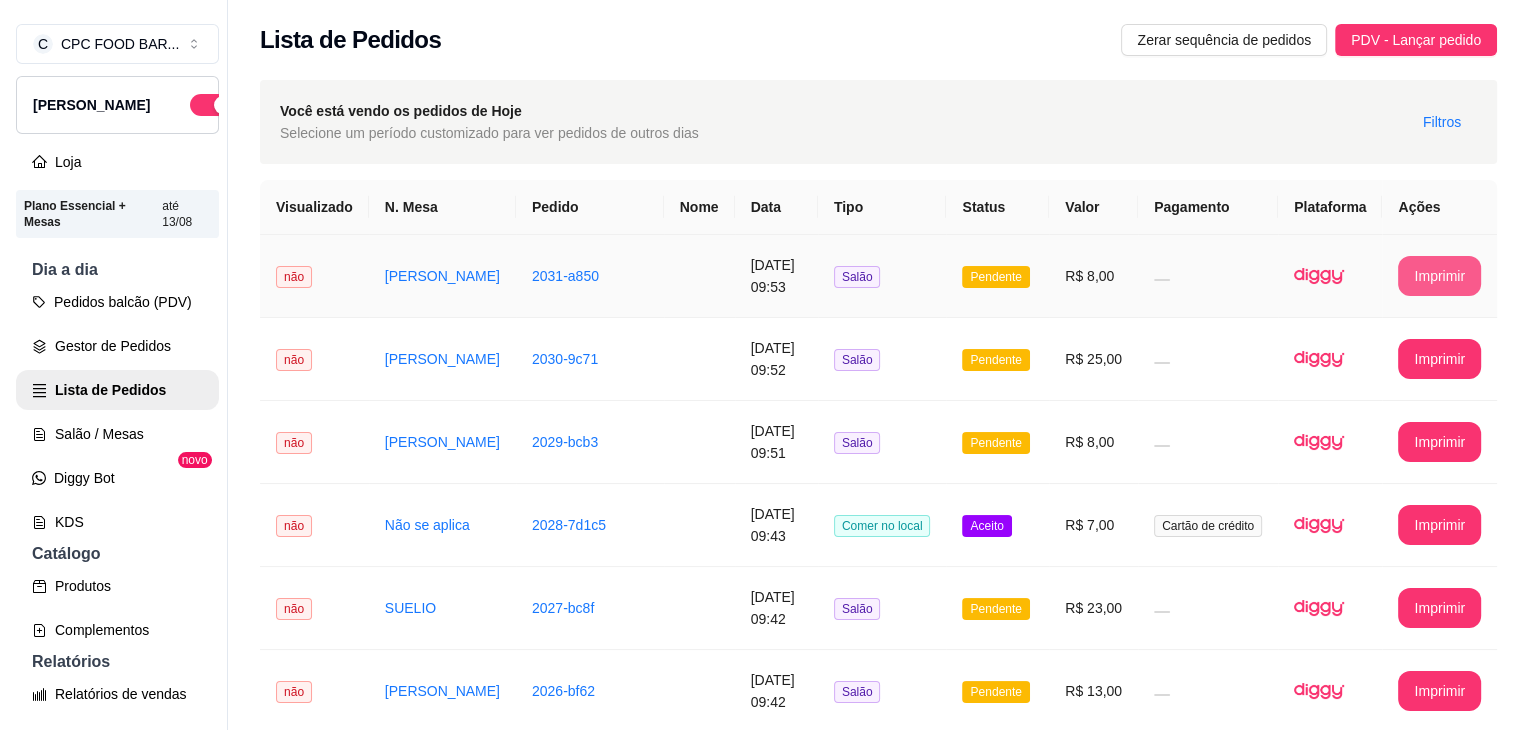 scroll, scrollTop: 0, scrollLeft: 0, axis: both 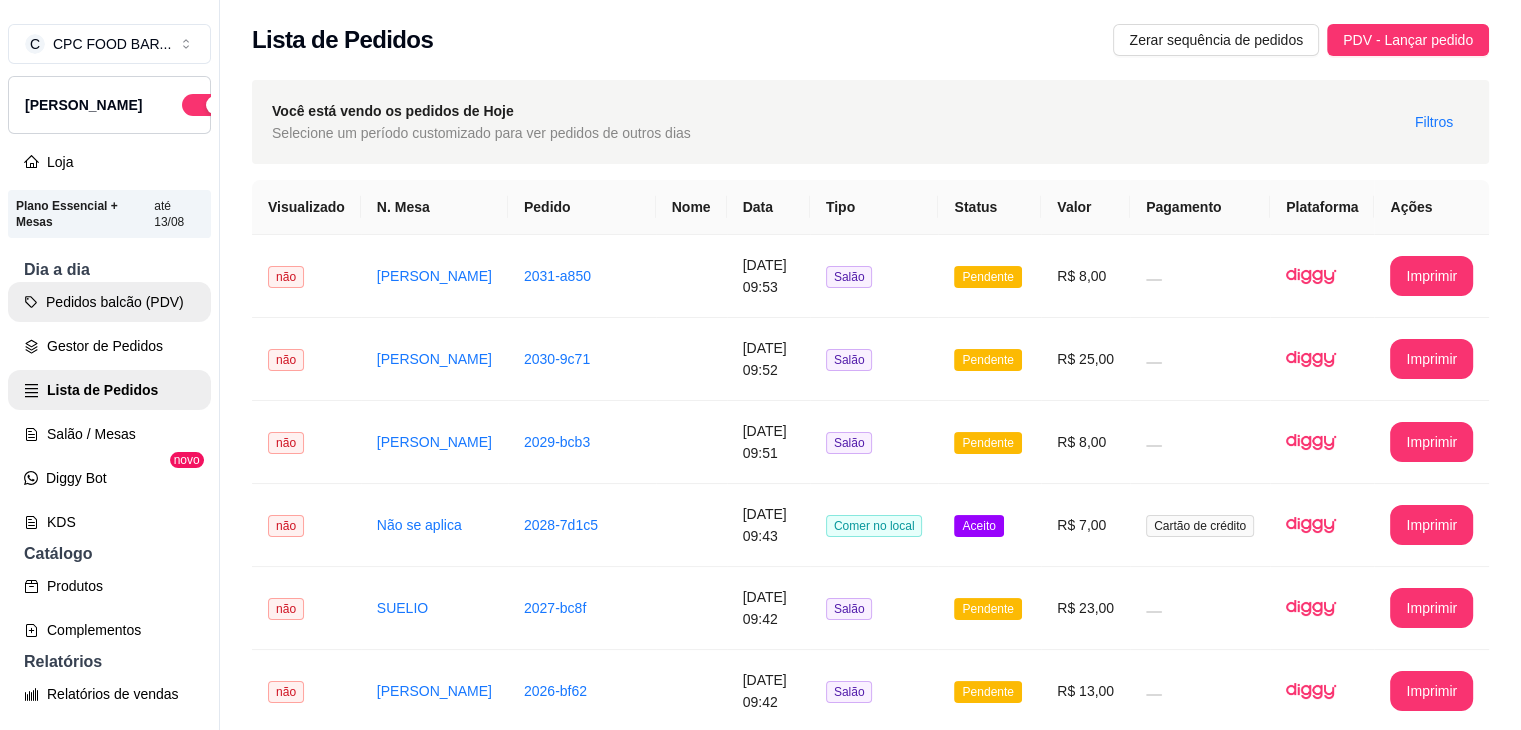 click on "Pedidos balcão (PDV)" at bounding box center [109, 302] 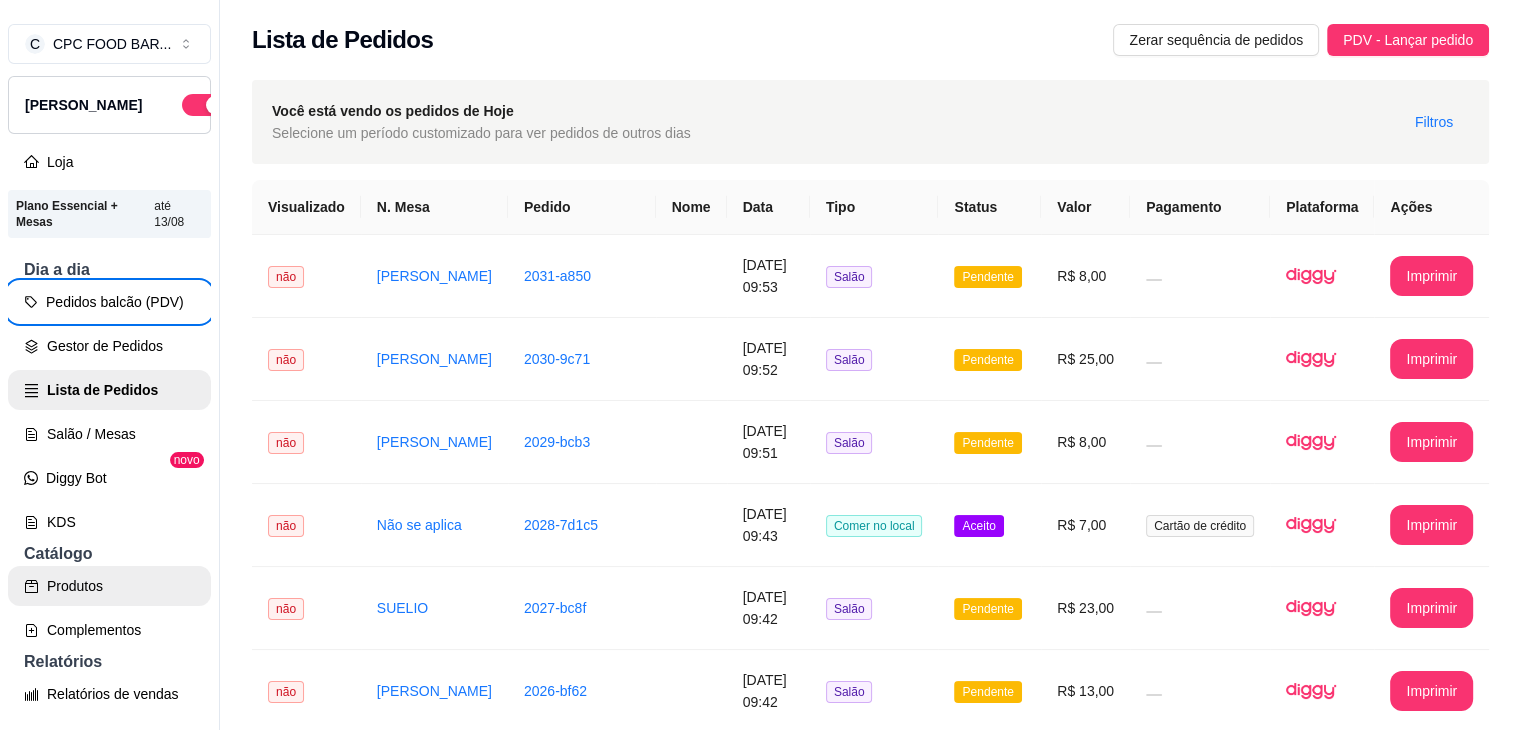 click on "Produtos" at bounding box center [109, 586] 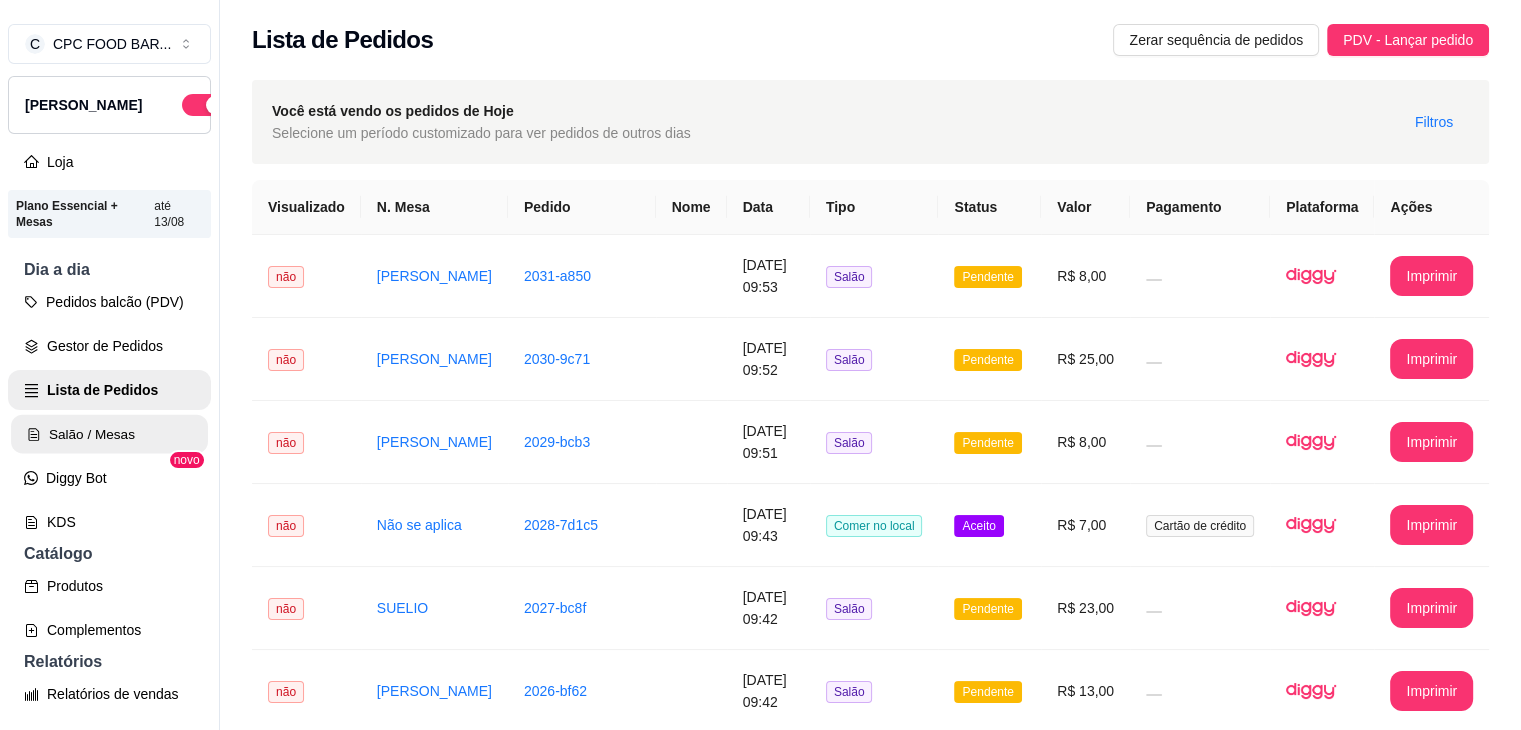 click on "Salão / Mesas" at bounding box center (109, 434) 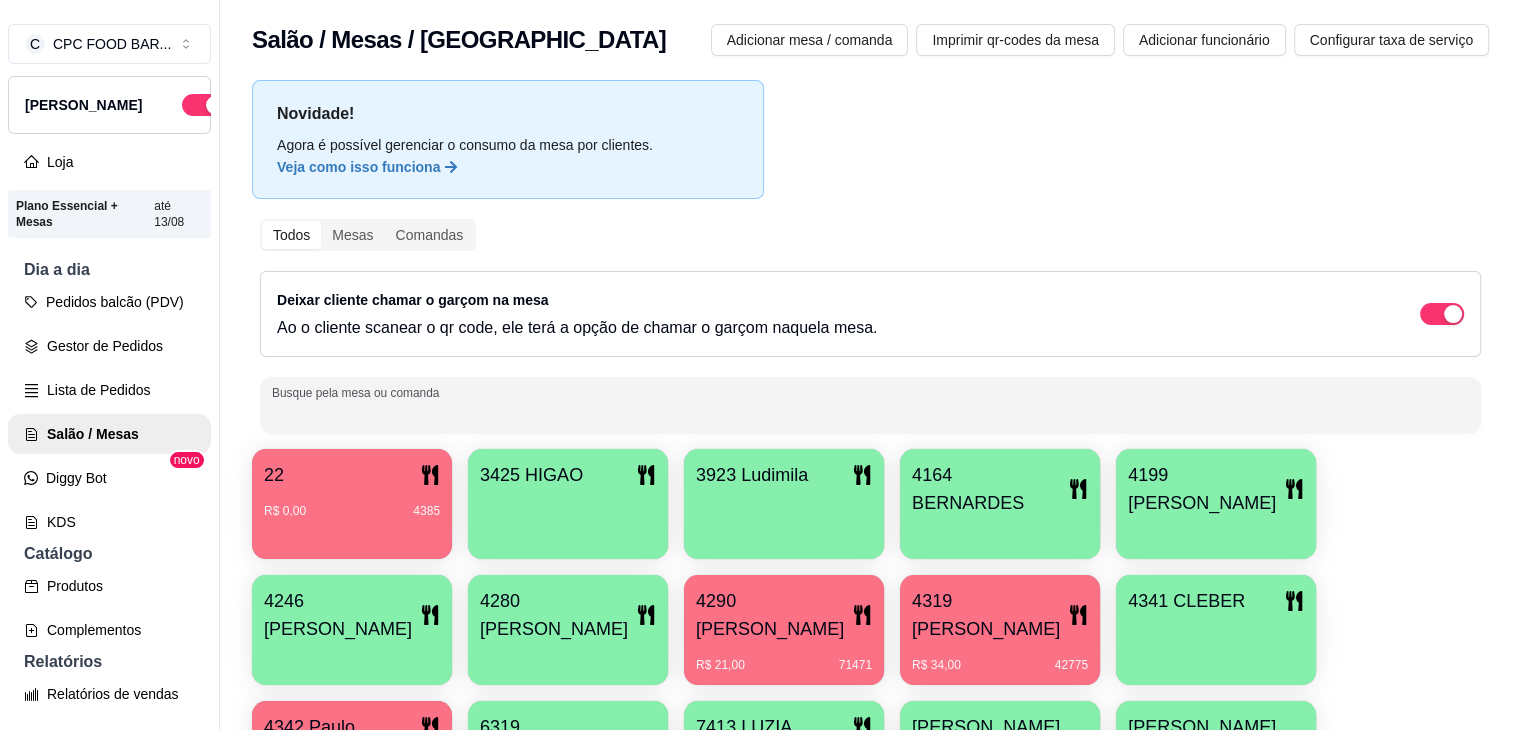 click on "Busque pela mesa ou comanda" at bounding box center (870, 413) 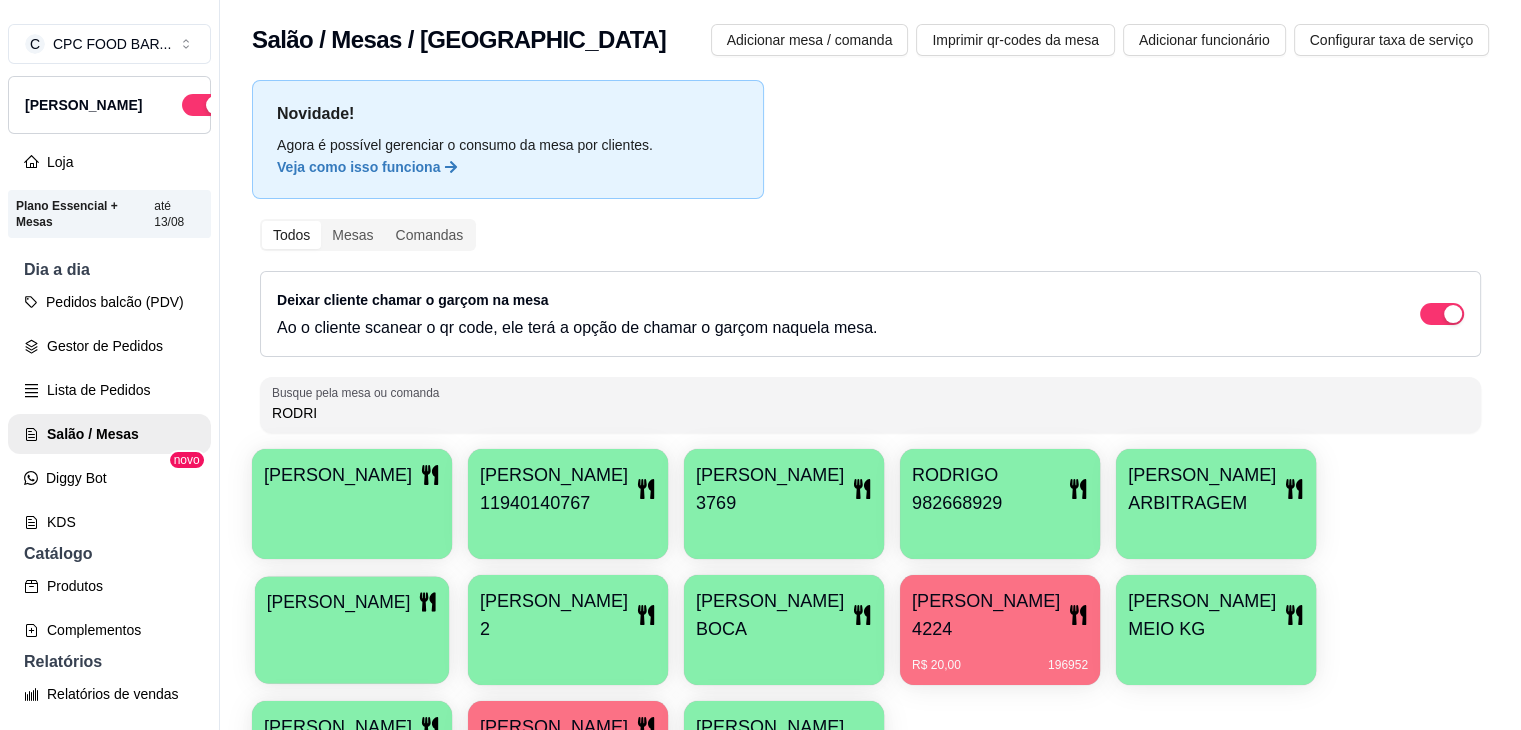 click at bounding box center (352, 630) 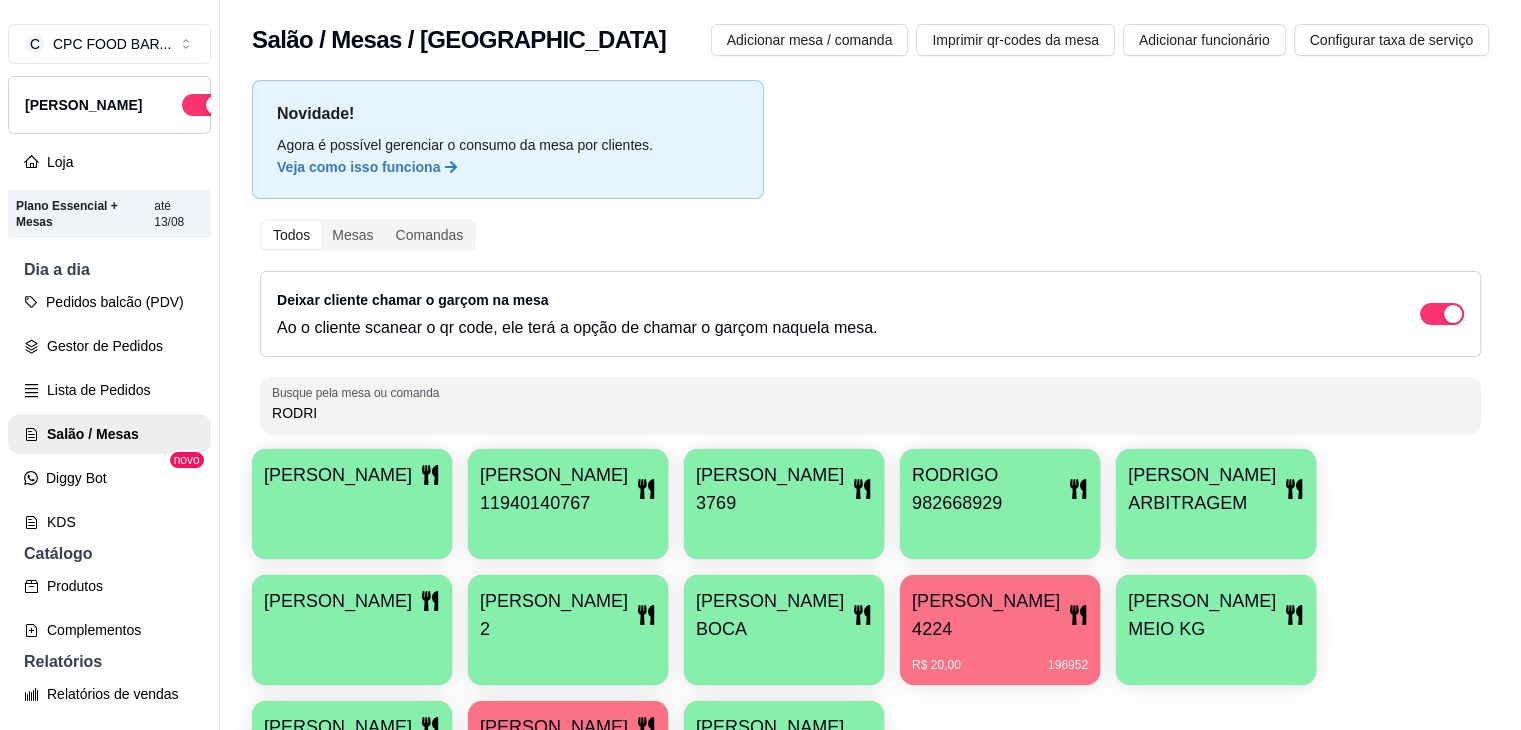 drag, startPoint x: 407, startPoint y: 419, endPoint x: 212, endPoint y: 404, distance: 195.57607 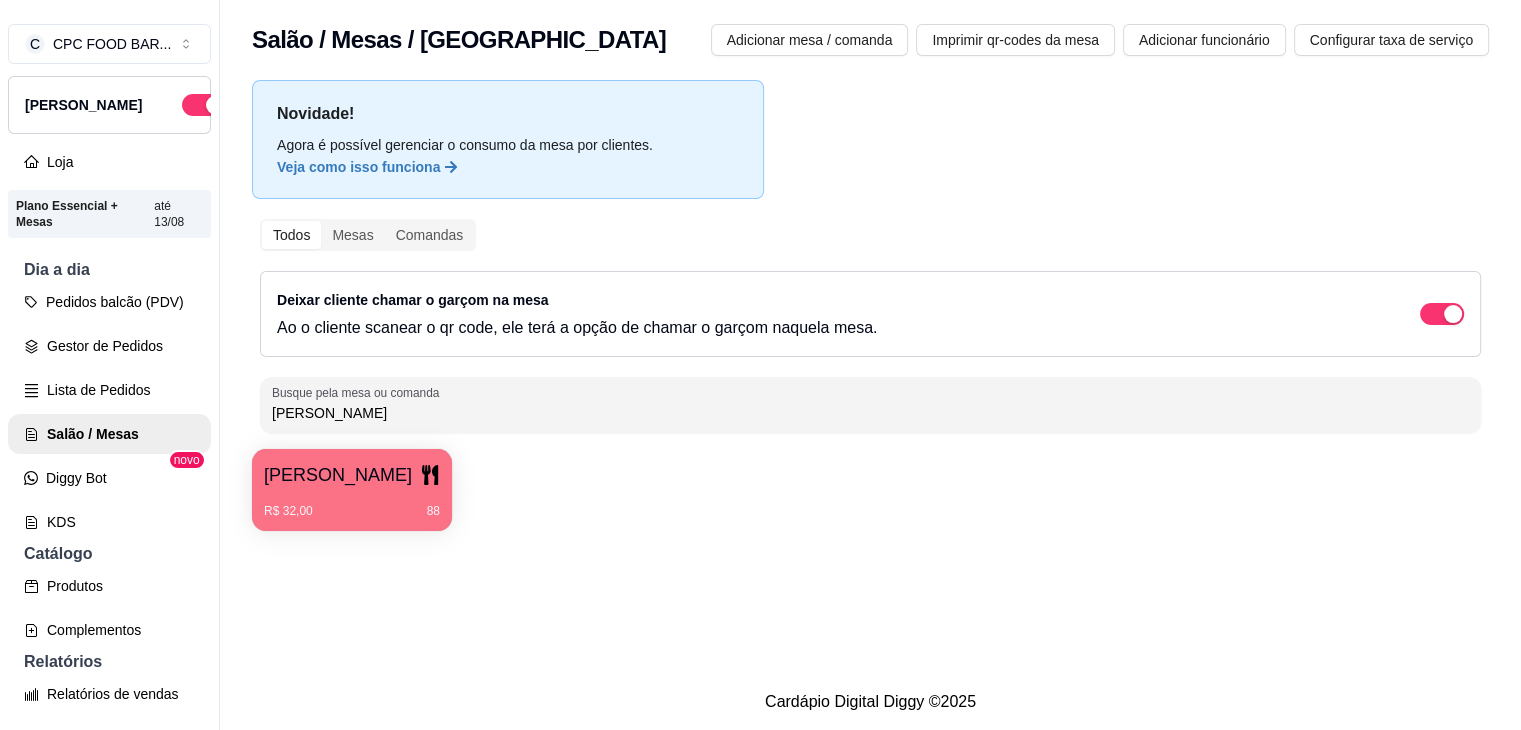 type on "[PERSON_NAME]" 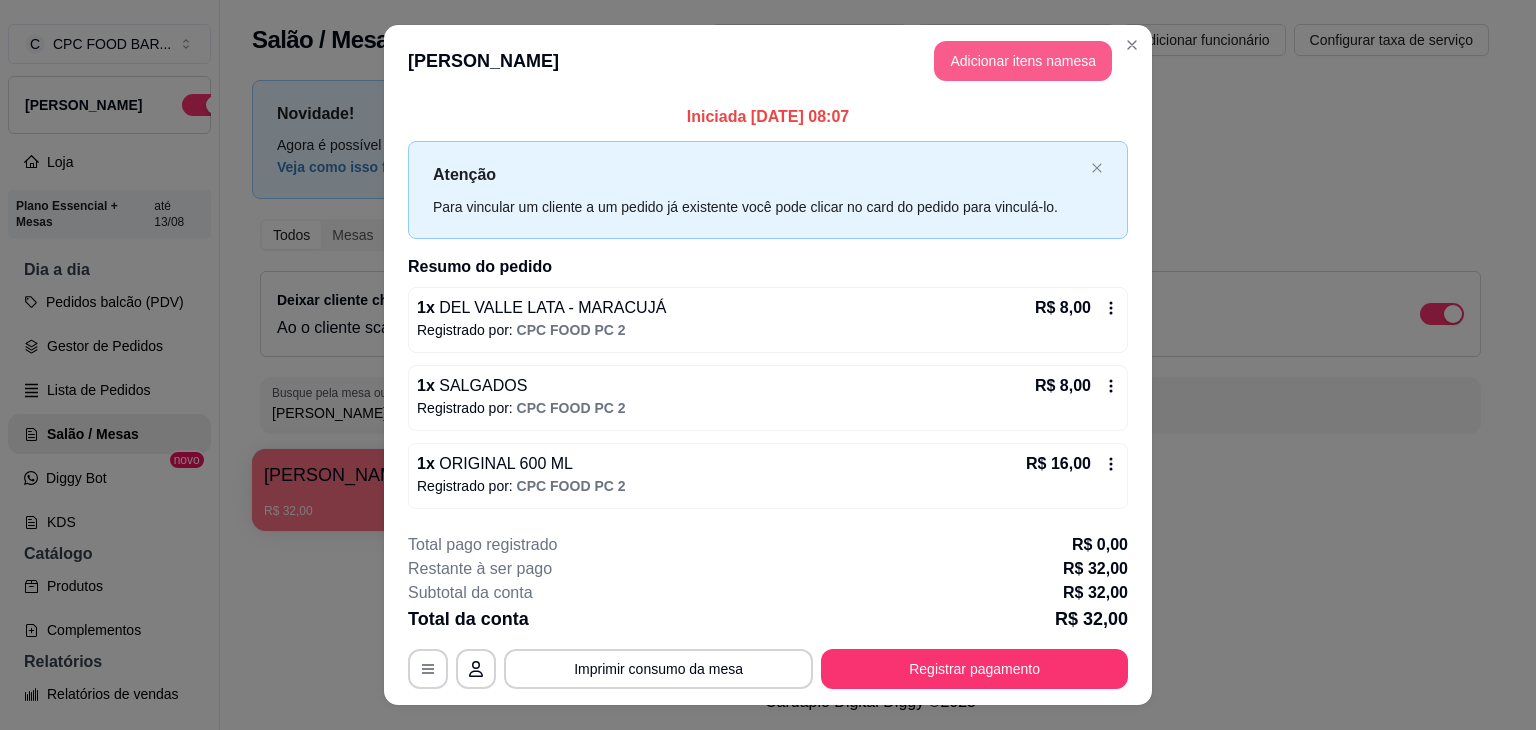 click on "Adicionar itens na  mesa" at bounding box center (1023, 61) 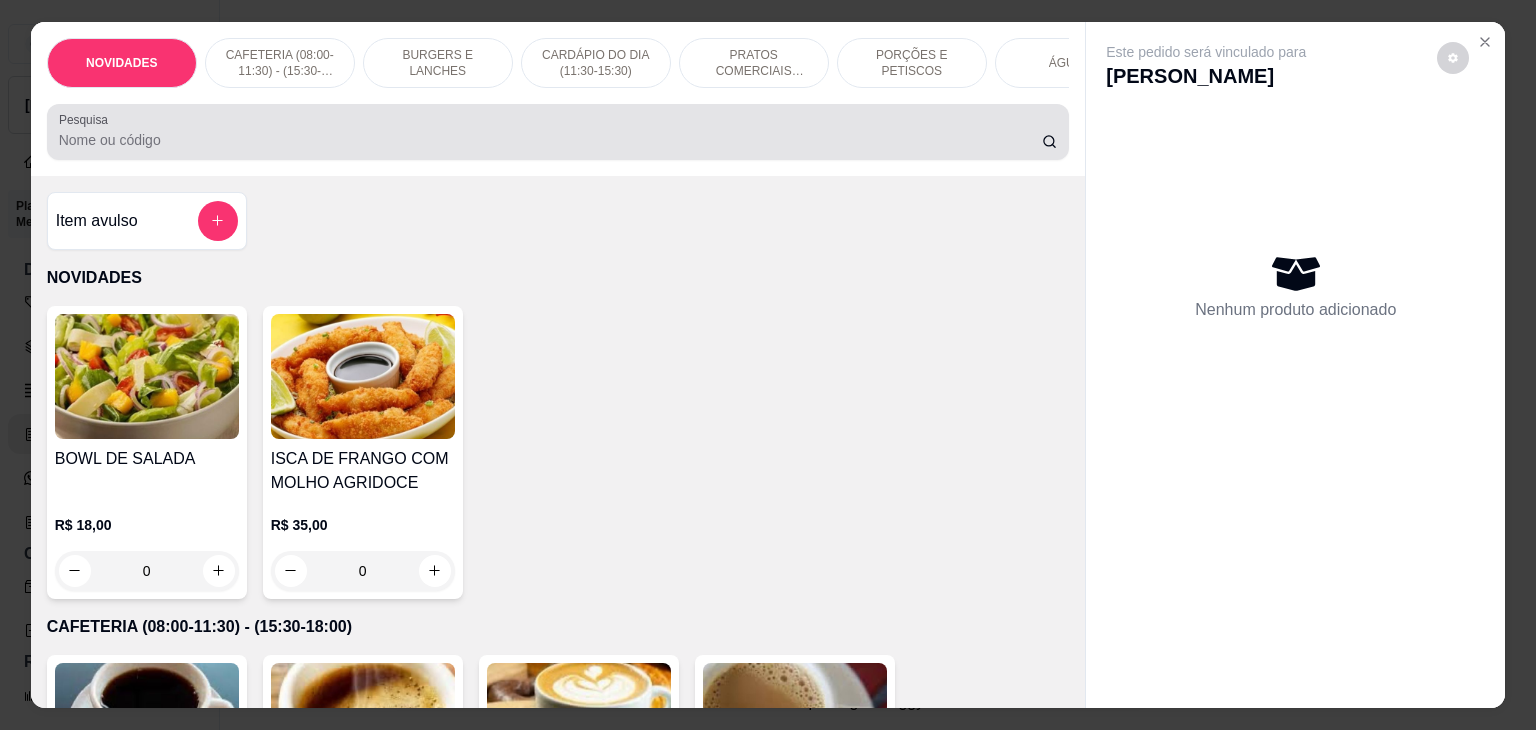 click on "Pesquisa" at bounding box center [550, 140] 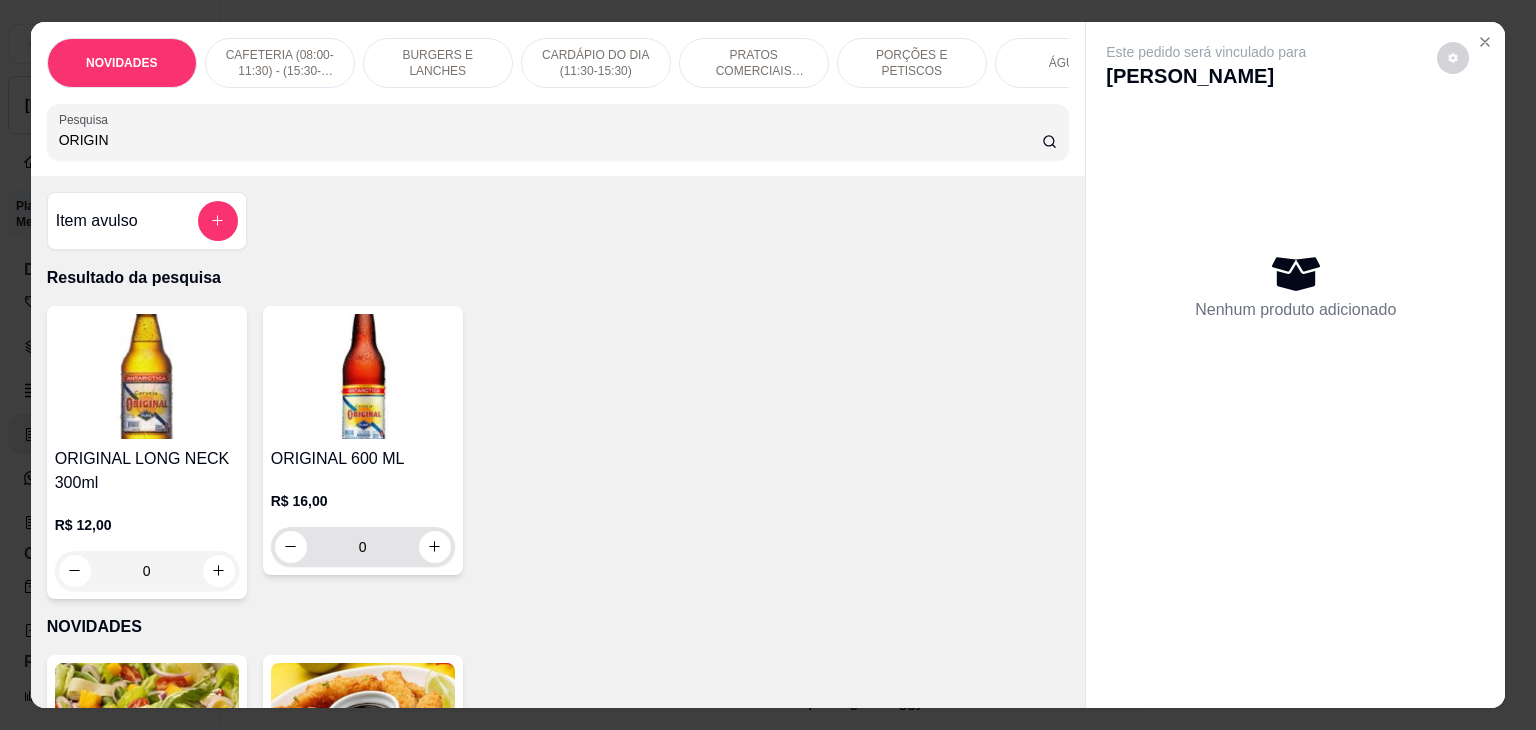 type on "ORIGIN" 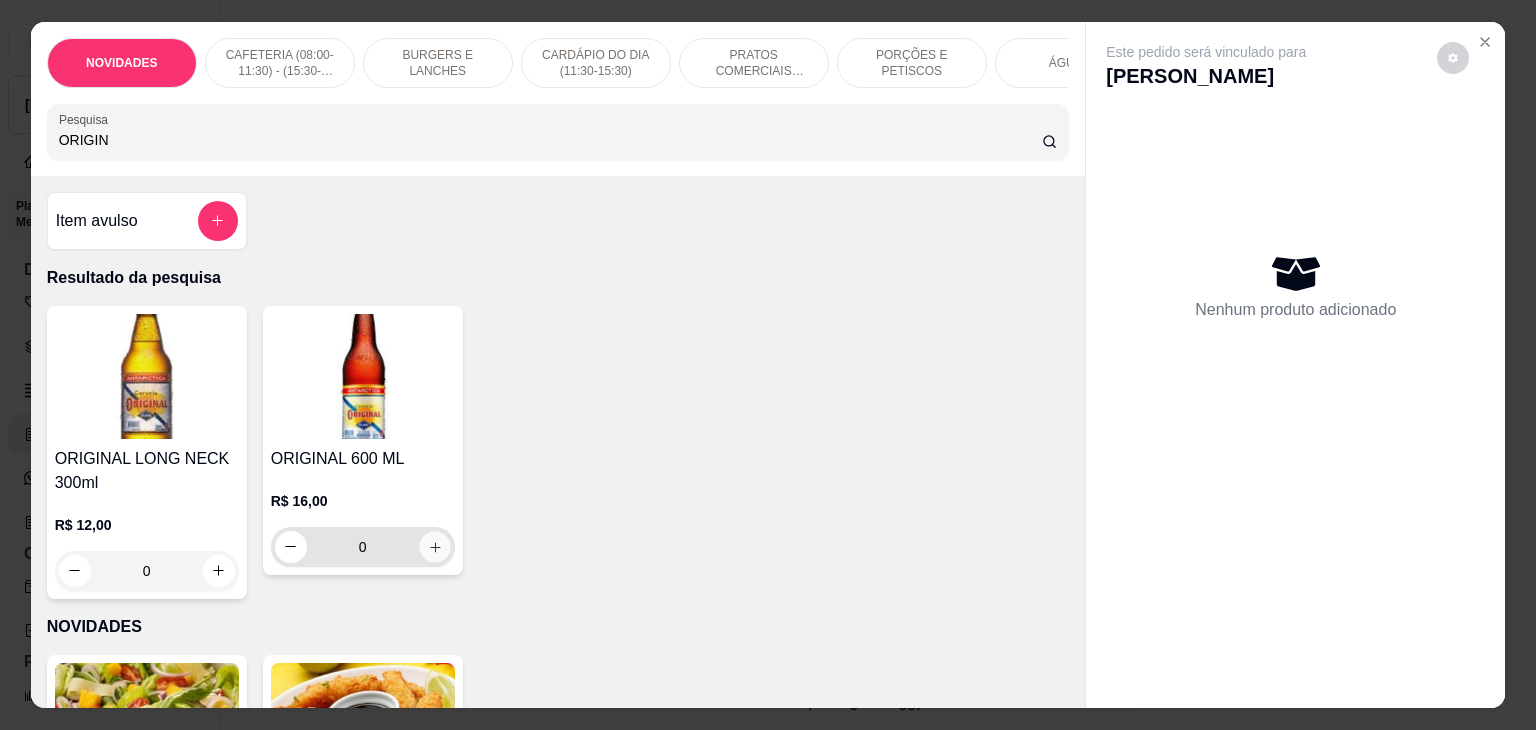 click 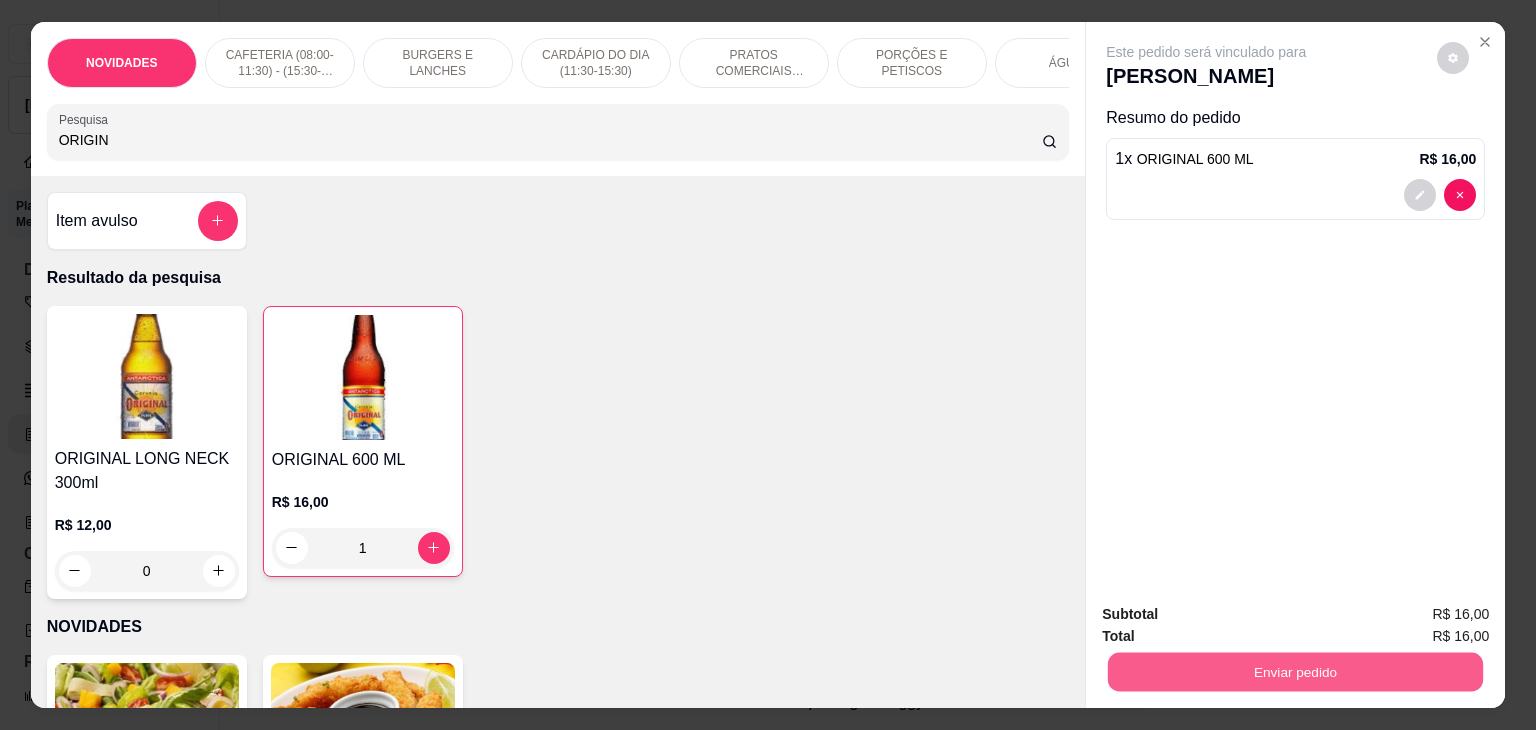 click on "Enviar pedido" at bounding box center [1295, 672] 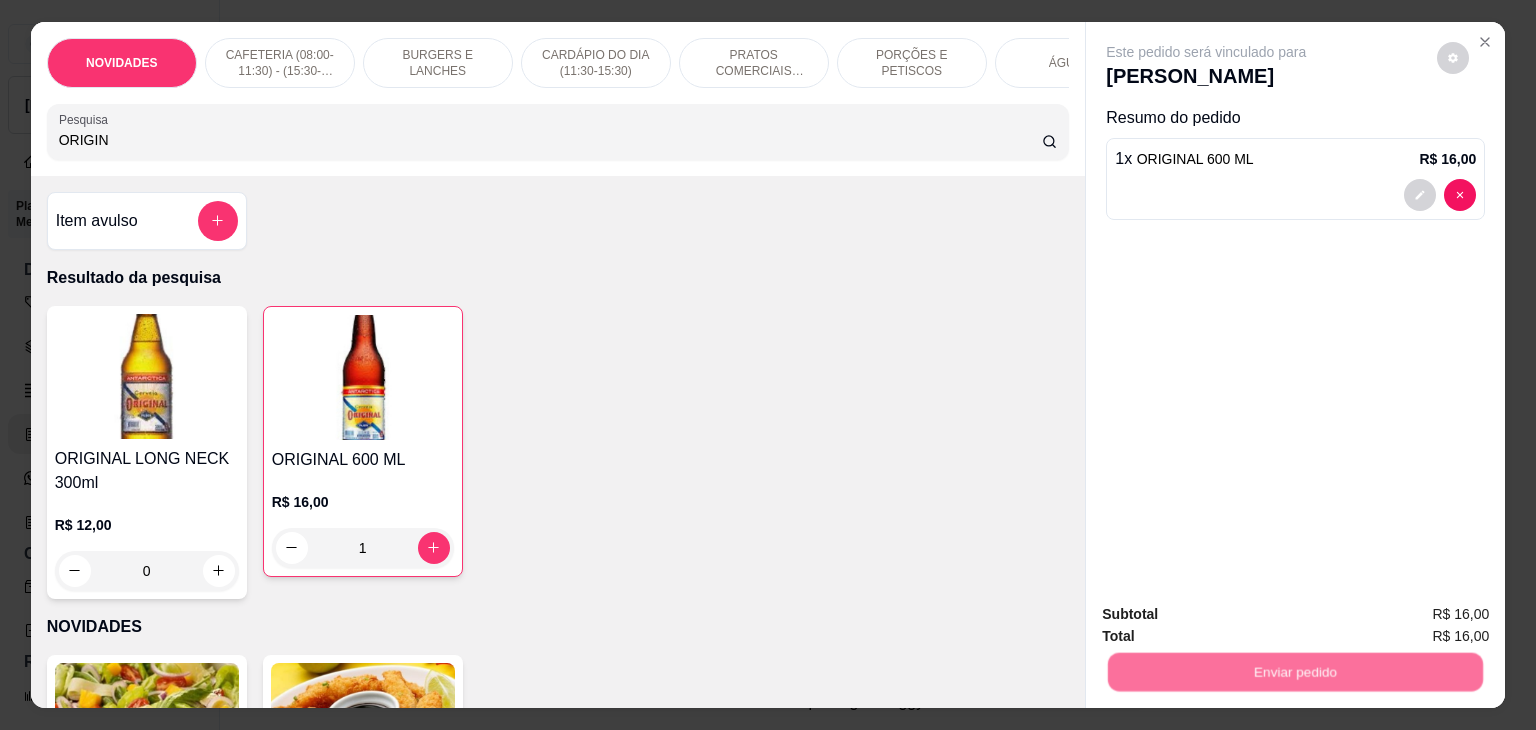click on "Não registrar e enviar pedido" at bounding box center (1229, 615) 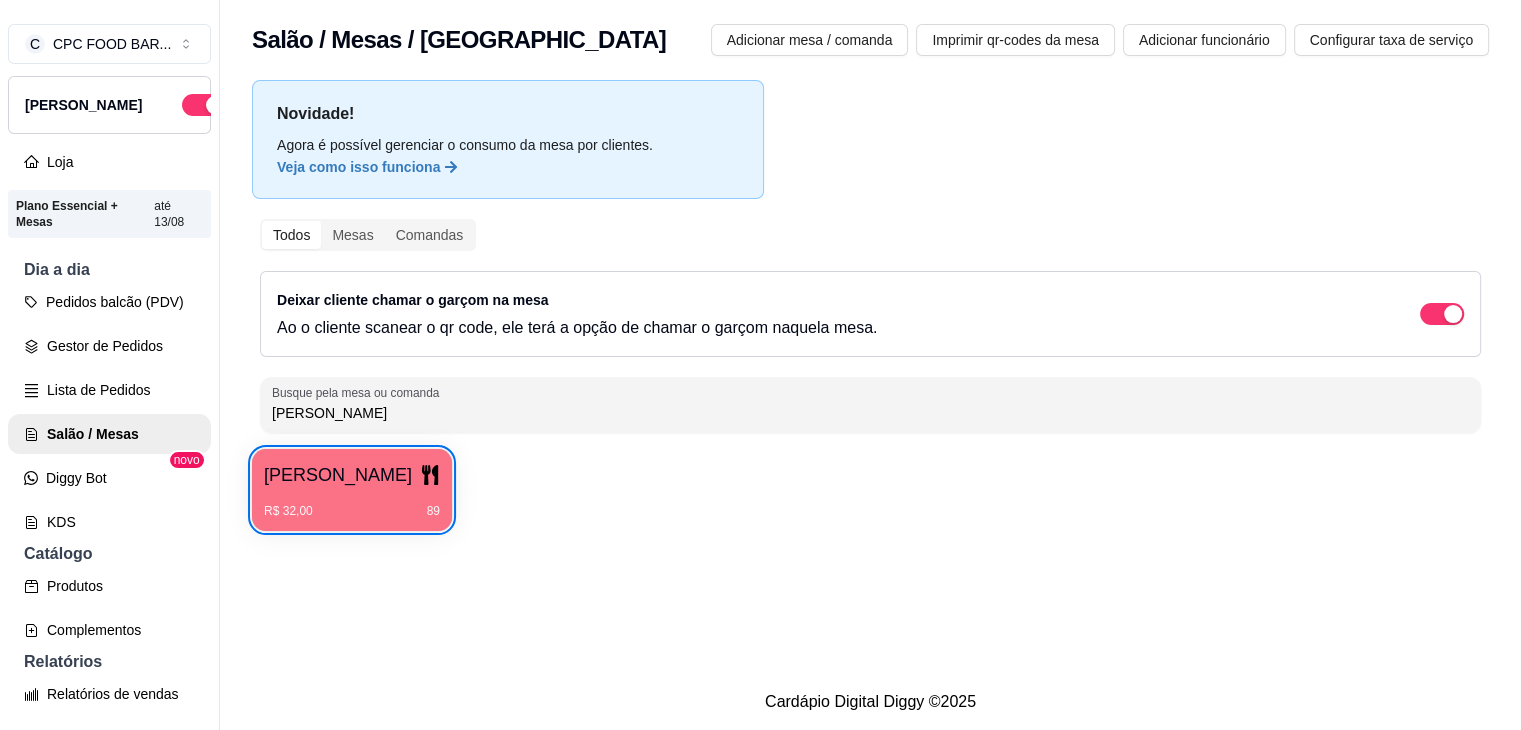 type 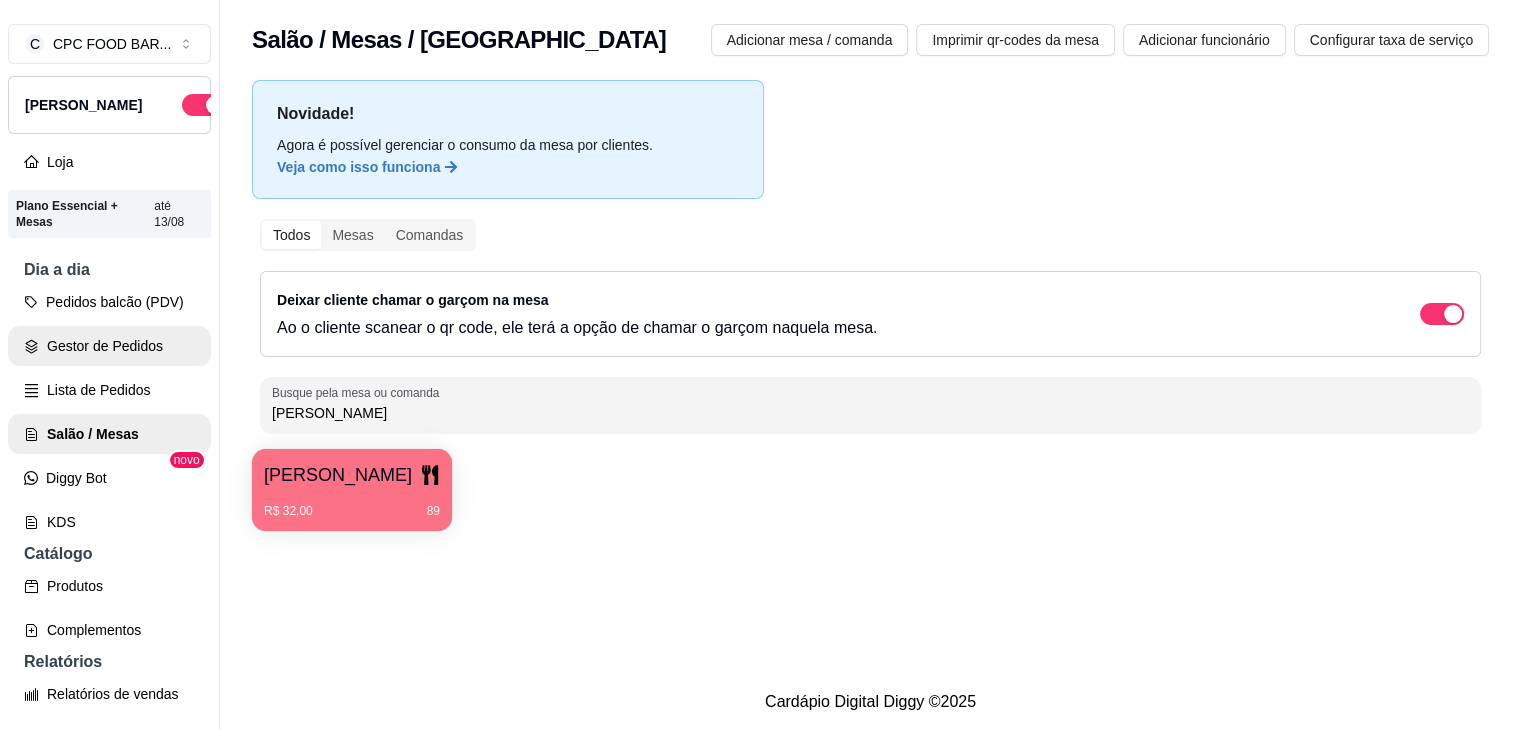 drag, startPoint x: 324, startPoint y: 419, endPoint x: 162, endPoint y: 388, distance: 164.93938 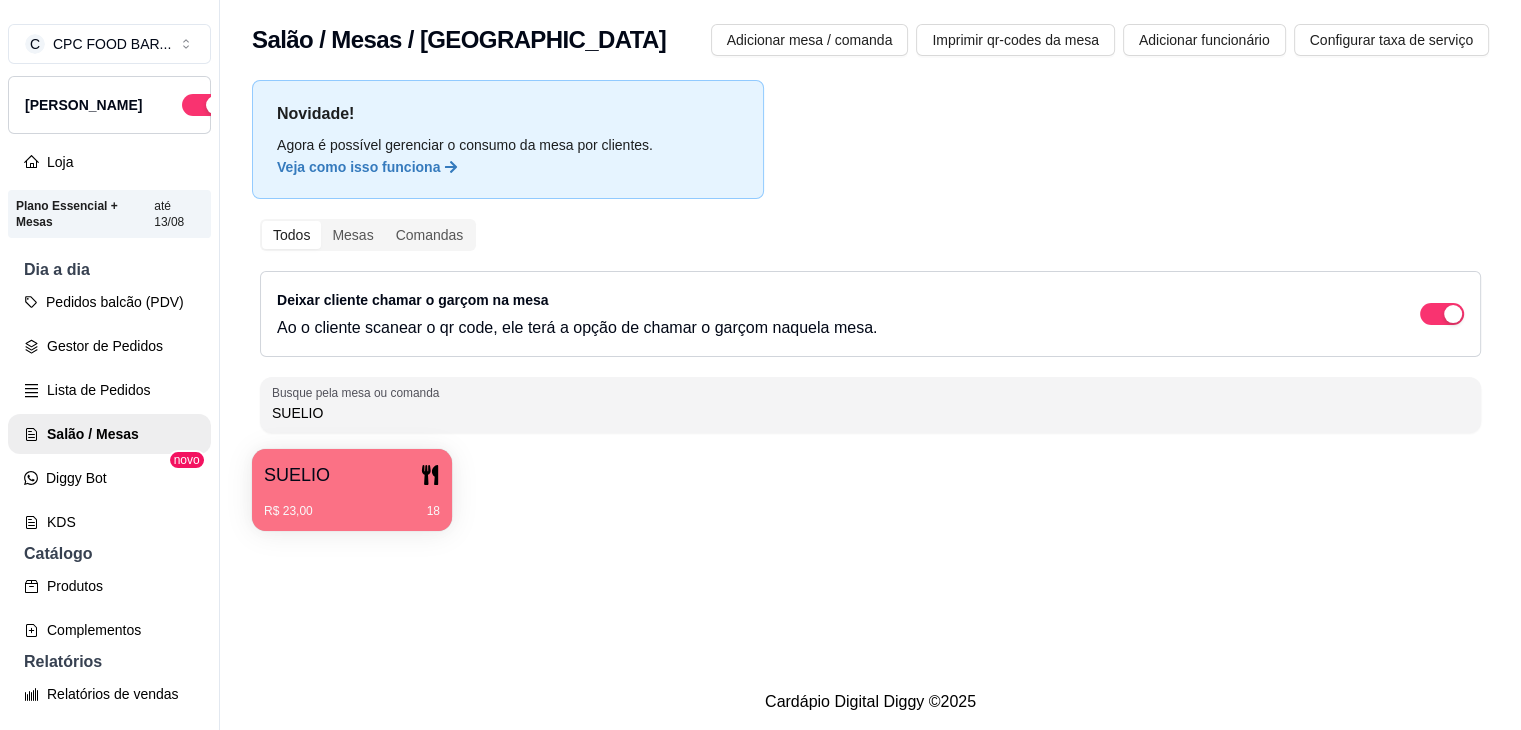 type on "SUELIO" 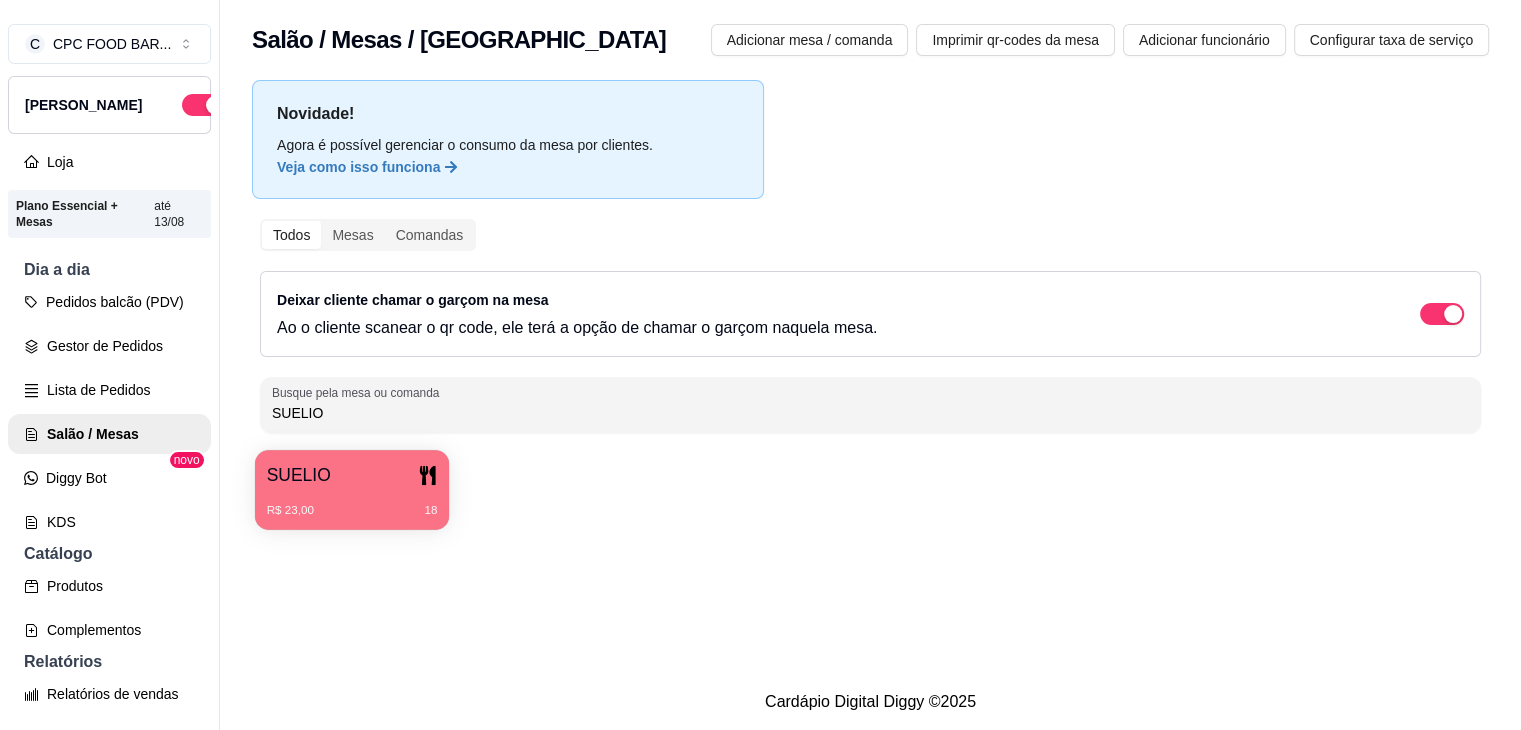 click on "SUELIO" at bounding box center (352, 475) 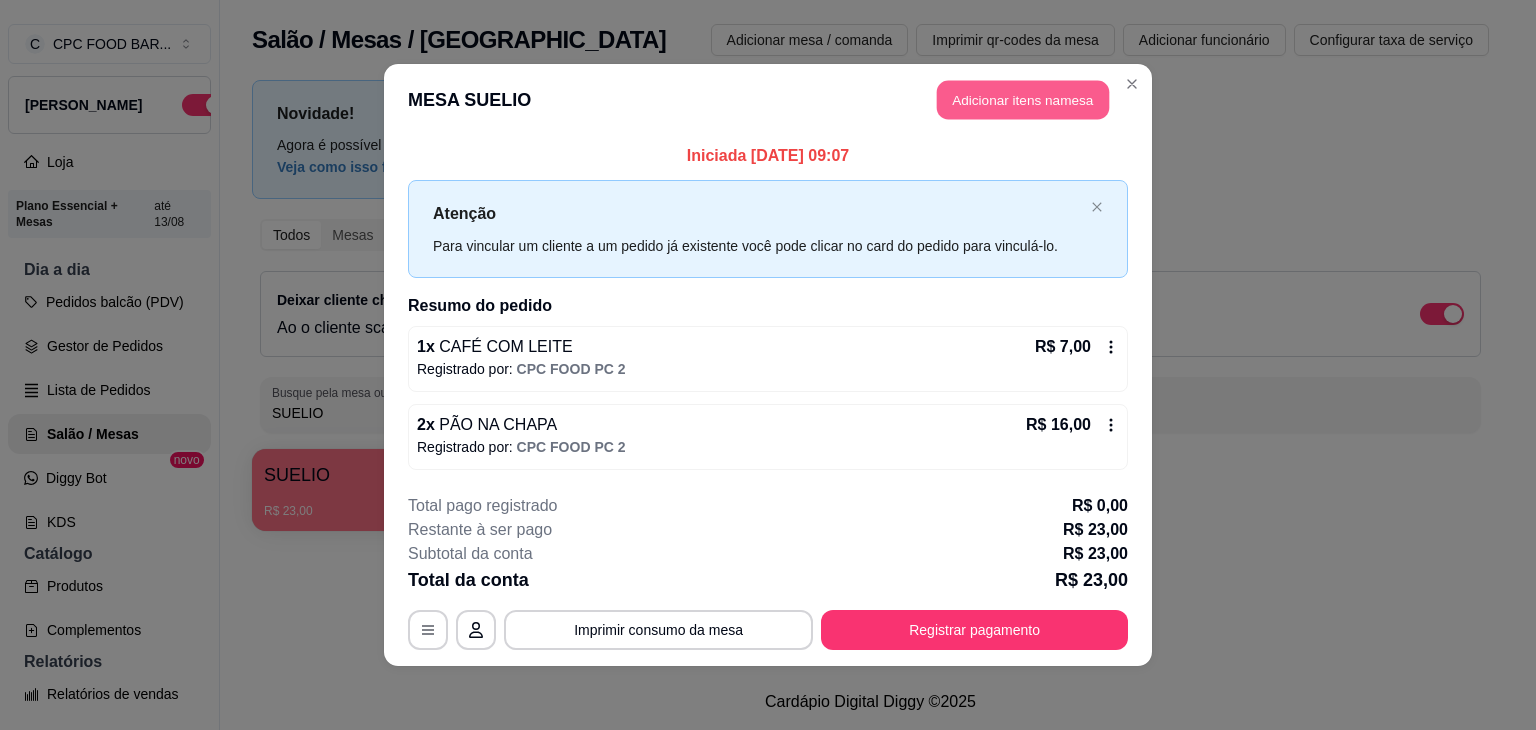 click on "Adicionar itens na  mesa" at bounding box center (1023, 100) 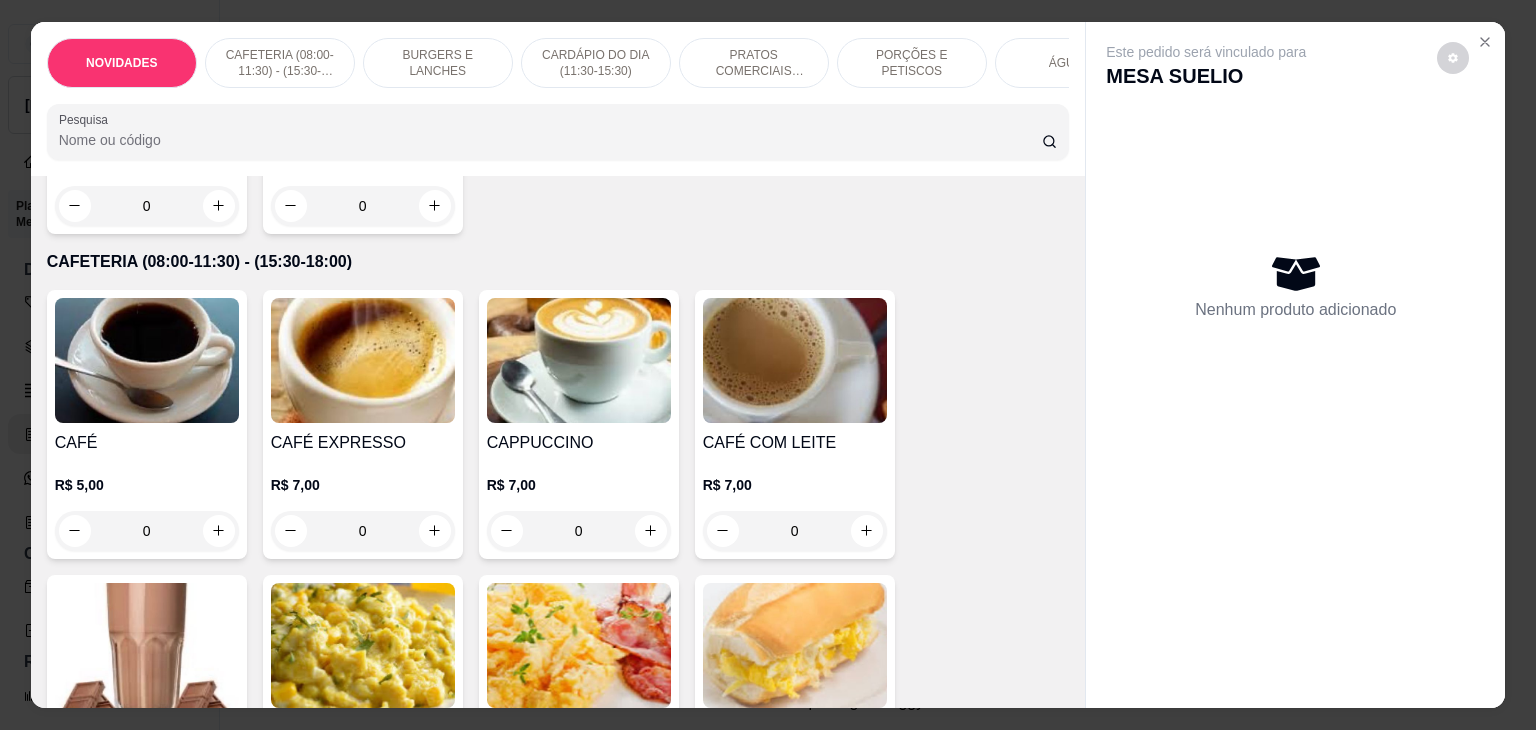 scroll, scrollTop: 400, scrollLeft: 0, axis: vertical 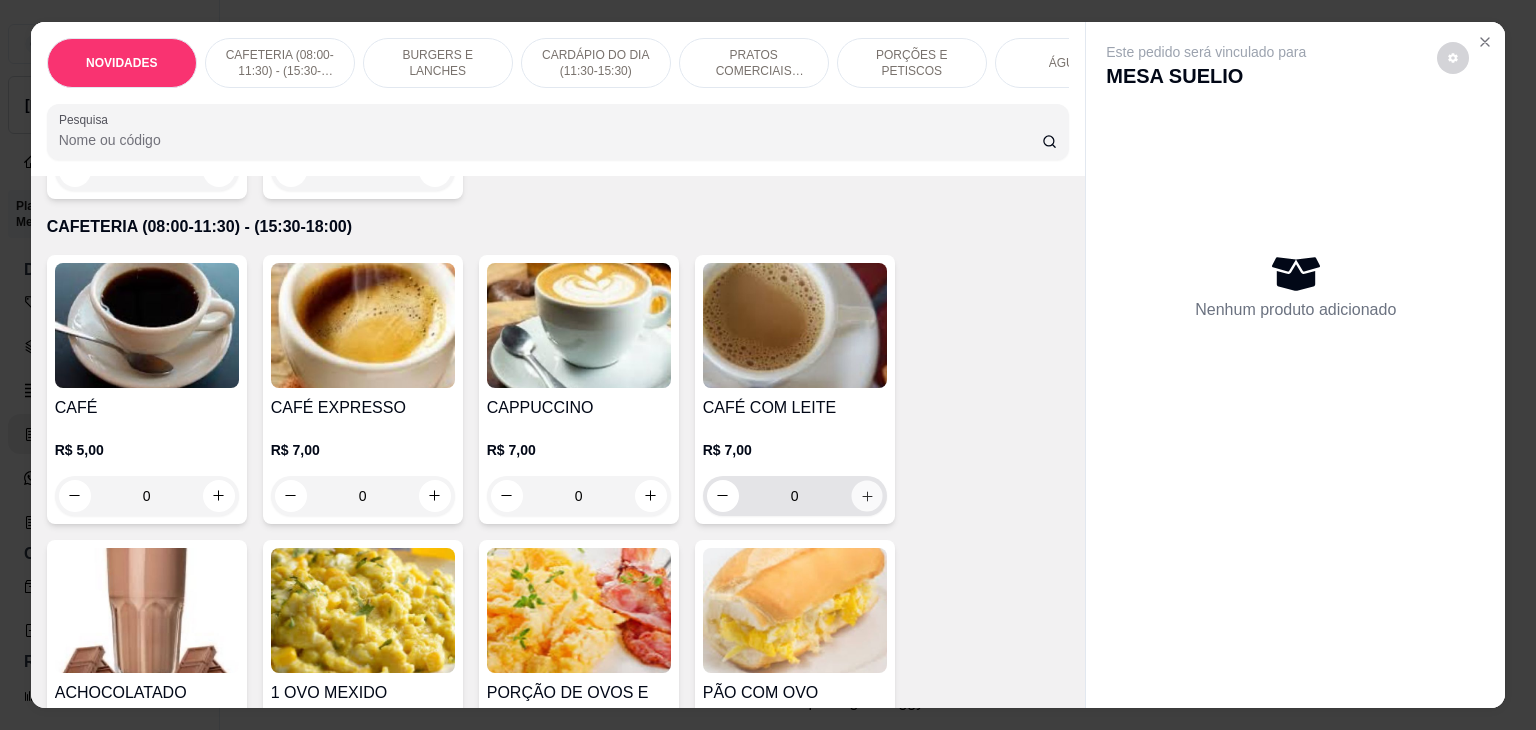 click at bounding box center [866, 495] 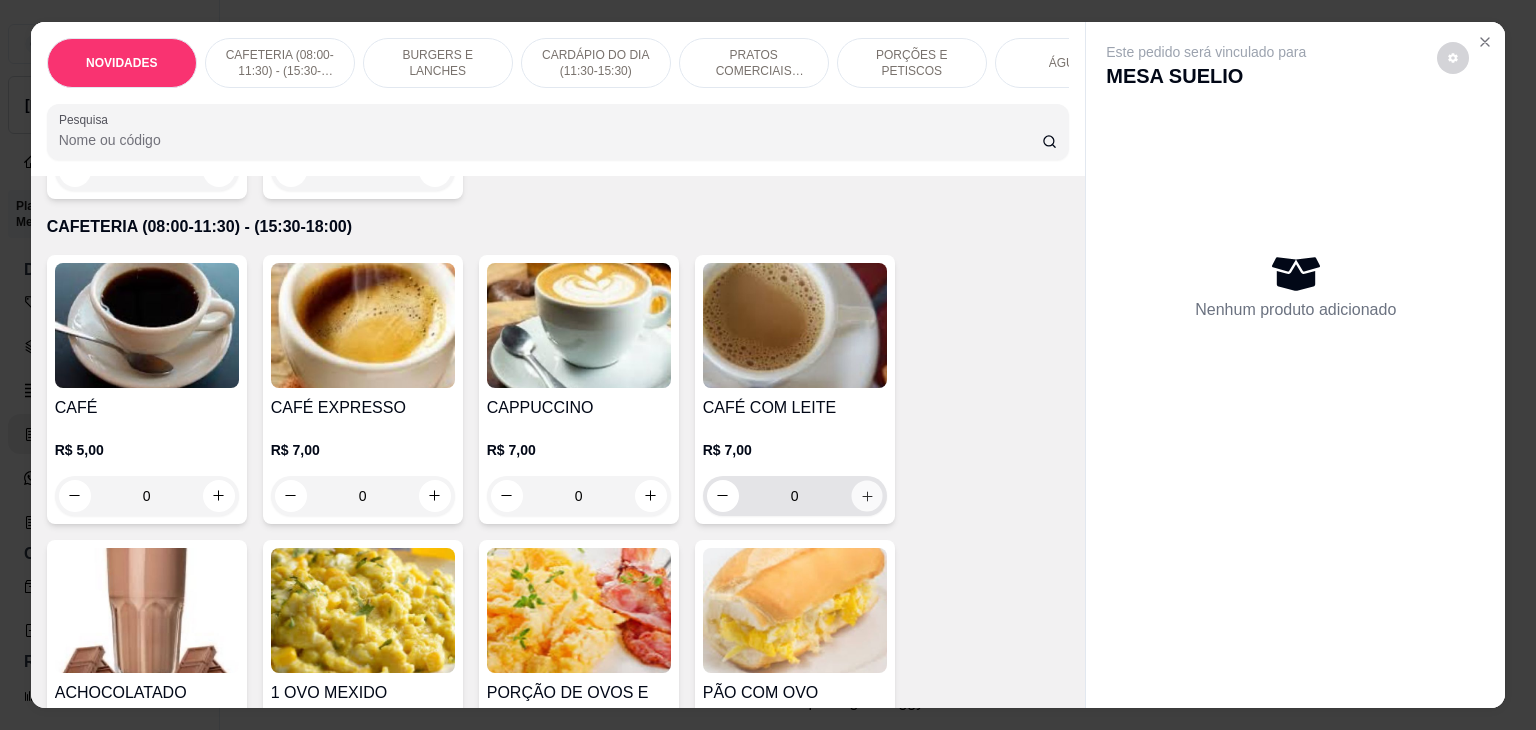 type on "1" 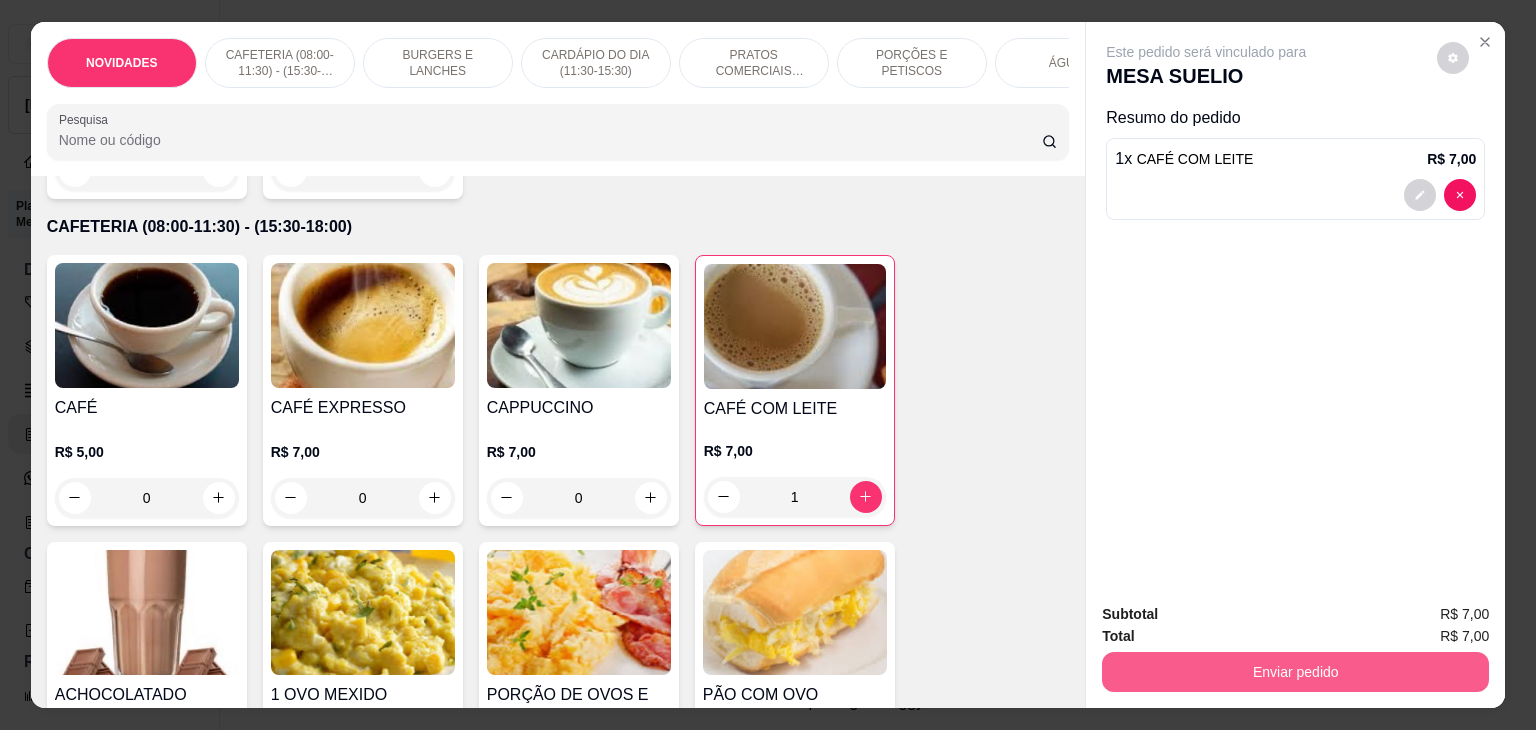 click on "Enviar pedido" at bounding box center [1295, 672] 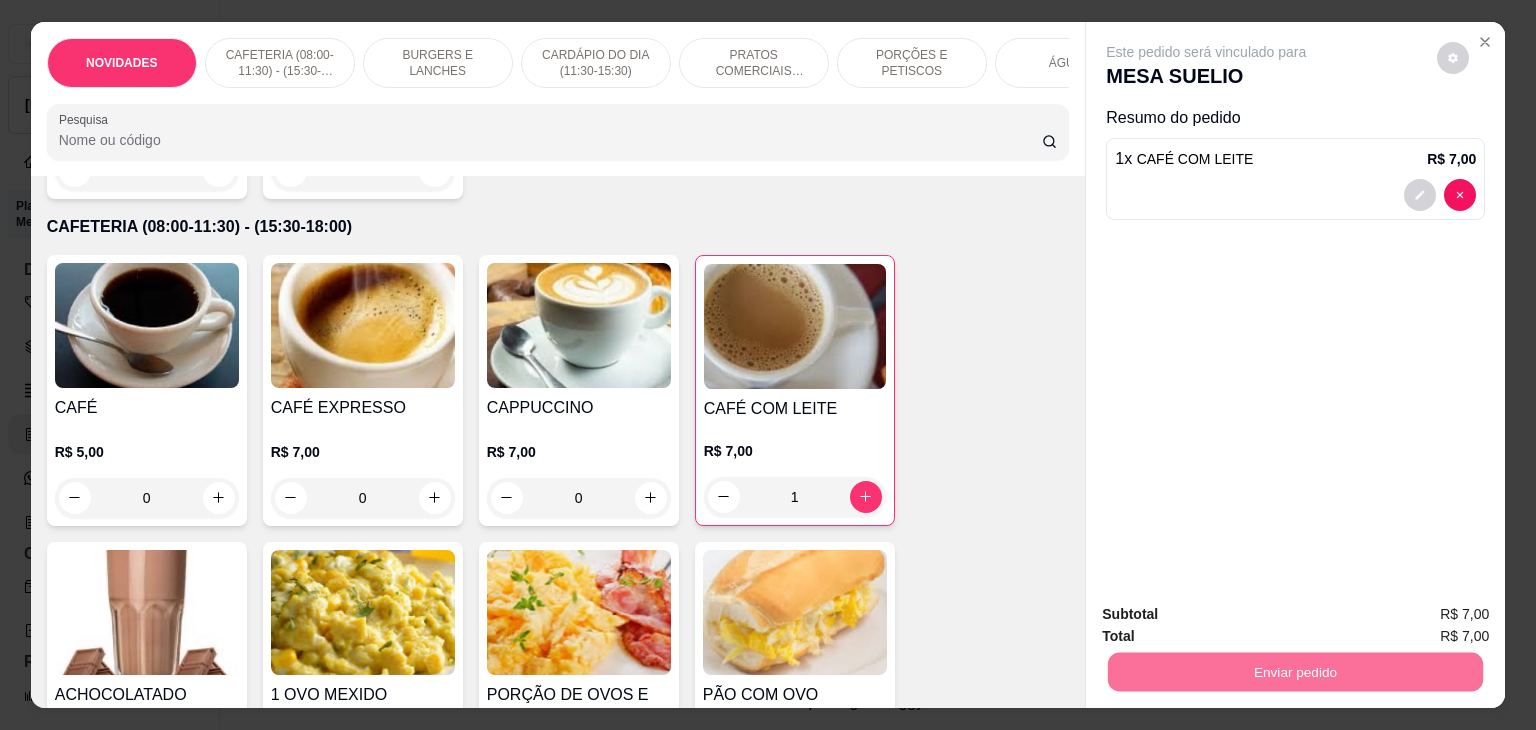 click on "Não registrar e enviar pedido" at bounding box center [1229, 614] 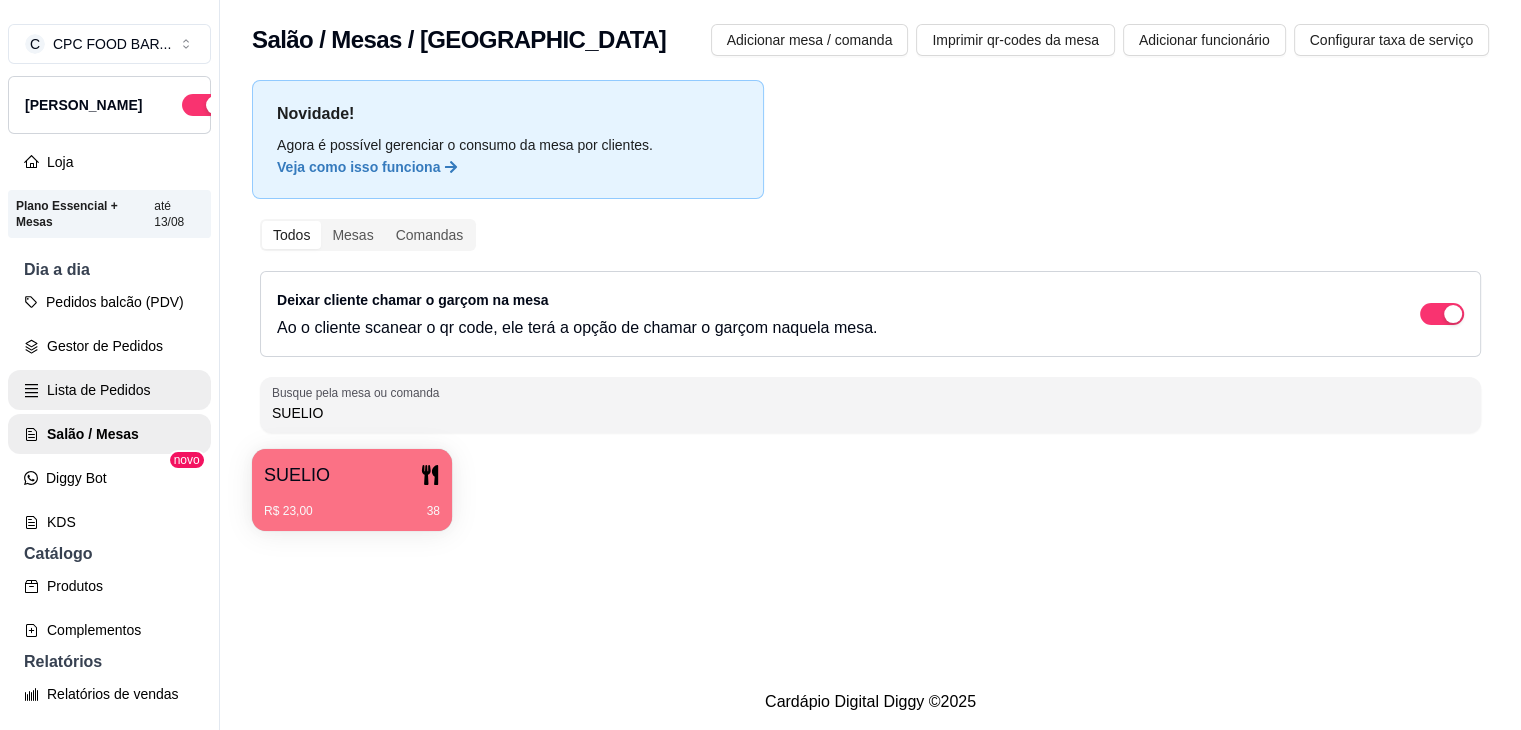 drag, startPoint x: 348, startPoint y: 413, endPoint x: 138, endPoint y: 400, distance: 210.402 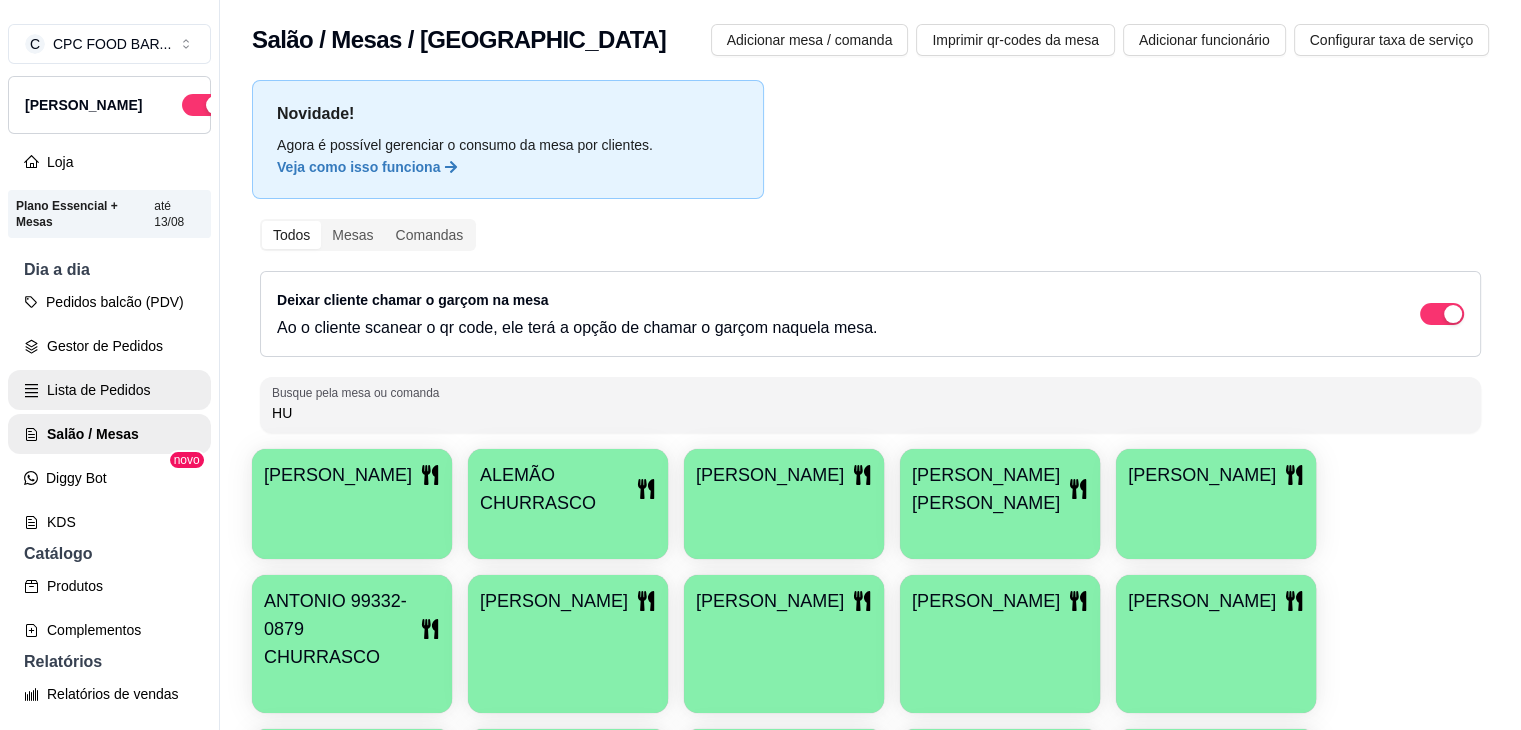 type on "H" 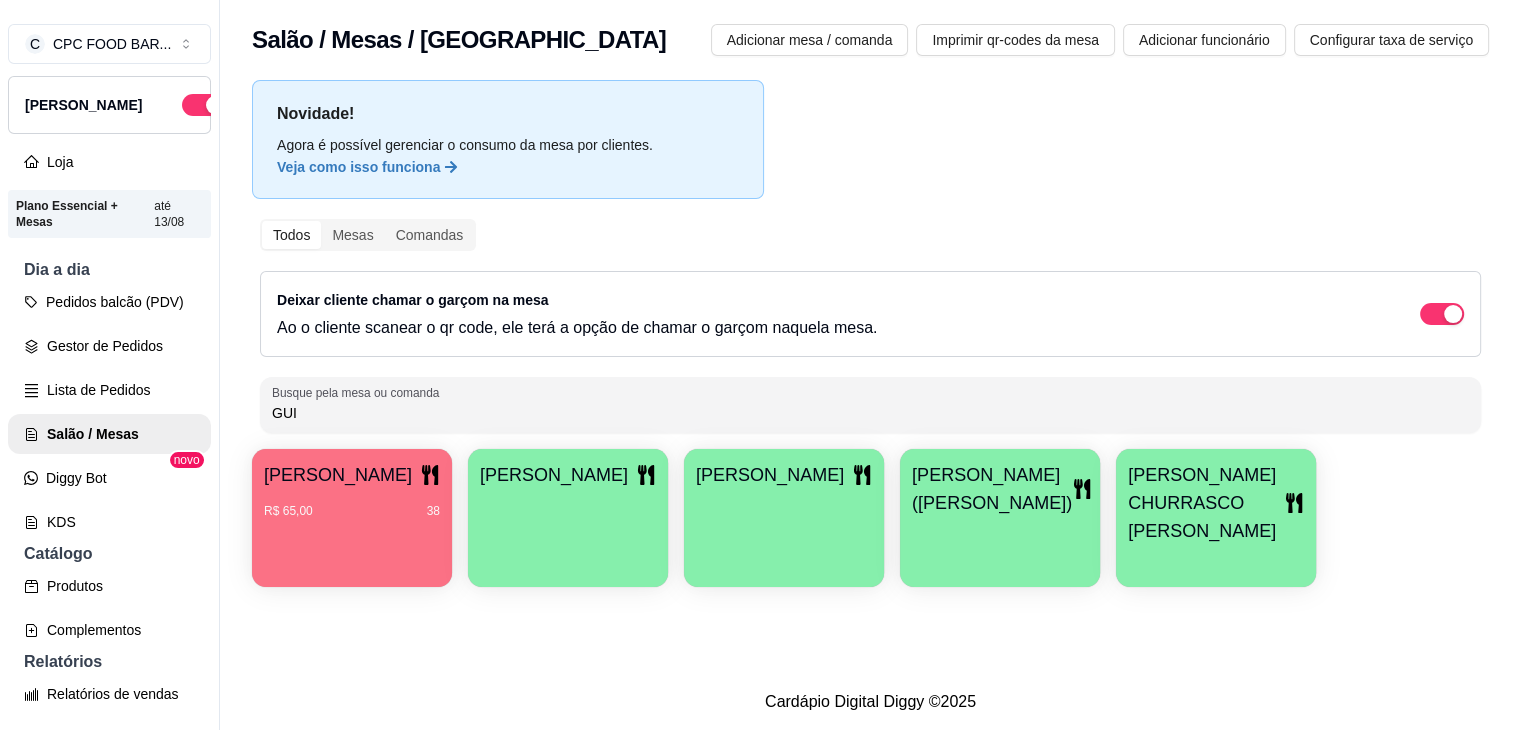 type on "GUI" 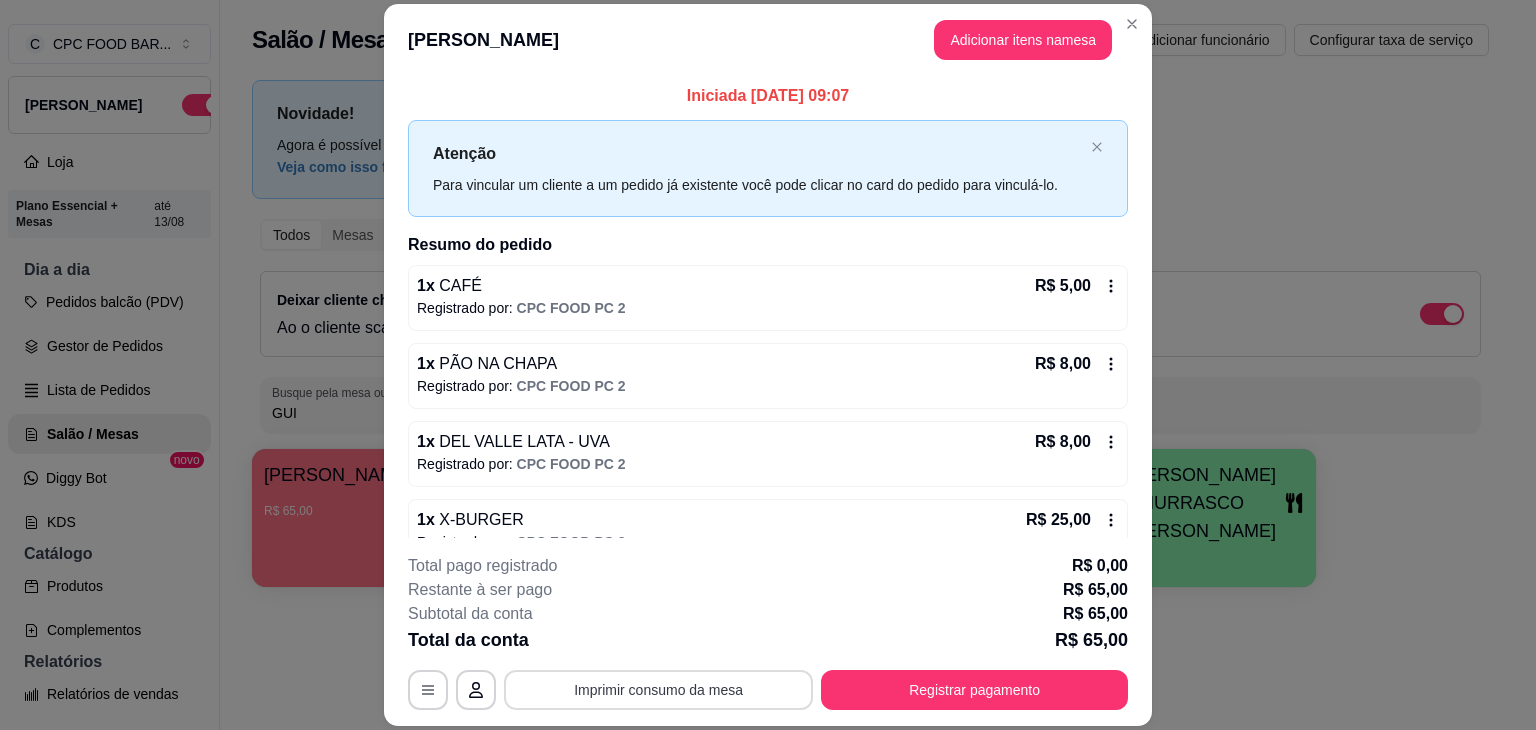 click on "Imprimir consumo da mesa" at bounding box center [658, 690] 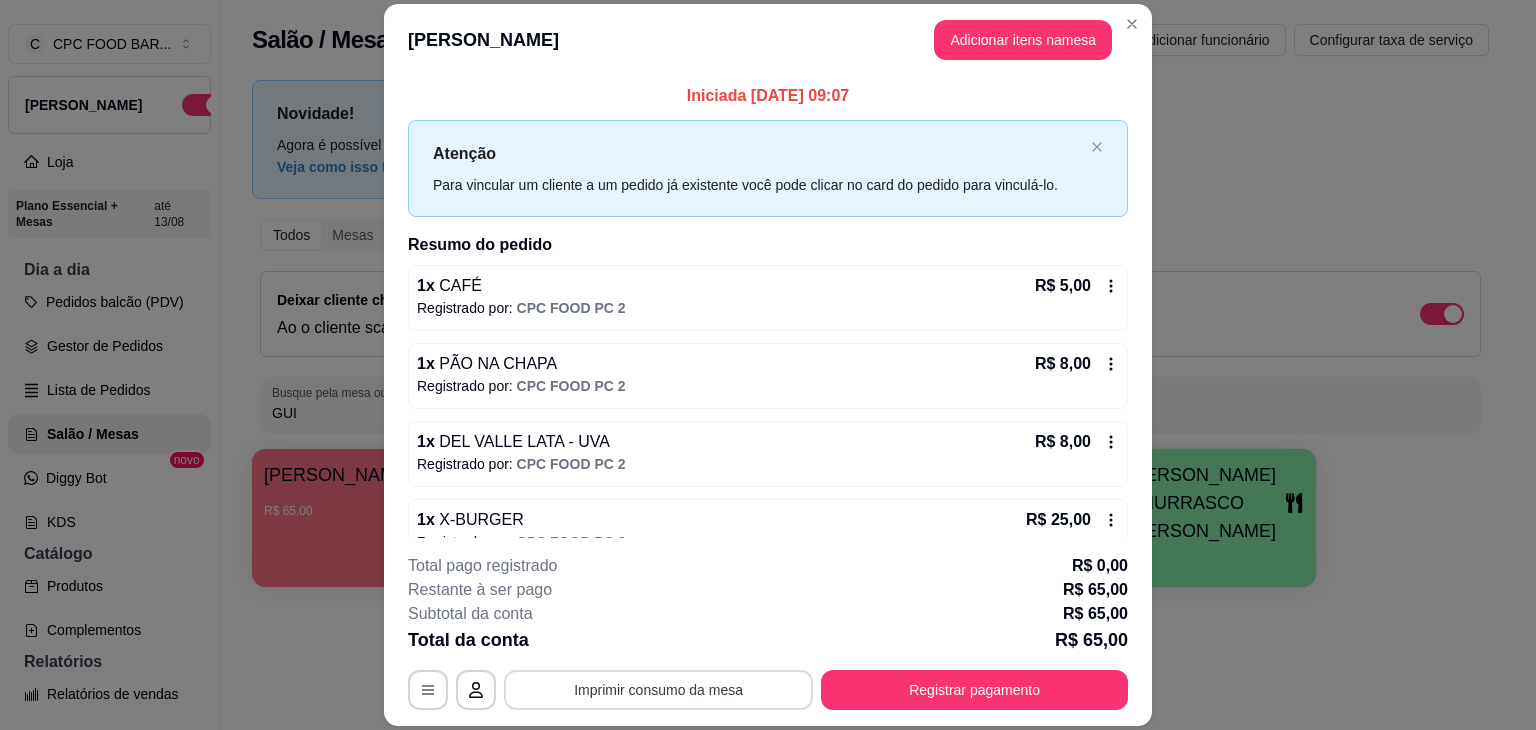 scroll, scrollTop: 0, scrollLeft: 0, axis: both 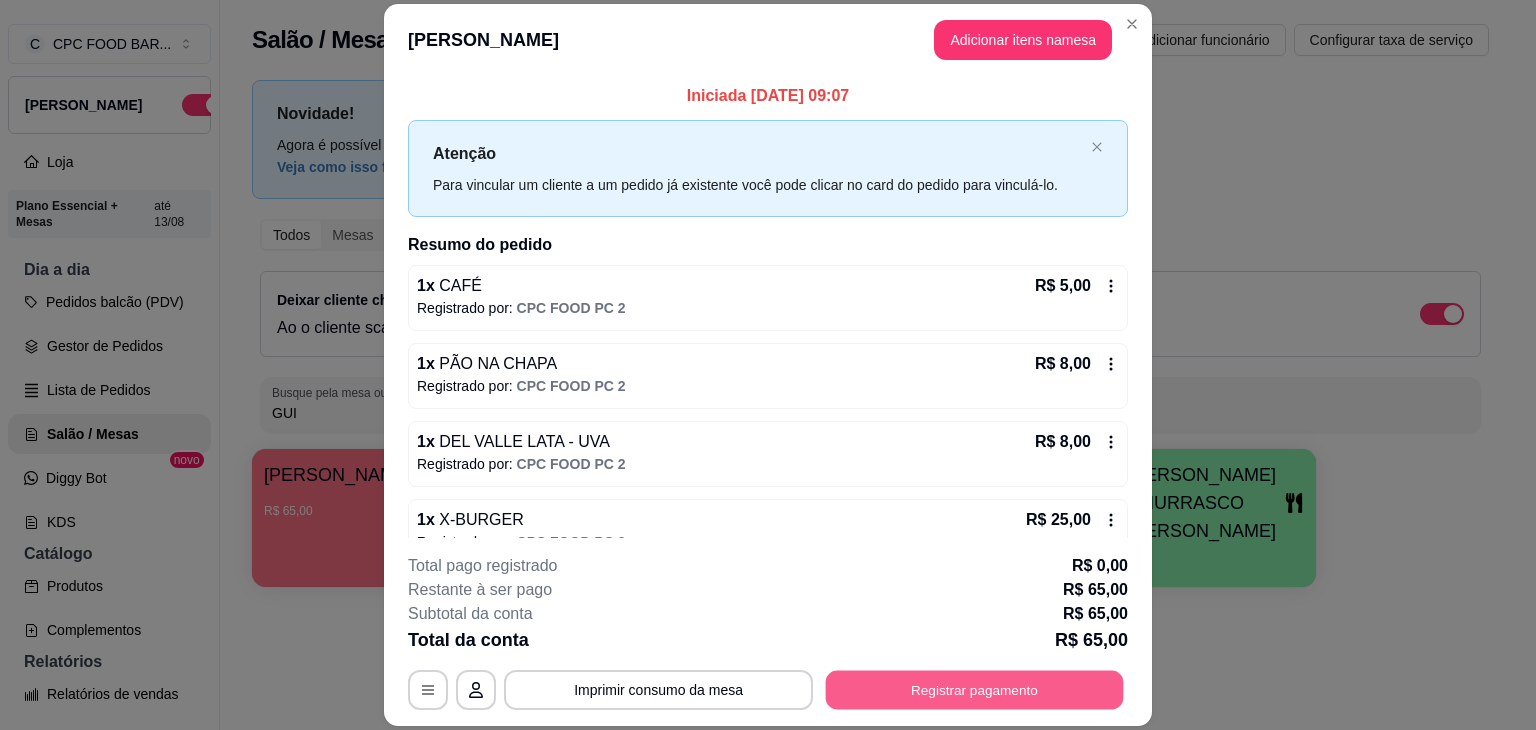 click on "Registrar pagamento" at bounding box center (975, 690) 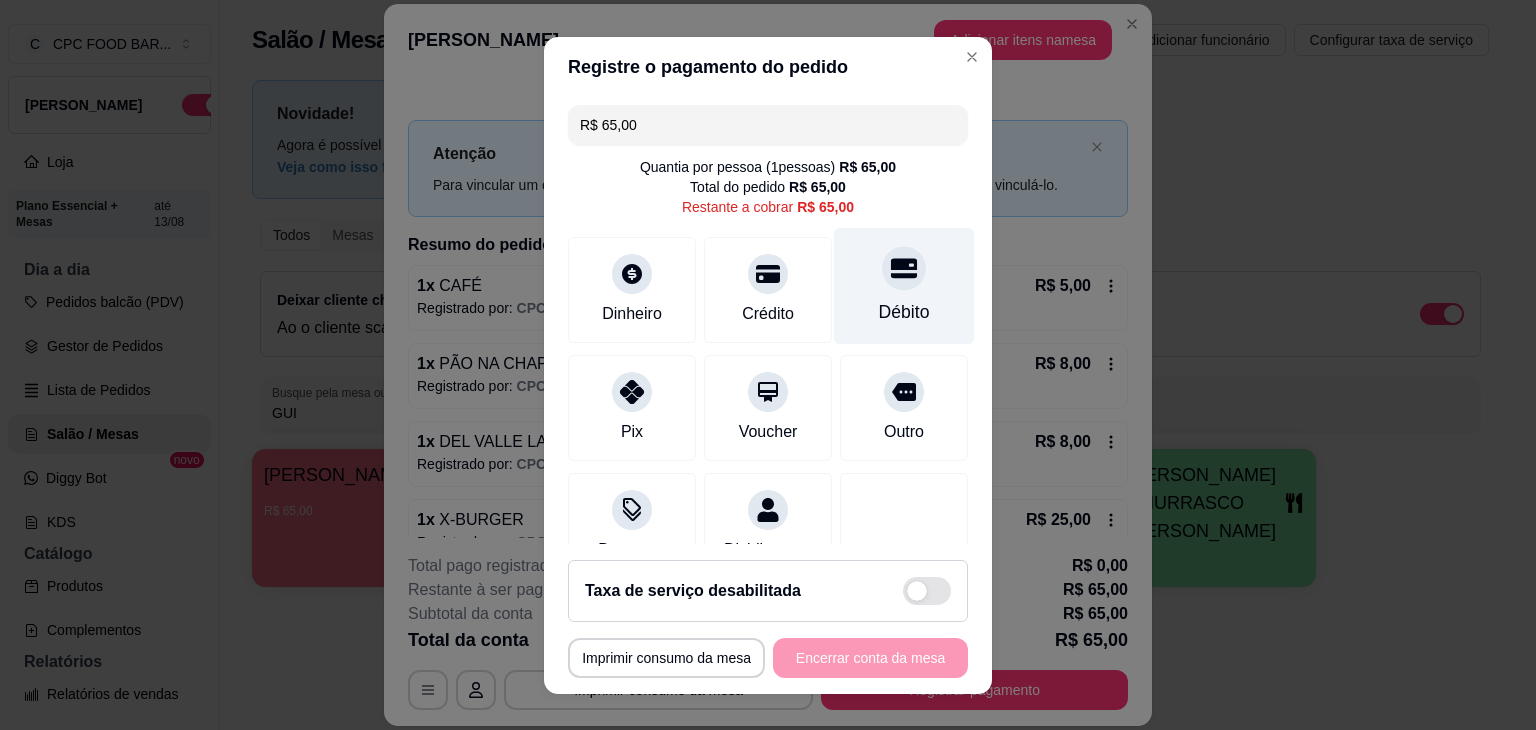 click on "Débito" at bounding box center (904, 312) 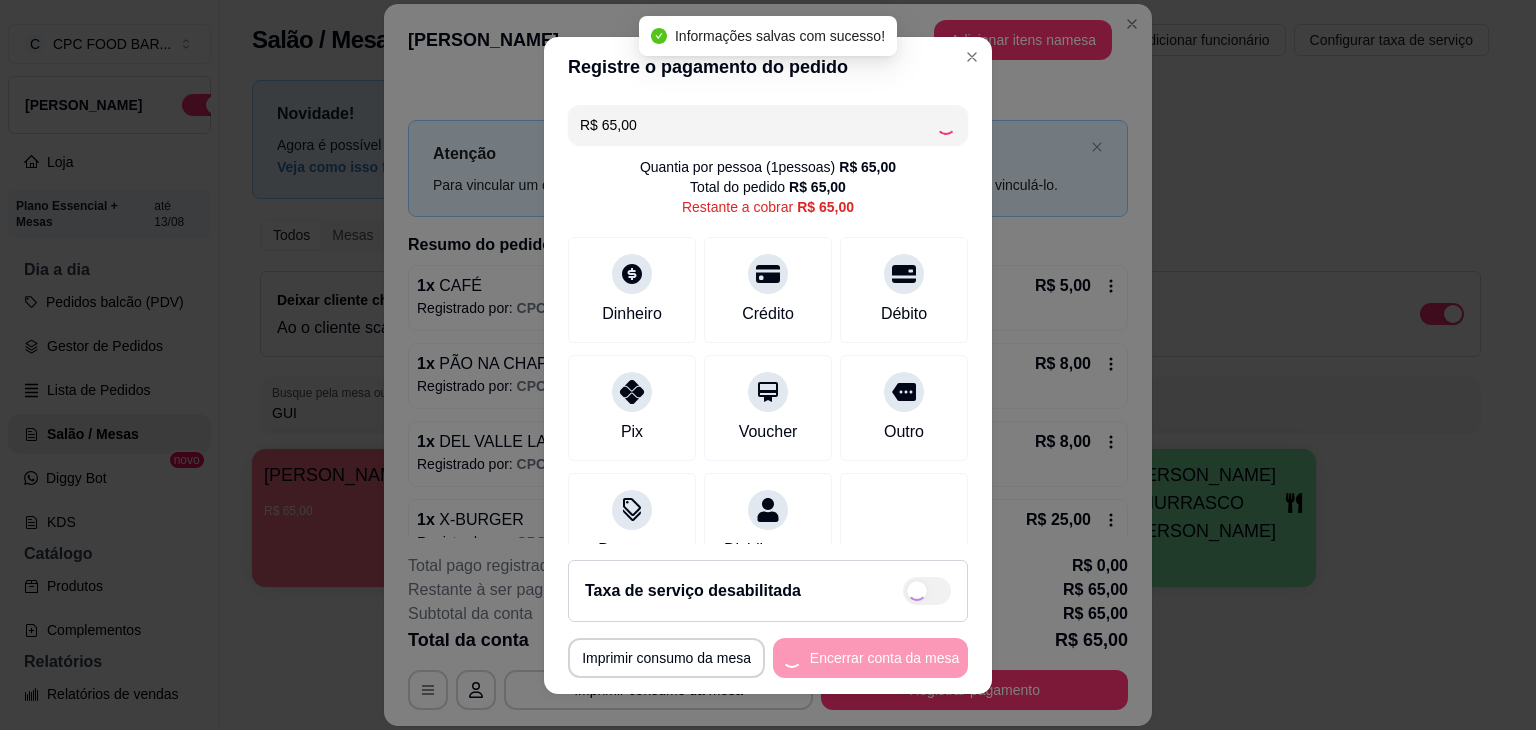 type on "R$ 0,00" 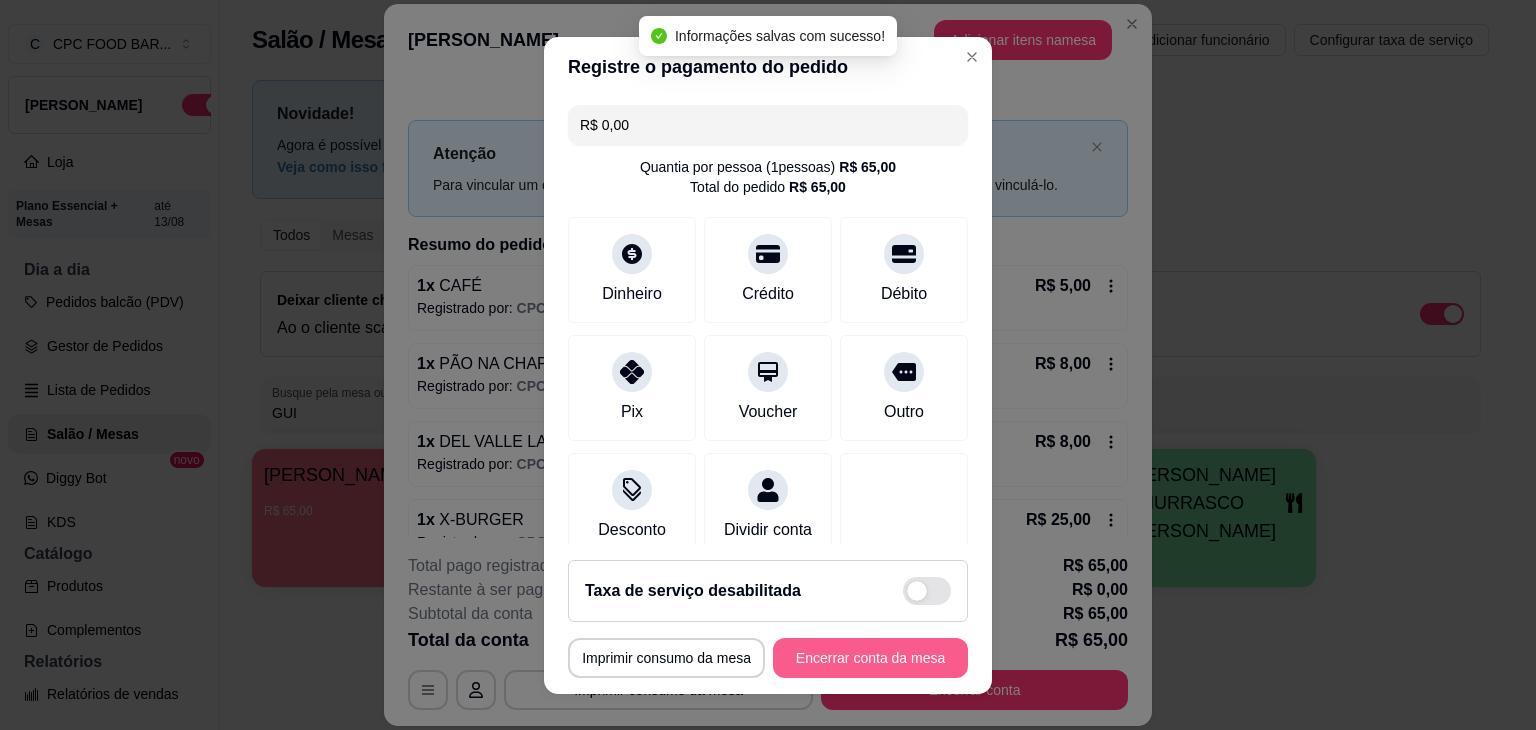 click on "Encerrar conta da mesa" at bounding box center (870, 658) 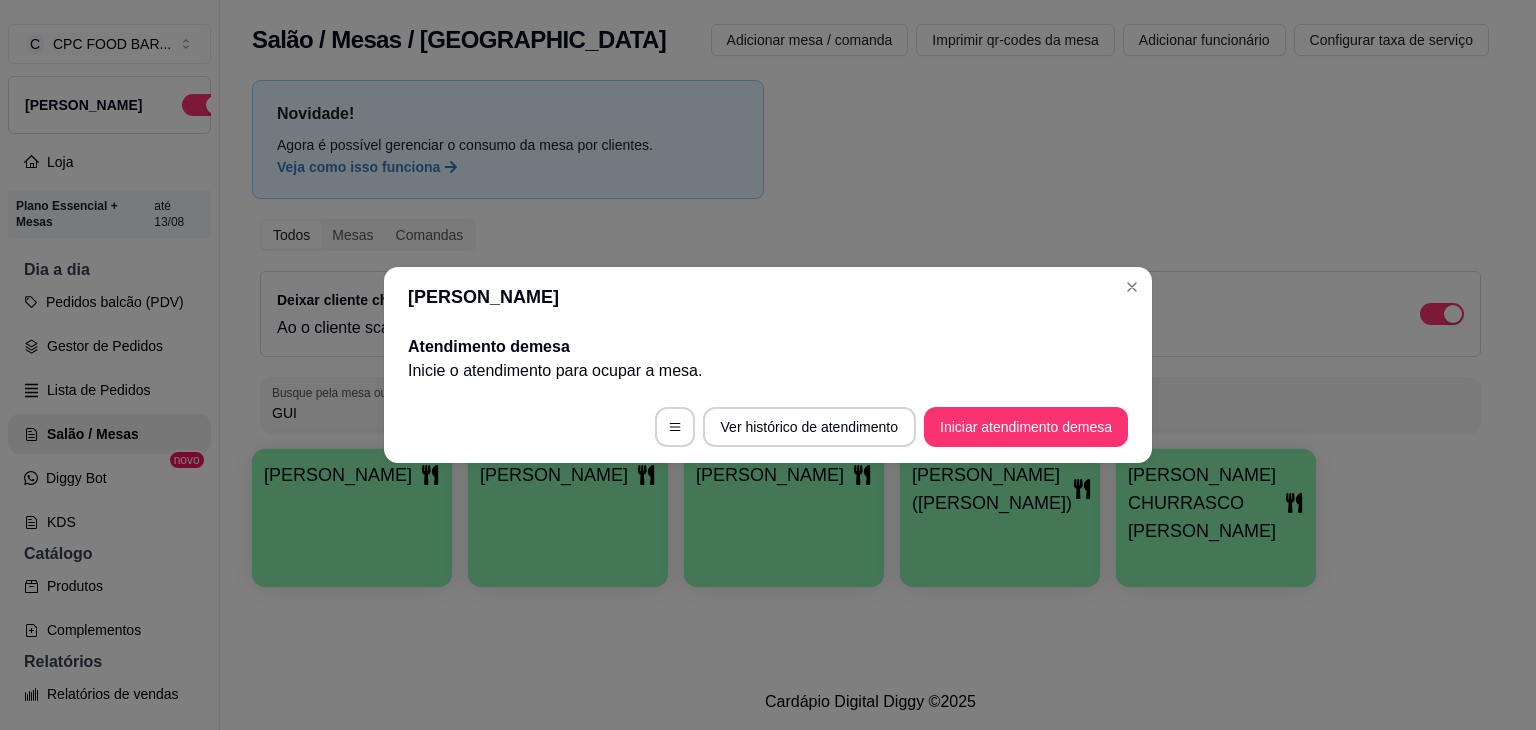 type 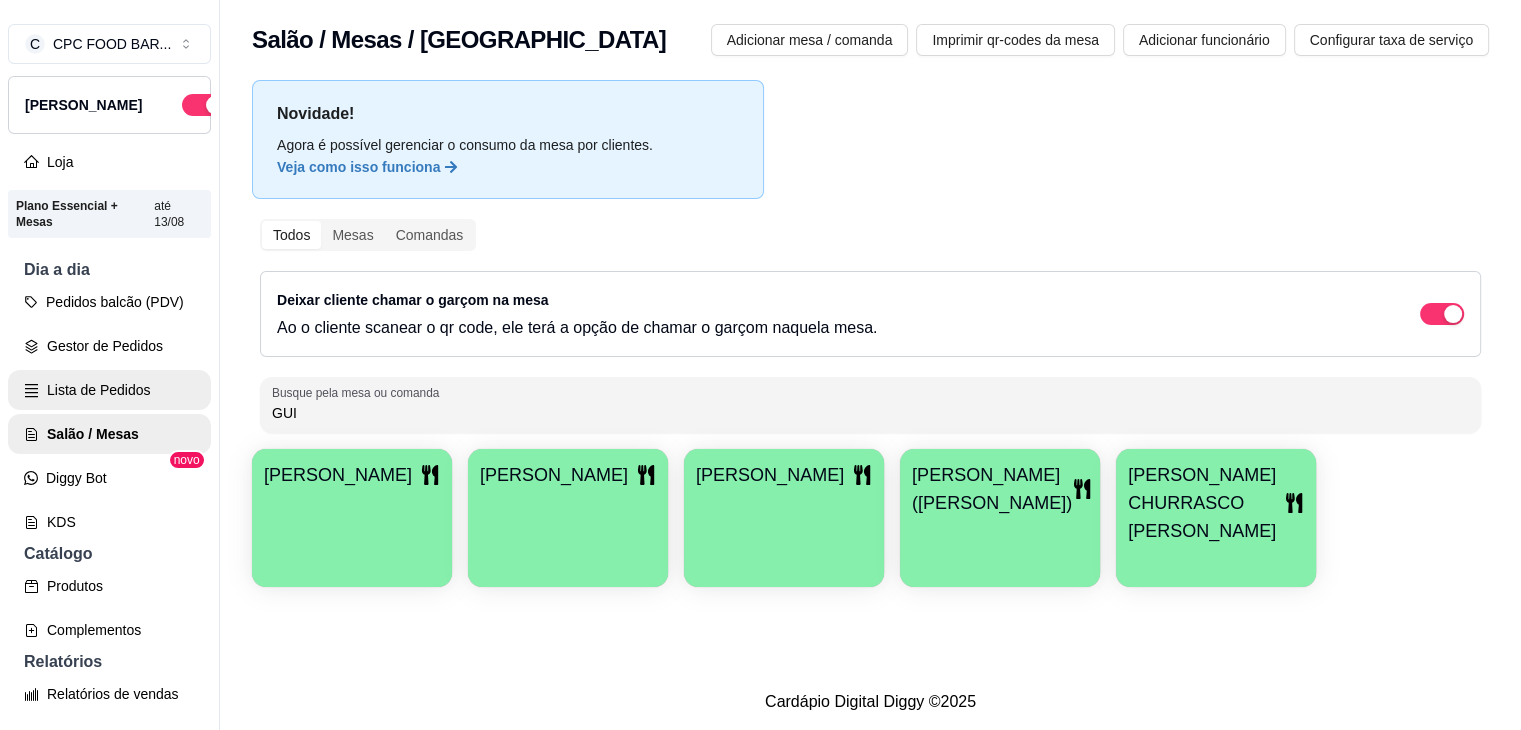 drag, startPoint x: 324, startPoint y: 411, endPoint x: 167, endPoint y: 407, distance: 157.05095 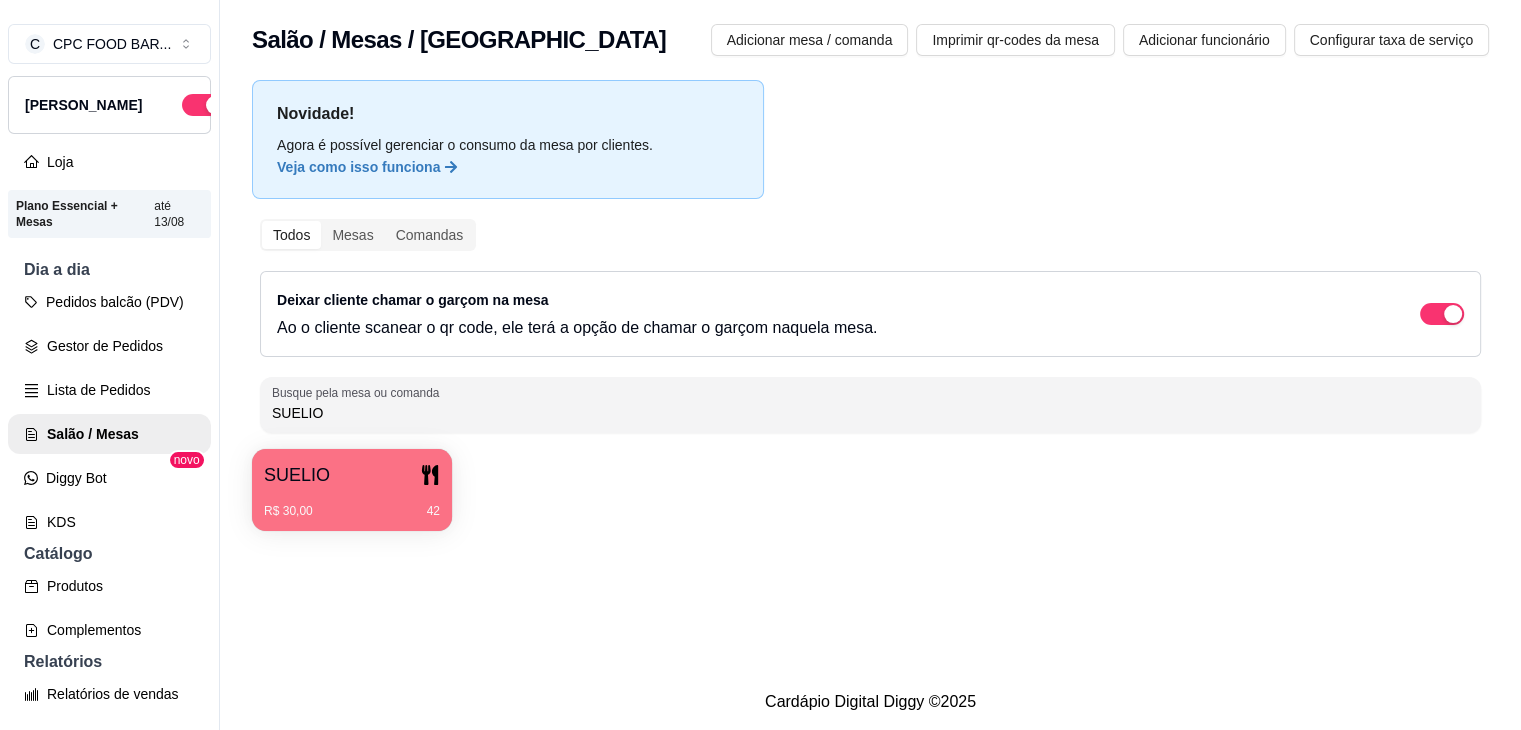 type on "SUELIO" 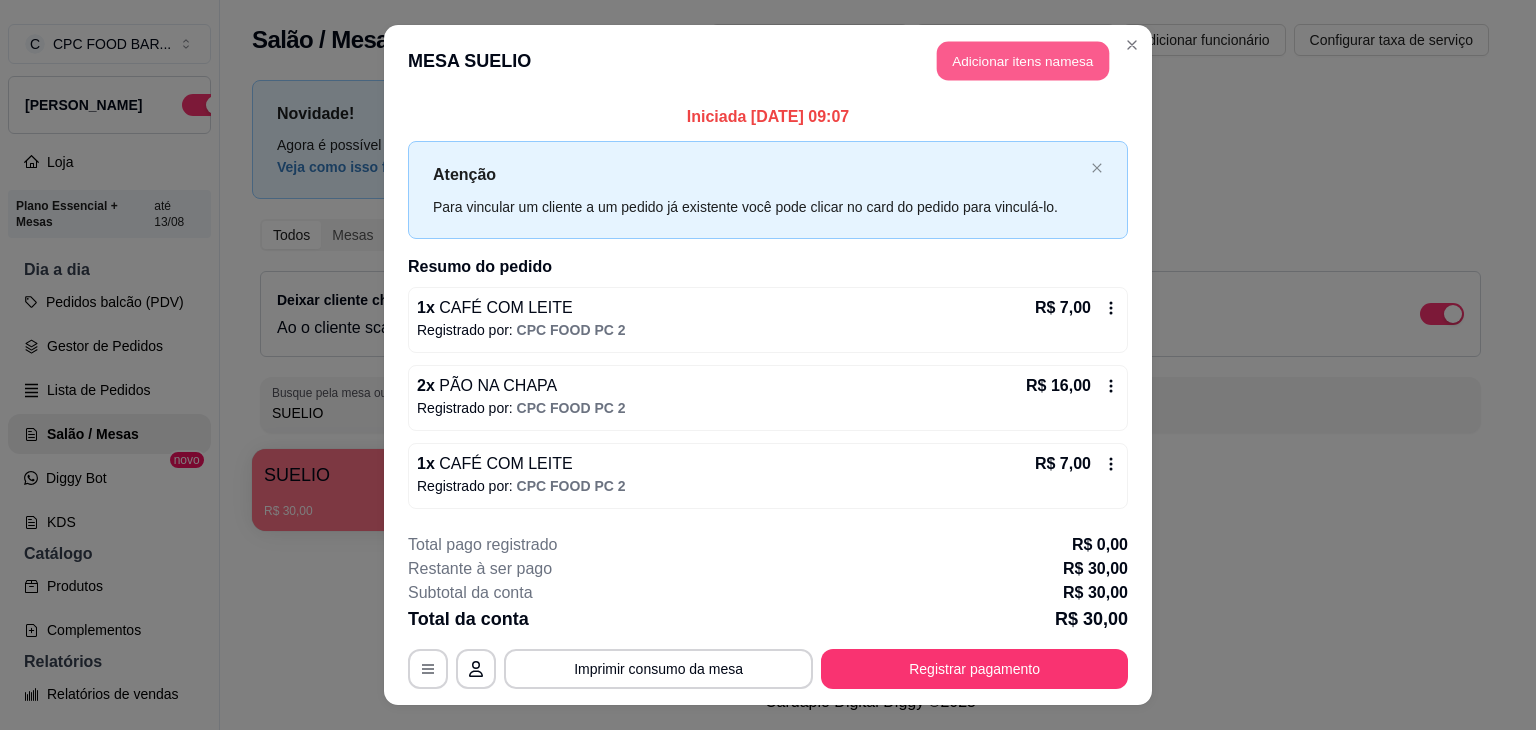 click on "Adicionar itens na  mesa" at bounding box center (1023, 61) 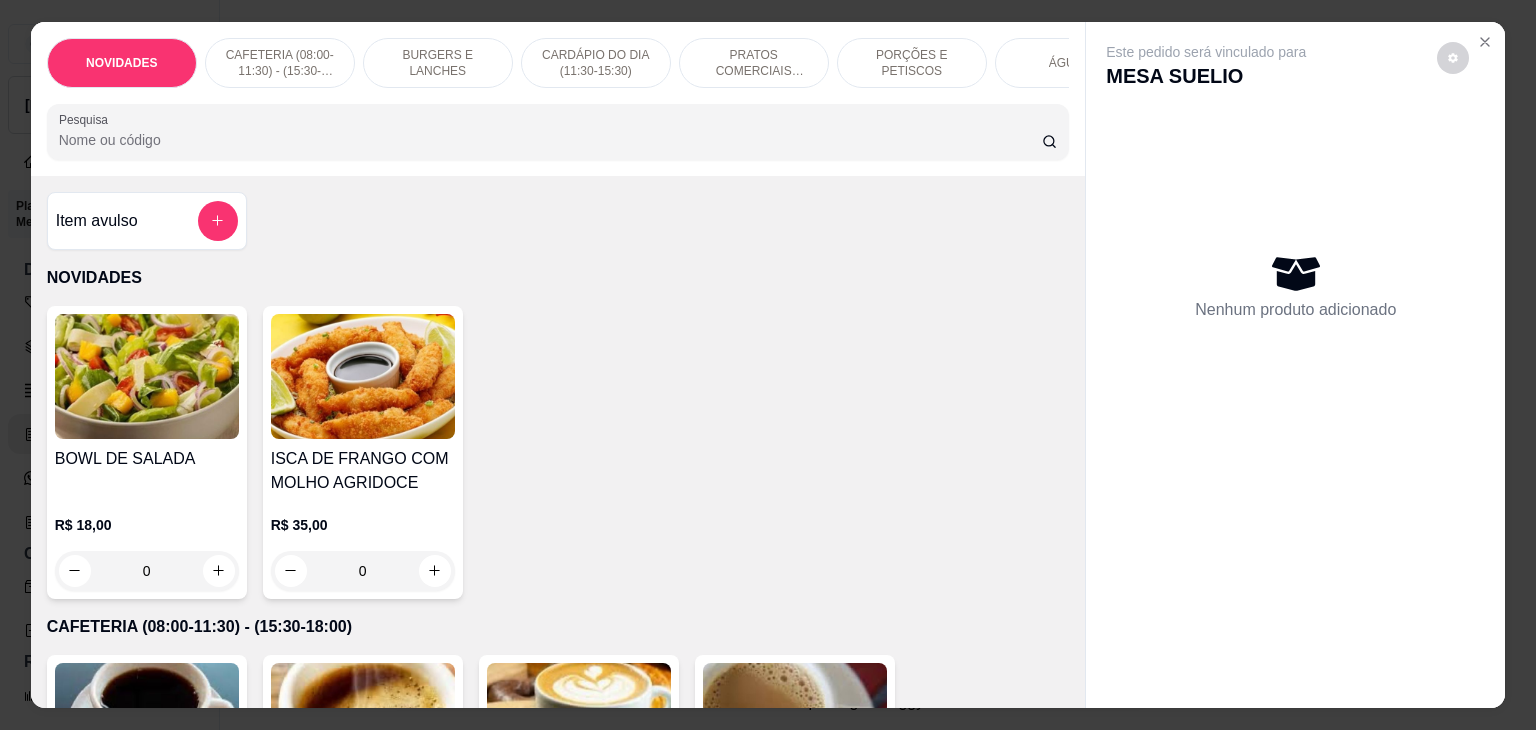 click on "Pesquisa" at bounding box center (550, 140) 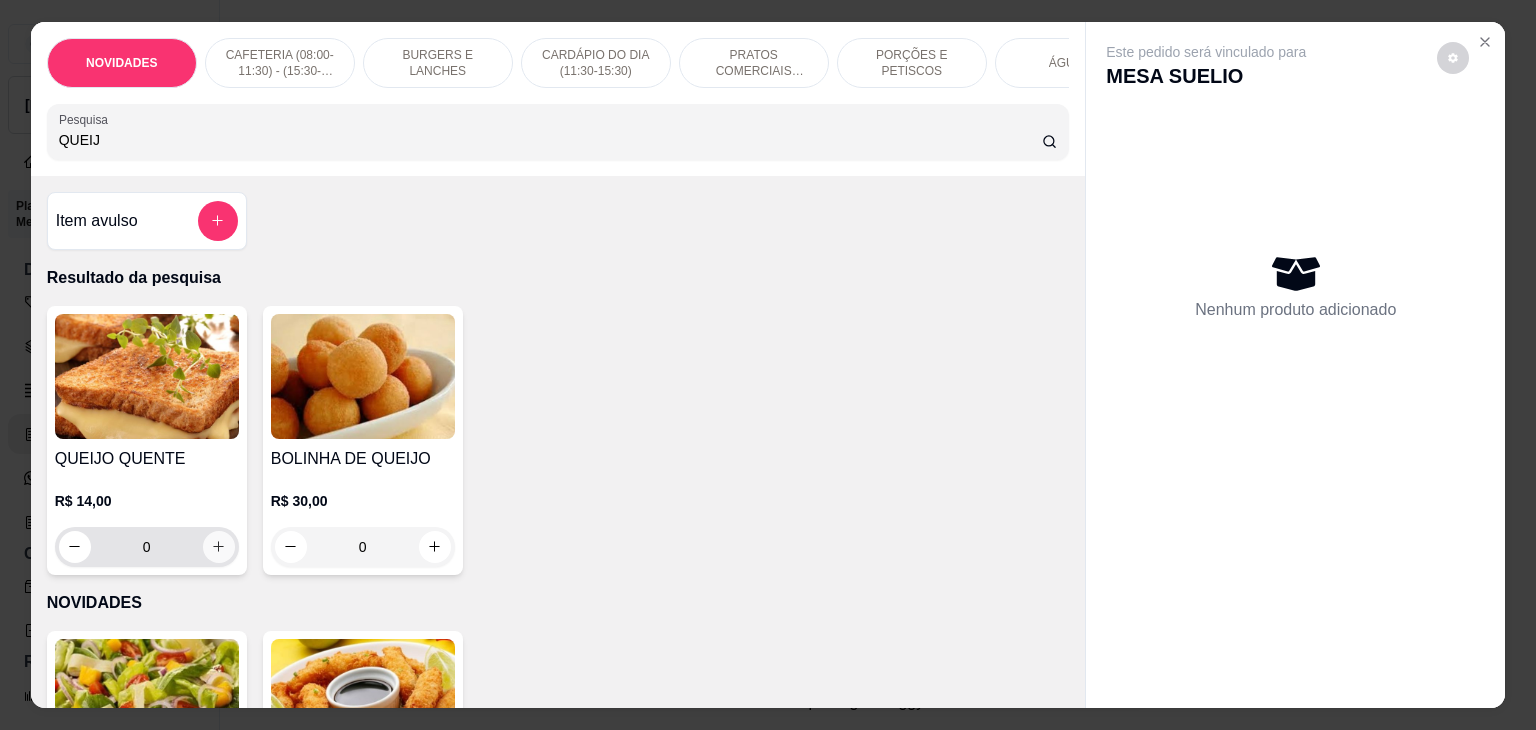 type on "QUEIJ" 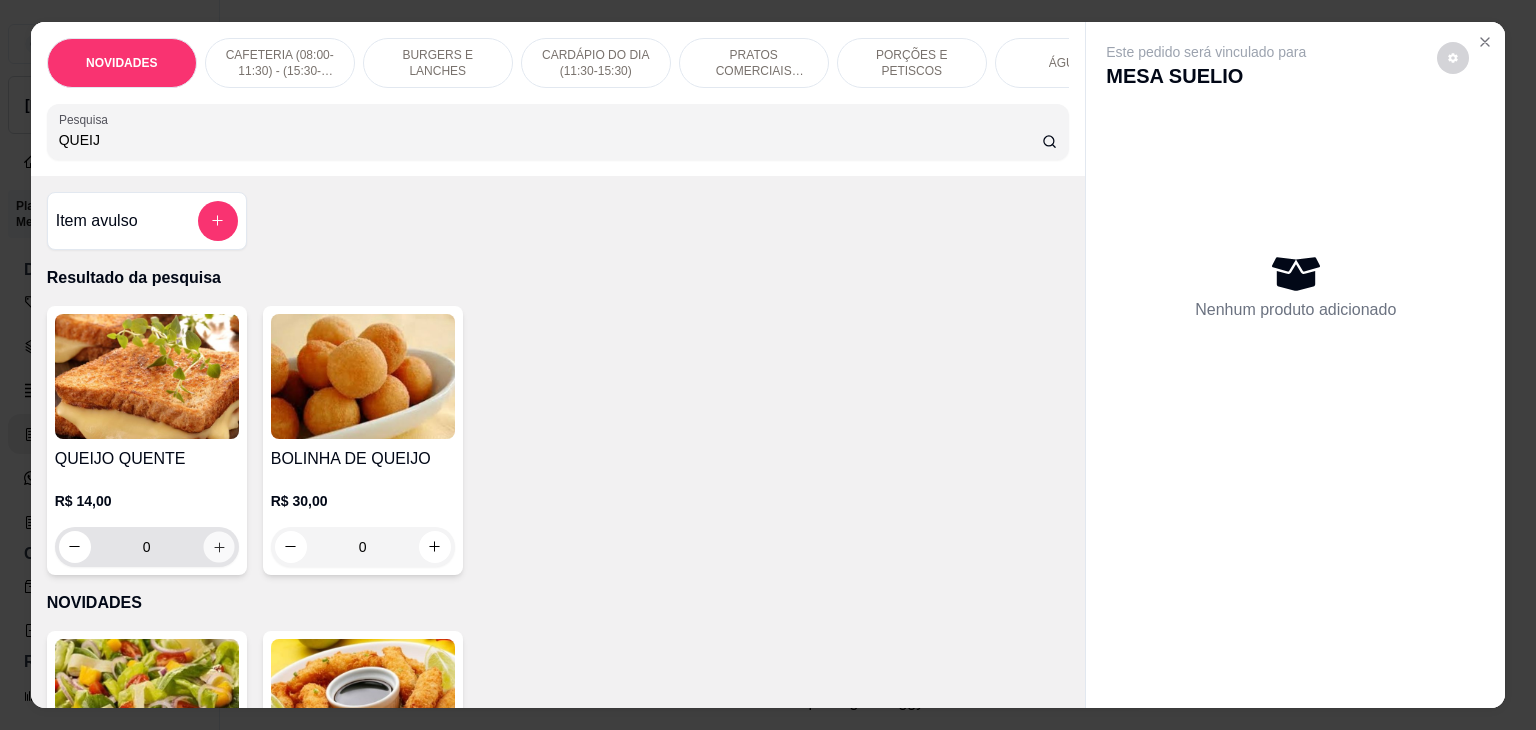 click 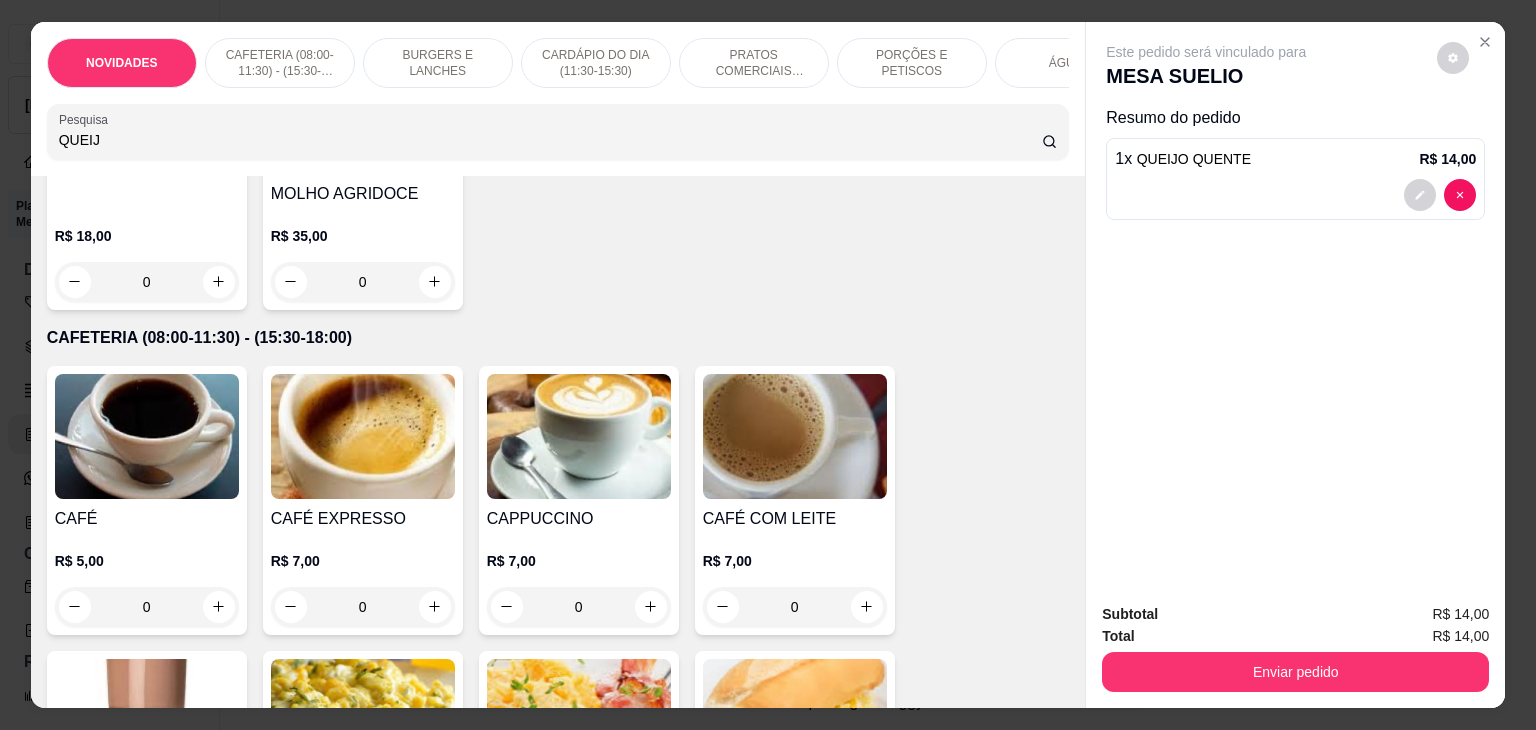 scroll, scrollTop: 700, scrollLeft: 0, axis: vertical 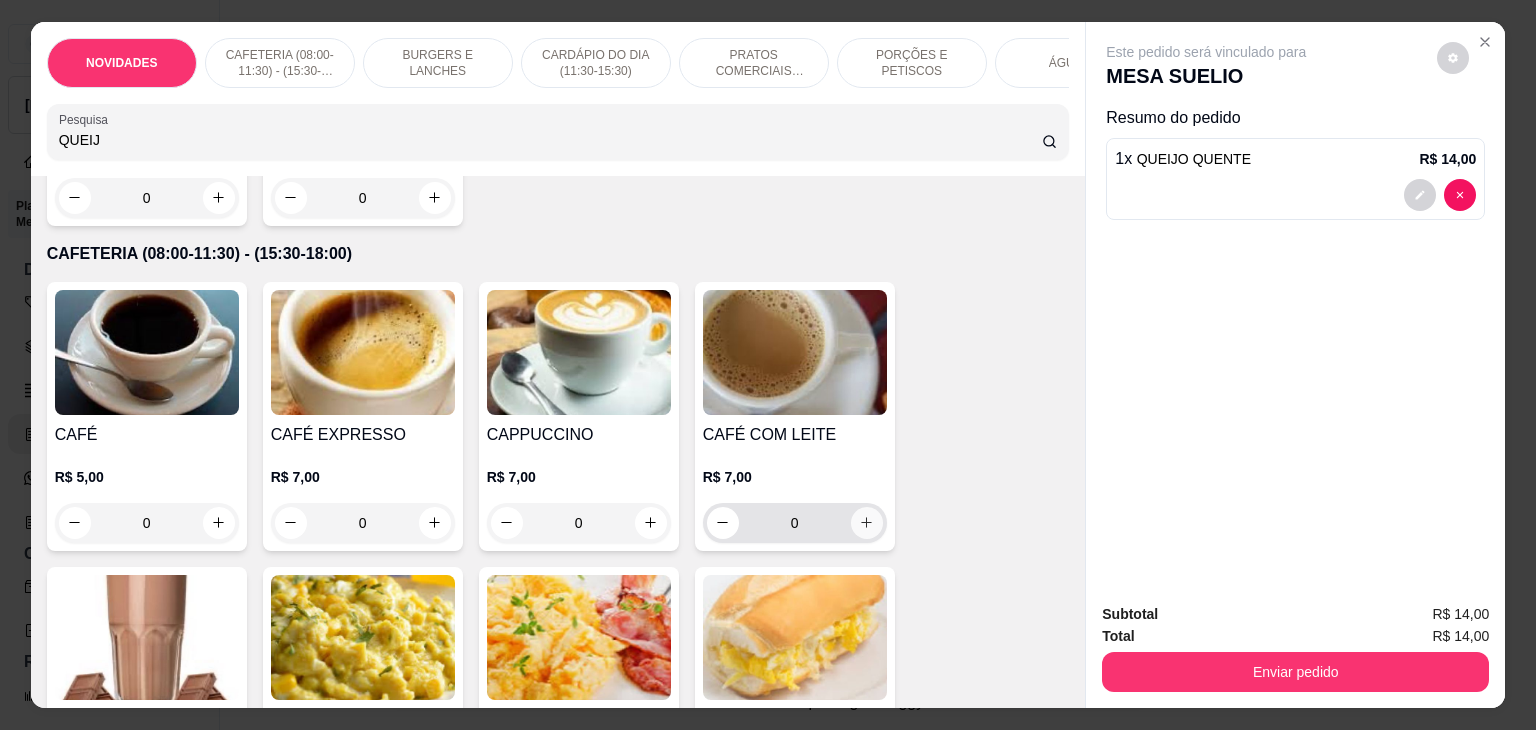 click 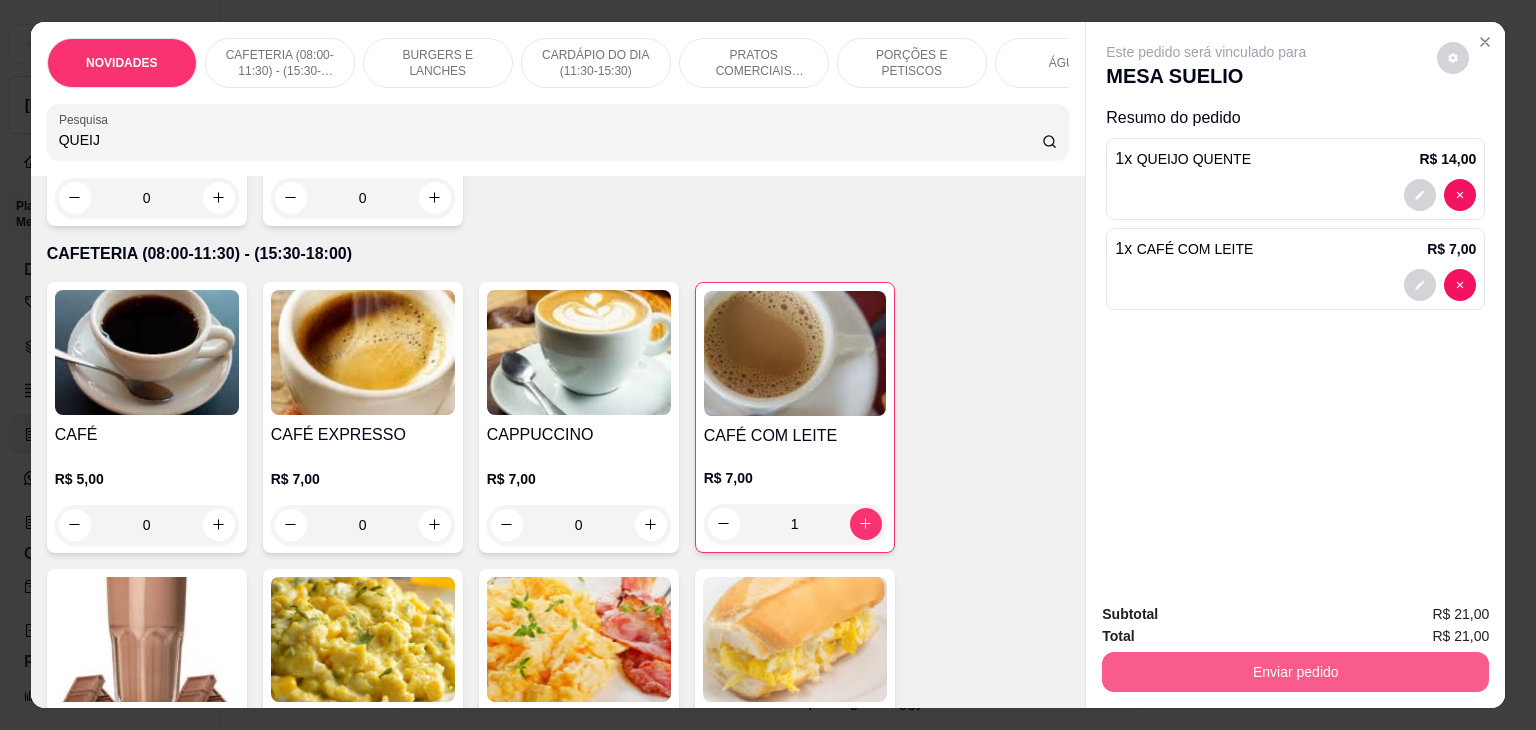 click on "Enviar pedido" at bounding box center [1295, 672] 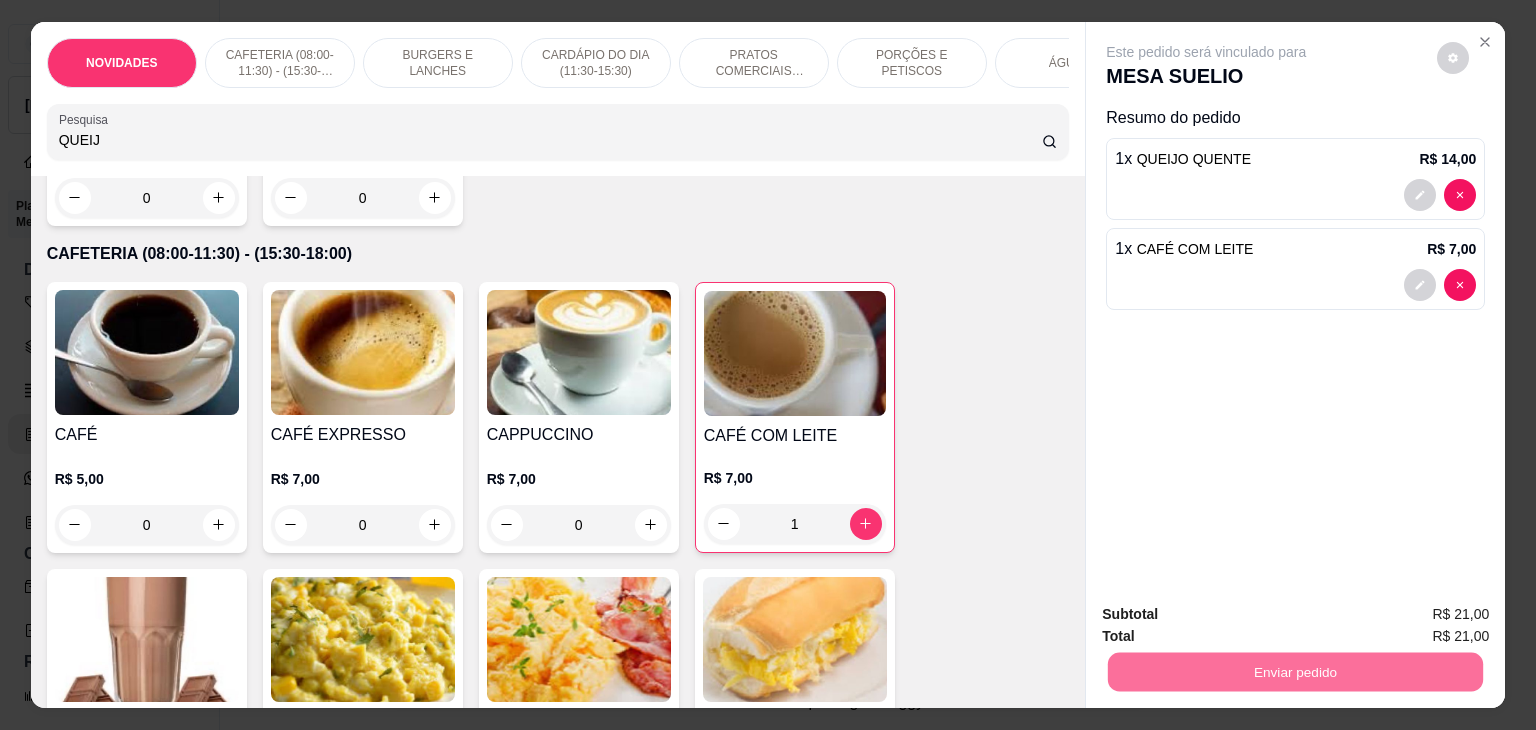 click on "Não registrar e enviar pedido" at bounding box center [1229, 614] 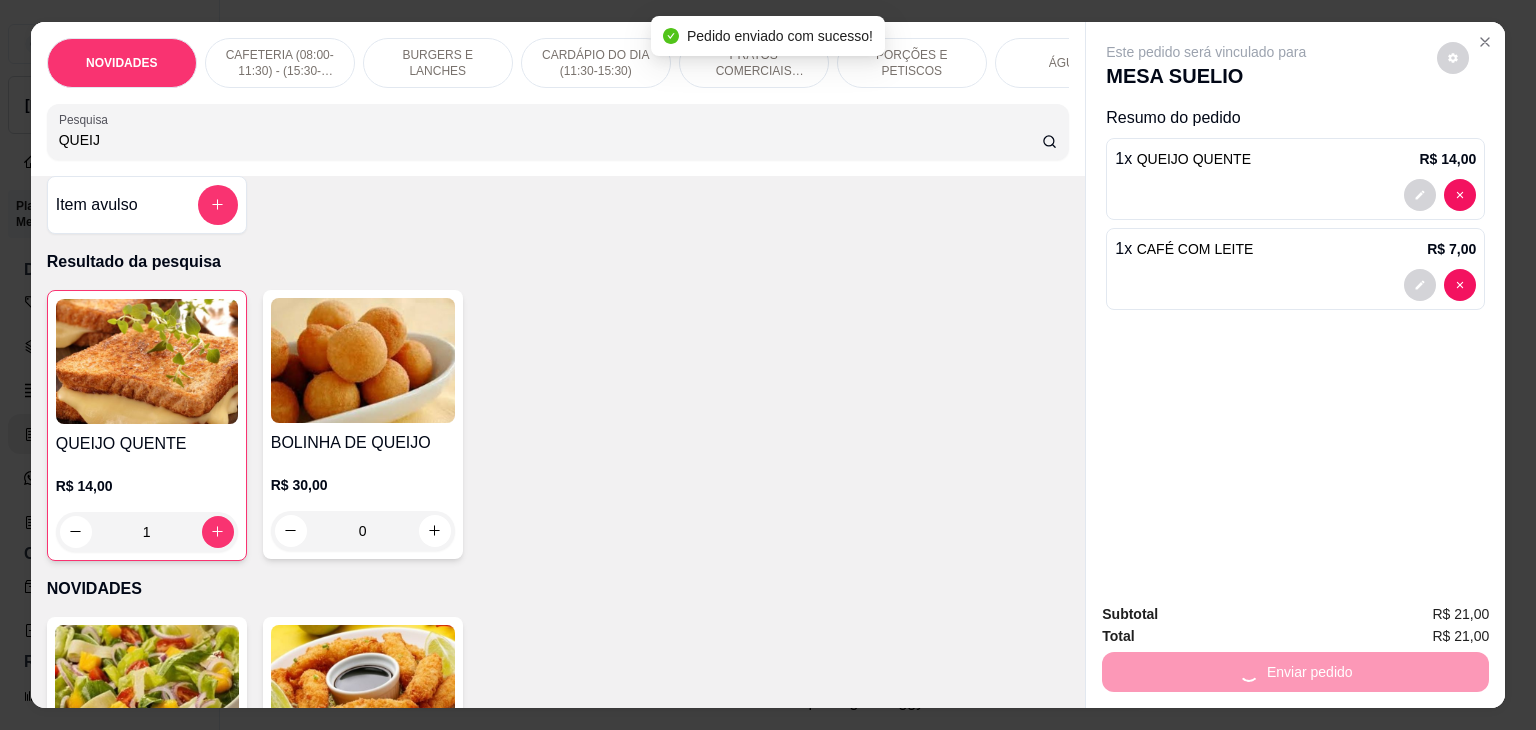 scroll, scrollTop: 0, scrollLeft: 0, axis: both 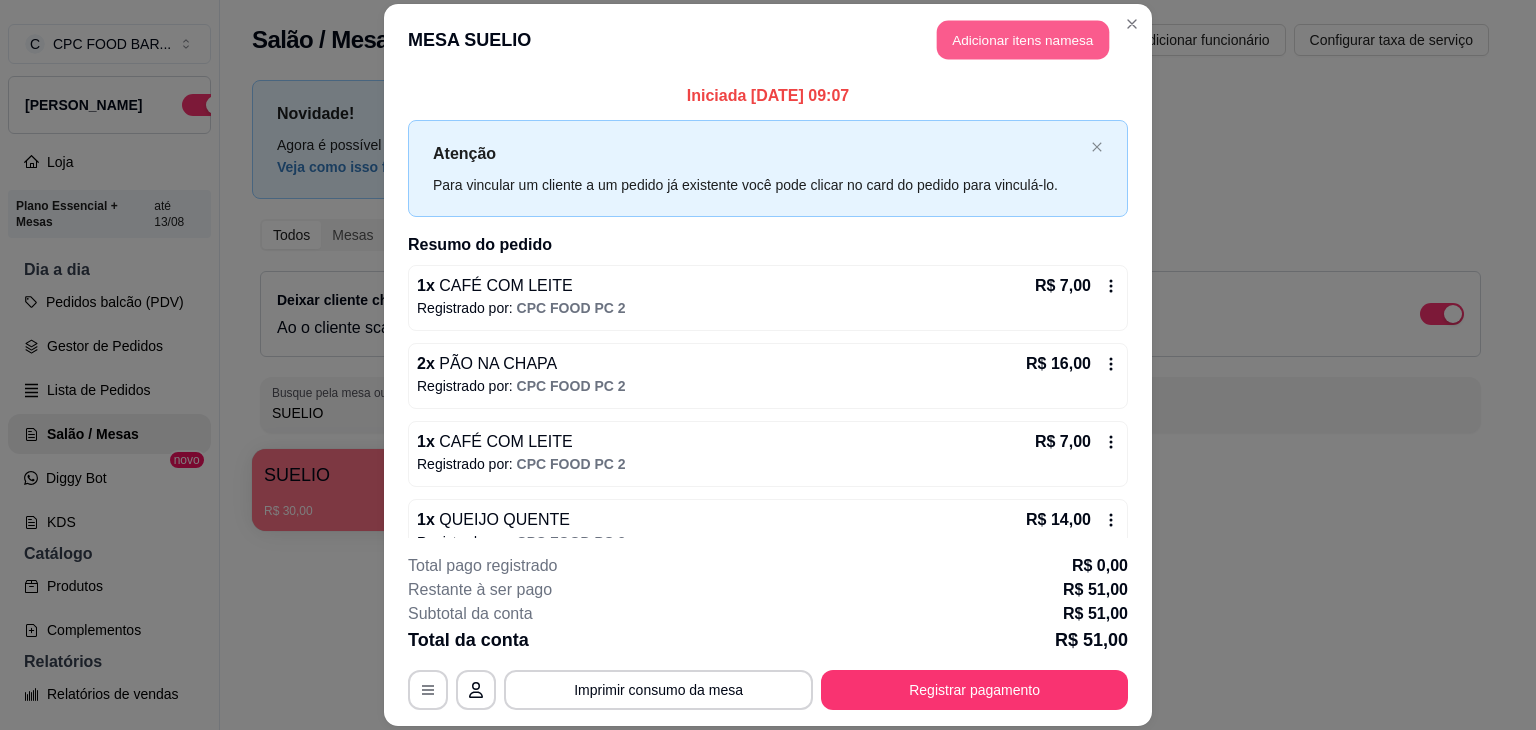 click on "Adicionar itens na  mesa" at bounding box center (1023, 39) 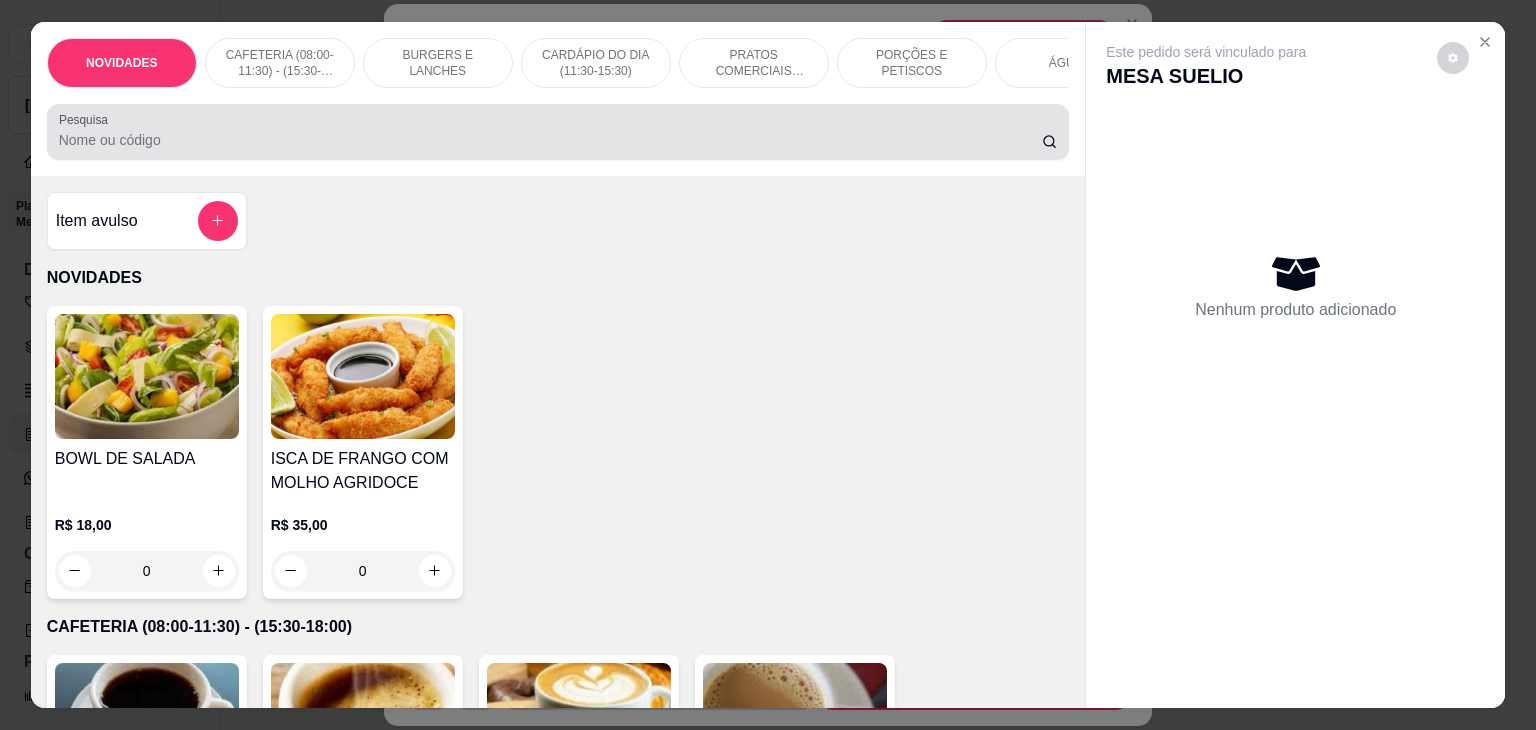 click at bounding box center [558, 132] 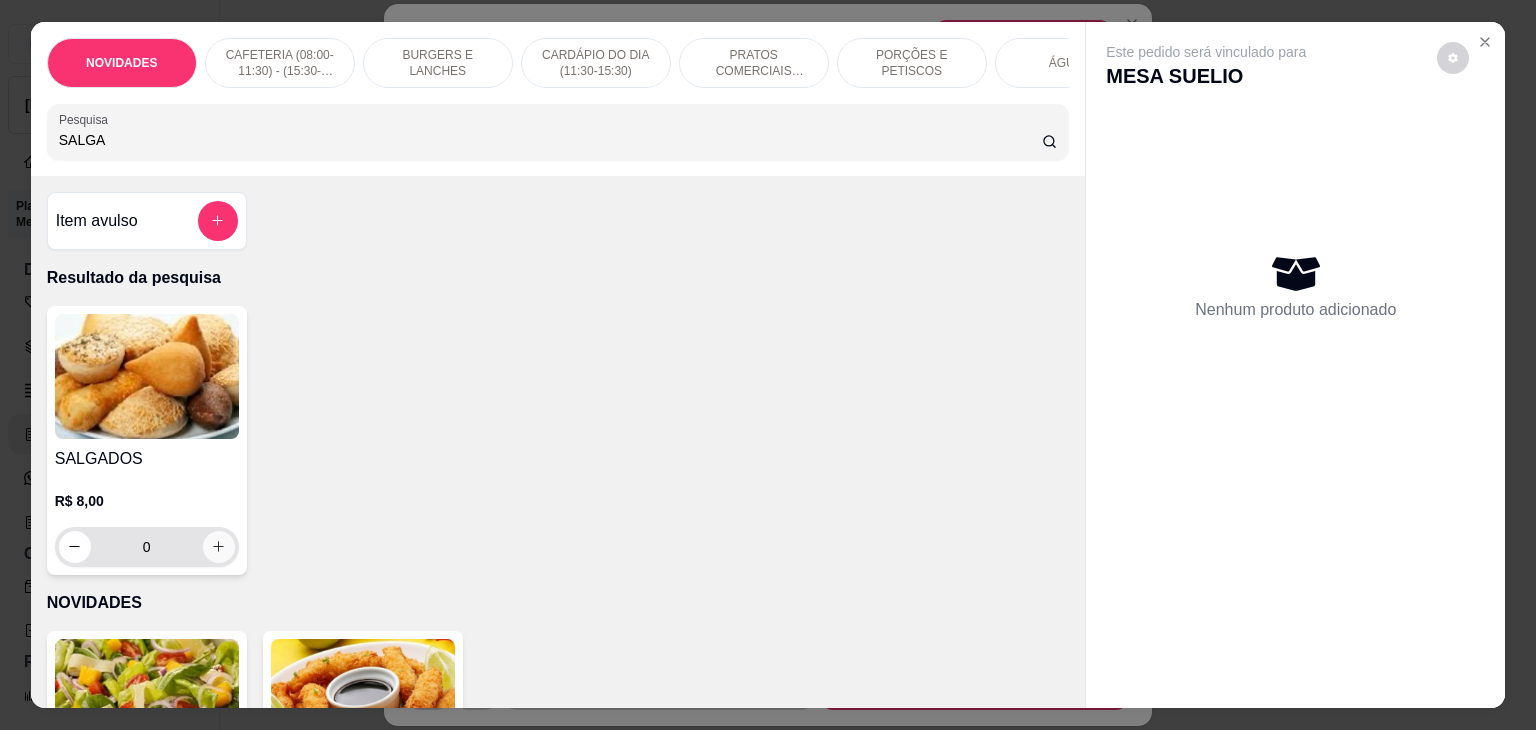 type on "SALGA" 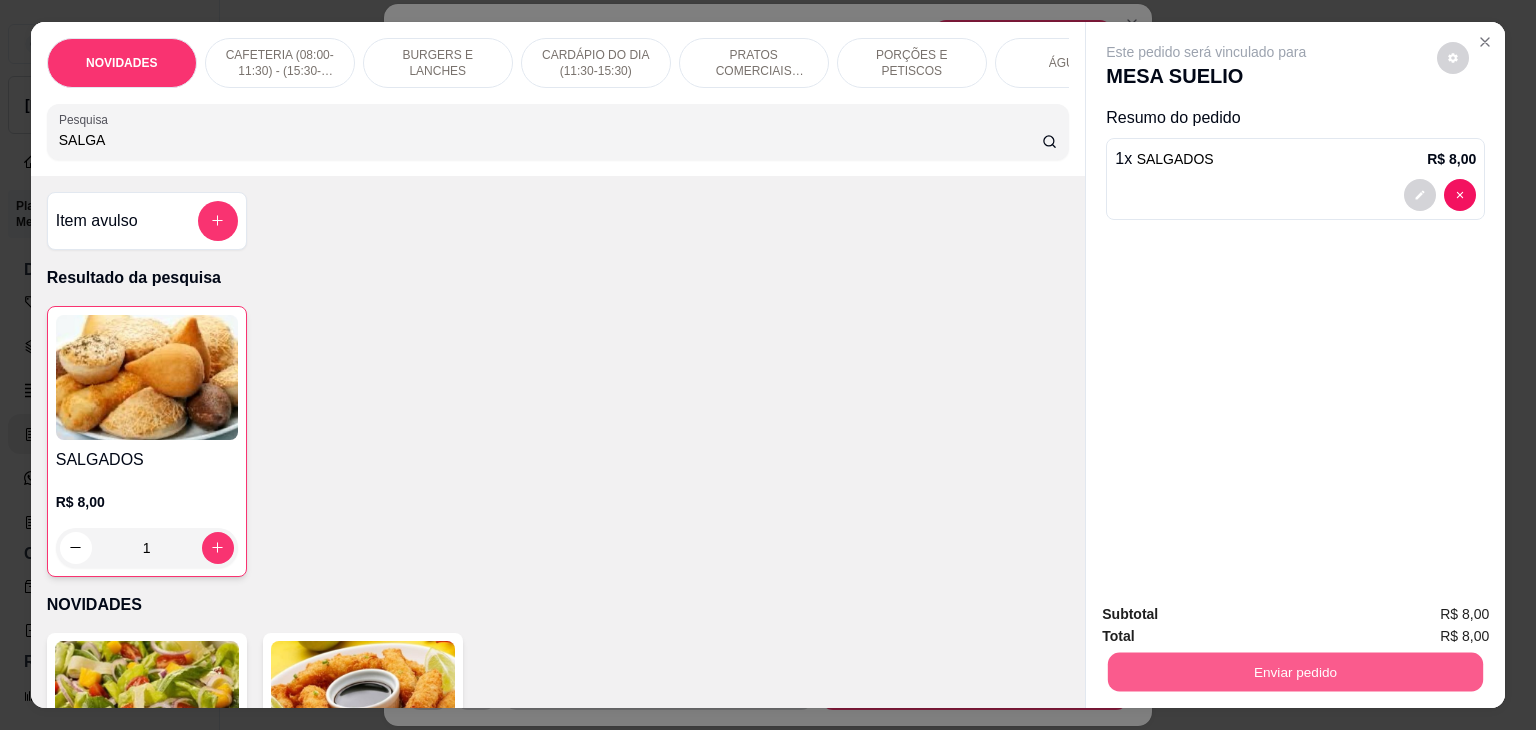 click on "Enviar pedido" at bounding box center [1295, 672] 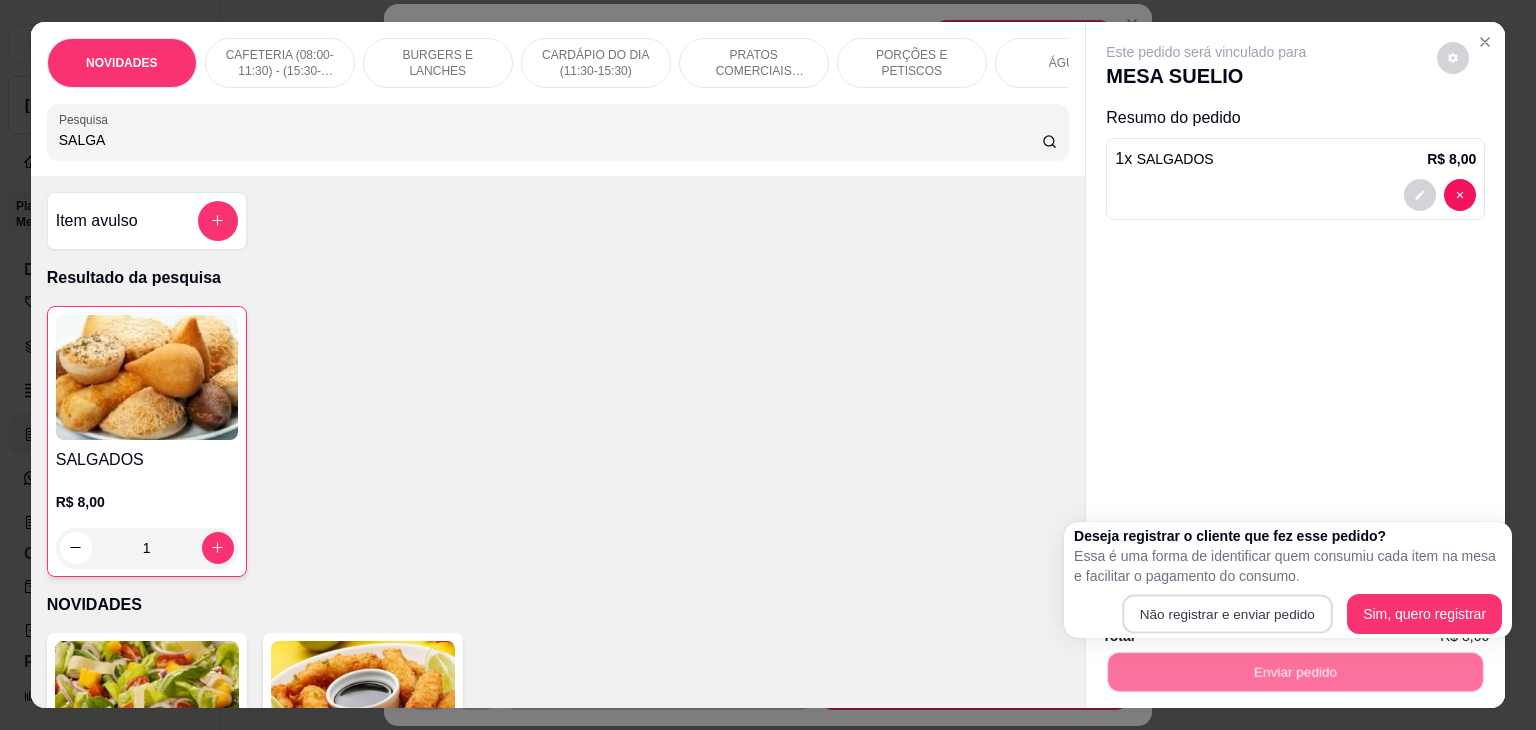 click on "Não registrar e enviar pedido" at bounding box center [1227, 614] 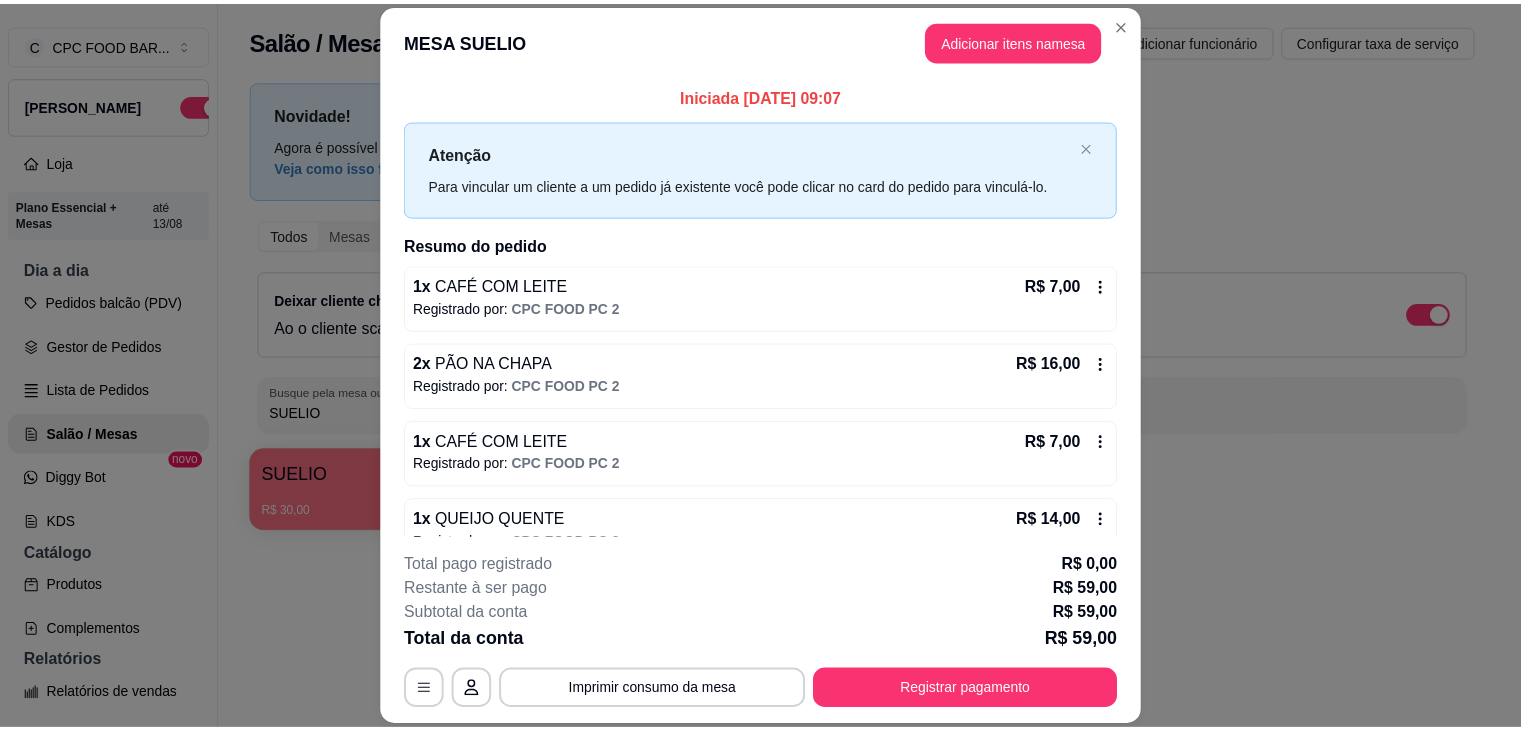 scroll, scrollTop: 188, scrollLeft: 0, axis: vertical 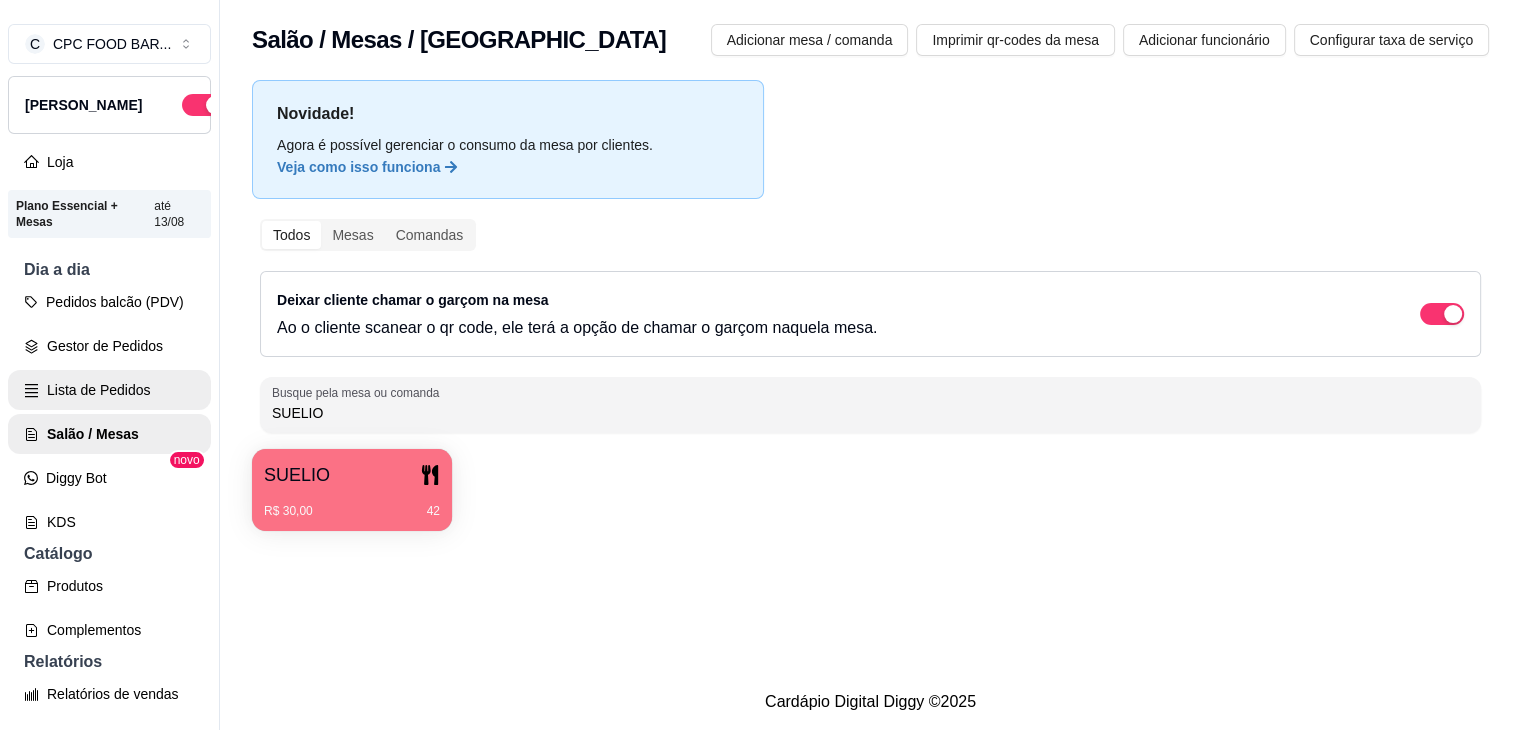 click on "Lista de Pedidos" at bounding box center (109, 390) 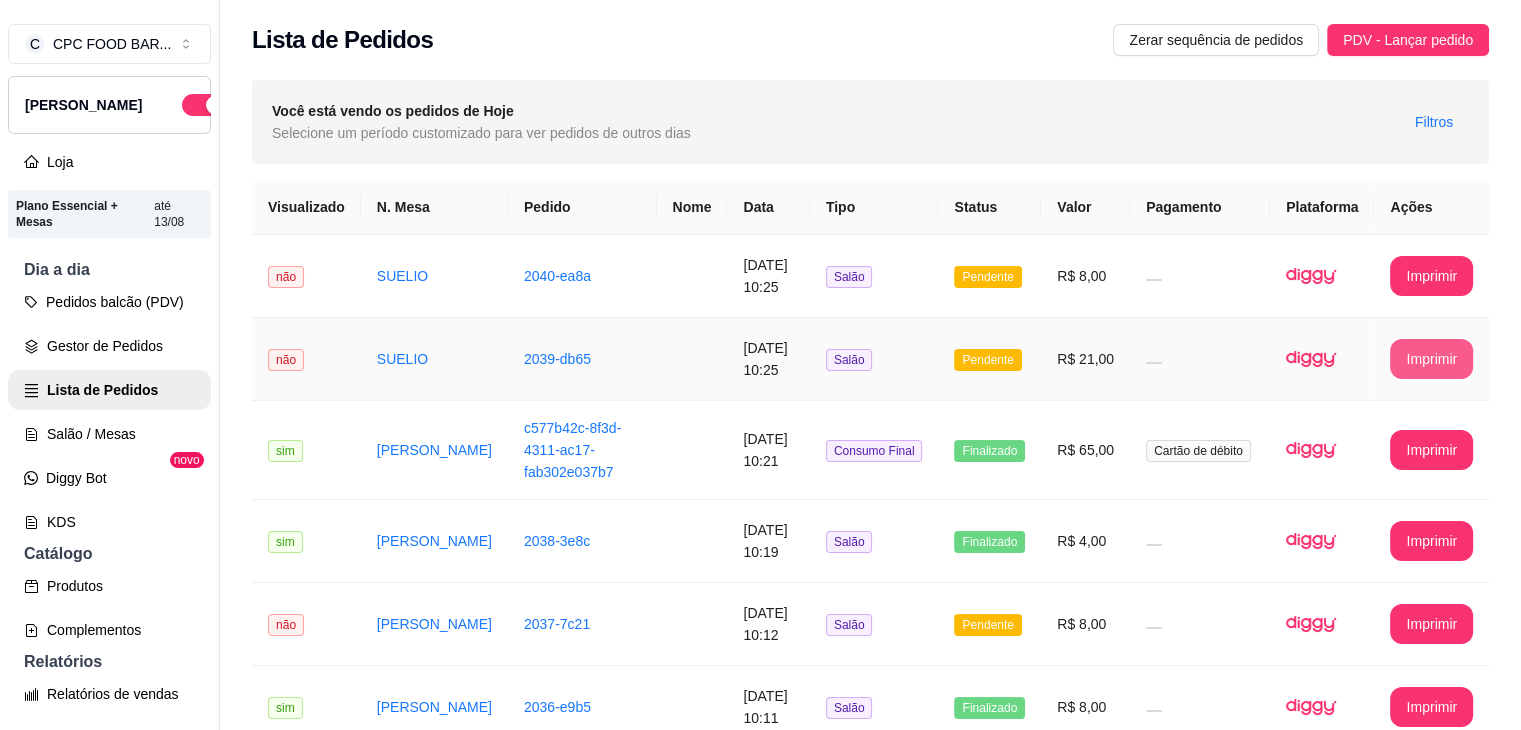 click on "Imprimir" at bounding box center (1431, 359) 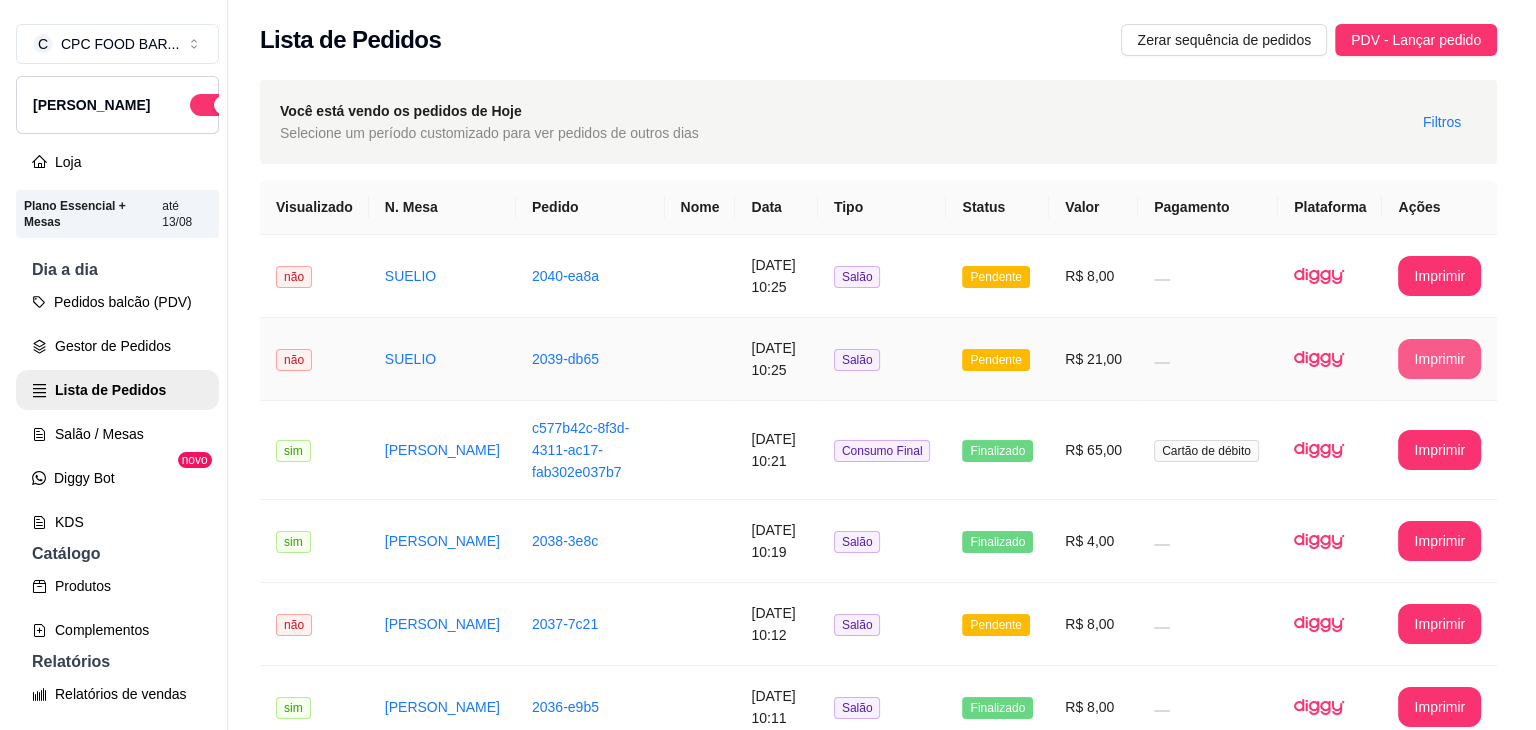 scroll, scrollTop: 0, scrollLeft: 0, axis: both 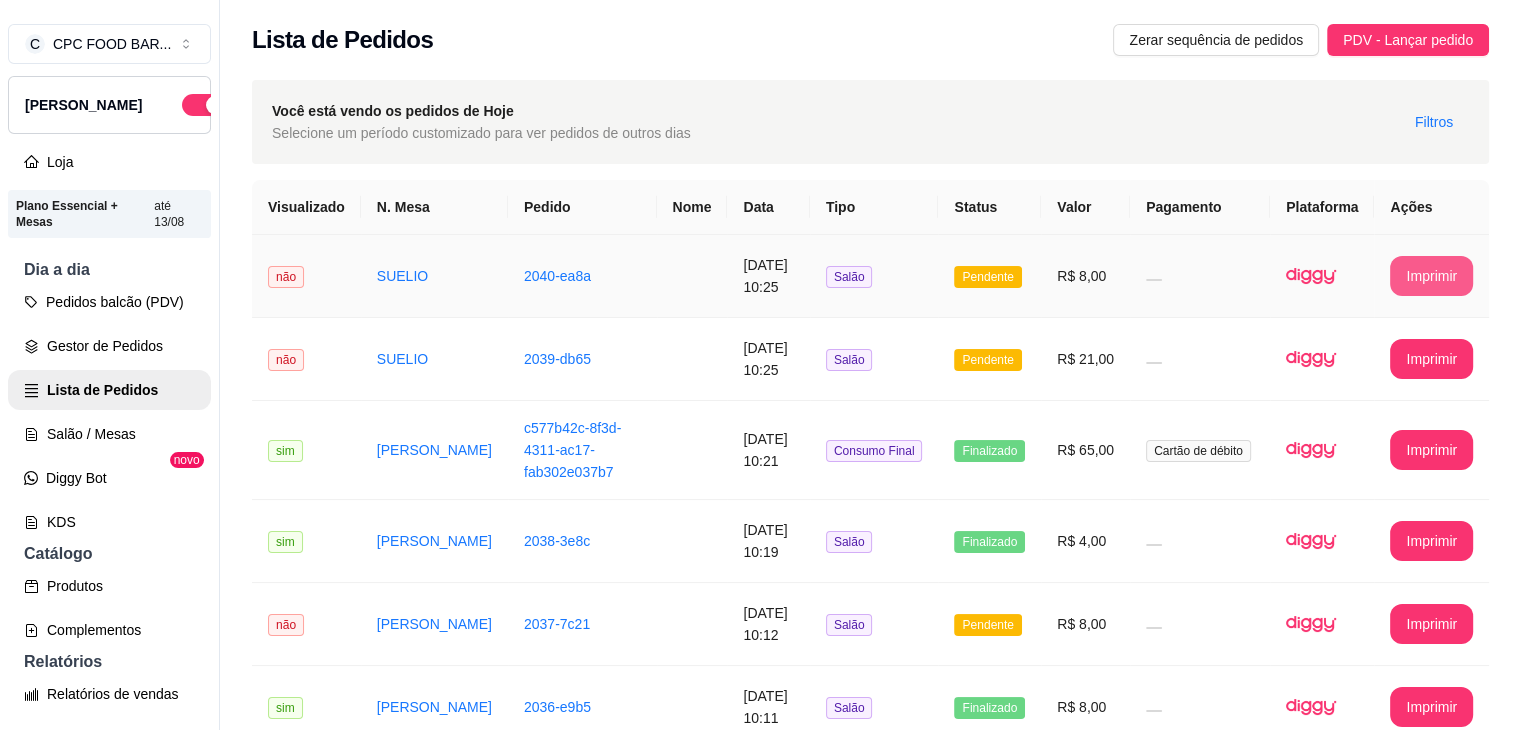 click on "Imprimir" at bounding box center (1431, 276) 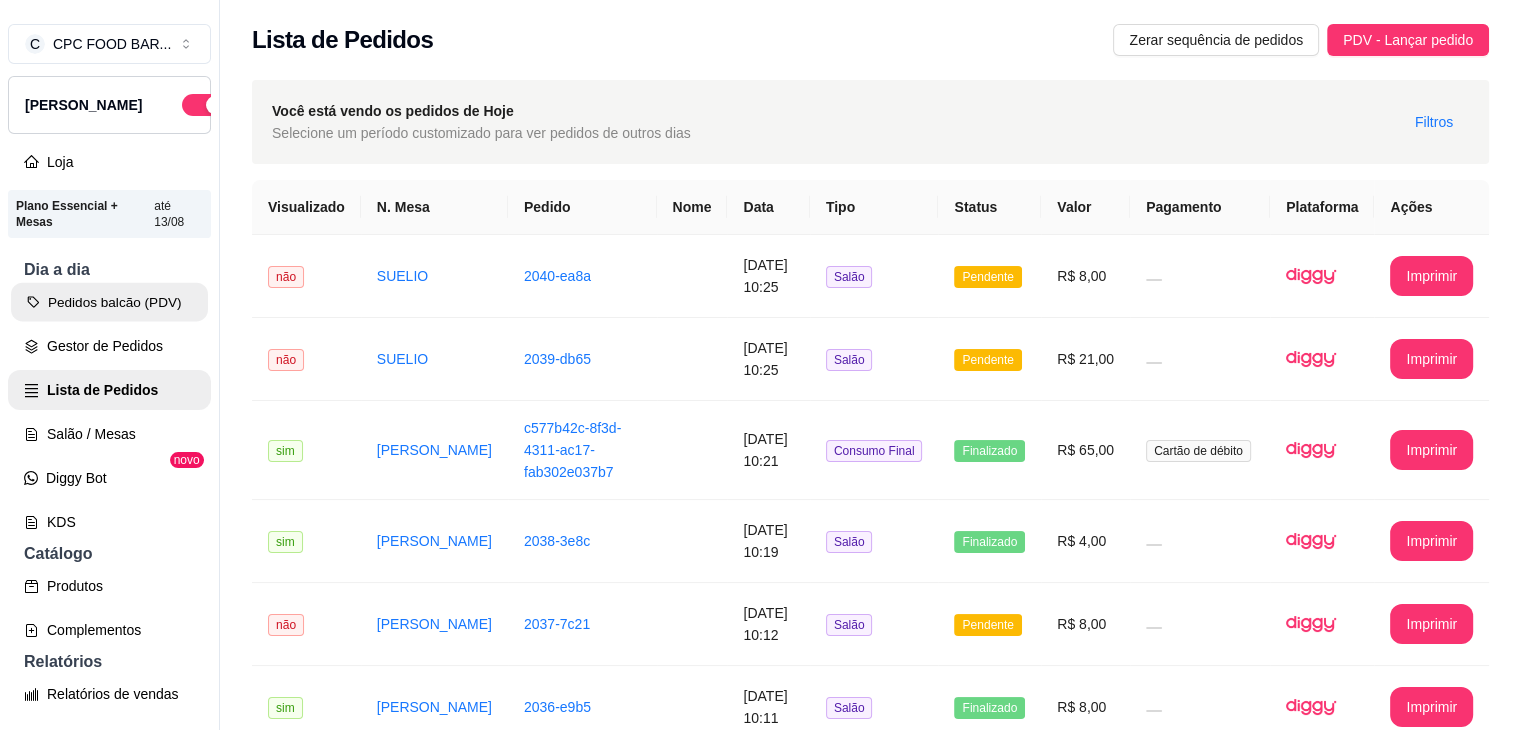 click on "Pedidos balcão (PDV)" at bounding box center [109, 302] 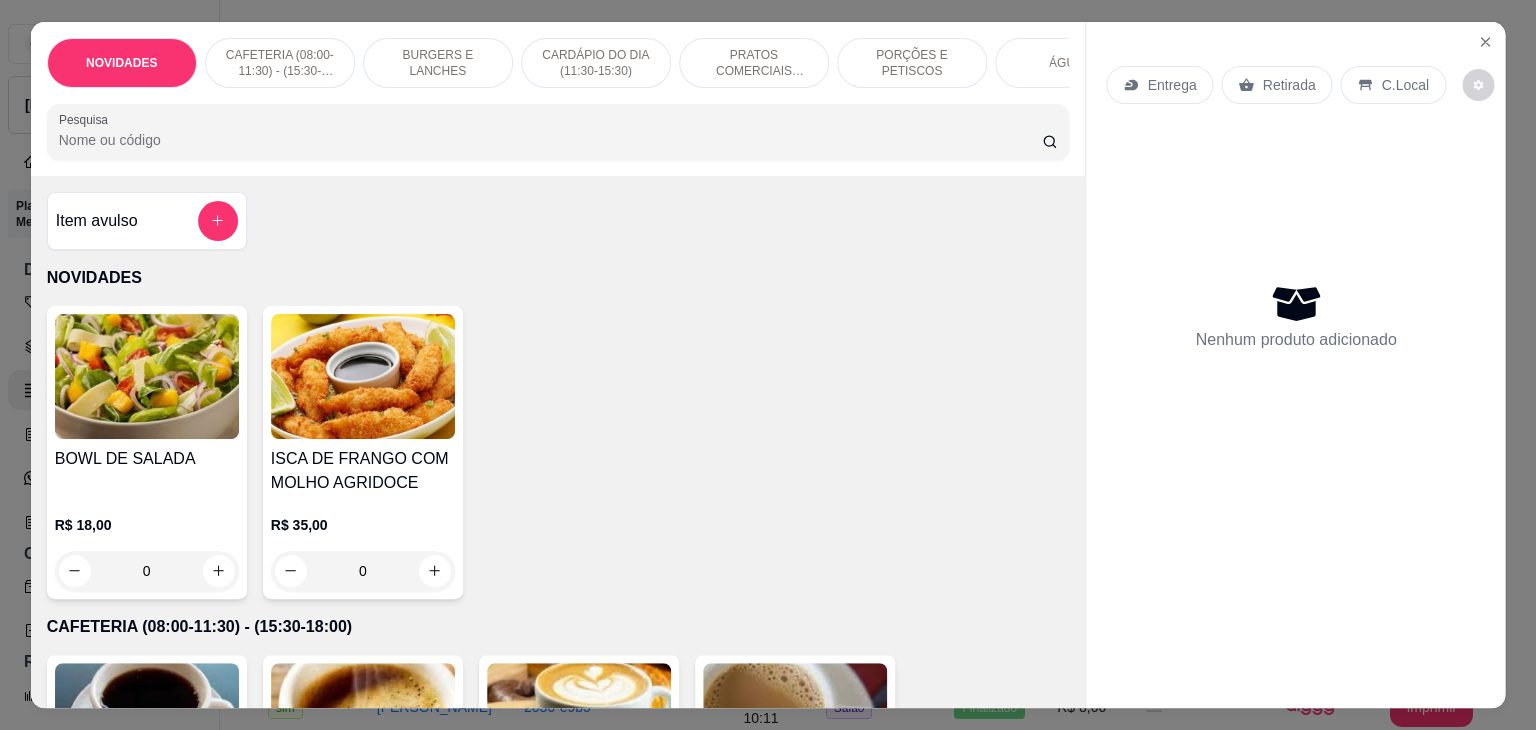 scroll, scrollTop: 0, scrollLeft: 0, axis: both 